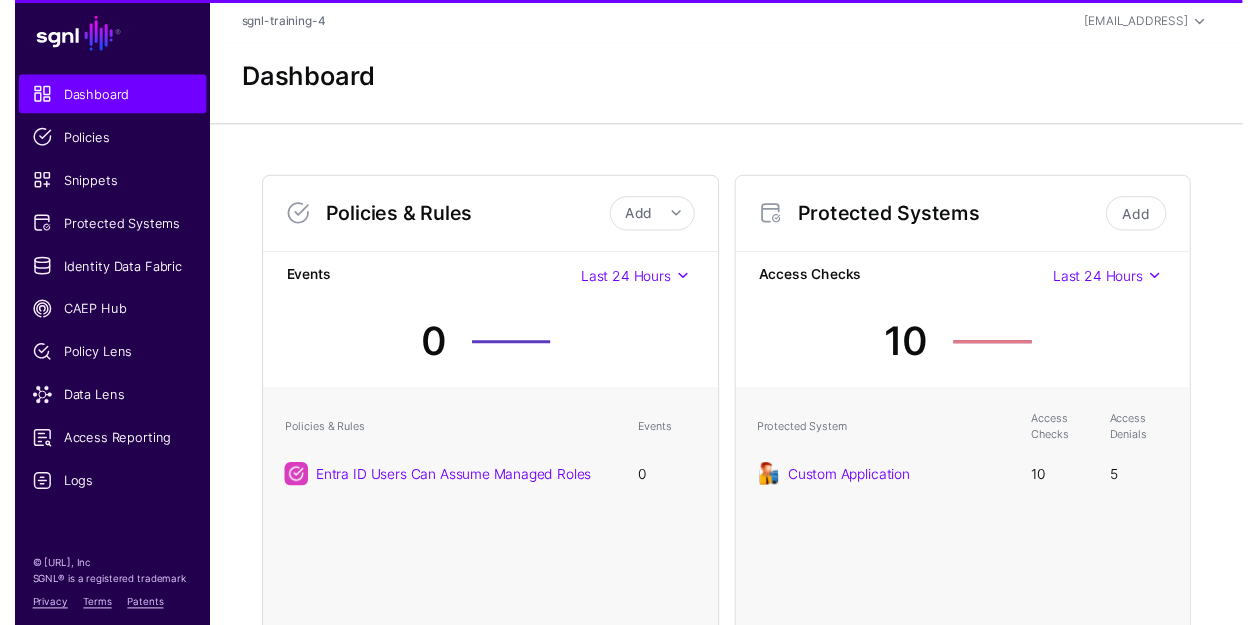 scroll, scrollTop: 0, scrollLeft: 0, axis: both 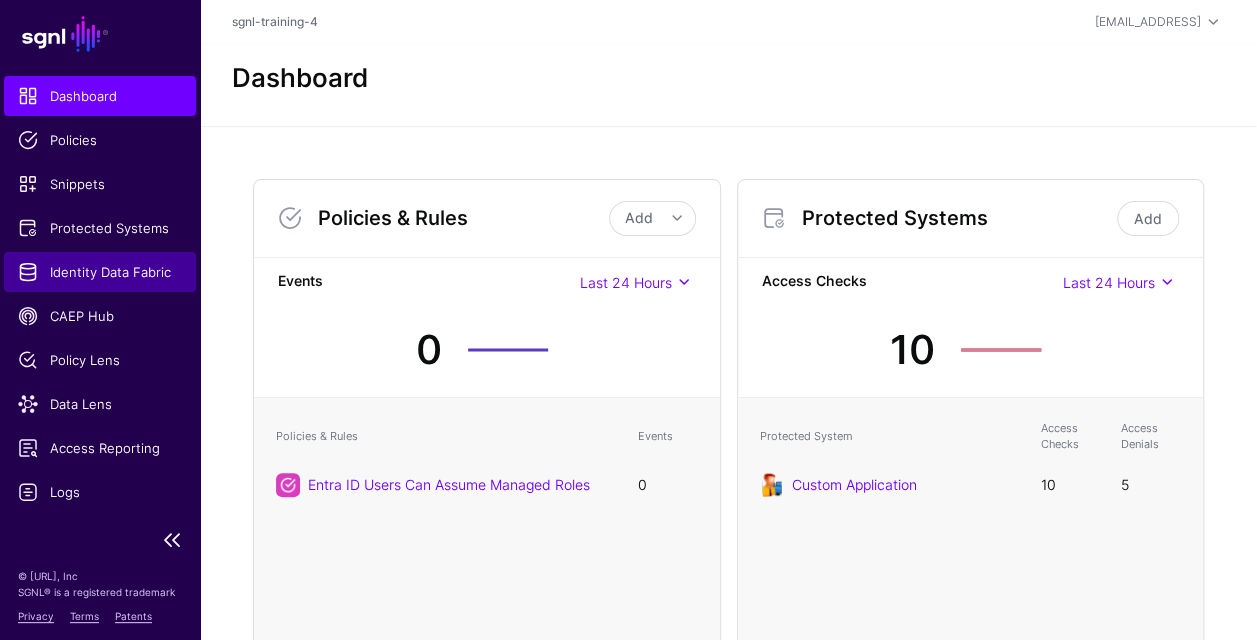 click on "Identity Data Fabric" 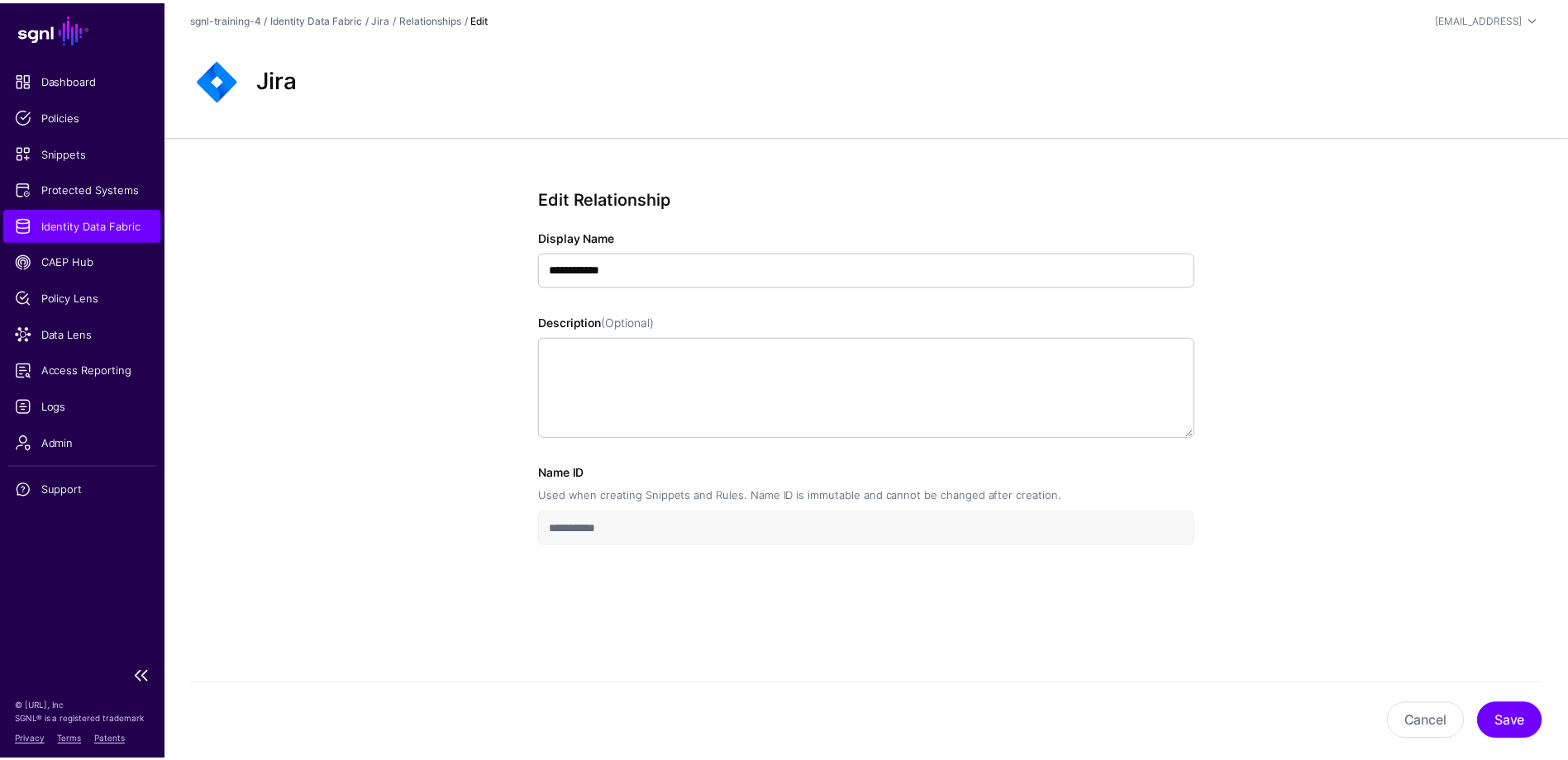 scroll, scrollTop: 0, scrollLeft: 0, axis: both 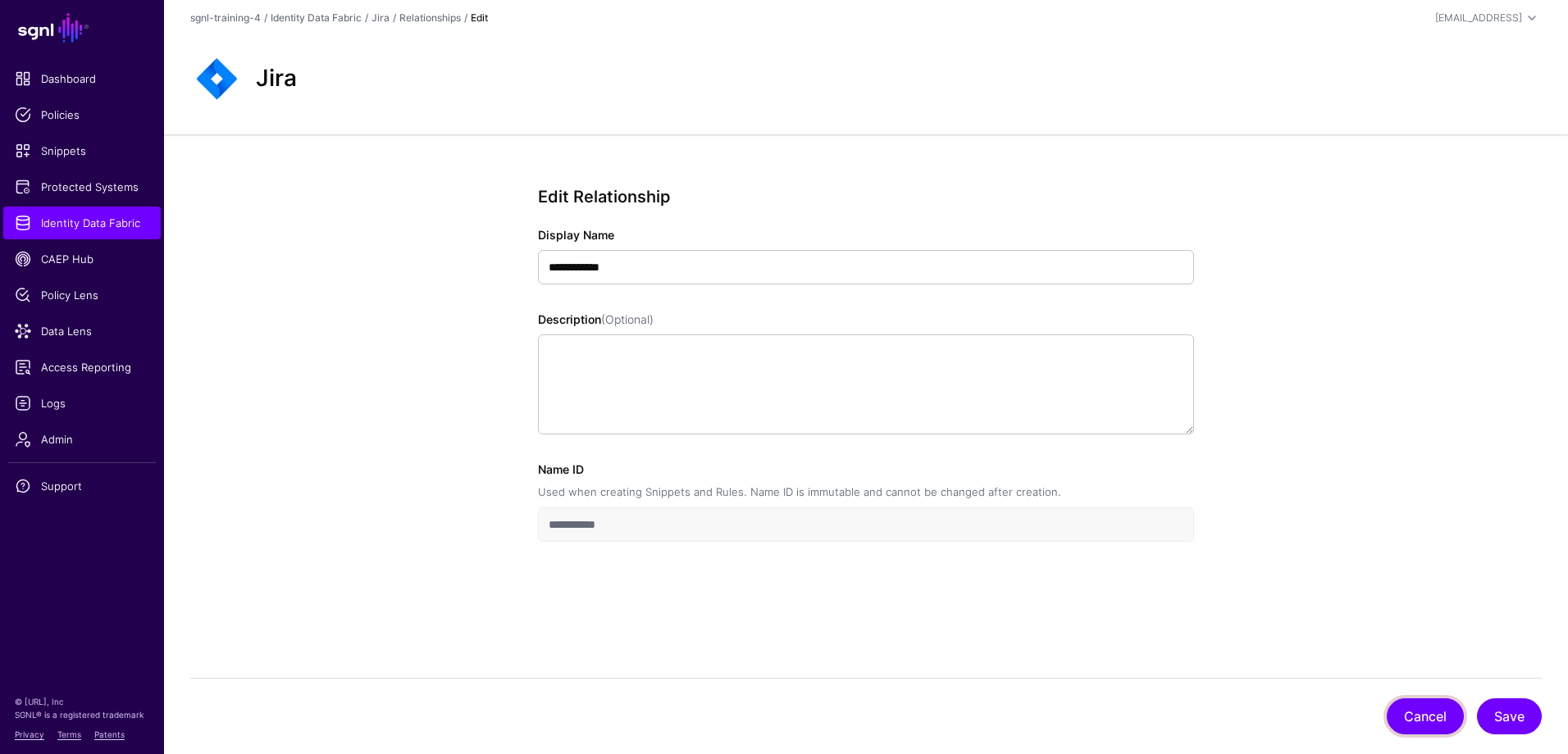 click on "Cancel" 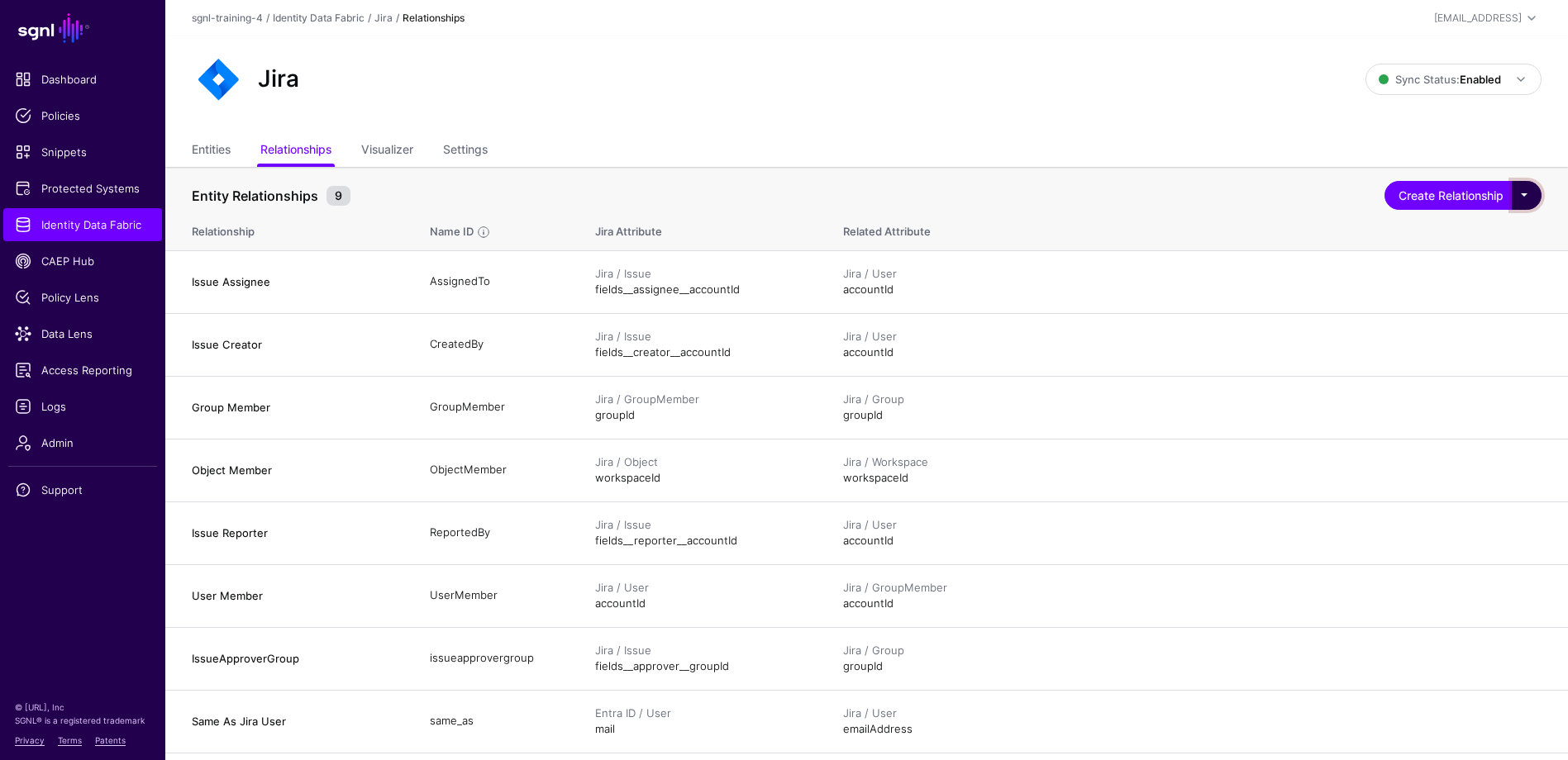 click 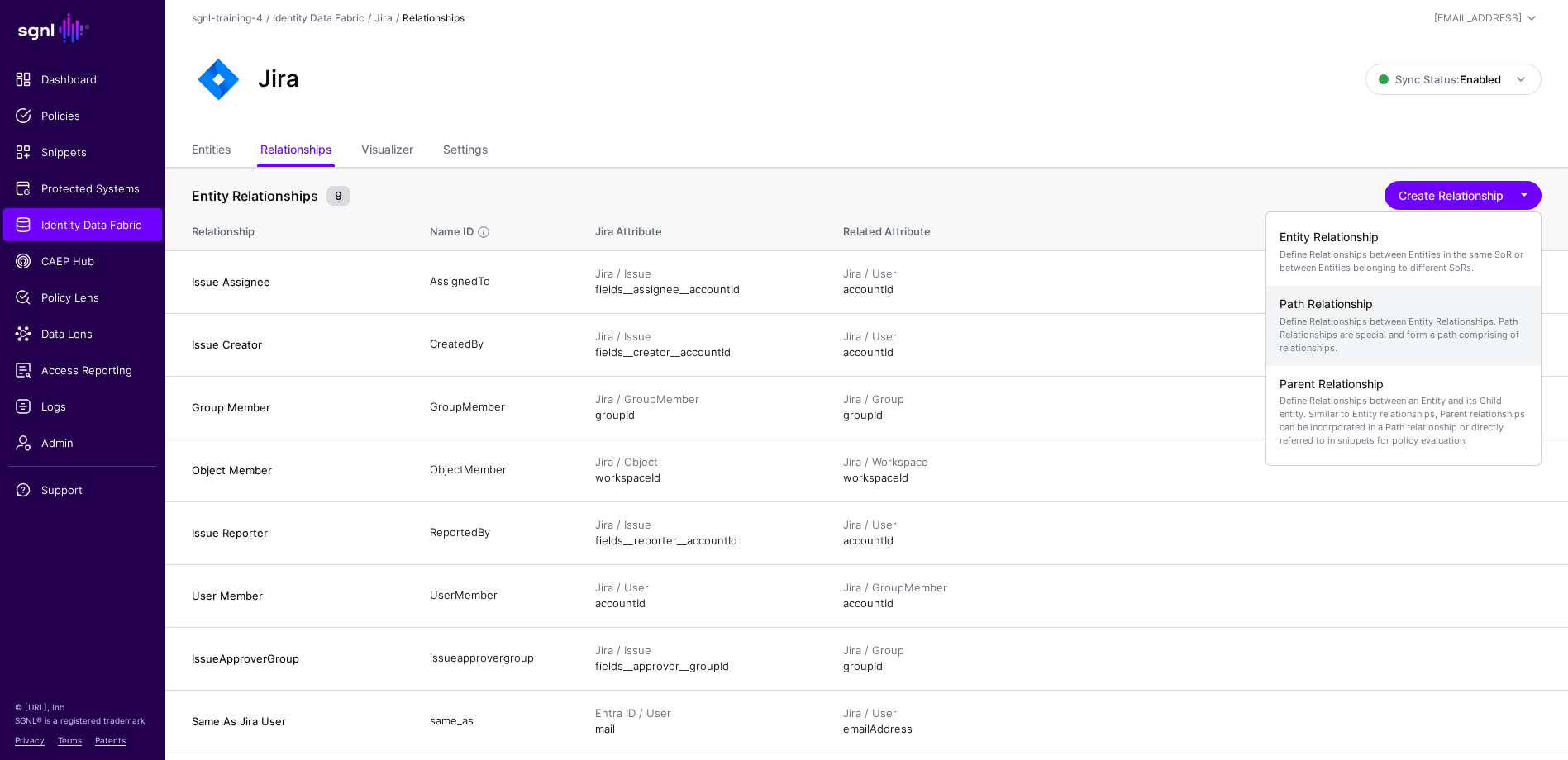 click on "Path Relationship  Define Relationships between Entity Relationships. Path Relationships are special and form a path comprising of relationships." 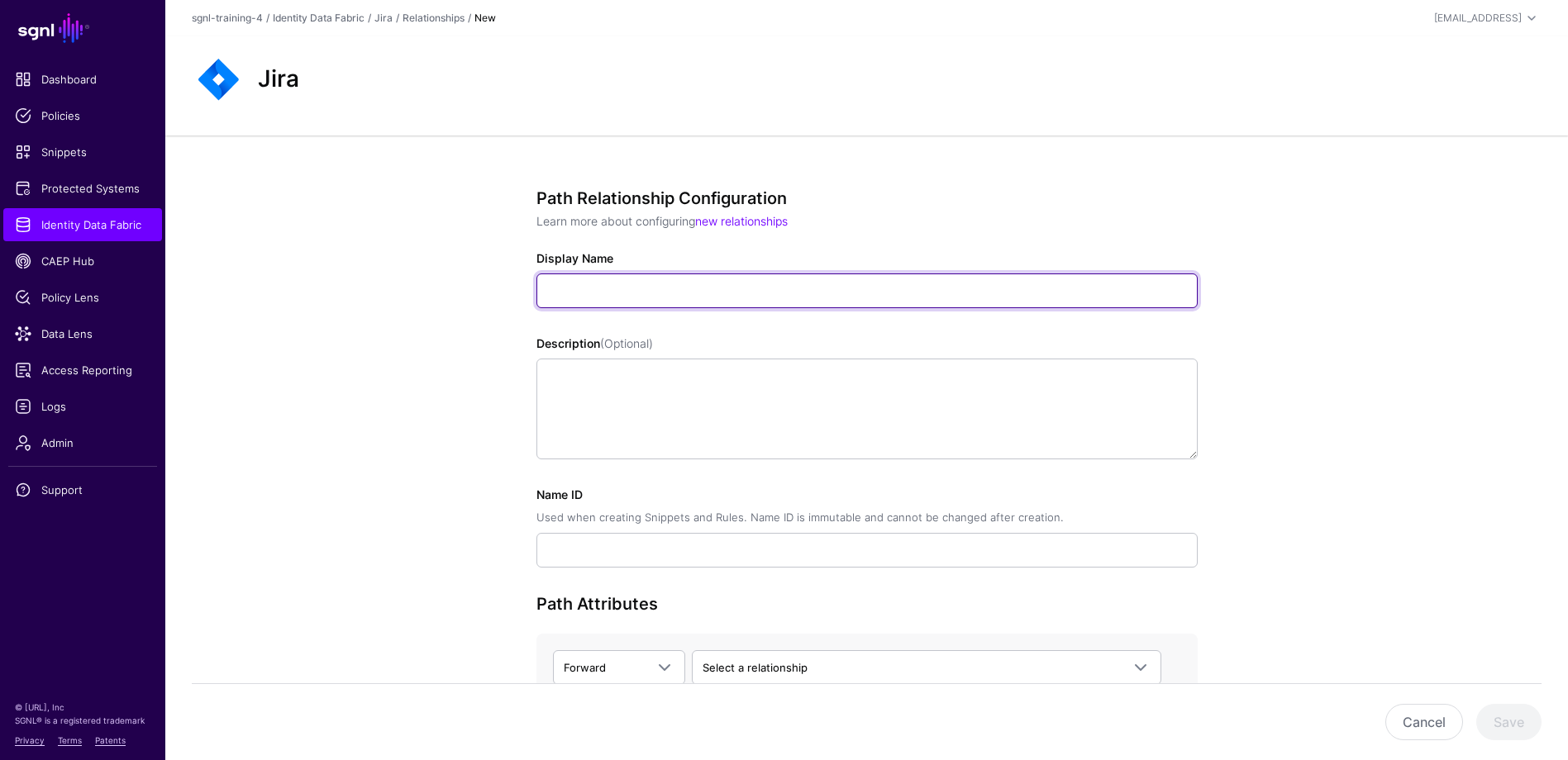 click on "Display Name" at bounding box center (867, 291) 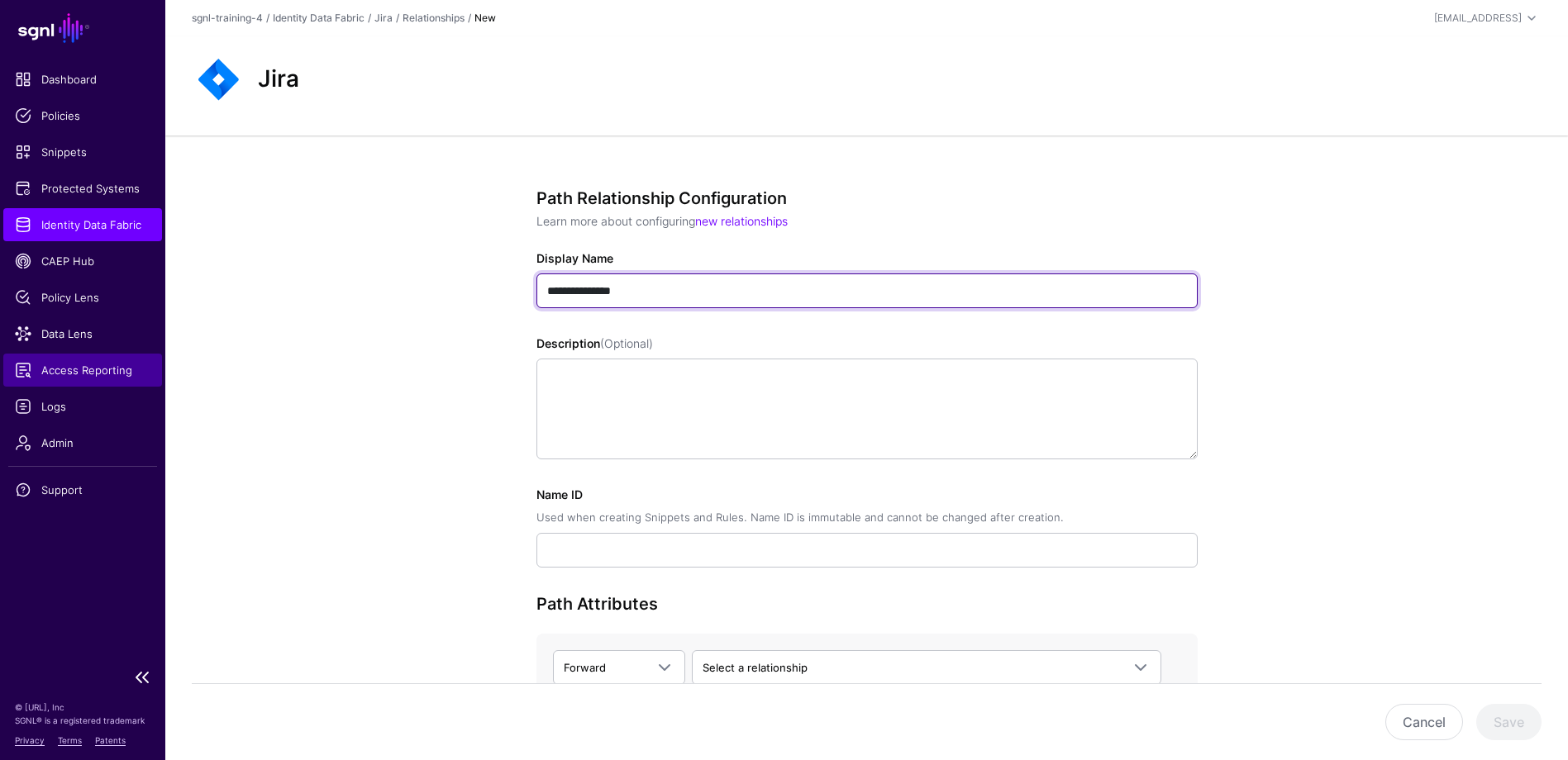 type on "**********" 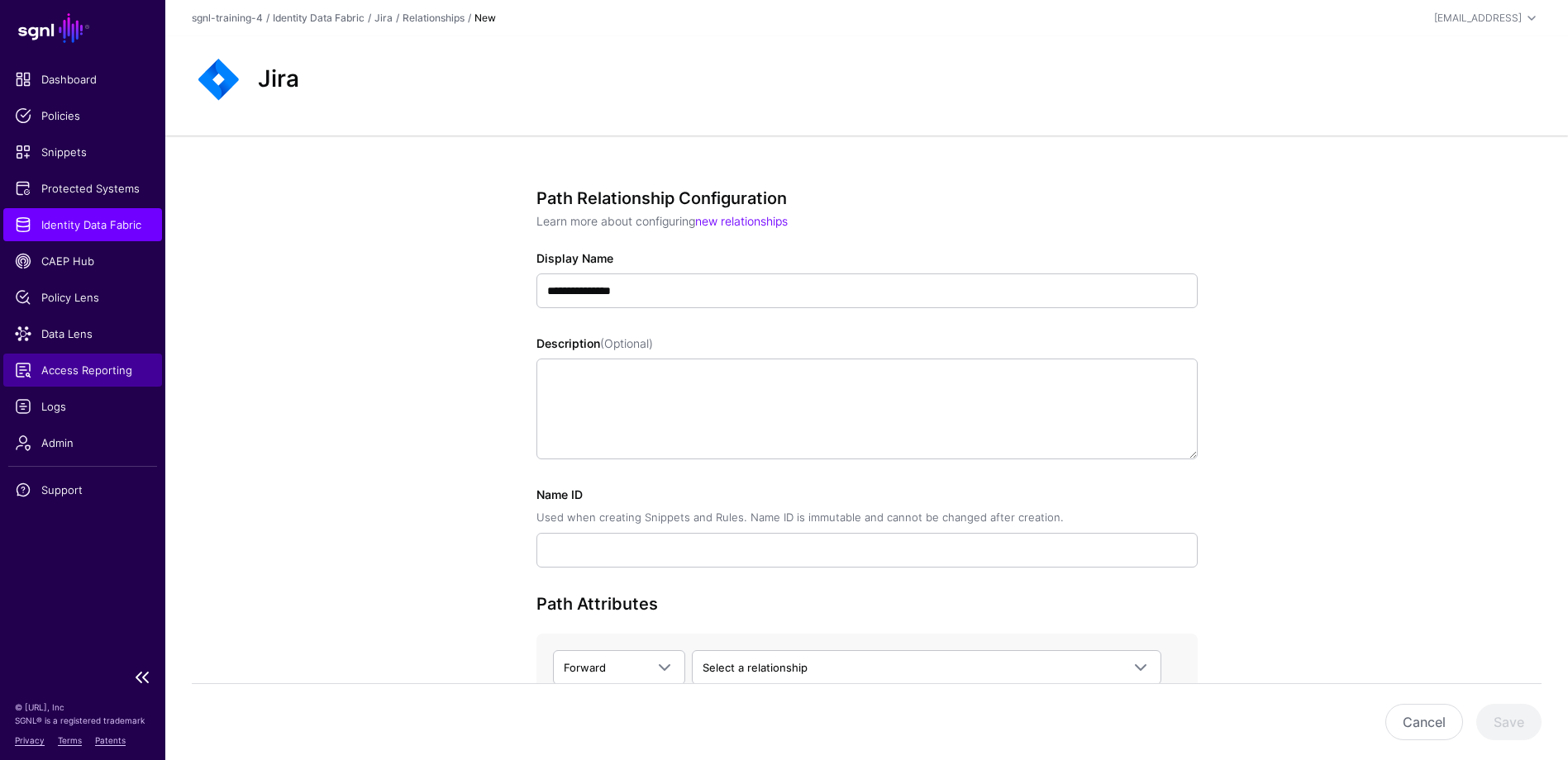 type on "**********" 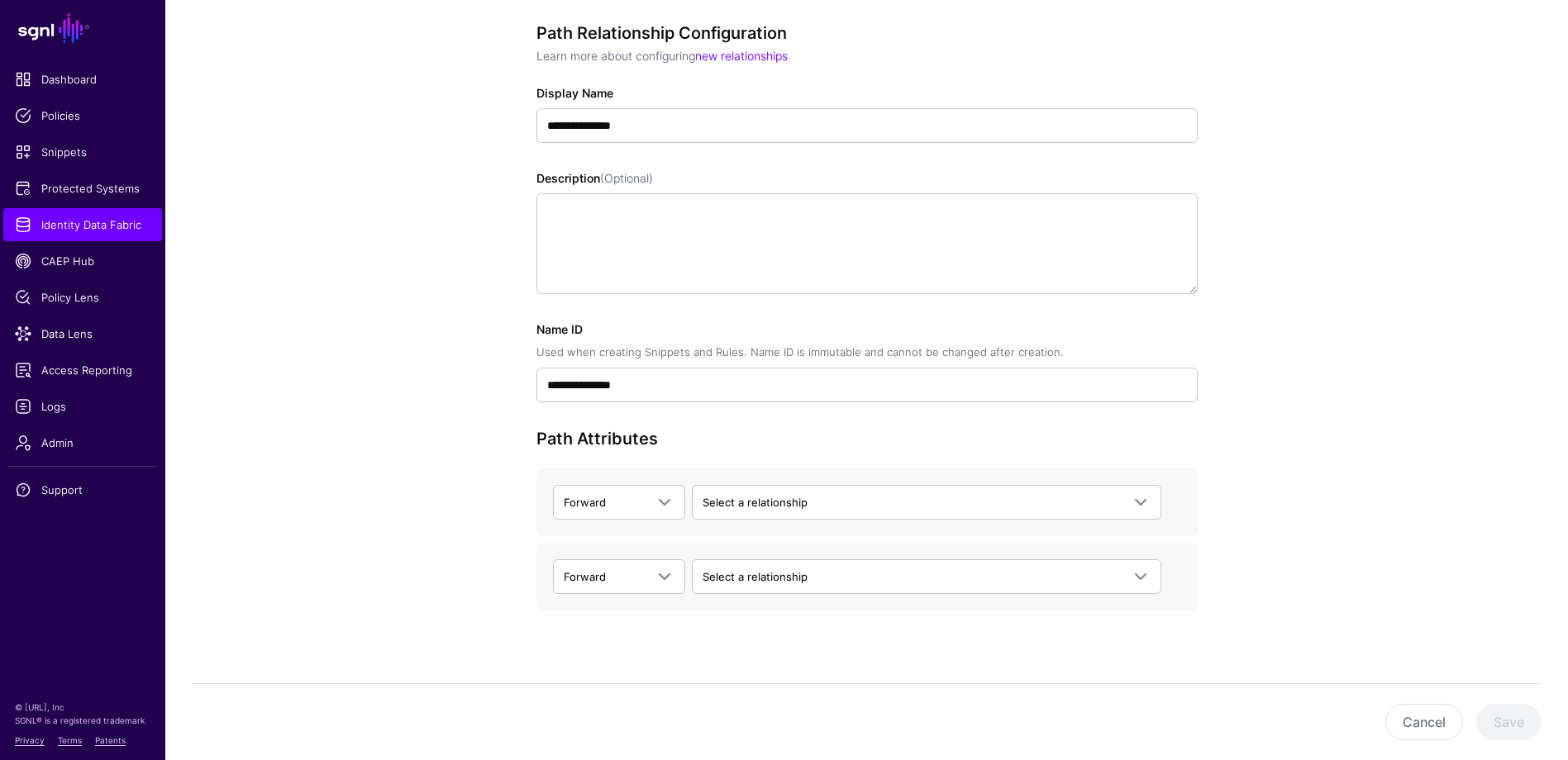 scroll, scrollTop: 188, scrollLeft: 0, axis: vertical 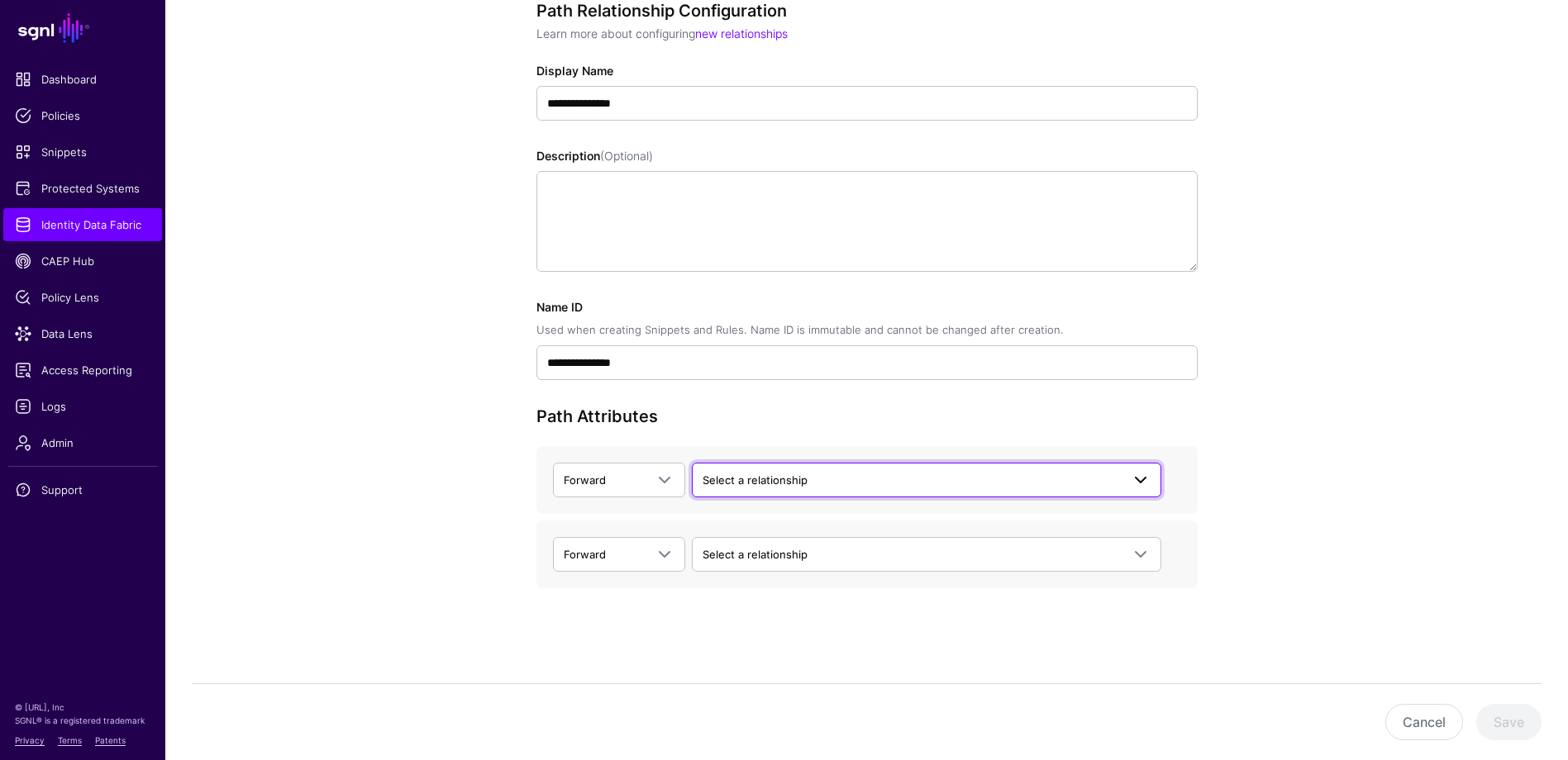 click on "Select a relationship" at bounding box center [927, 480] 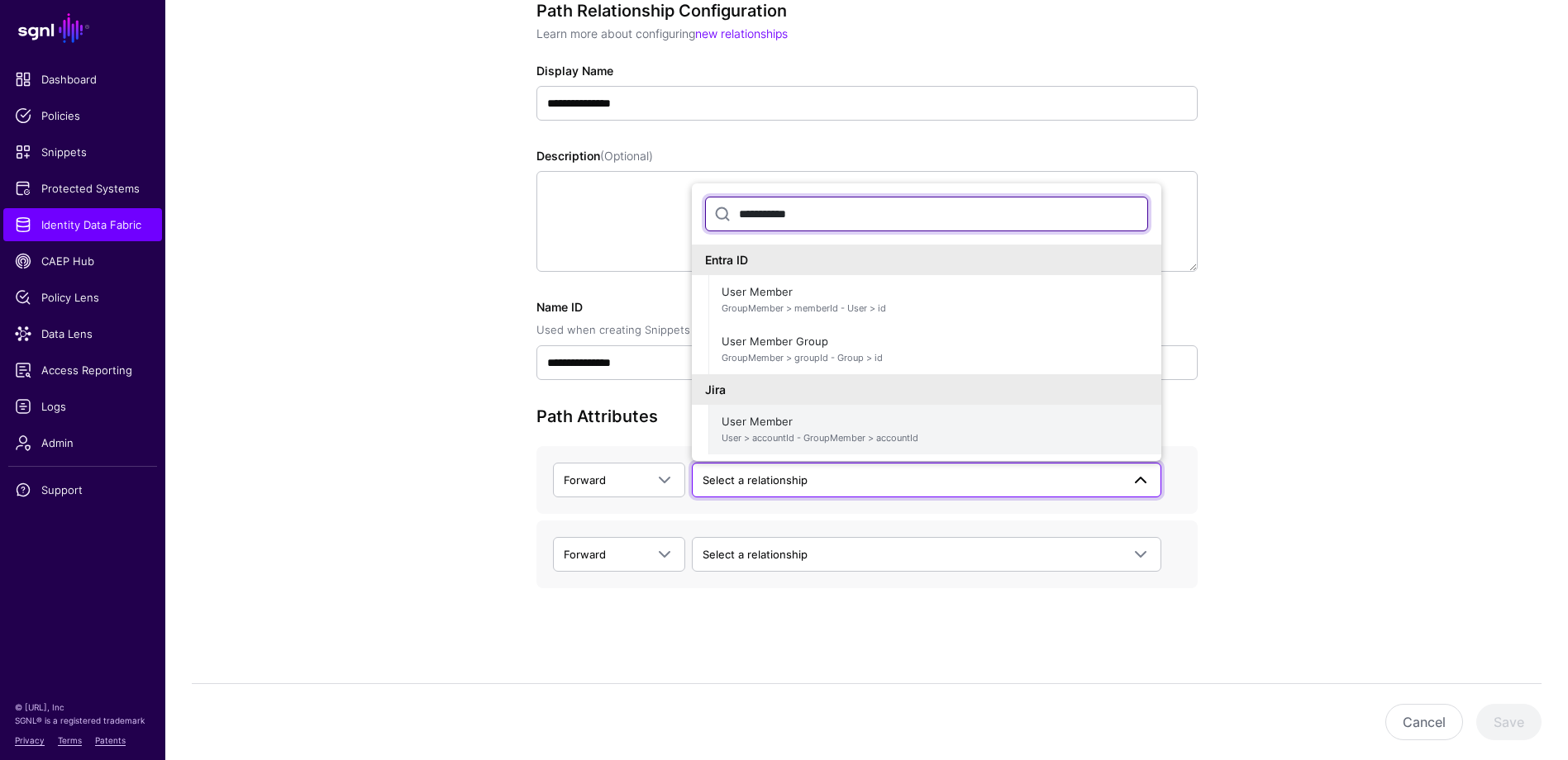 type on "**********" 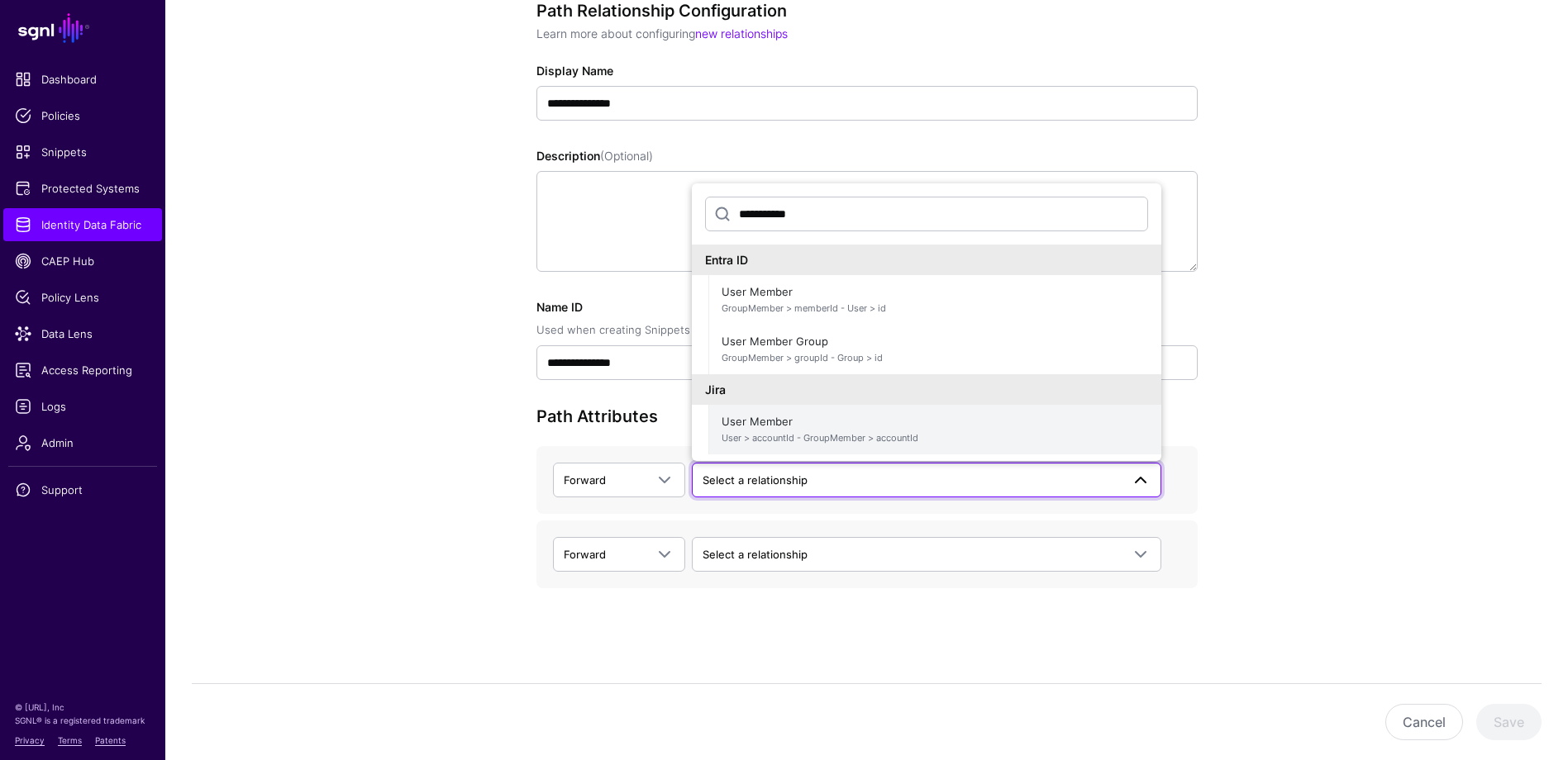 click on "User > accountId - GroupMember > accountId" 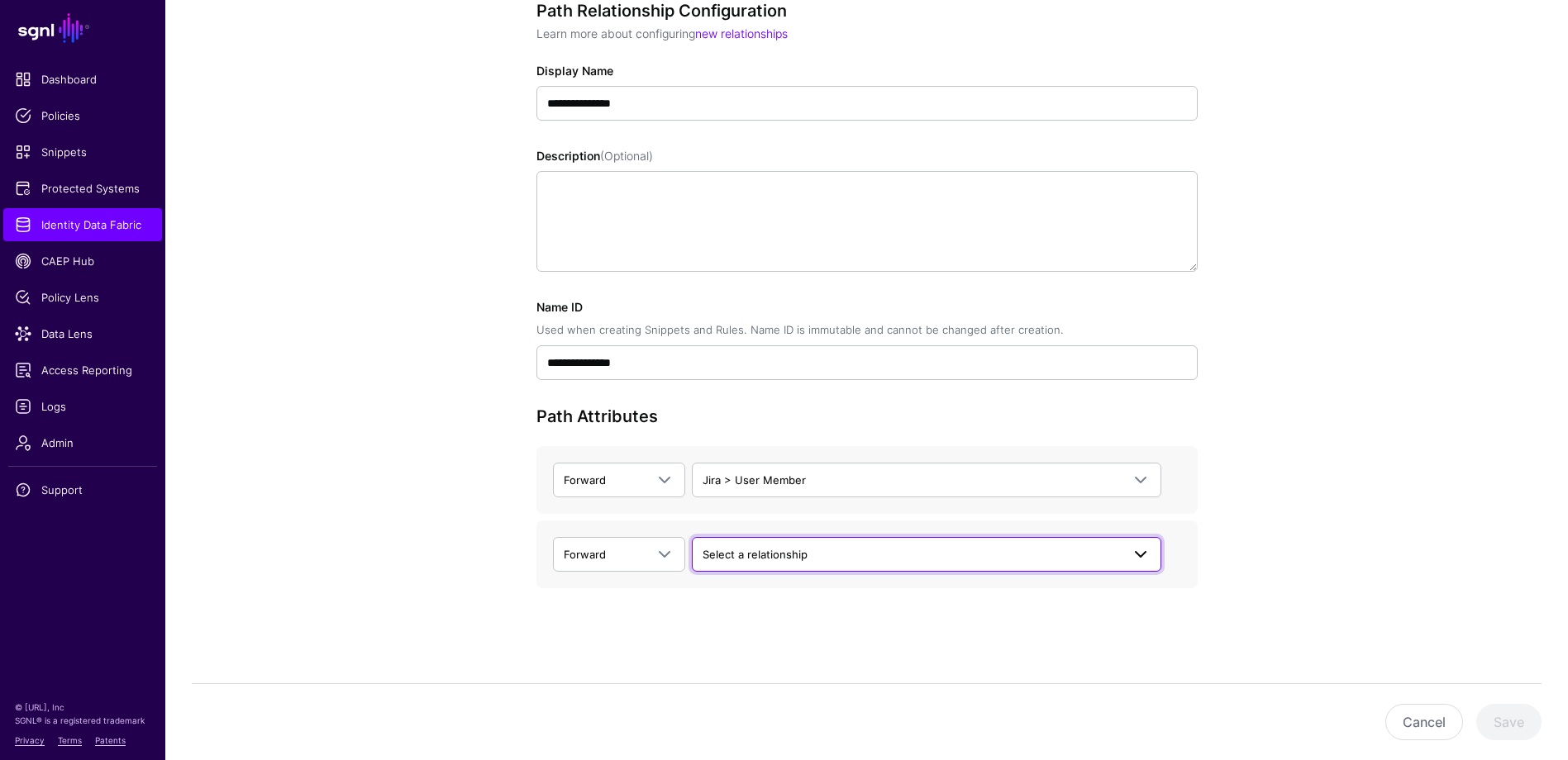 click on "Select a relationship" at bounding box center [912, 554] 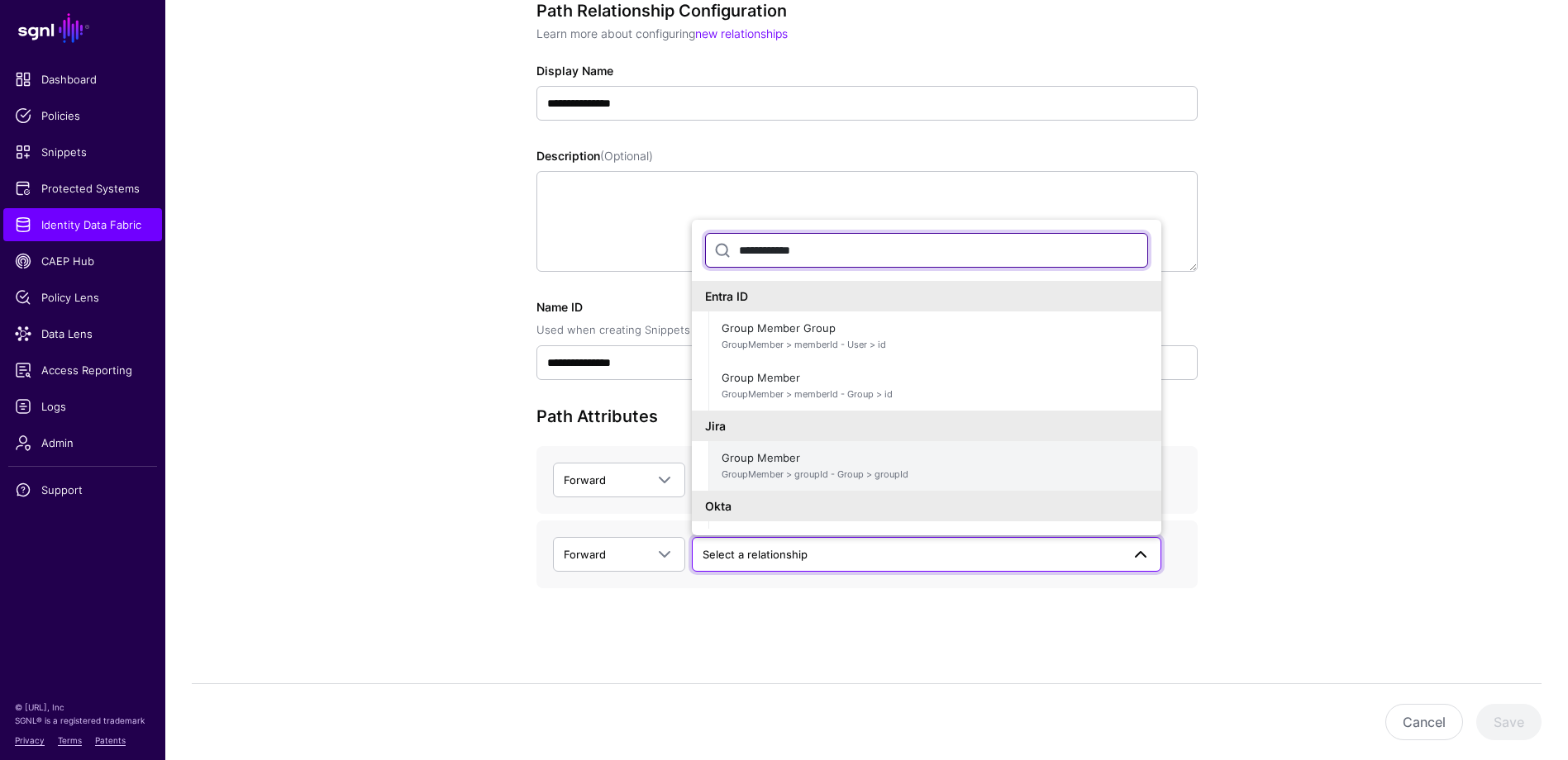type on "**********" 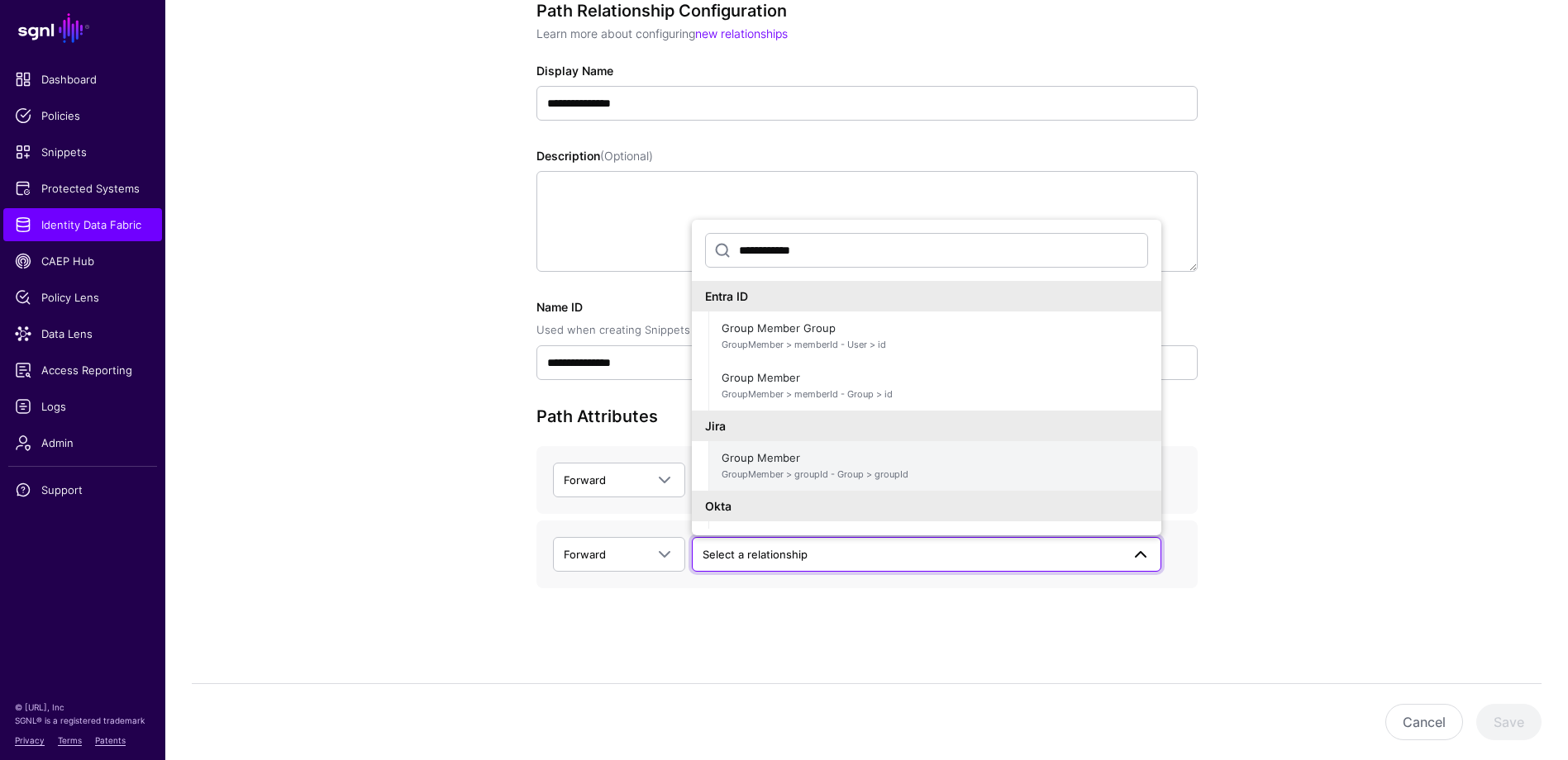 click on "Group Member   GroupMember > groupId - Group > groupId" 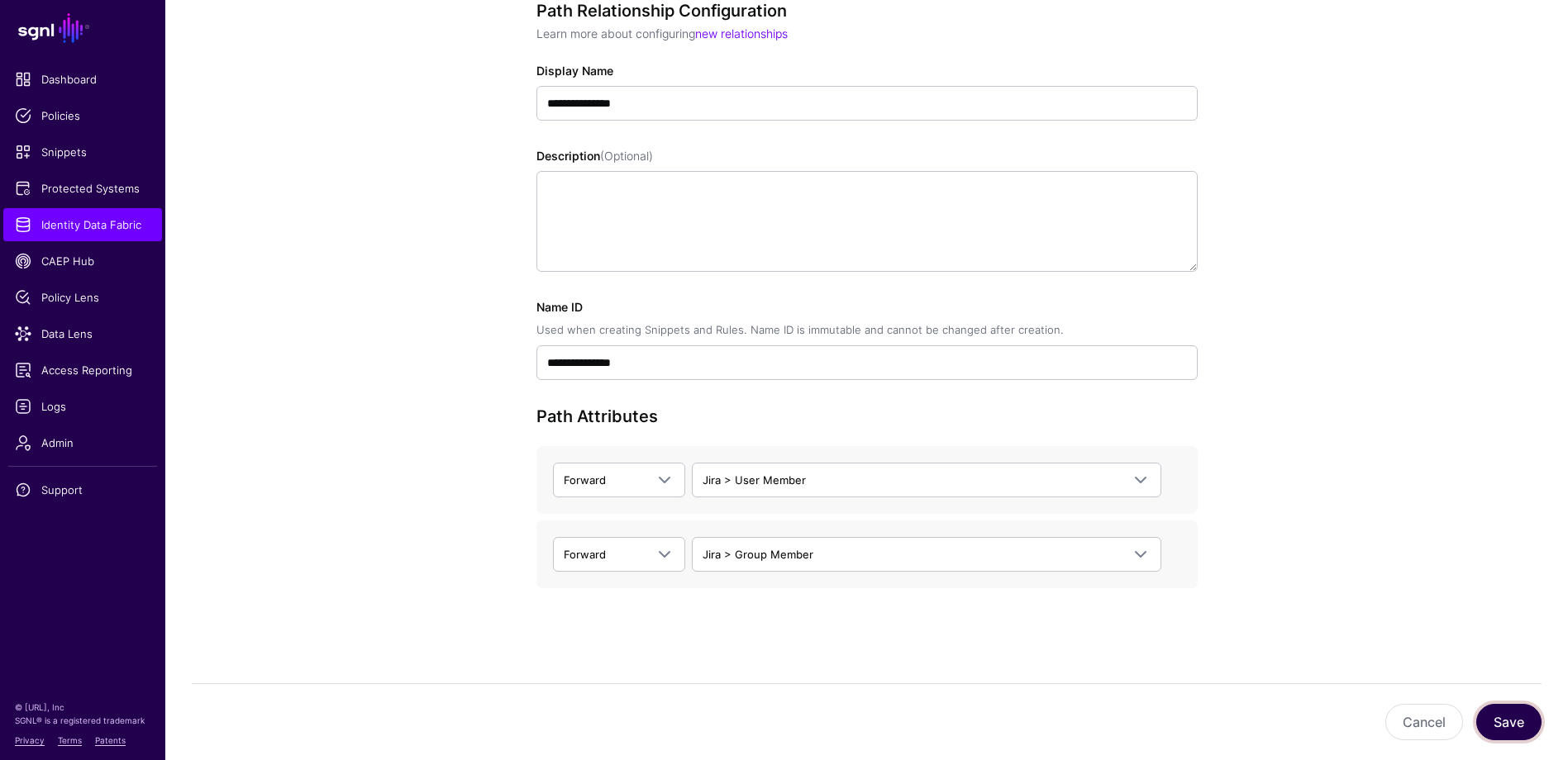 click on "Save" 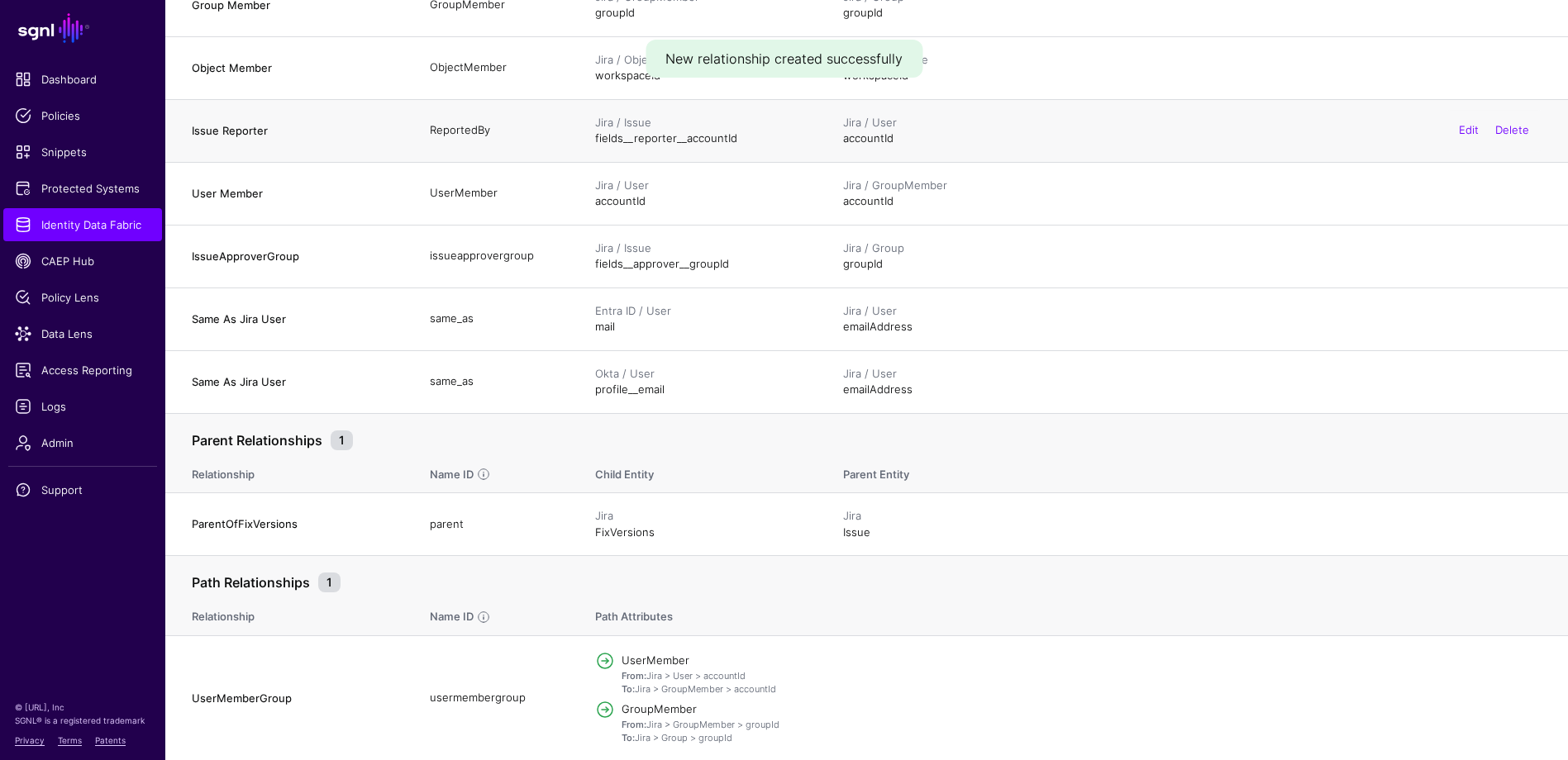 scroll, scrollTop: 403, scrollLeft: 0, axis: vertical 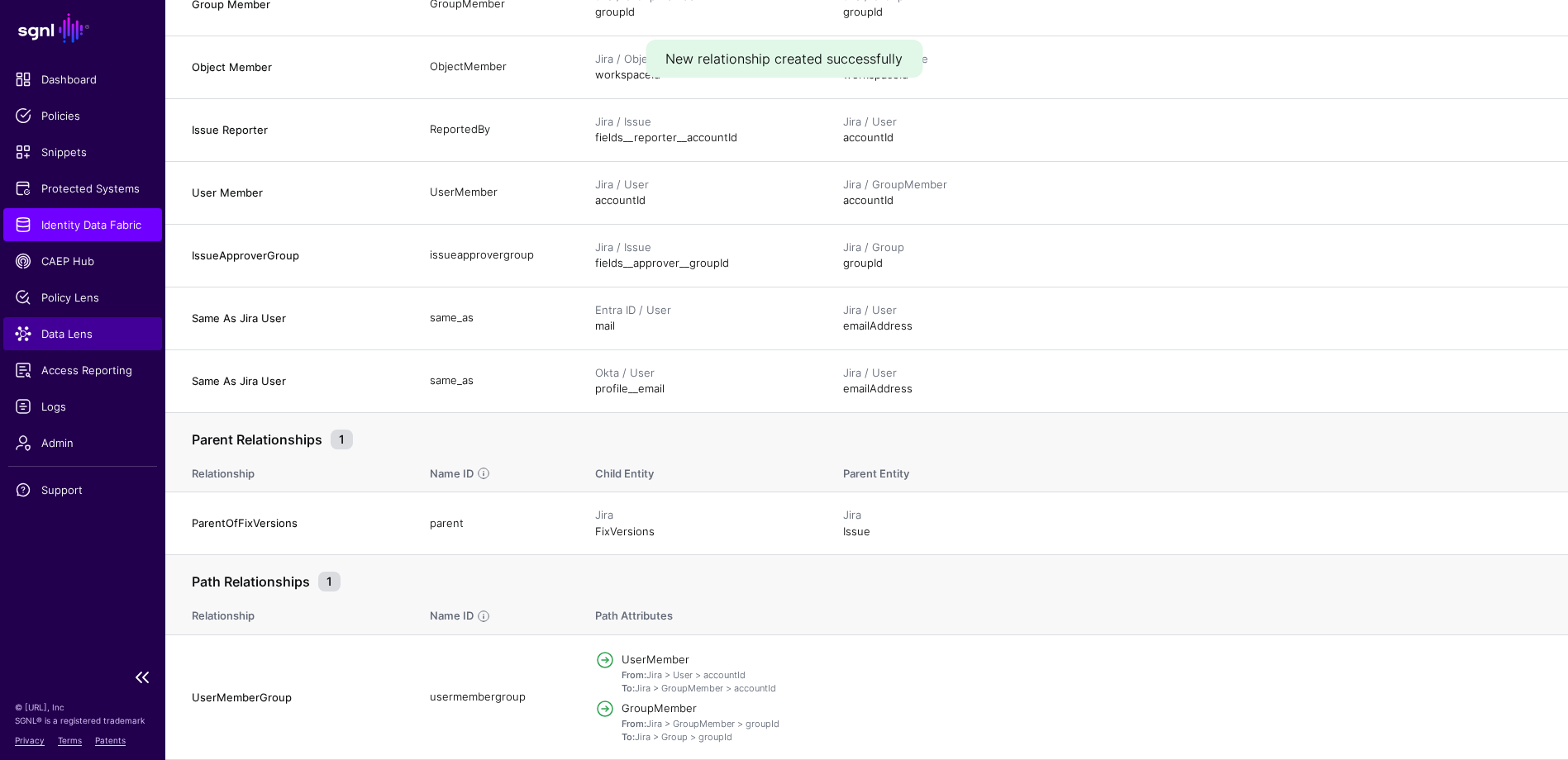 click on "Data Lens" 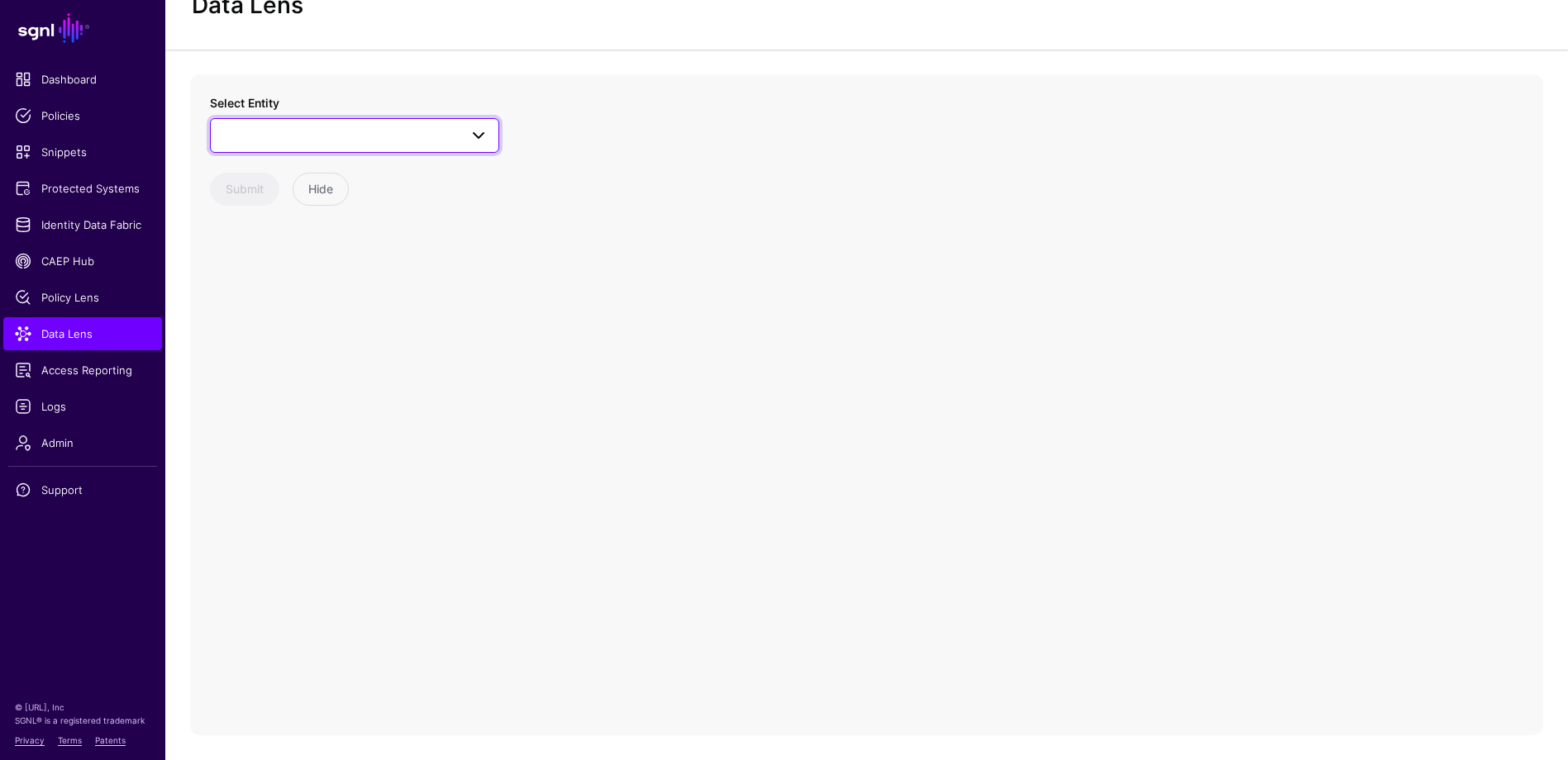 click at bounding box center (474, 135) 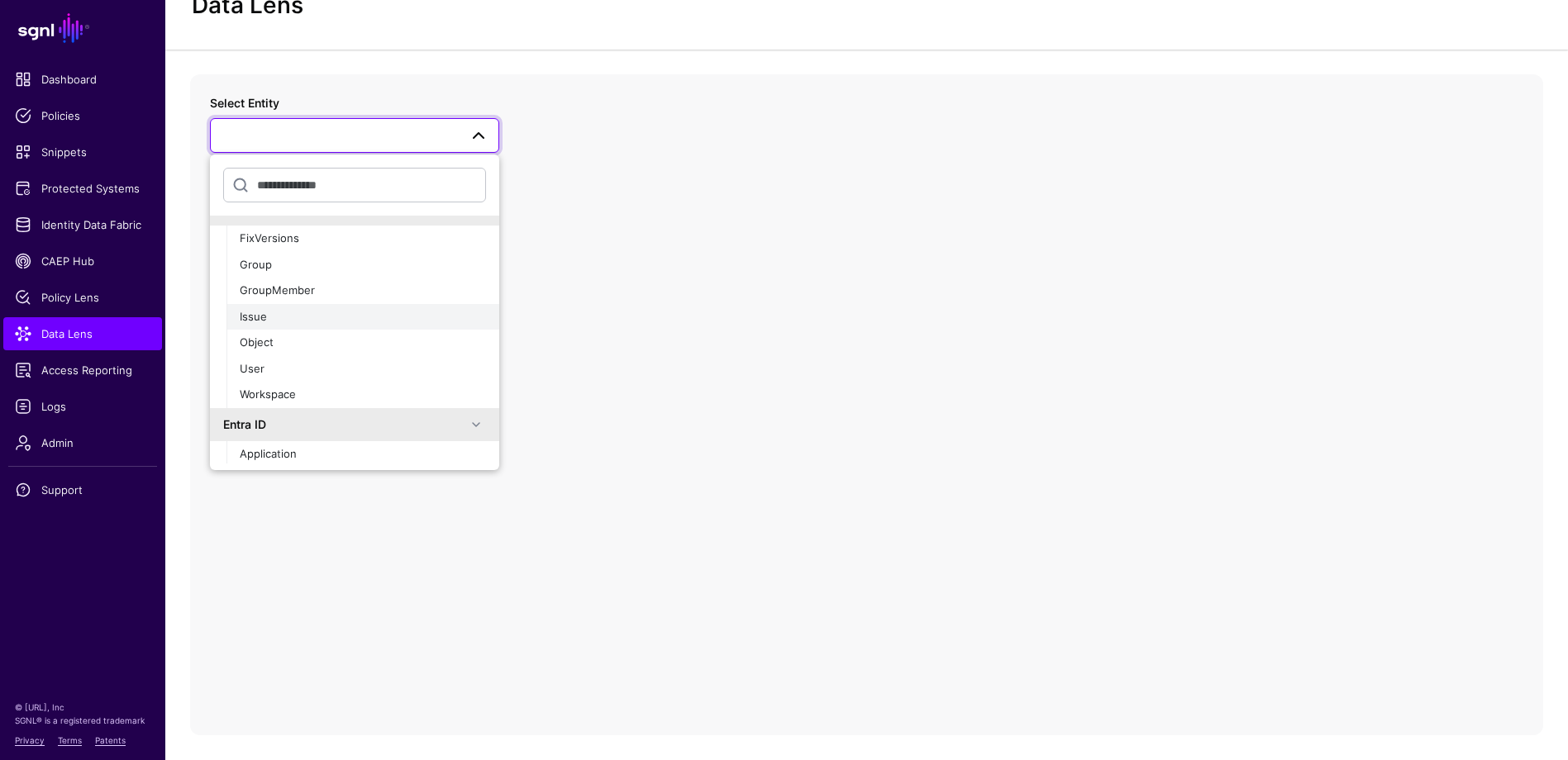 scroll, scrollTop: 165, scrollLeft: 0, axis: vertical 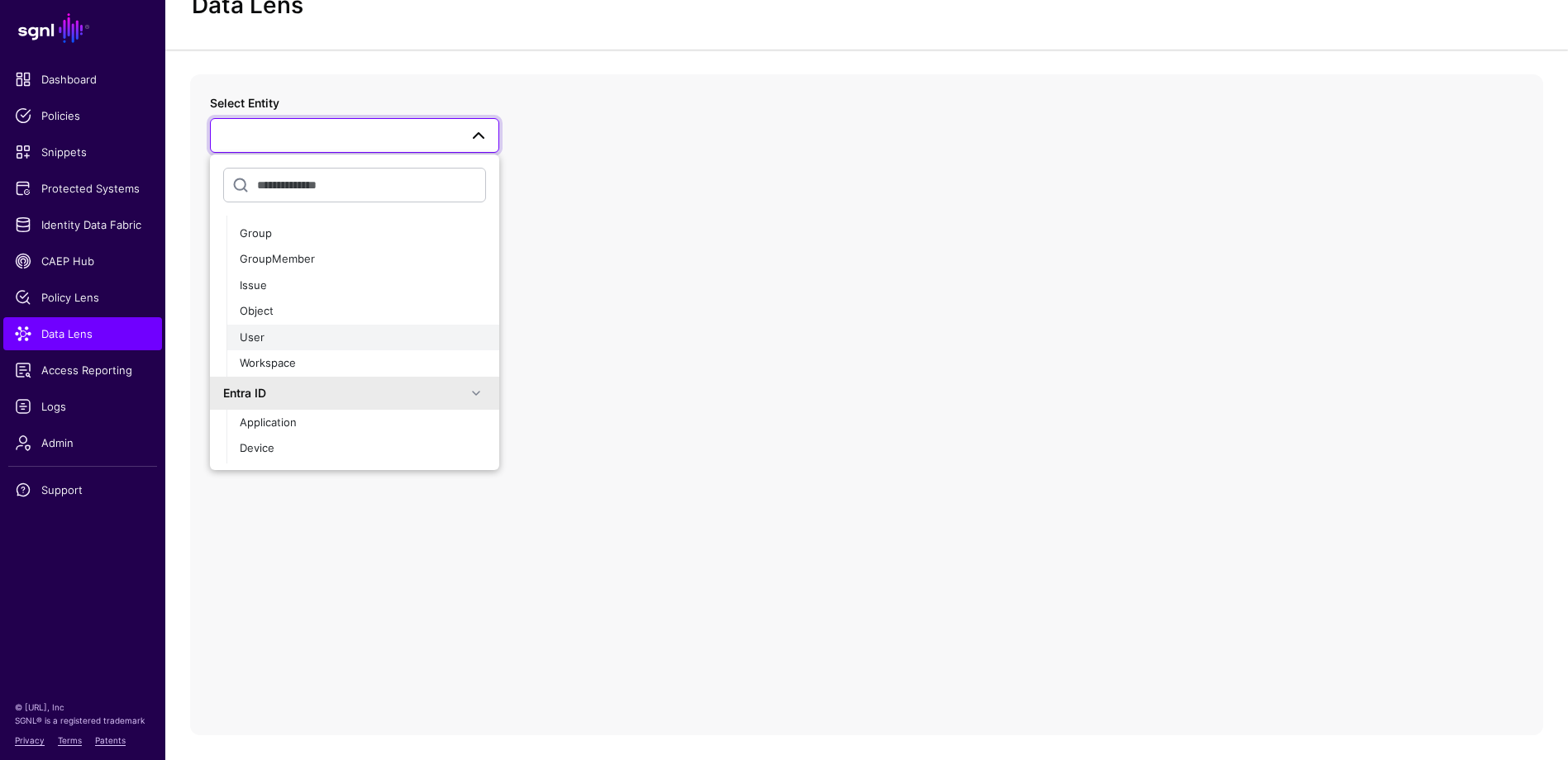 click on "User" 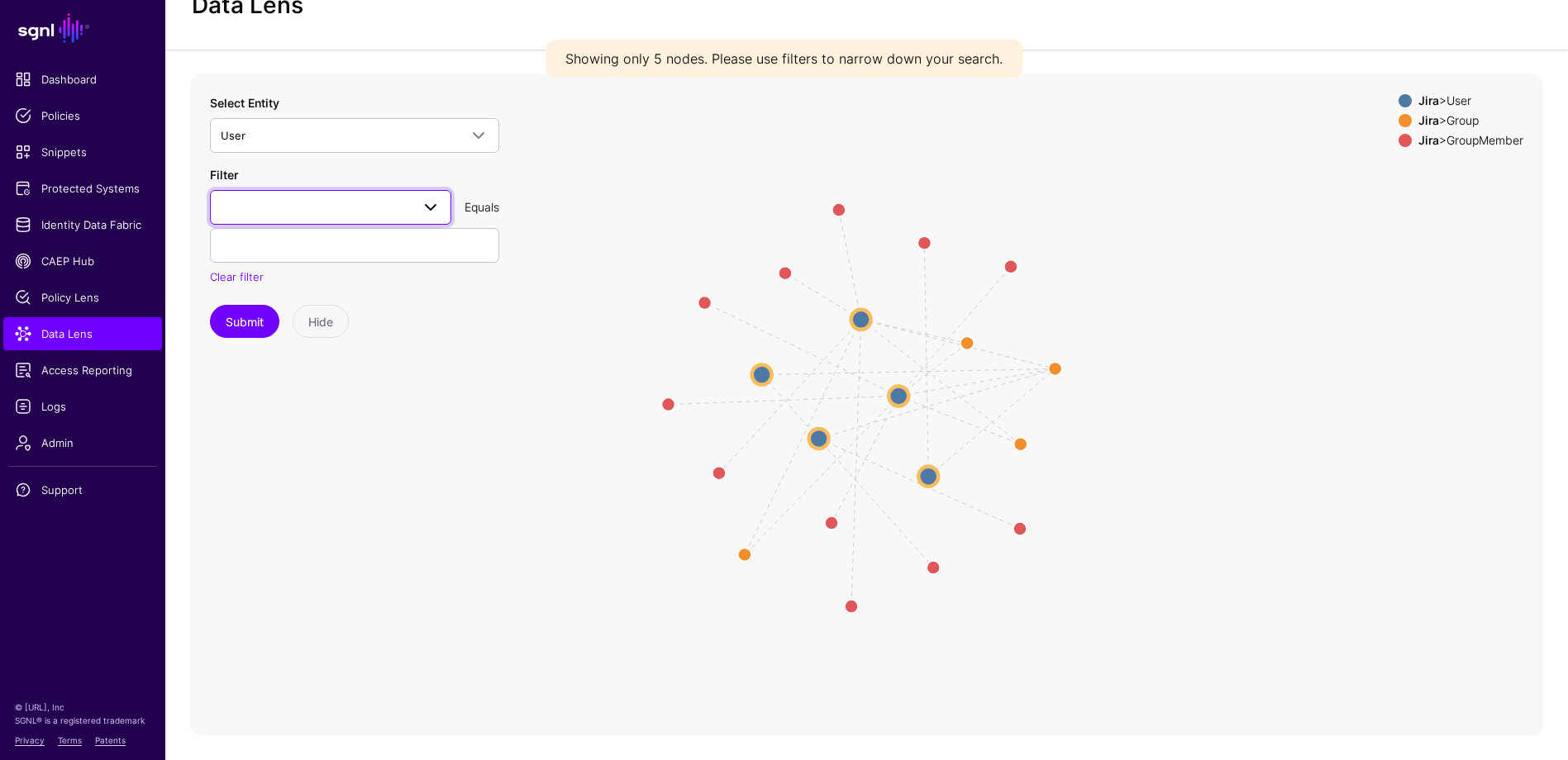 click at bounding box center [331, 207] 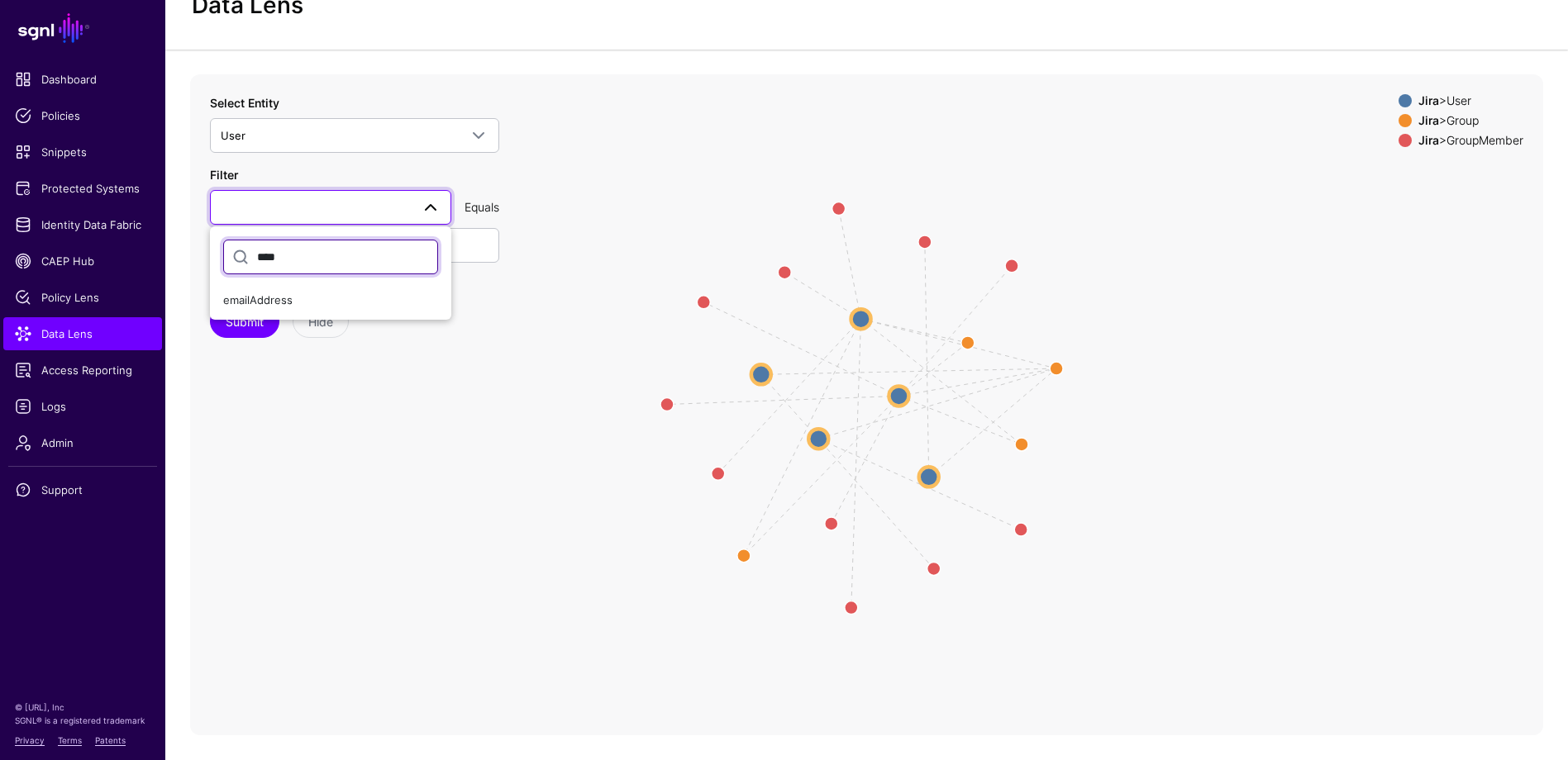 type on "*****" 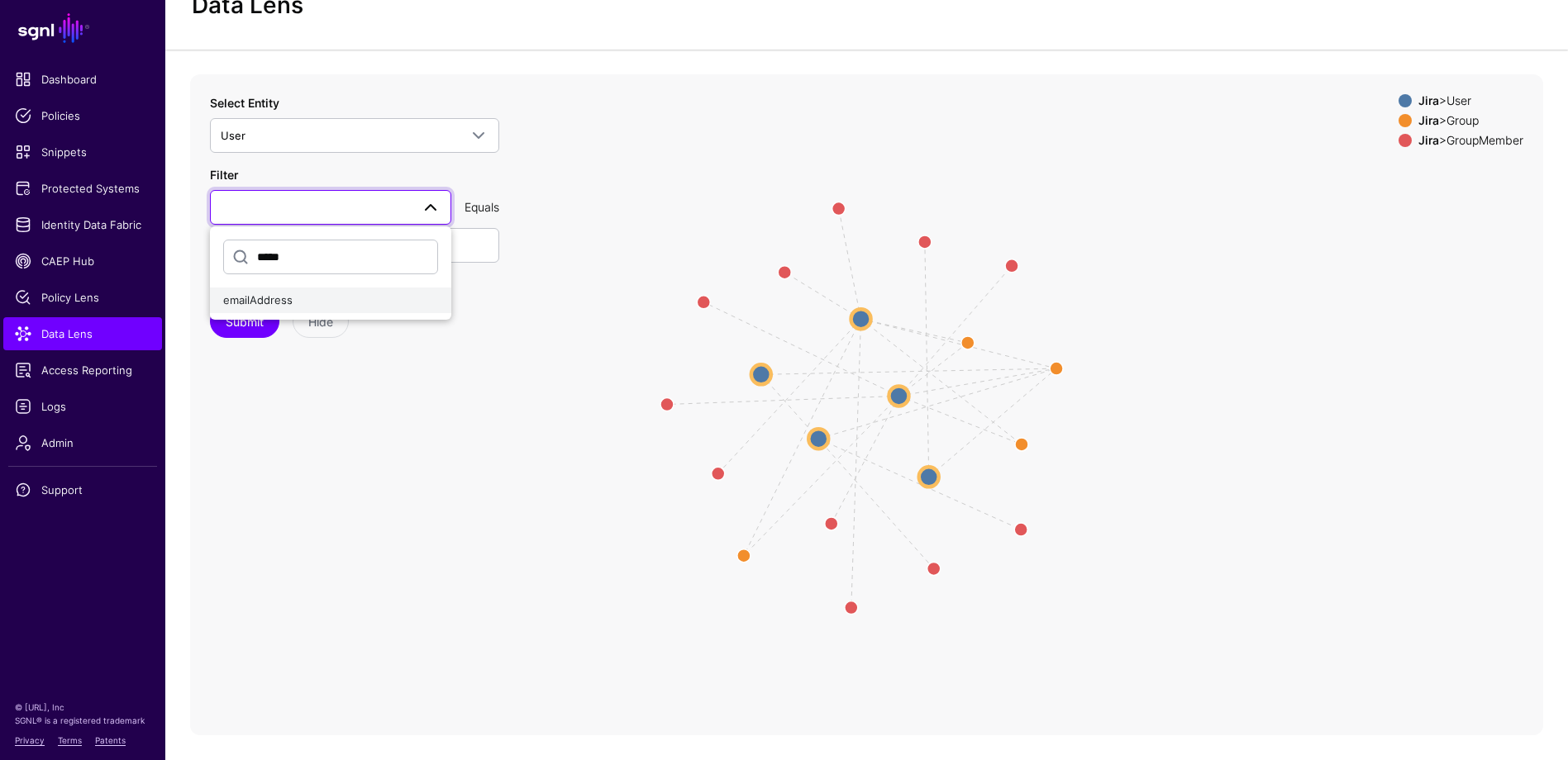 click on "emailAddress" 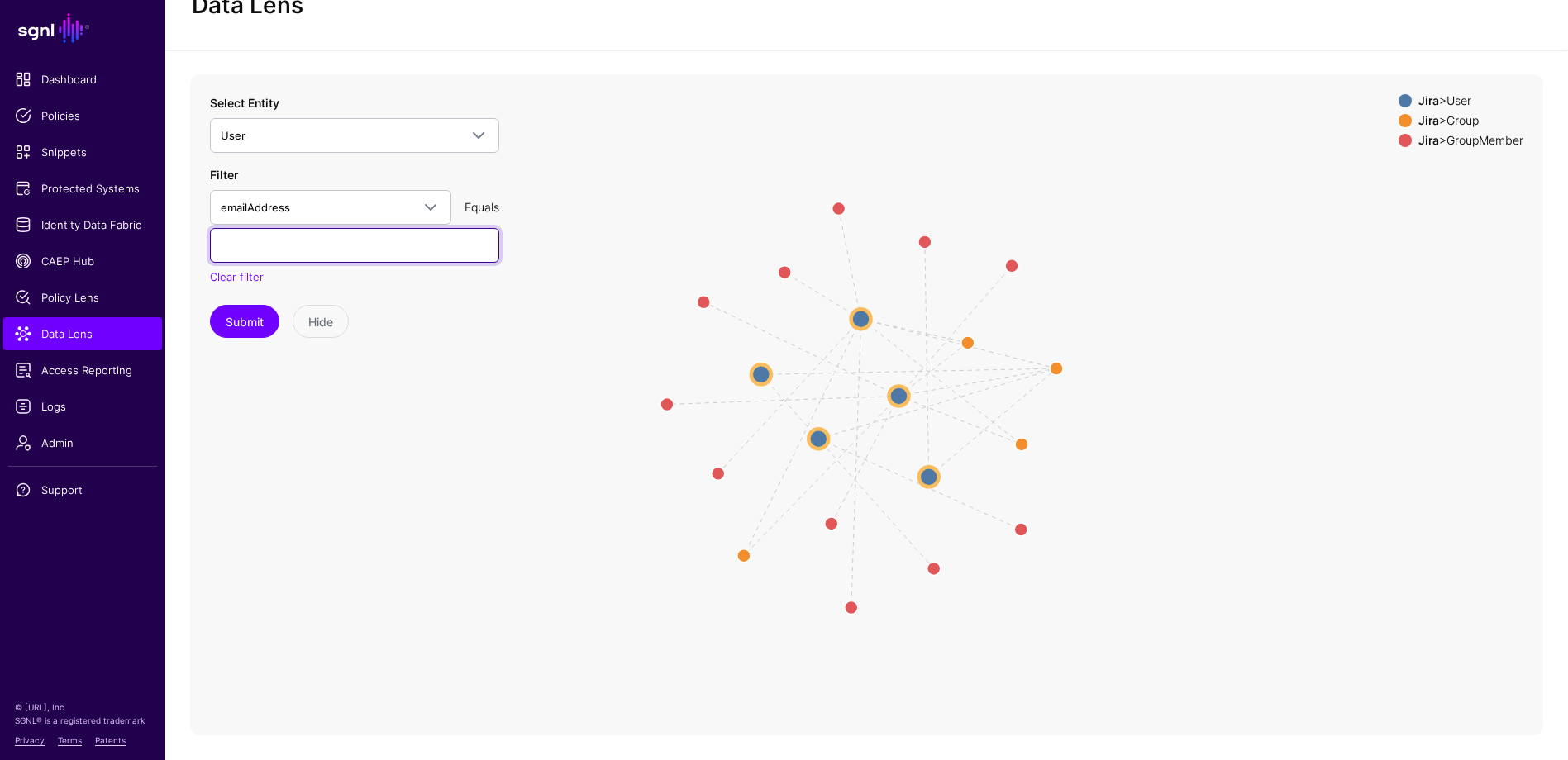 click at bounding box center (355, 245) 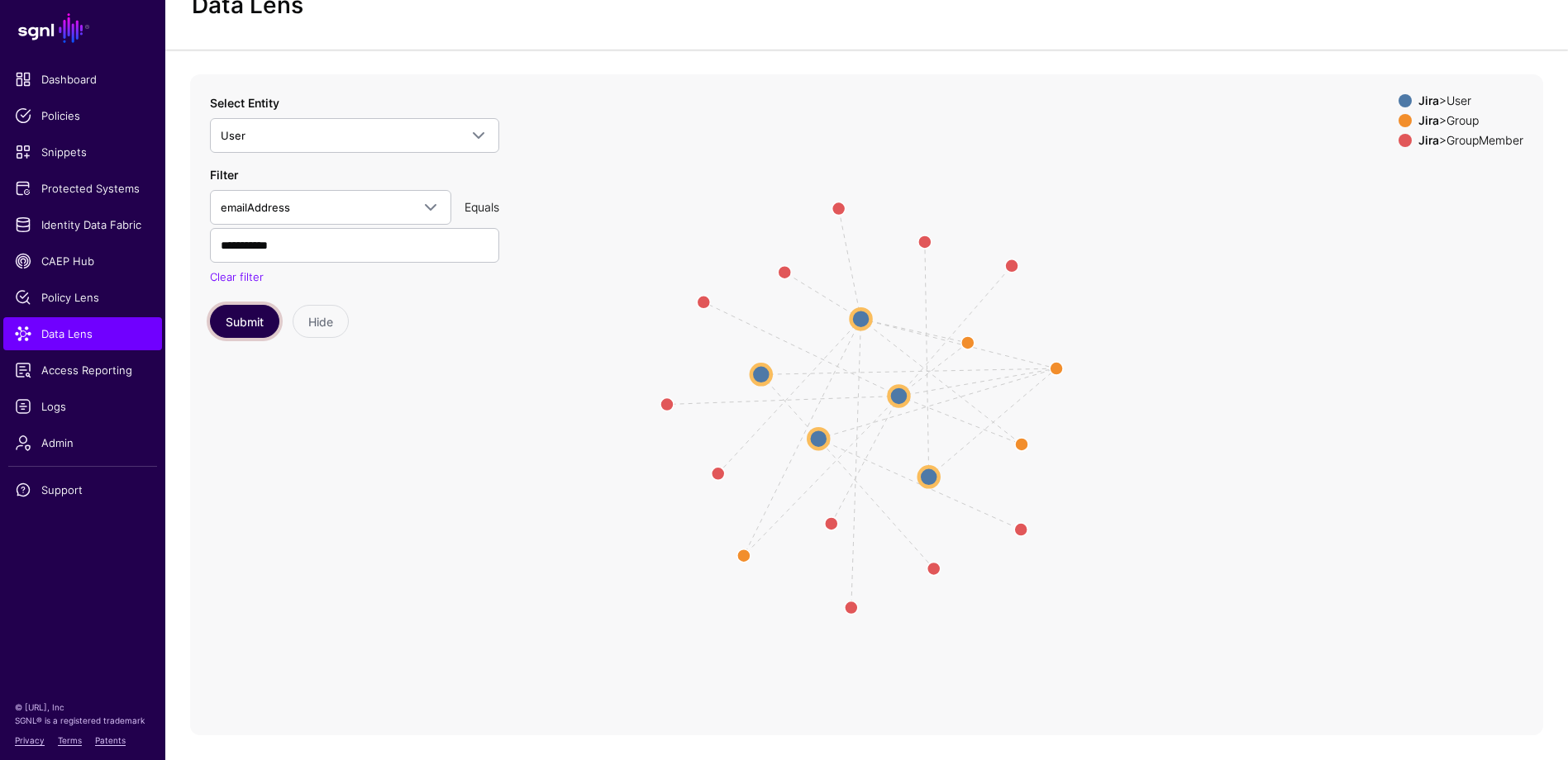 click on "Submit" 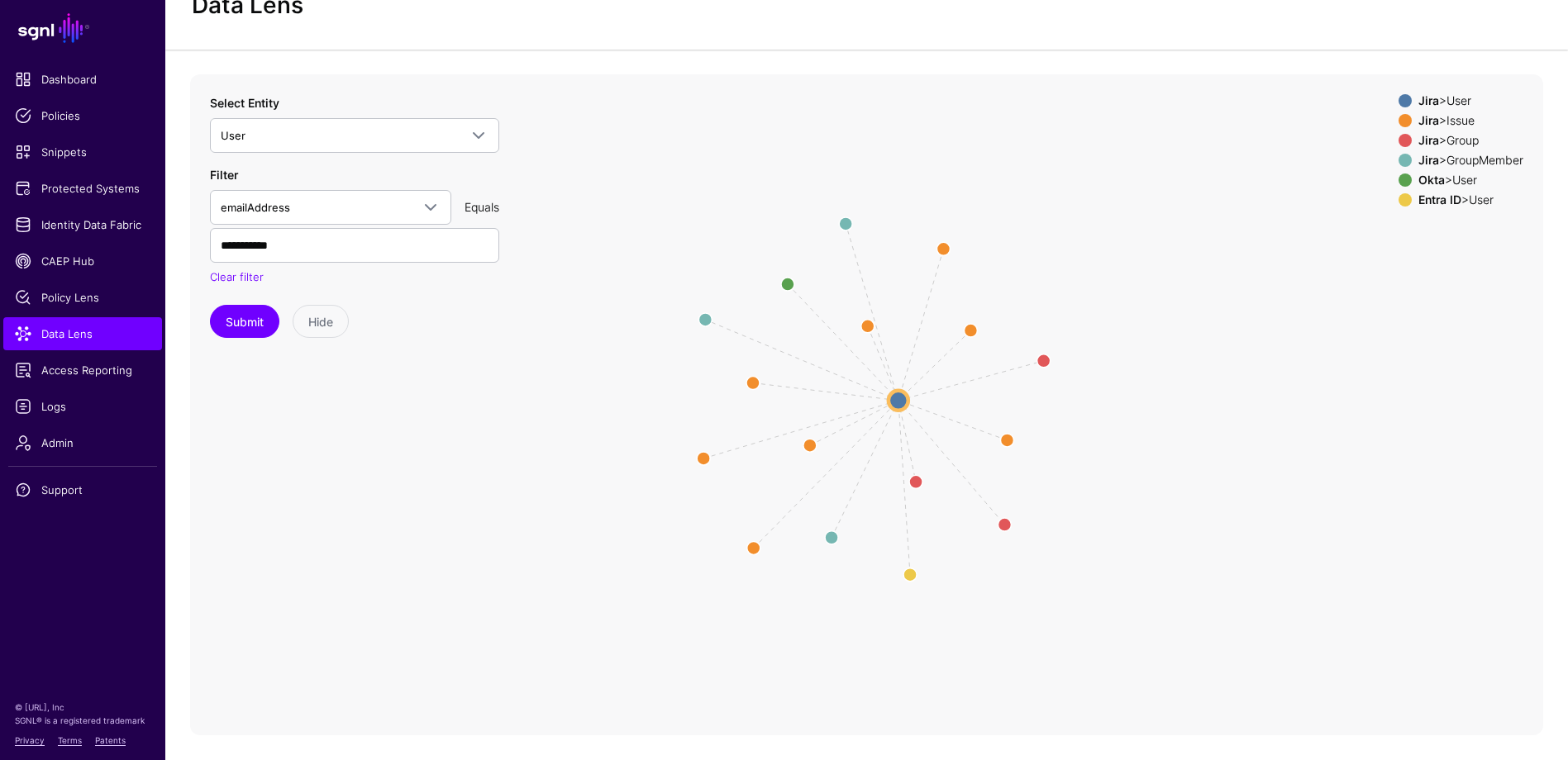 click at bounding box center [1405, 160] 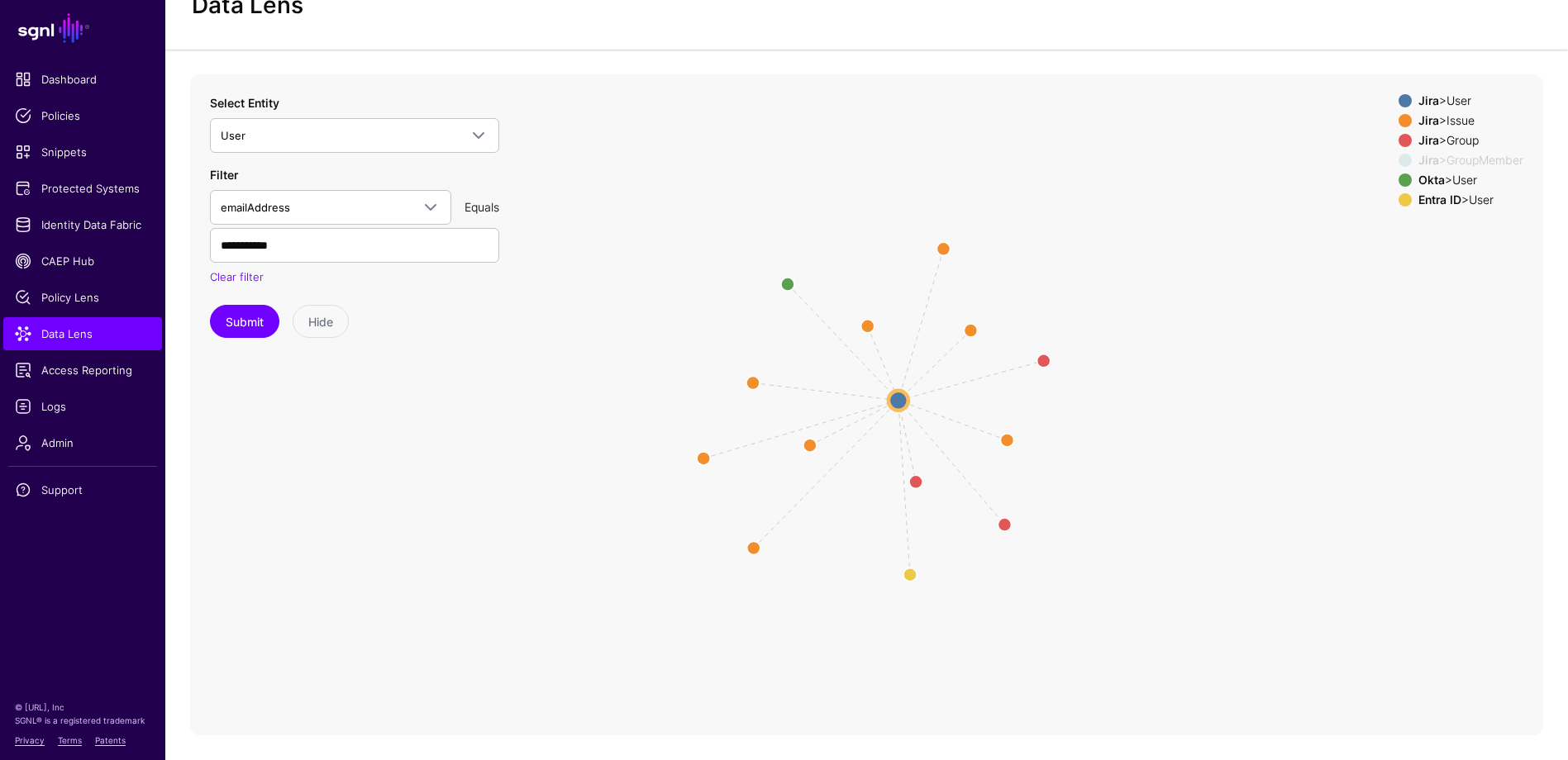click at bounding box center [1405, 121] 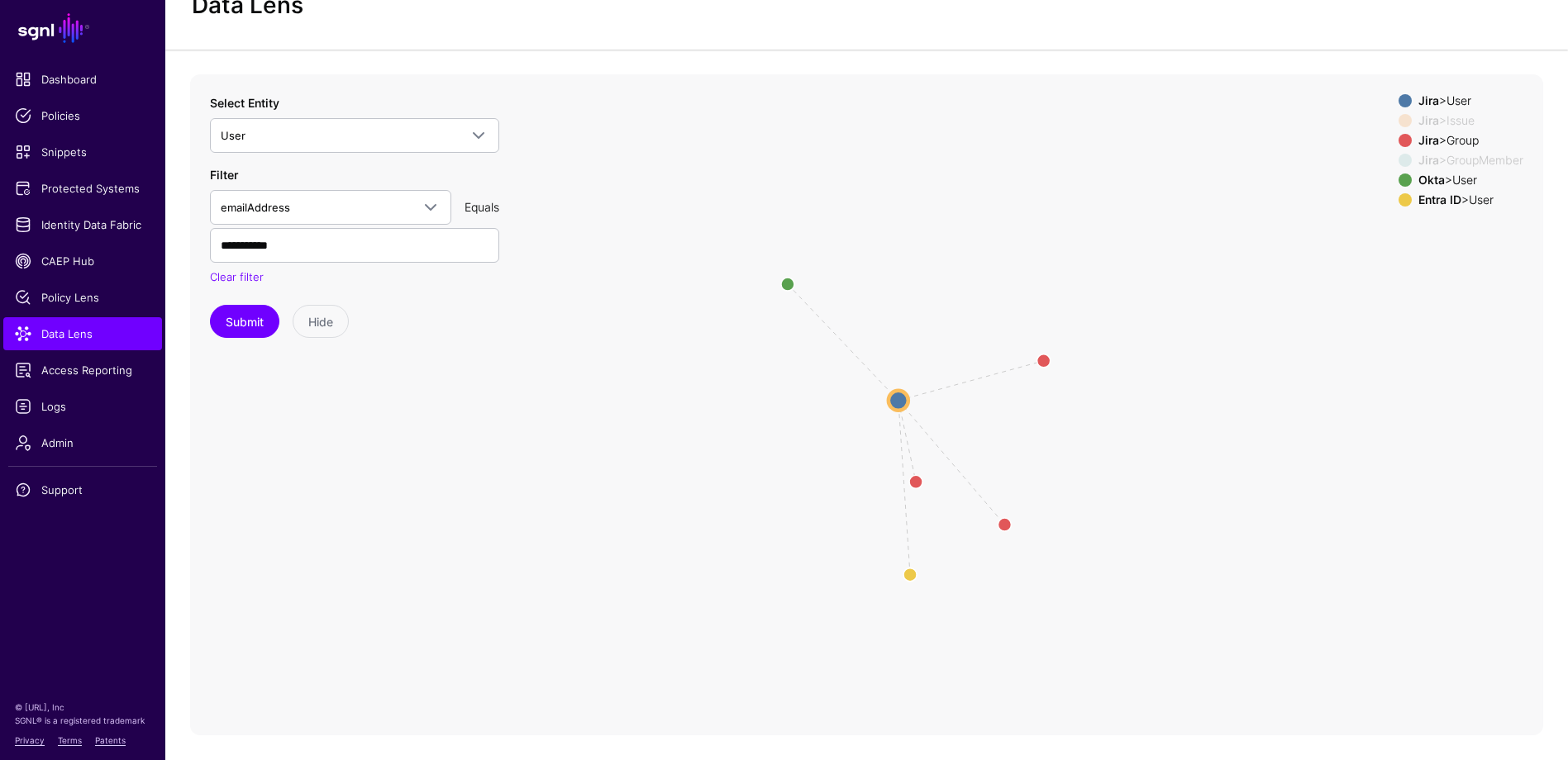 click at bounding box center (1405, 101) 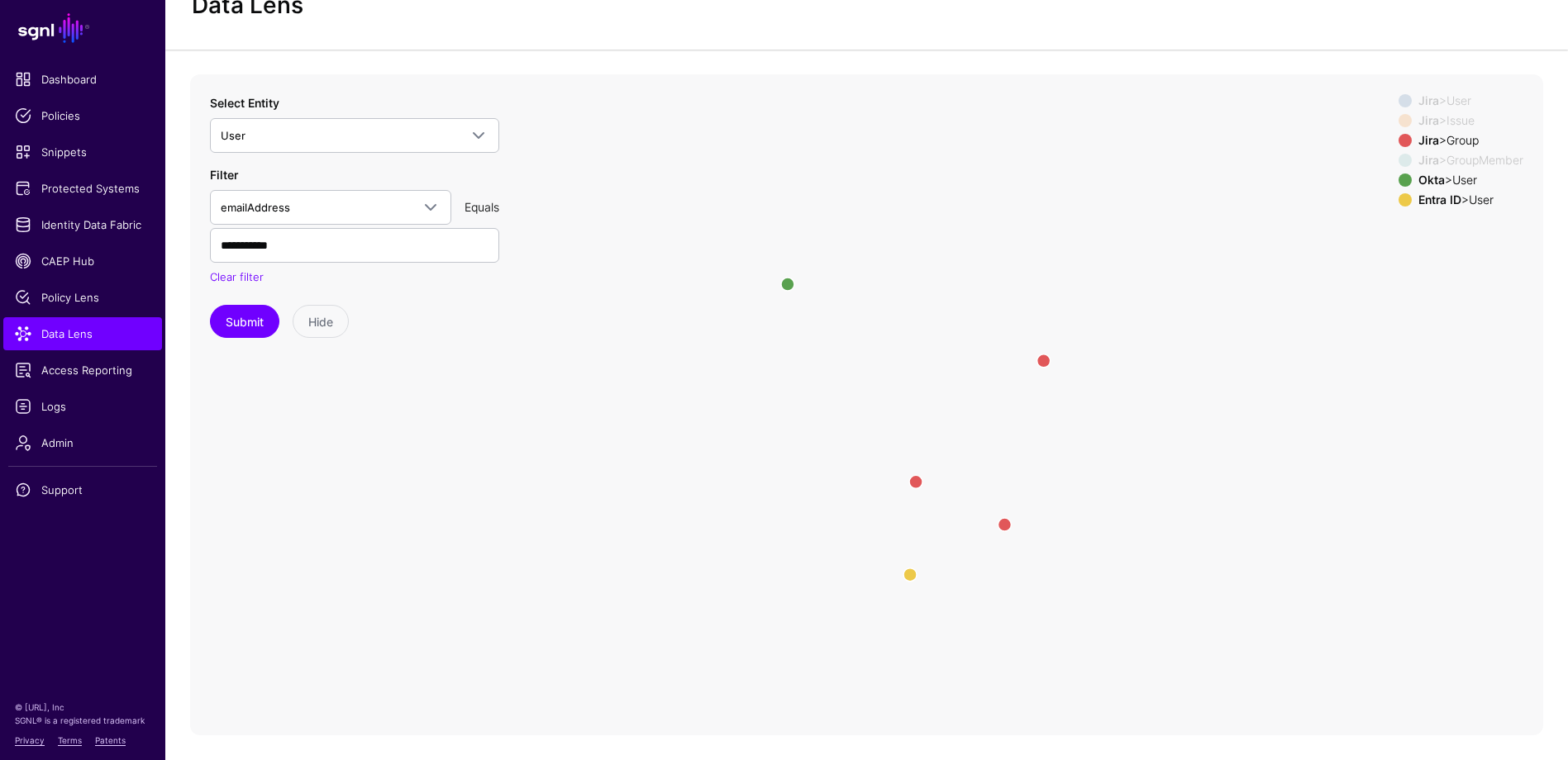 click at bounding box center (1405, 180) 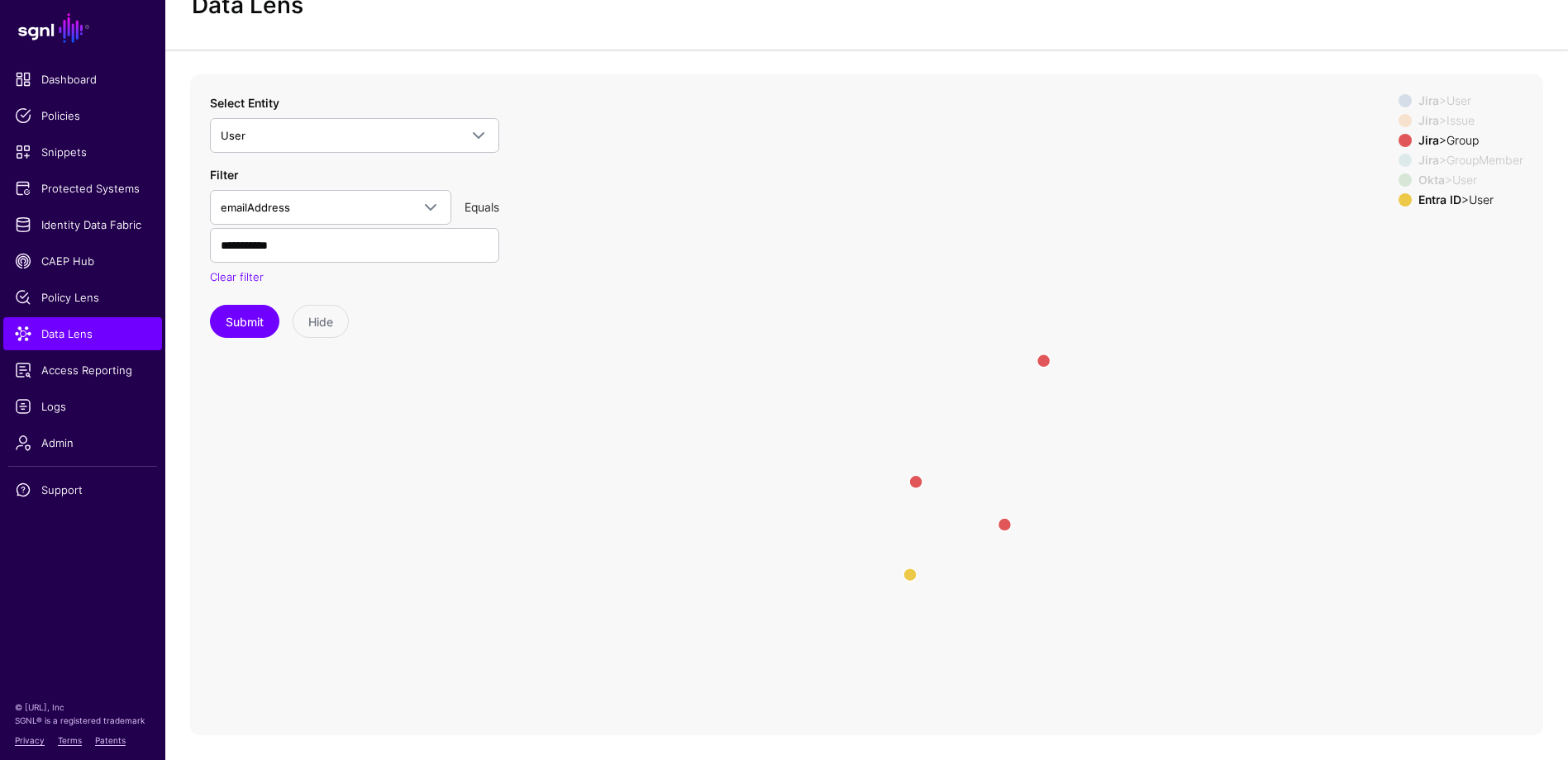 click at bounding box center [1405, 101] 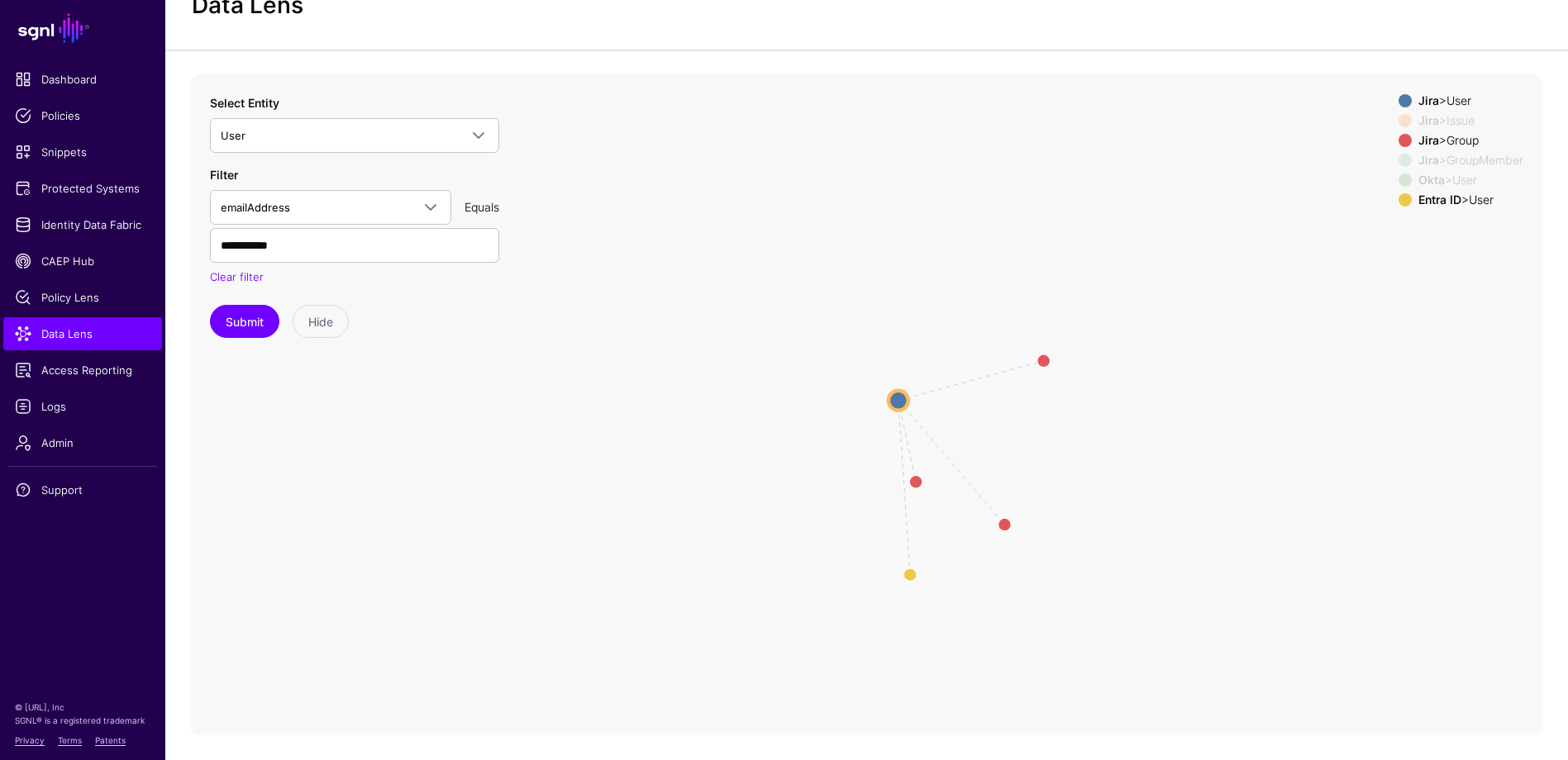 click at bounding box center [1405, 200] 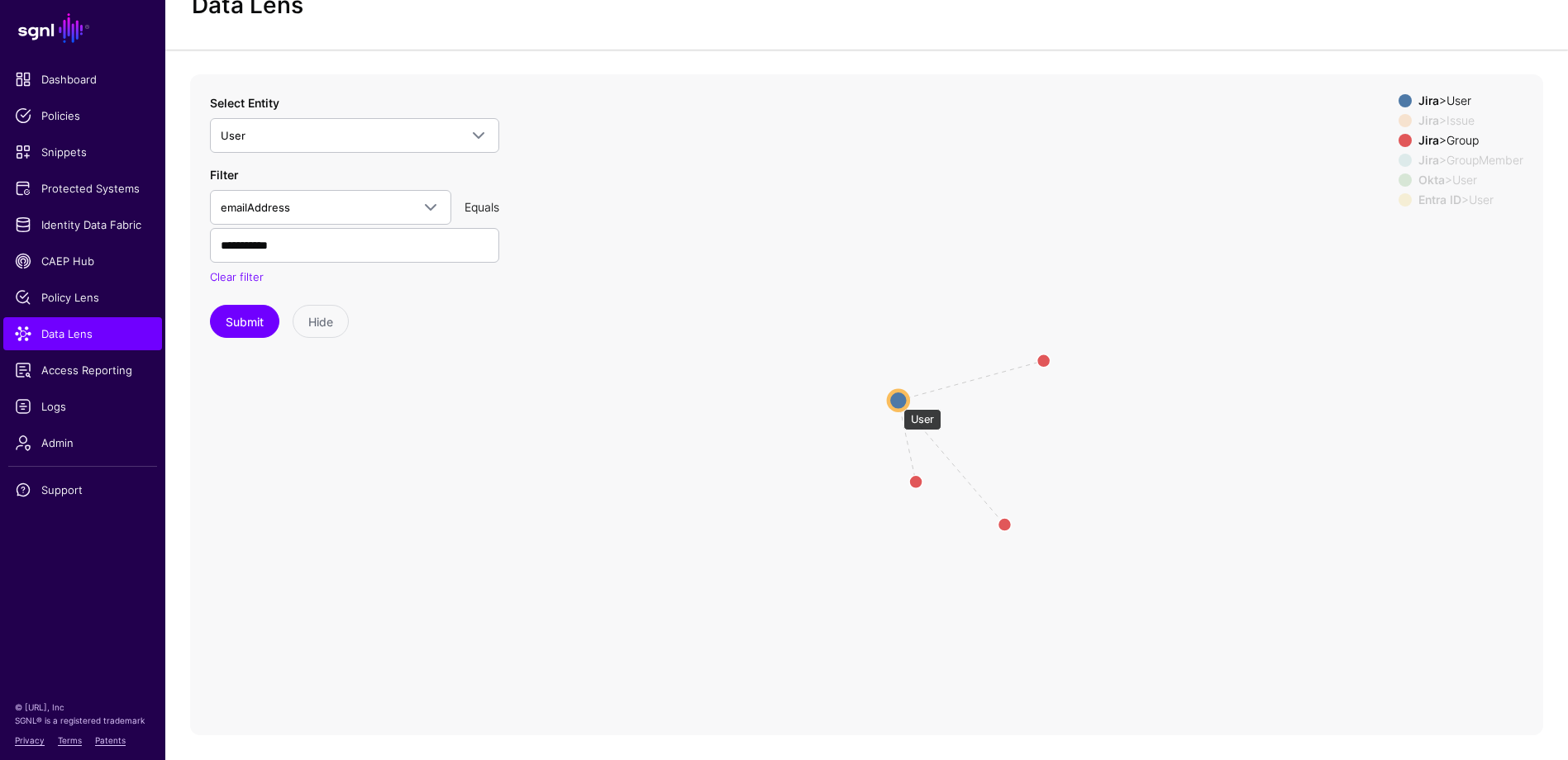 click 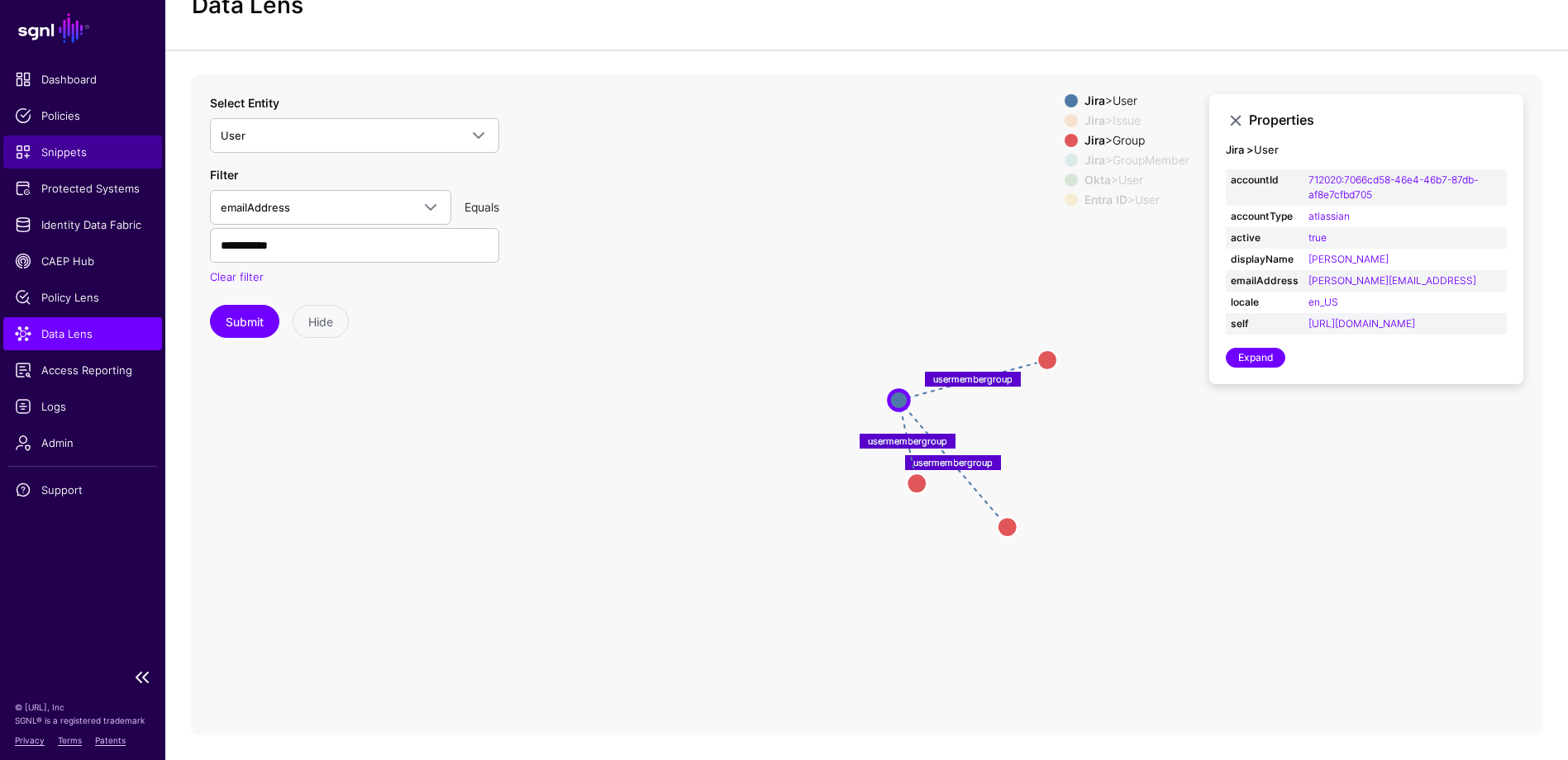 click on "Snippets" 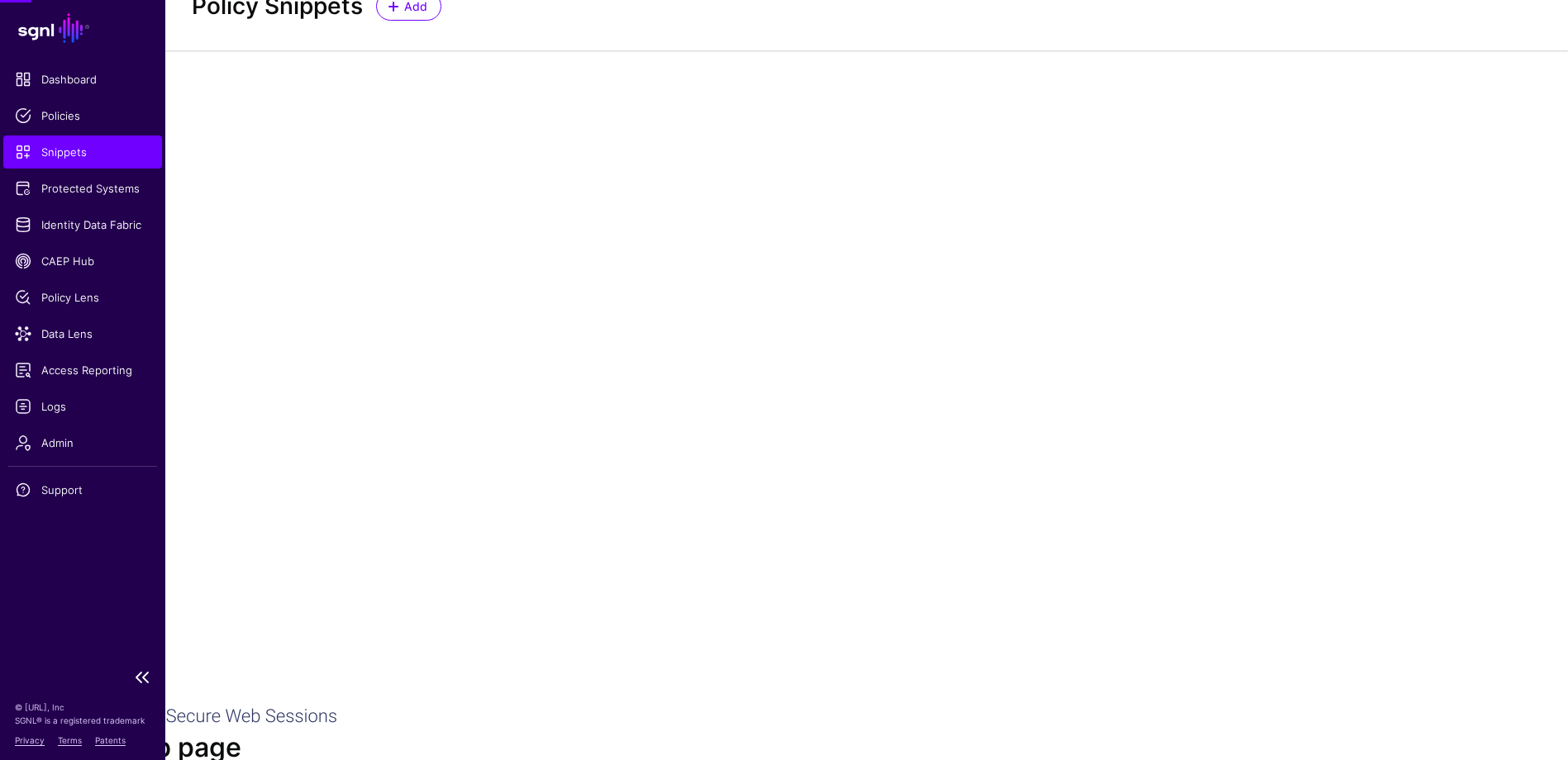 scroll, scrollTop: 0, scrollLeft: 0, axis: both 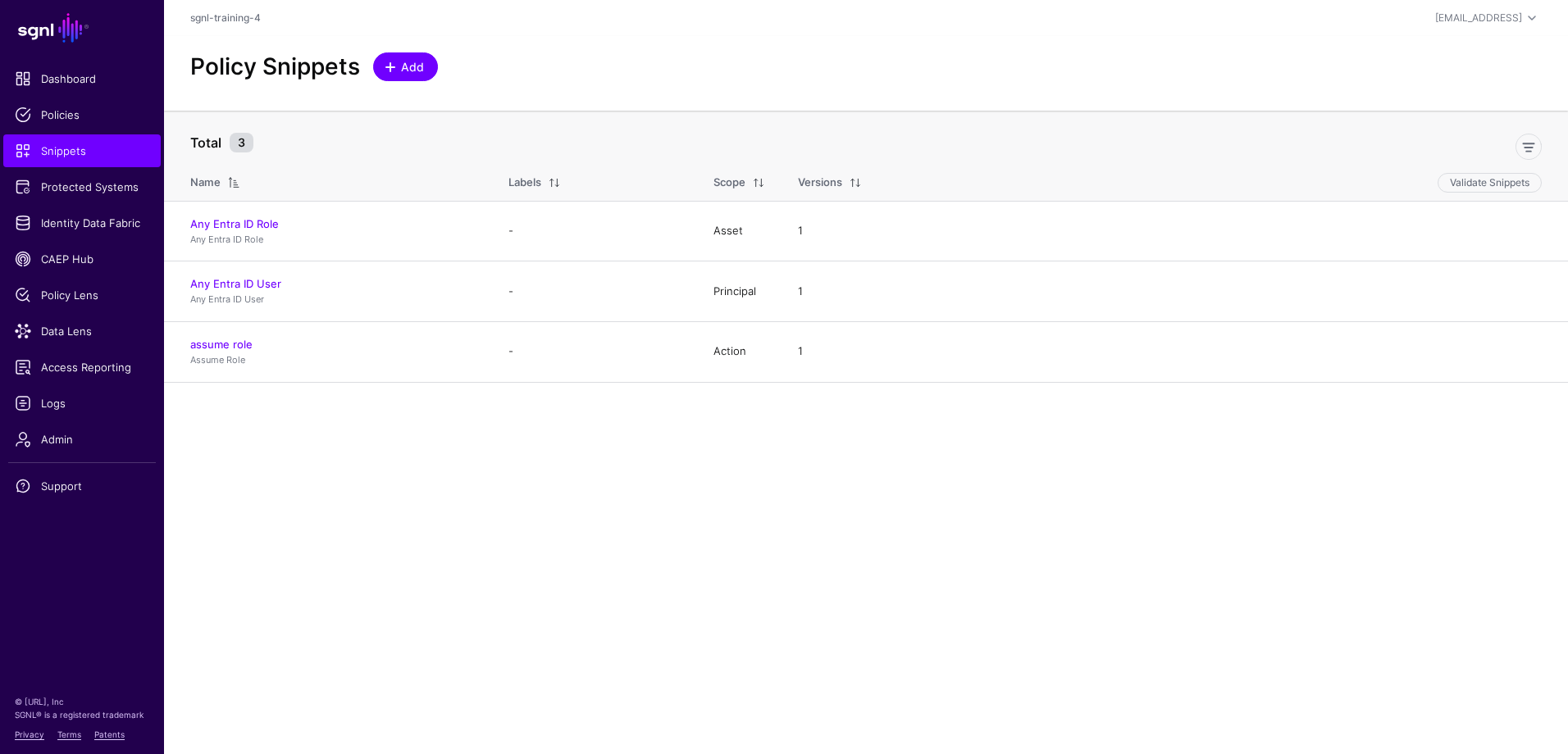 click on "Add" 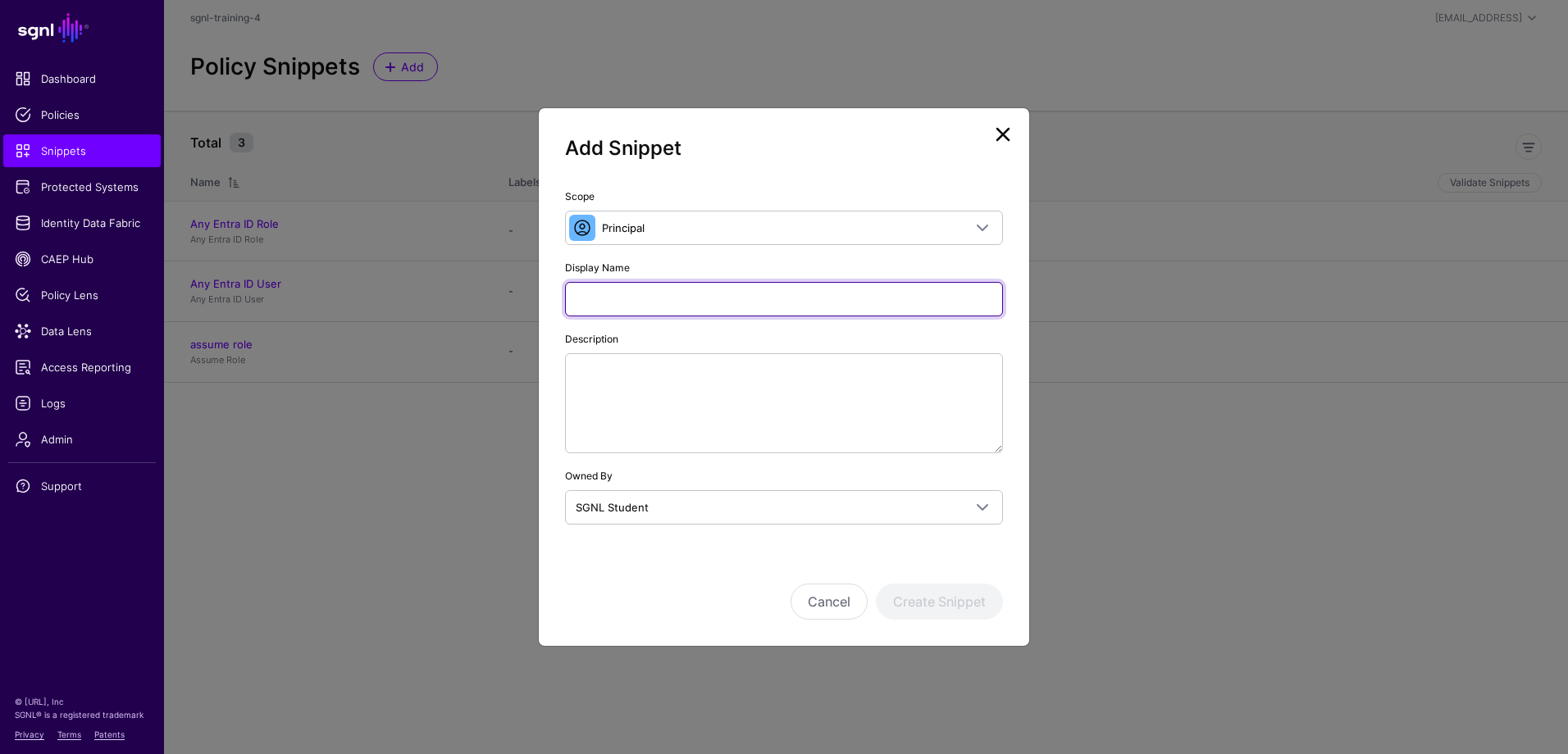 click on "Display Name" at bounding box center [784, 299] 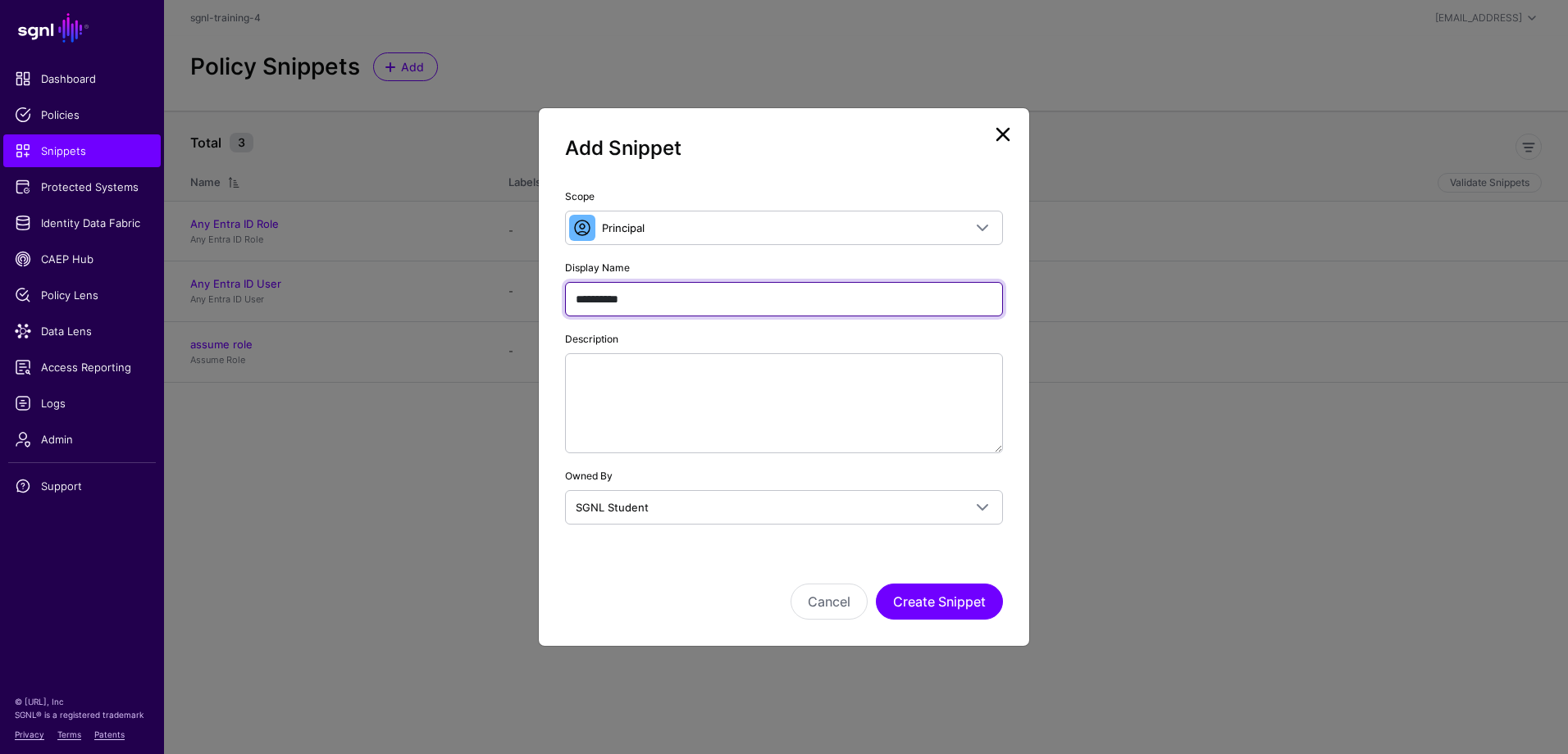 type on "**********" 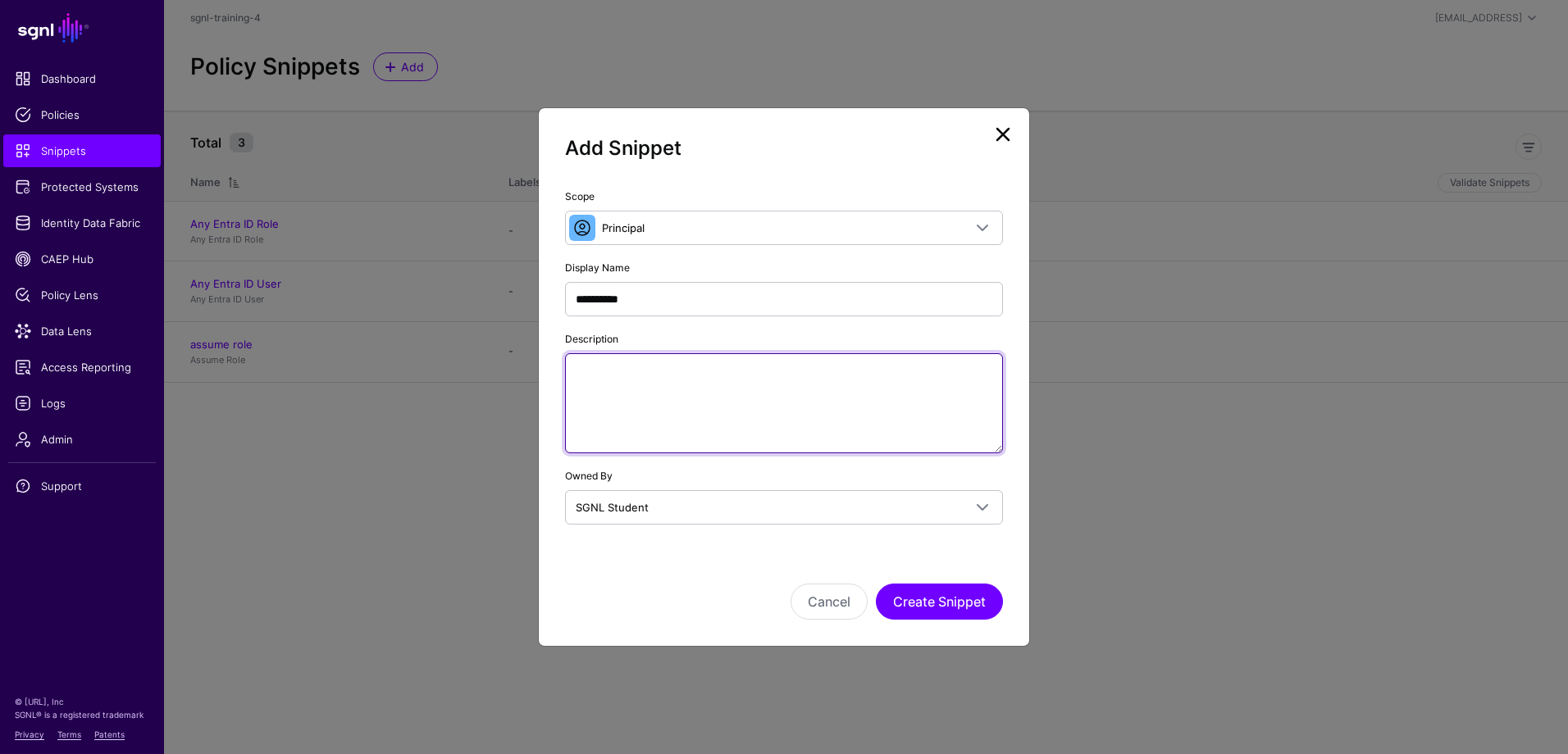 click on "Description" at bounding box center (784, 403) 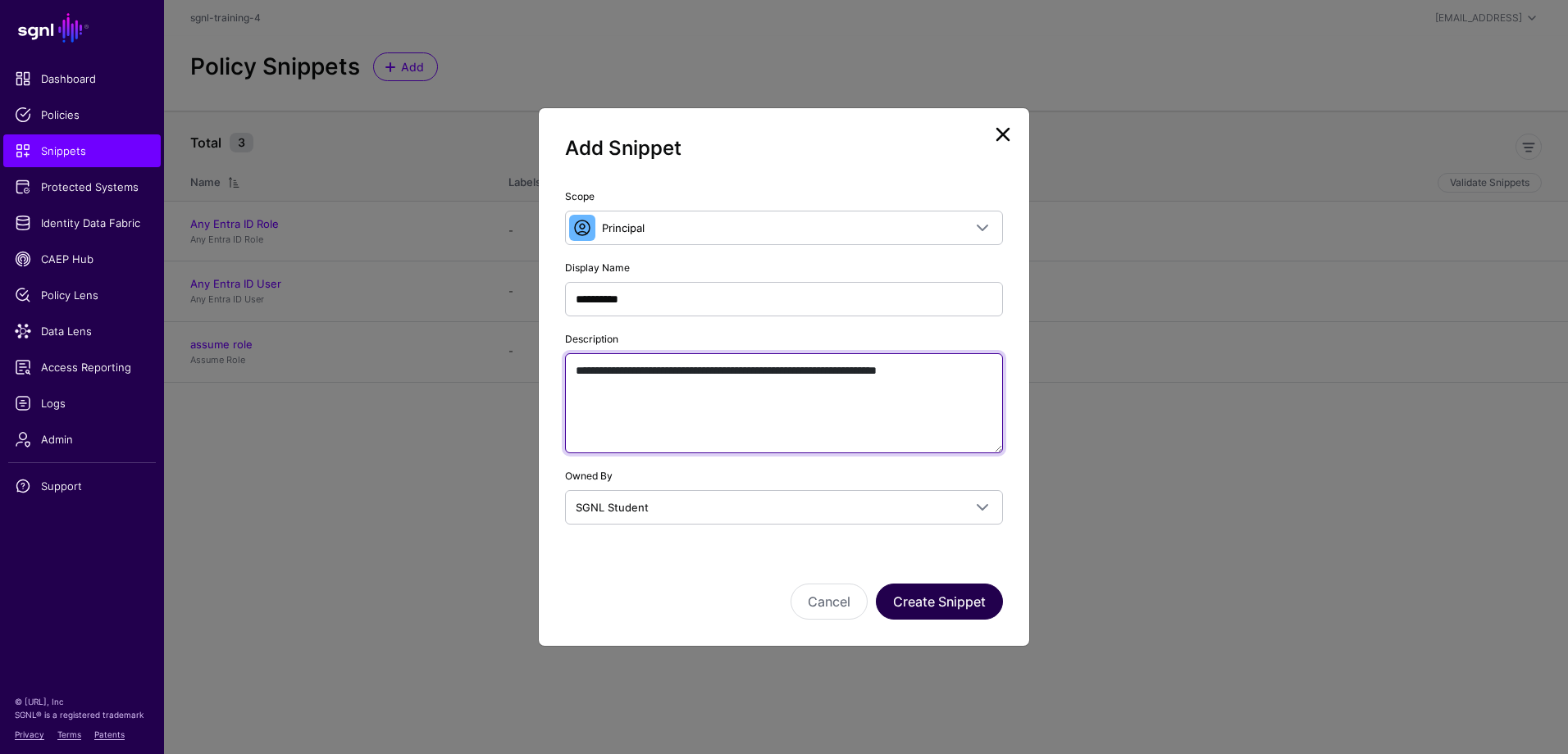 type on "**********" 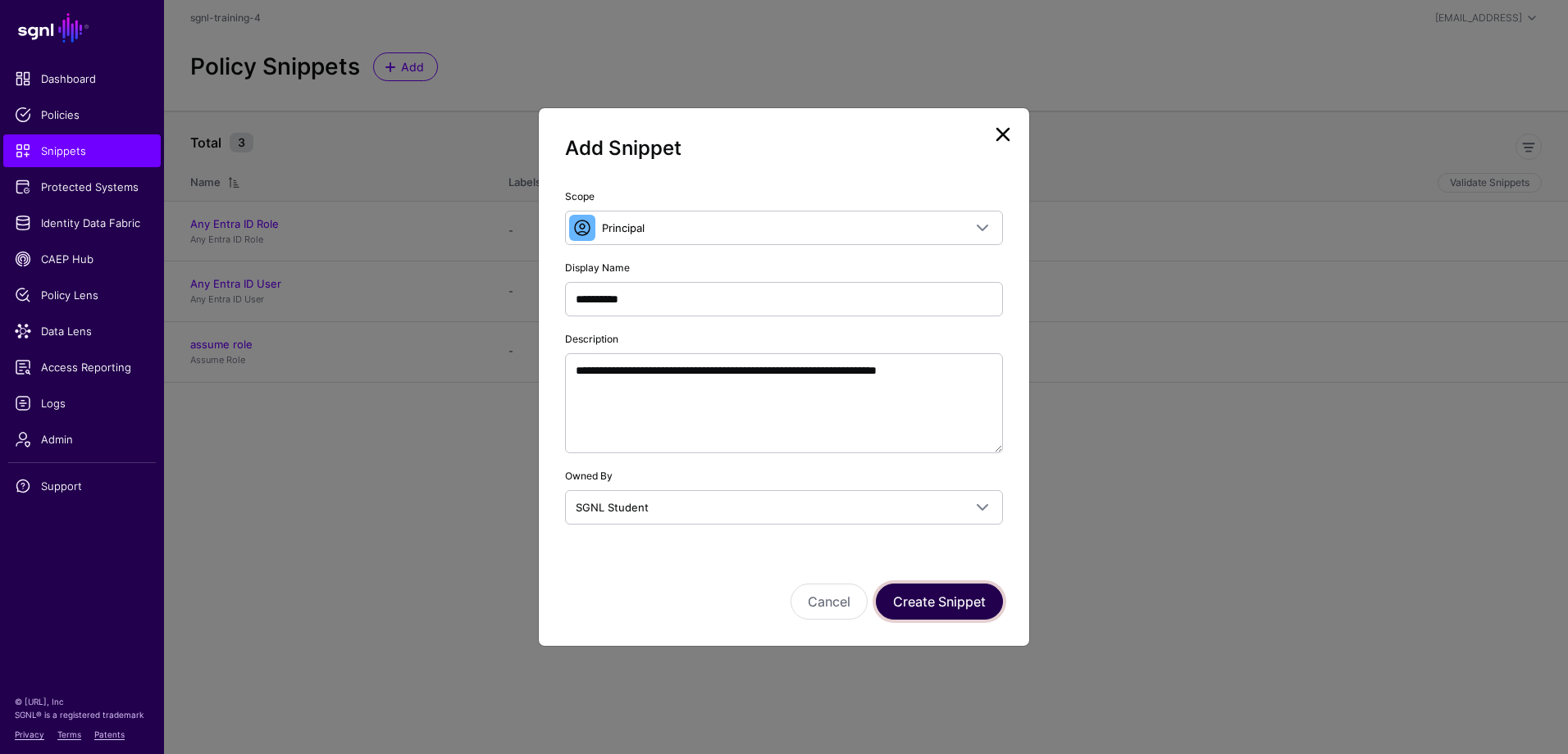 click on "Create Snippet" 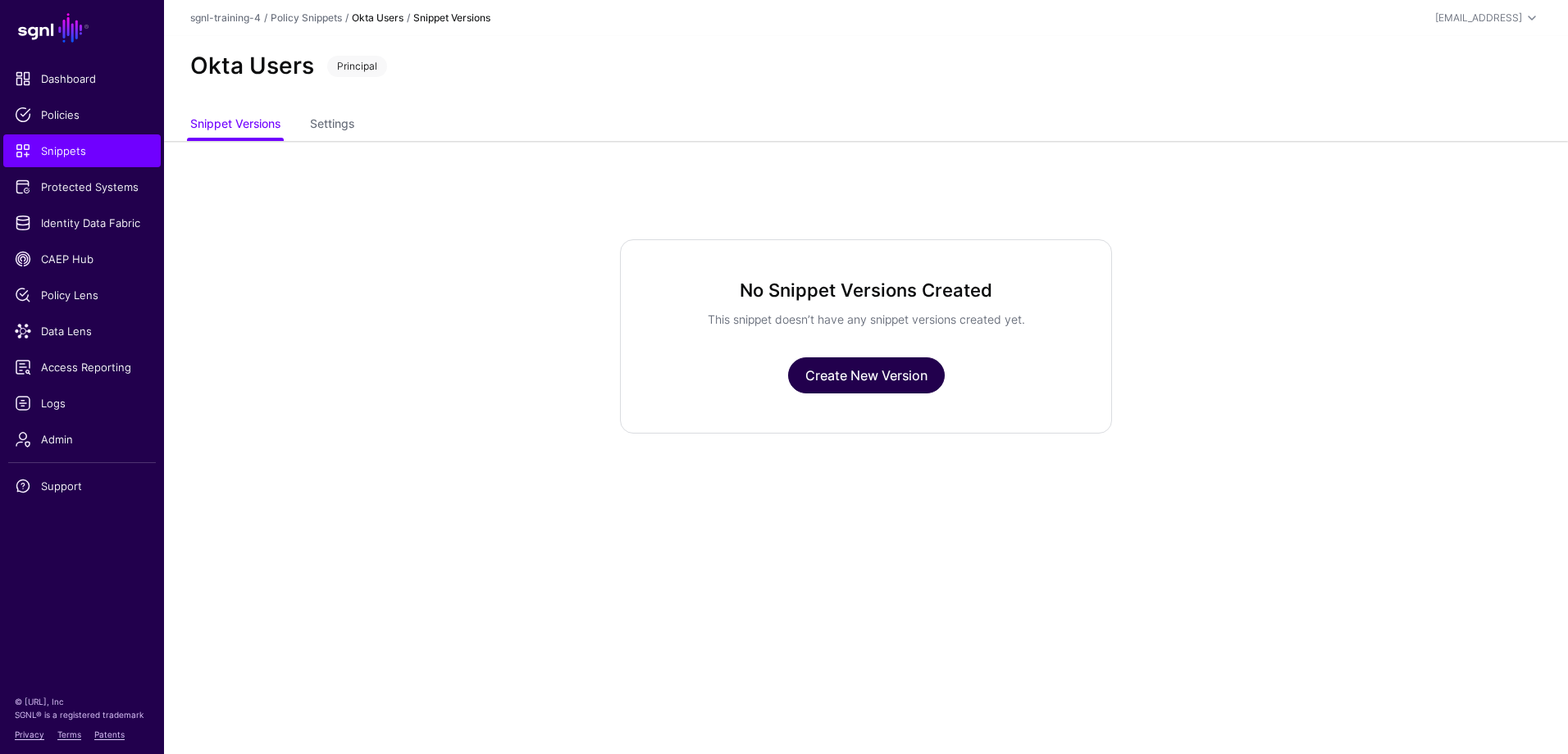 click on "Create New Version" 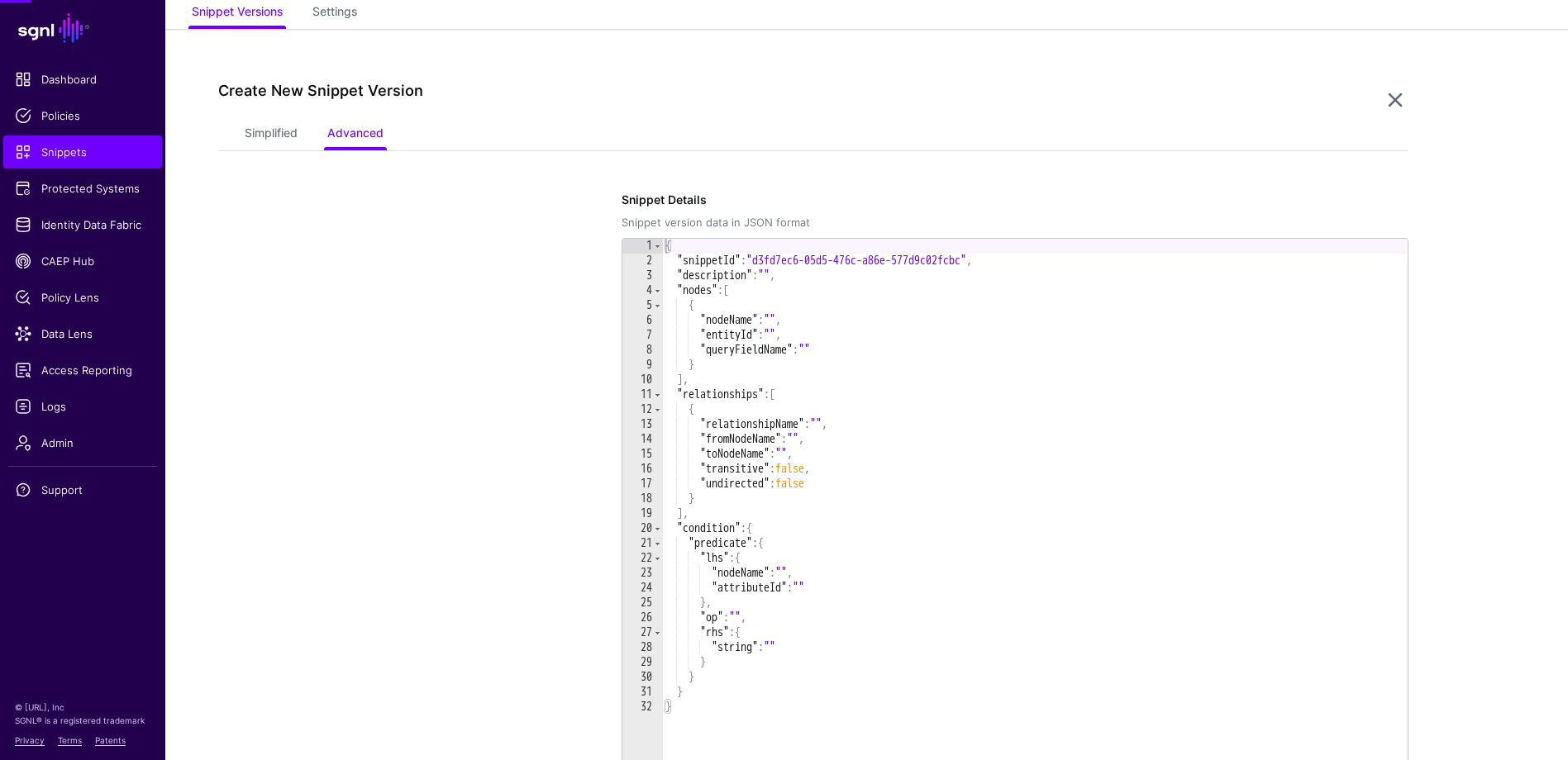 scroll, scrollTop: 142, scrollLeft: 0, axis: vertical 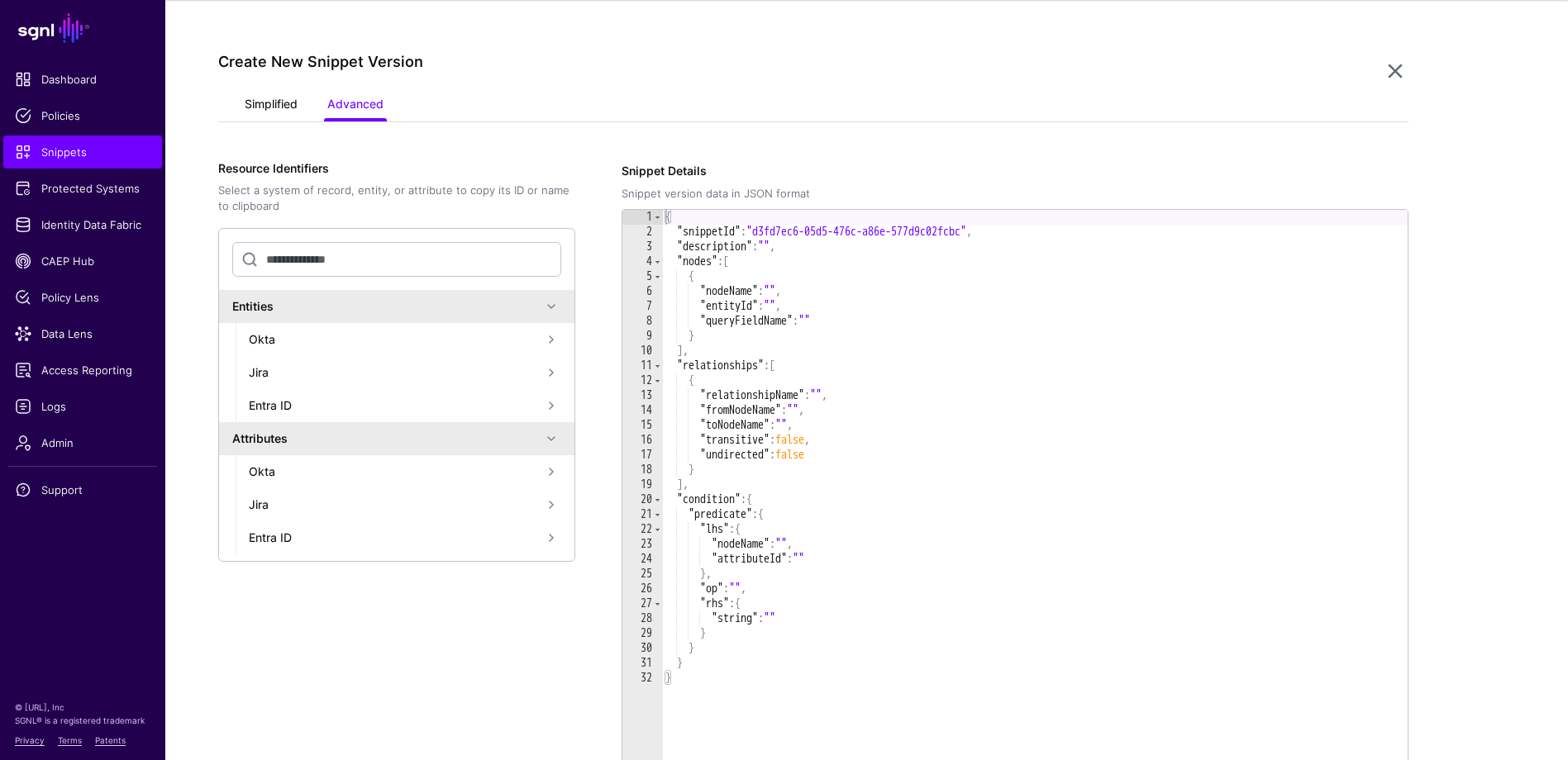 click on "Simplified" at bounding box center [271, 106] 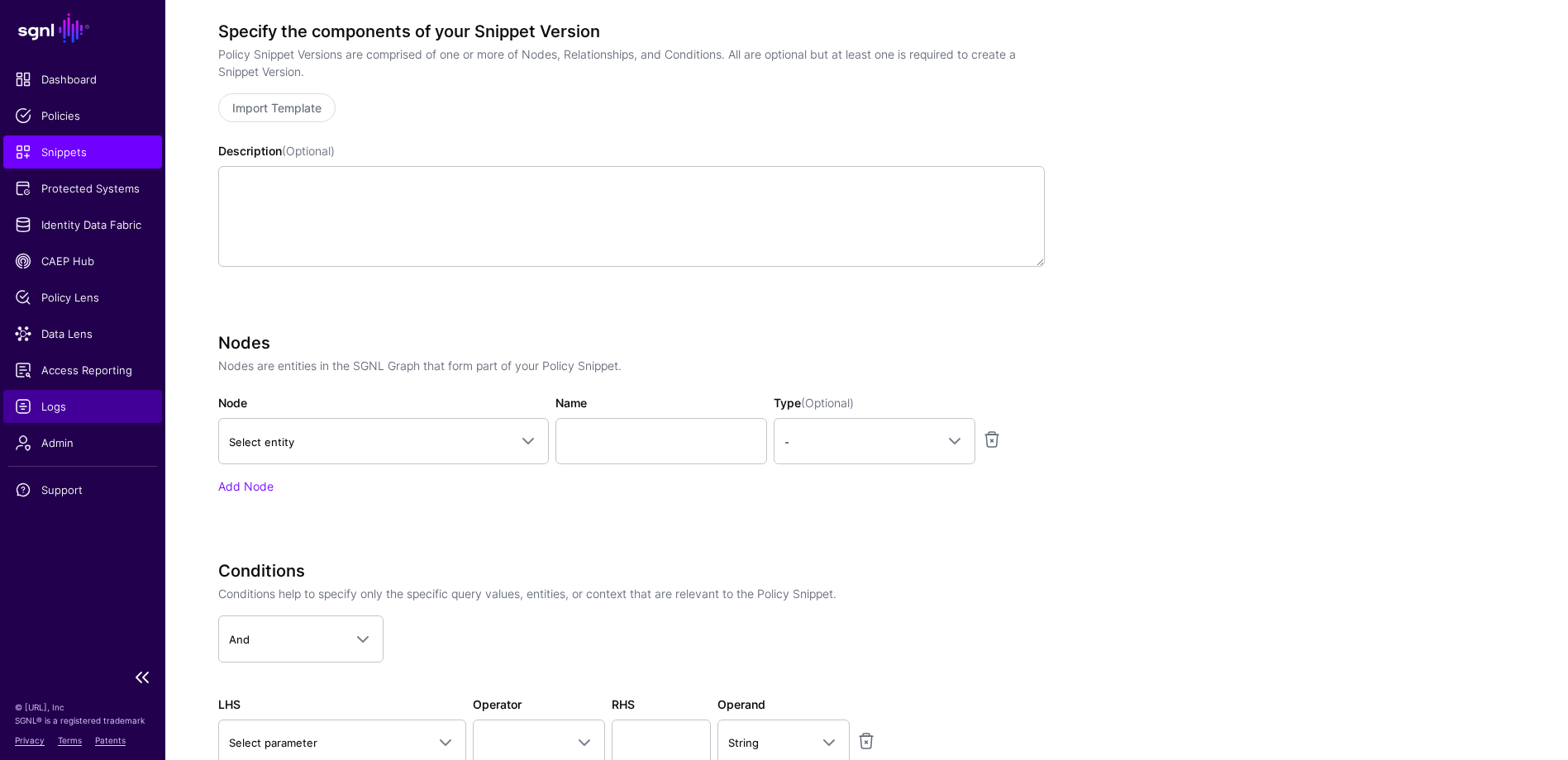 scroll, scrollTop: 307, scrollLeft: 0, axis: vertical 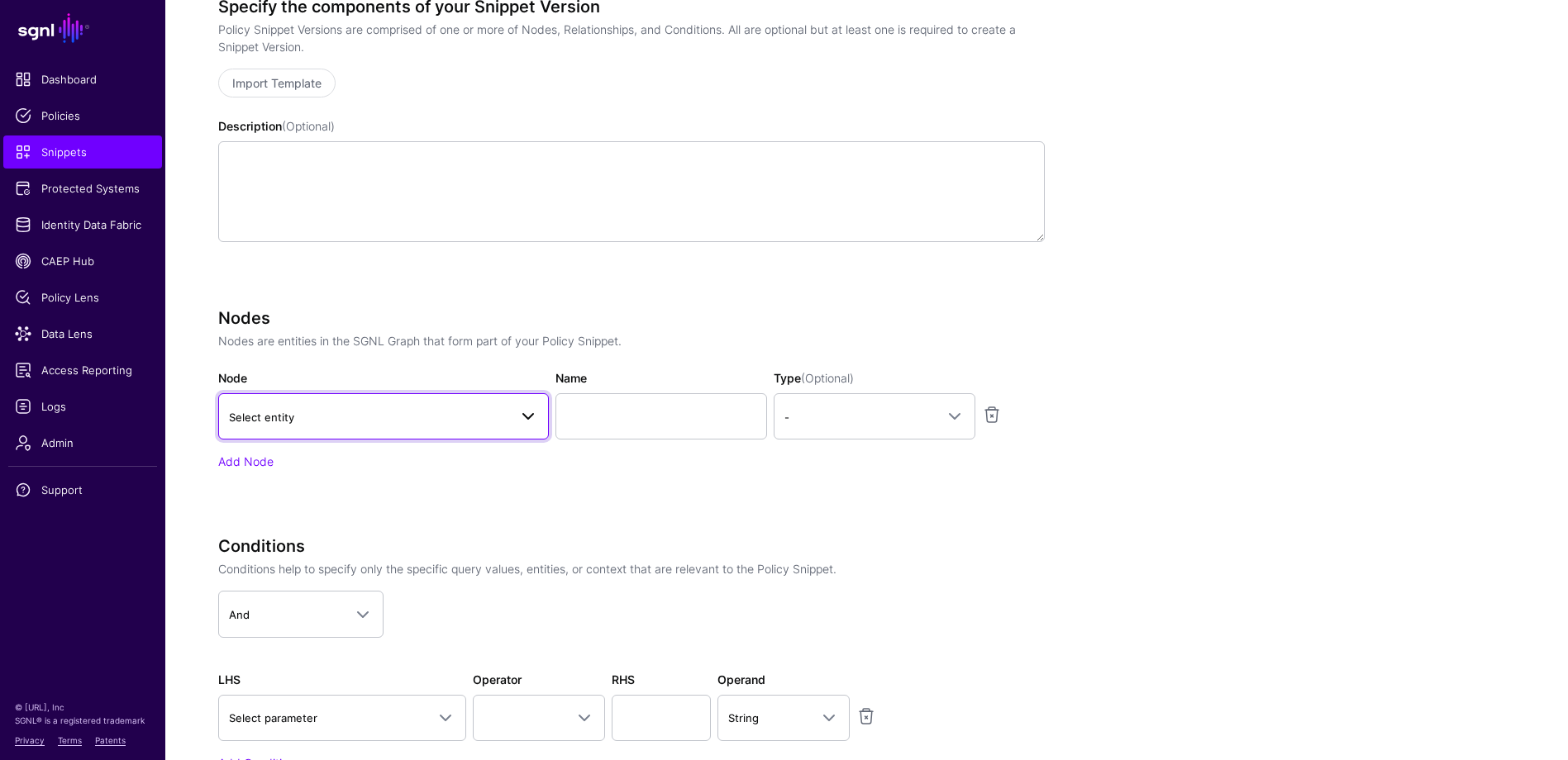 click on "Select entity" at bounding box center (384, 416) 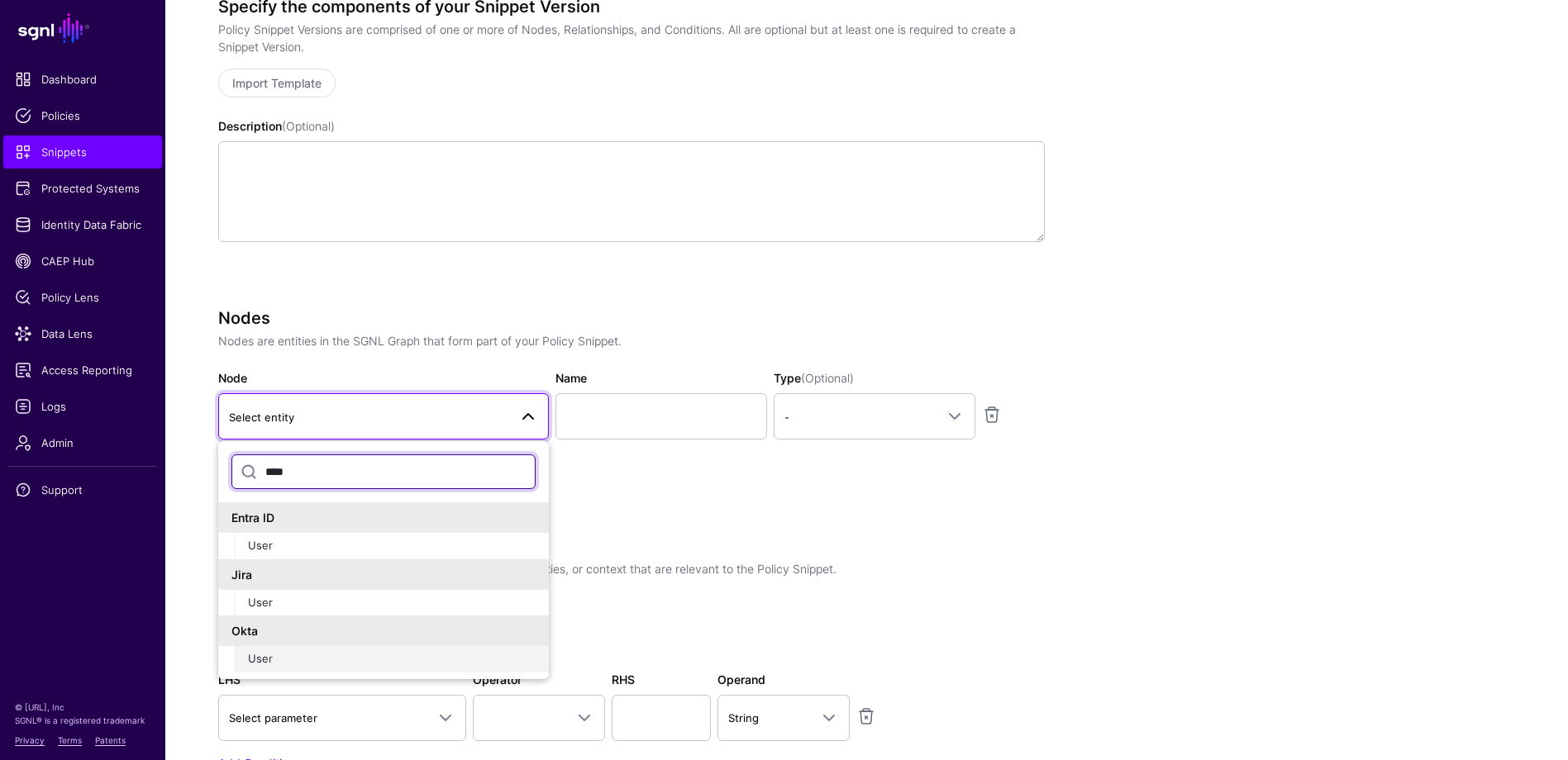 type on "****" 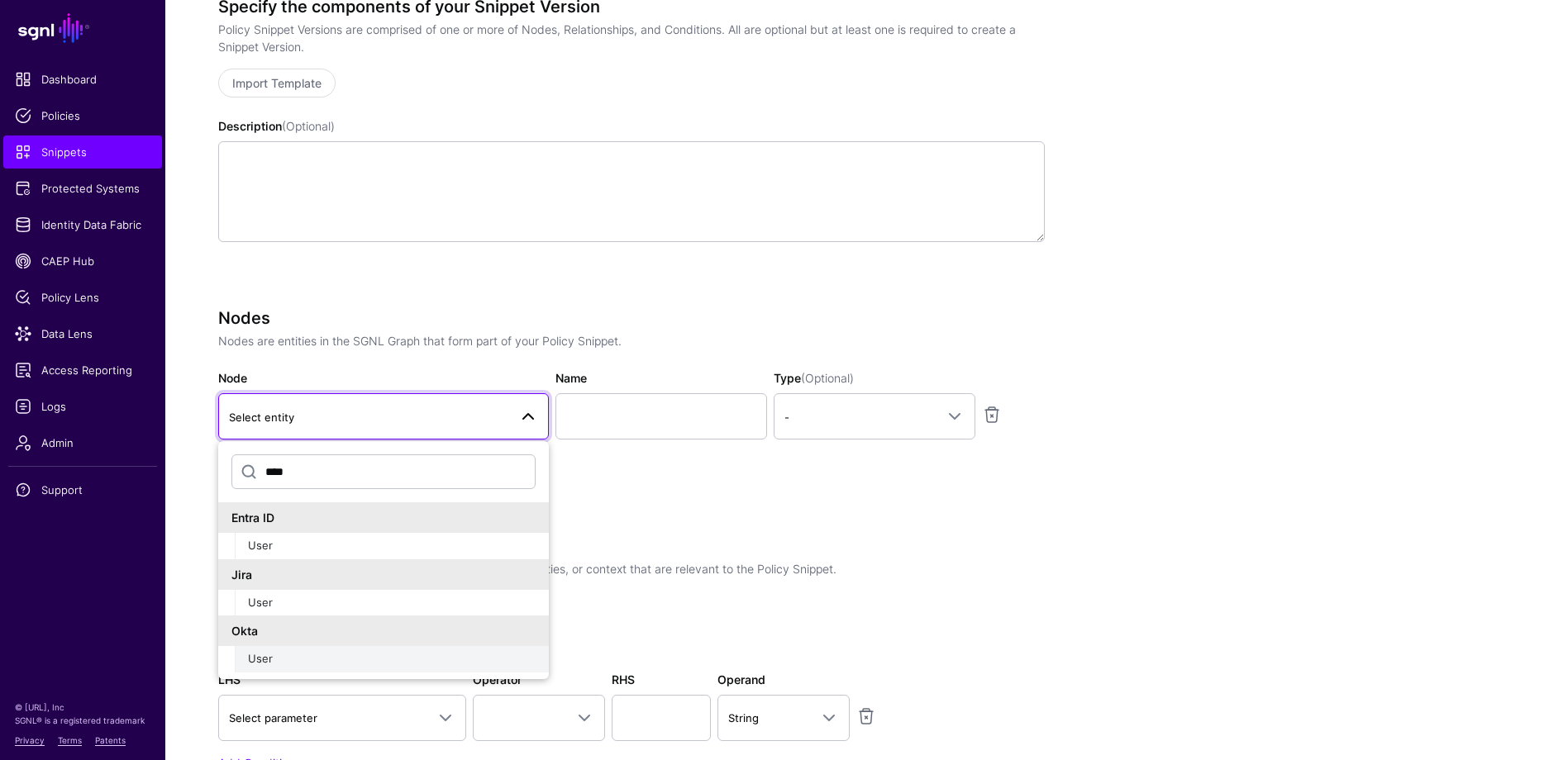 click on "User" at bounding box center (392, 659) 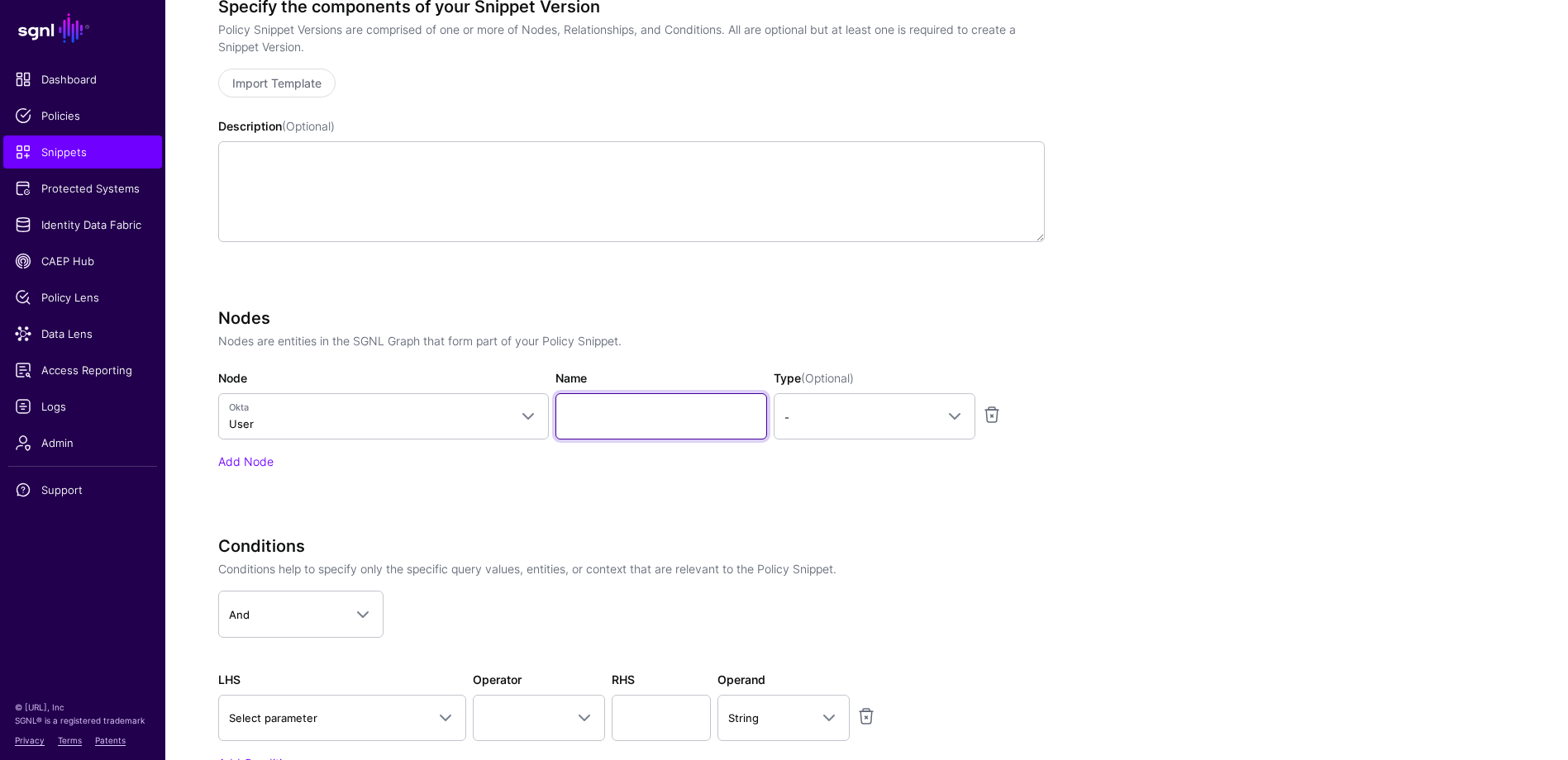 click on "Name" at bounding box center [661, 416] 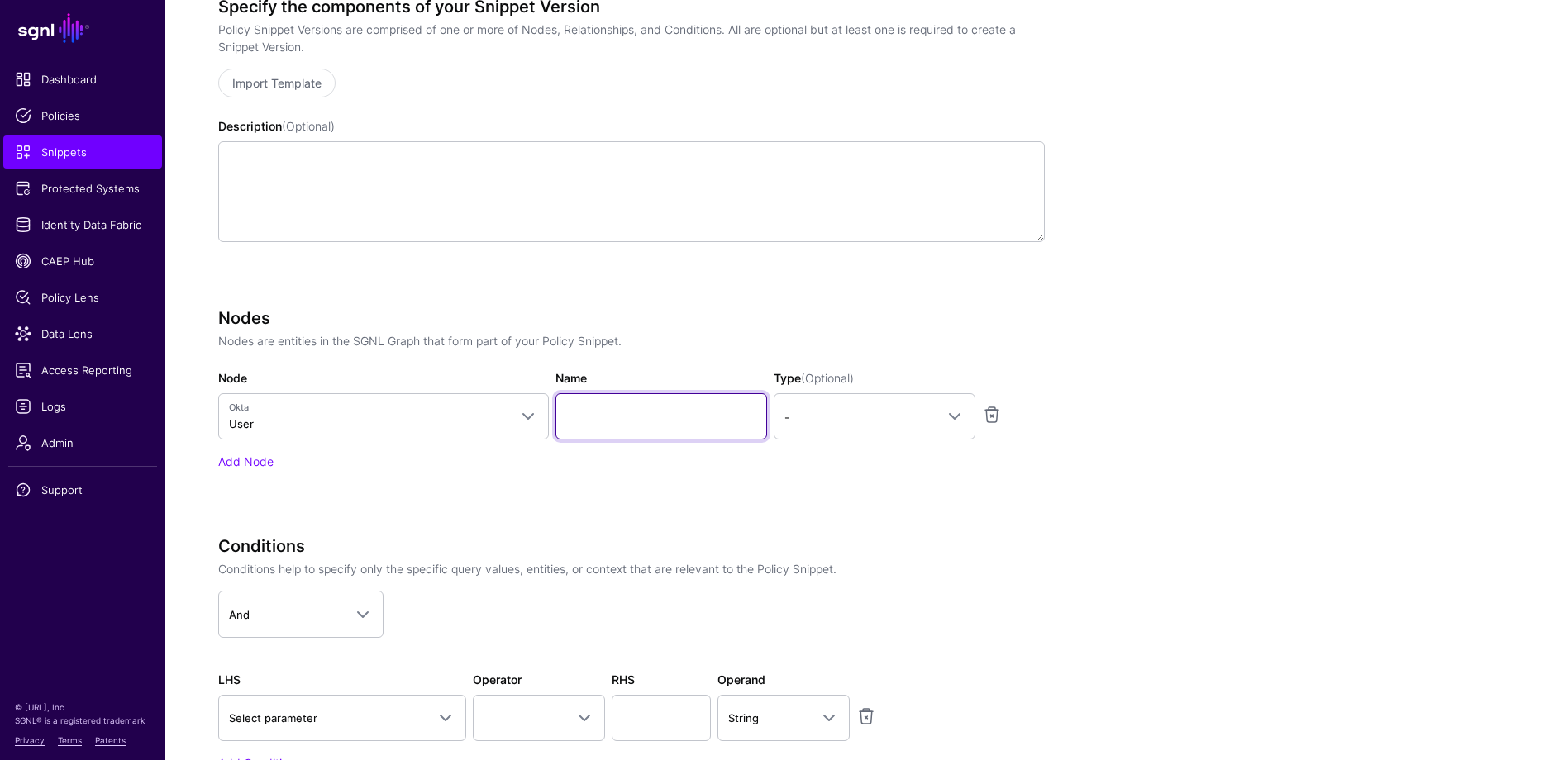 type on "*" 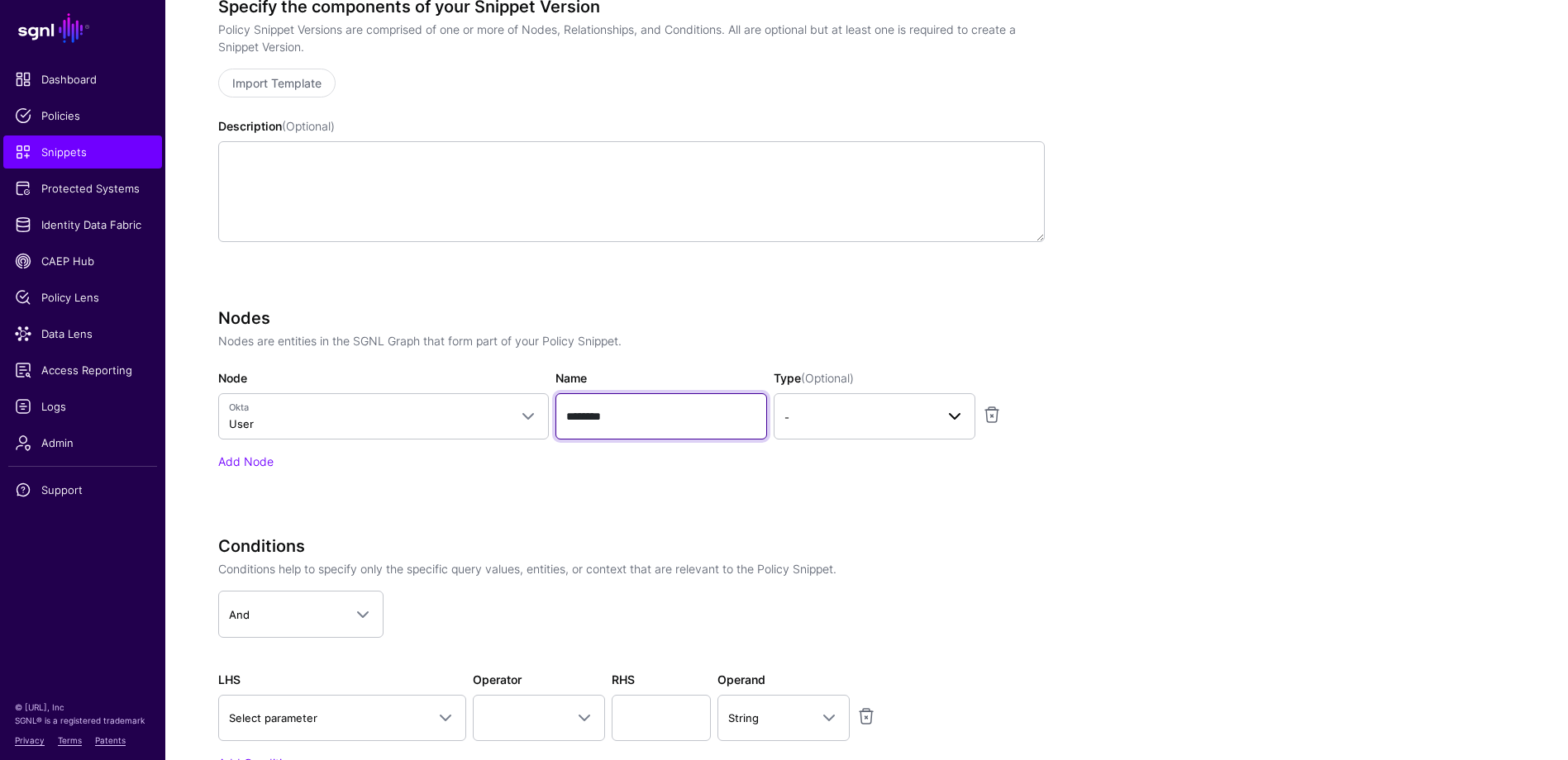 type on "********" 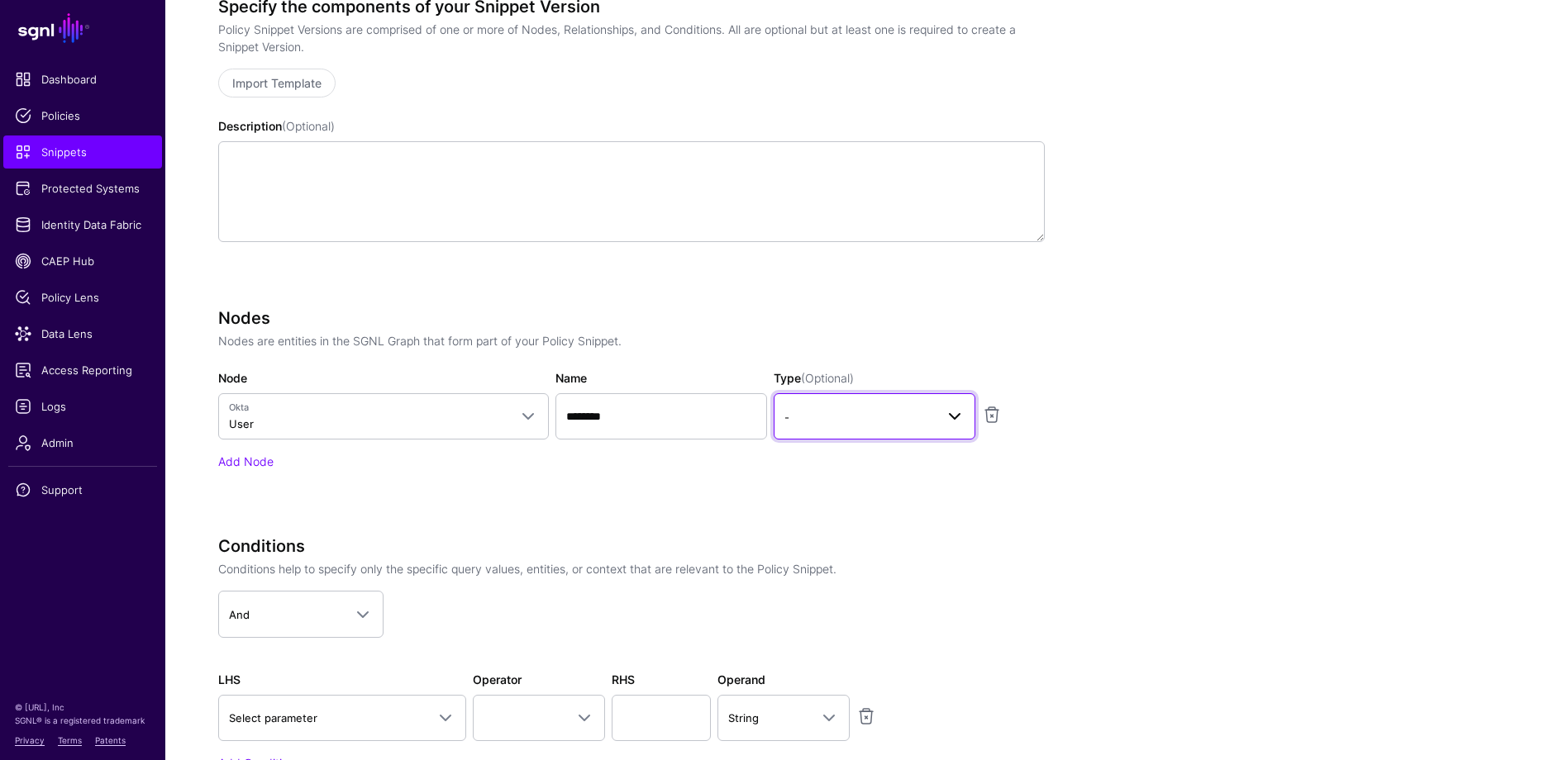 click on "-" at bounding box center [875, 416] 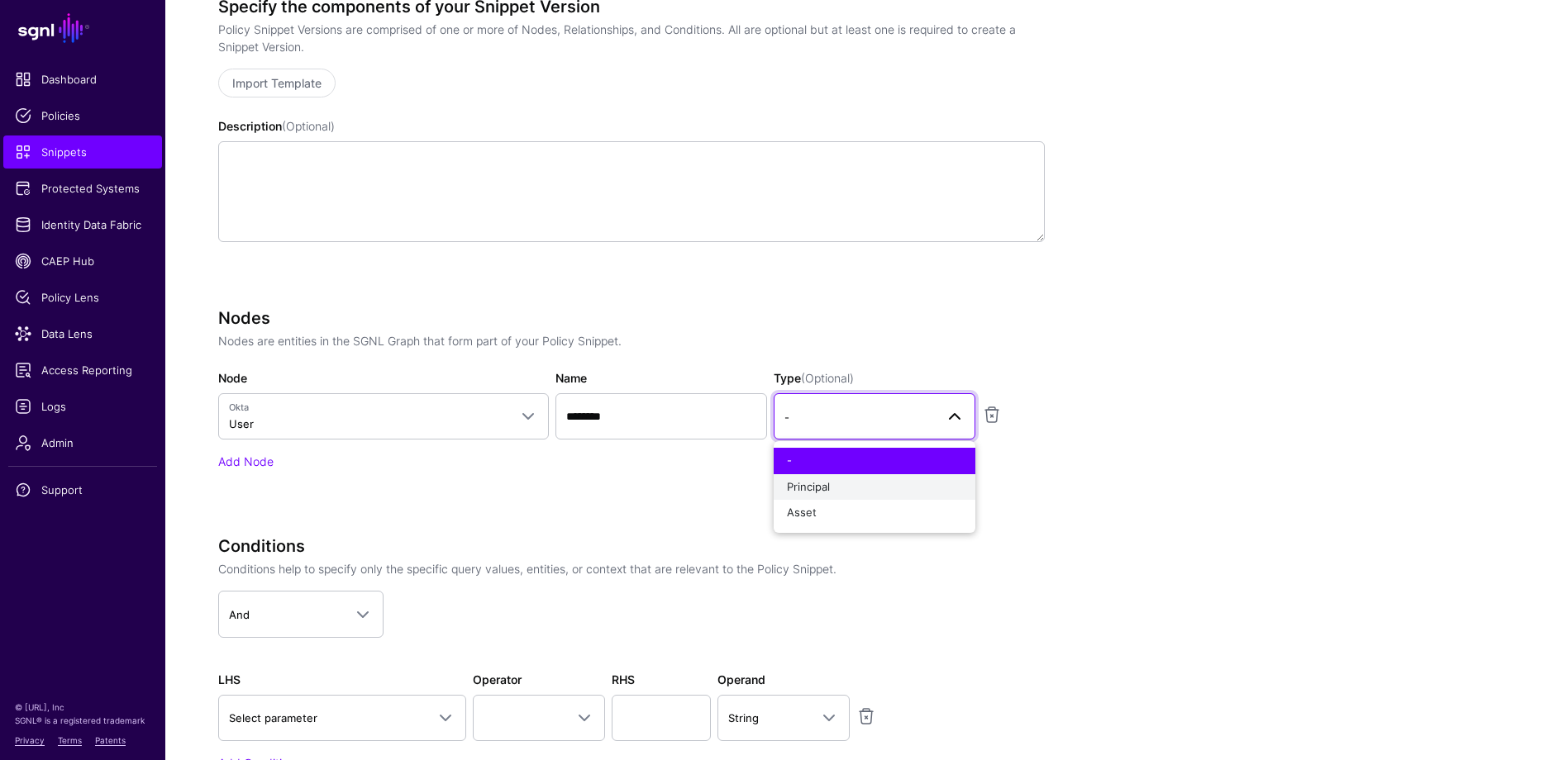 click on "Principal" at bounding box center [875, 487] 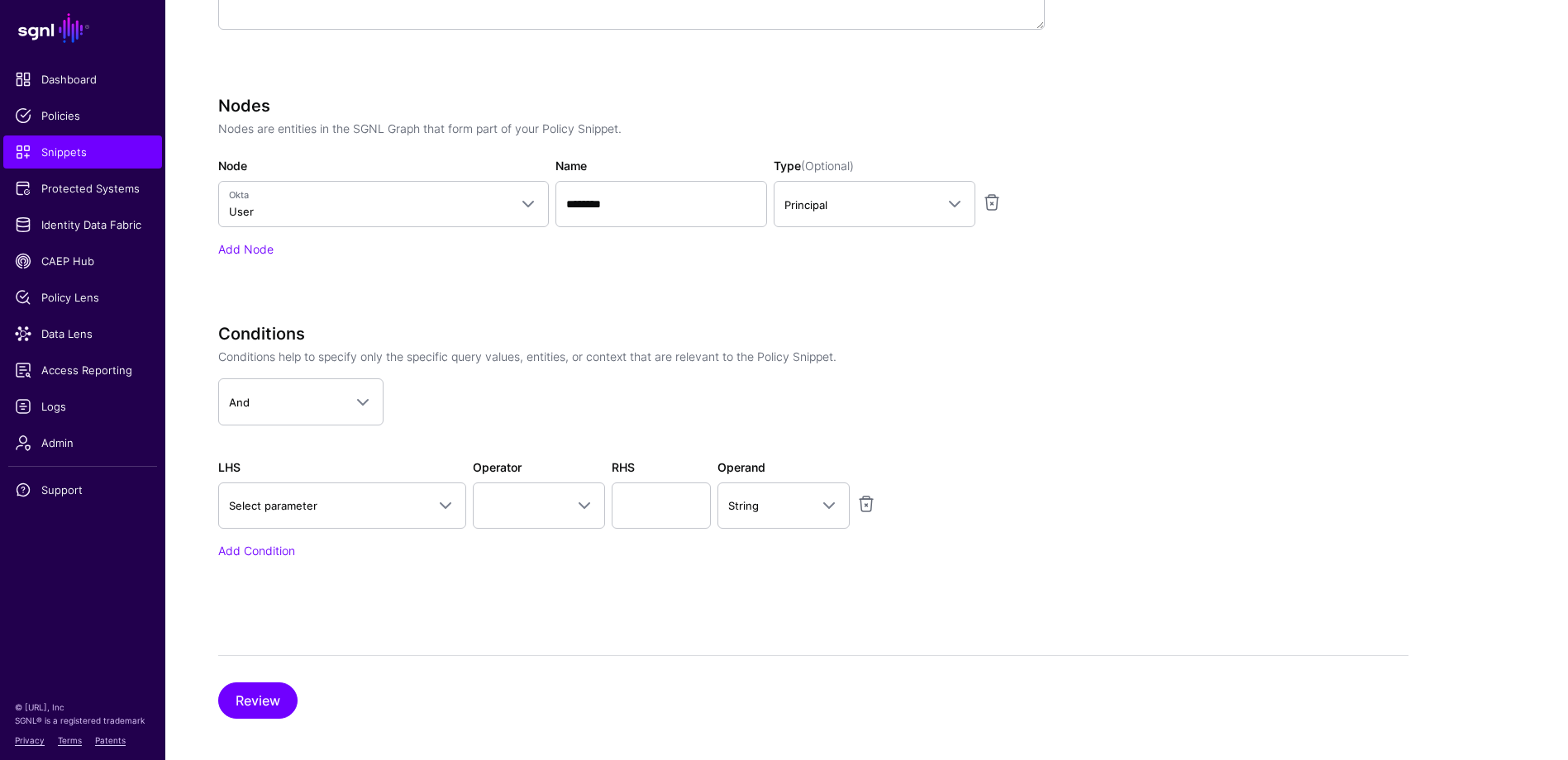 scroll, scrollTop: 531, scrollLeft: 0, axis: vertical 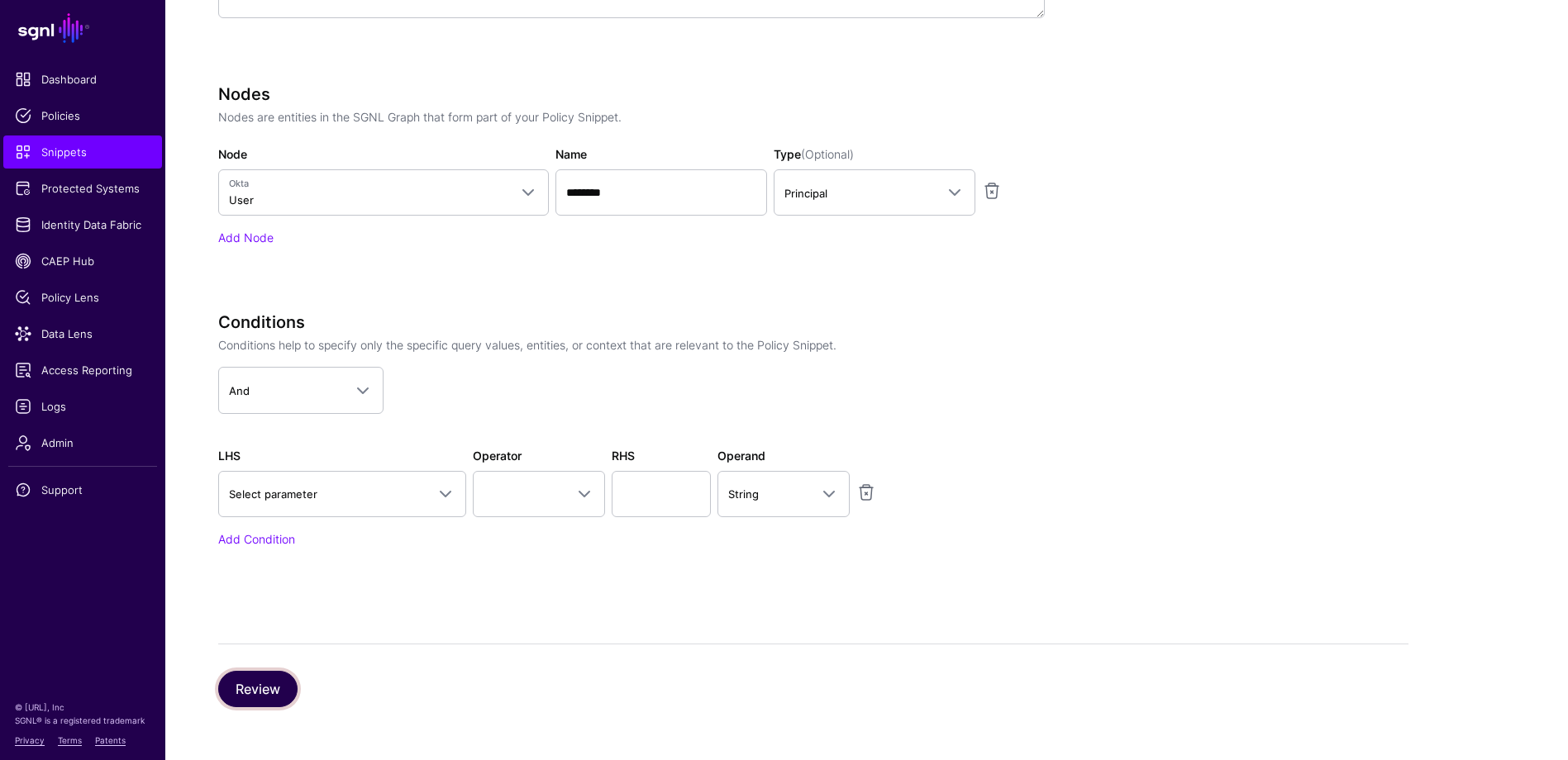 click on "Review" at bounding box center (258, 689) 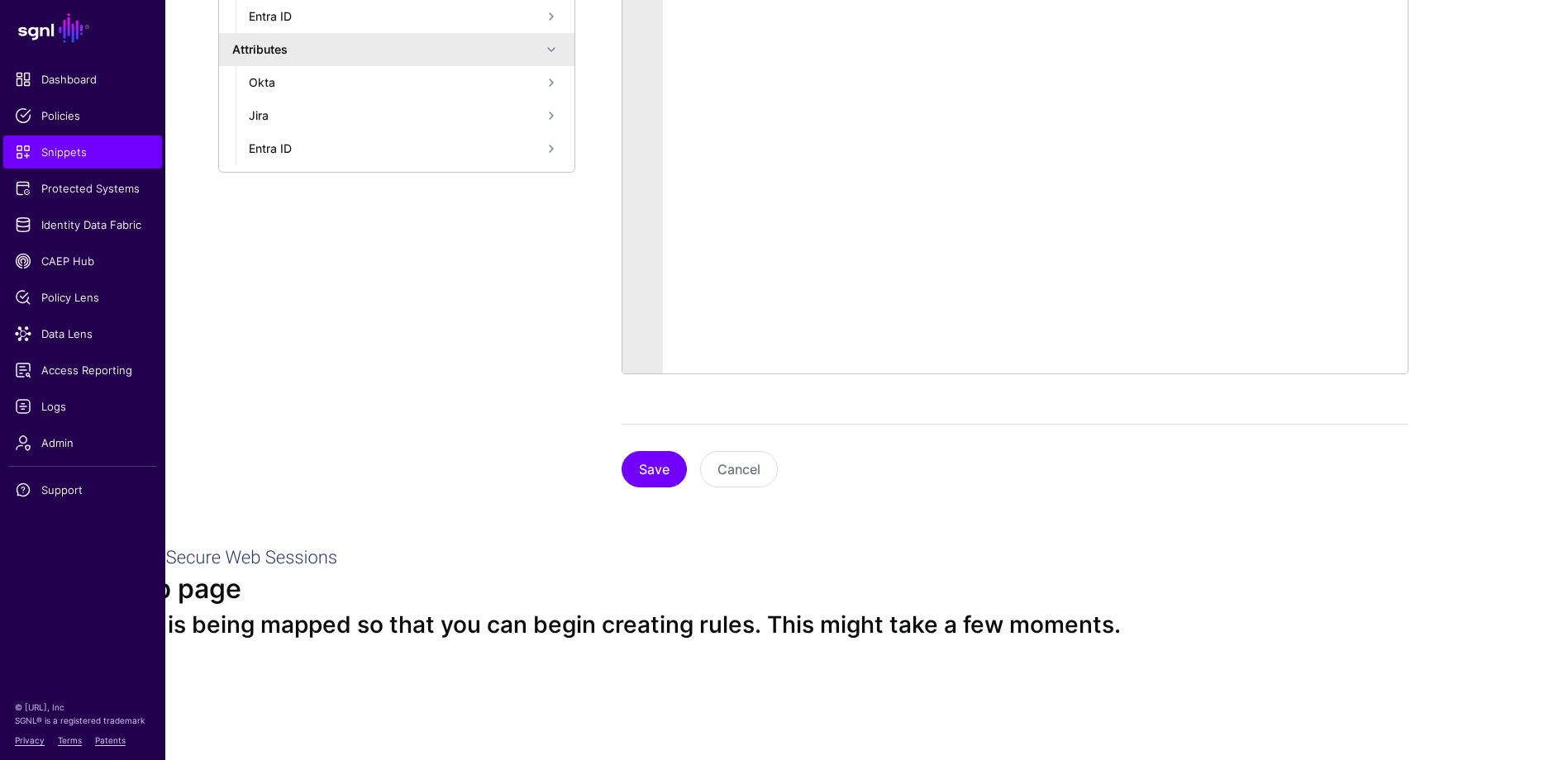 scroll, scrollTop: 311, scrollLeft: 0, axis: vertical 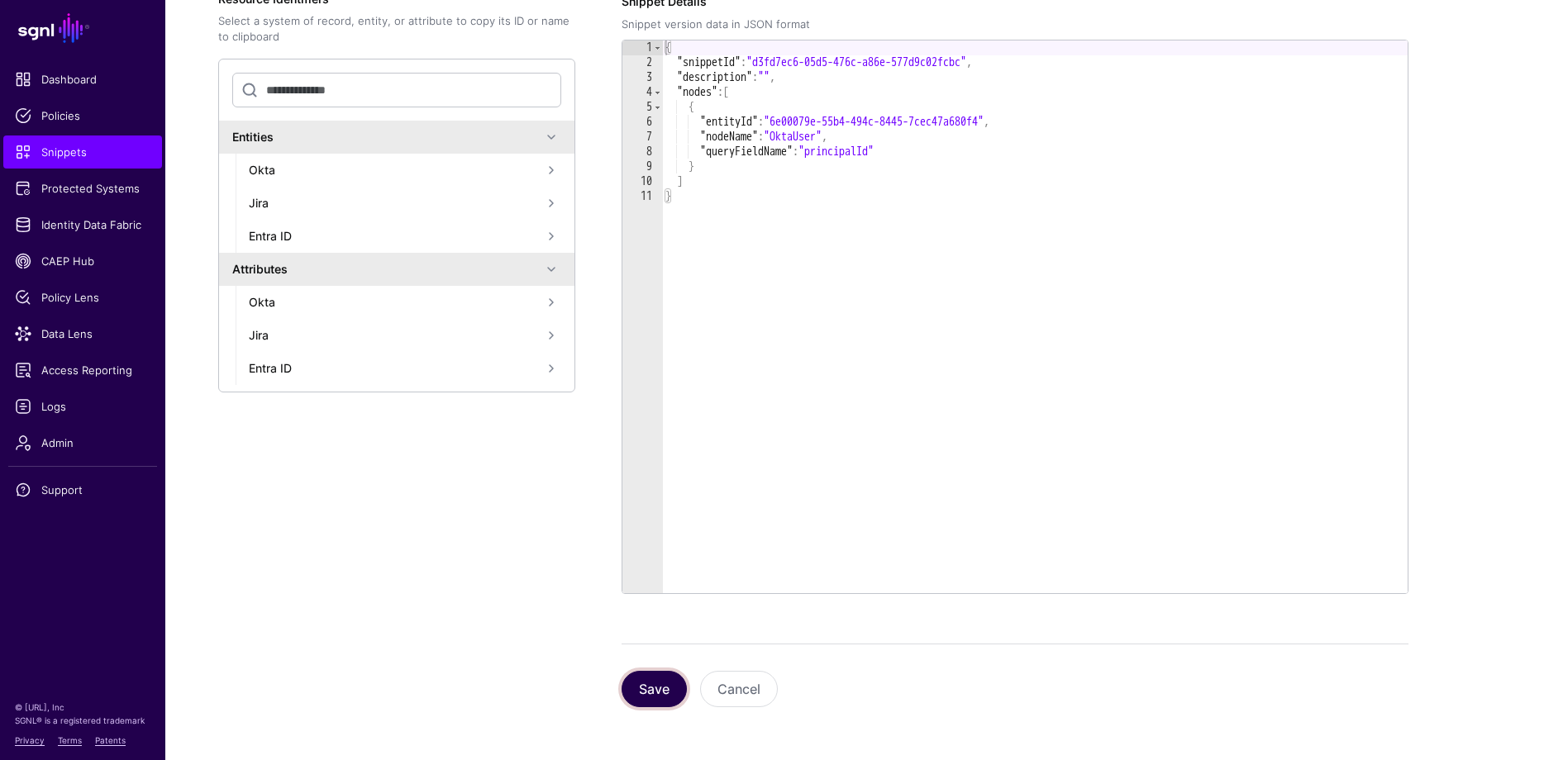 click on "Save" at bounding box center [654, 689] 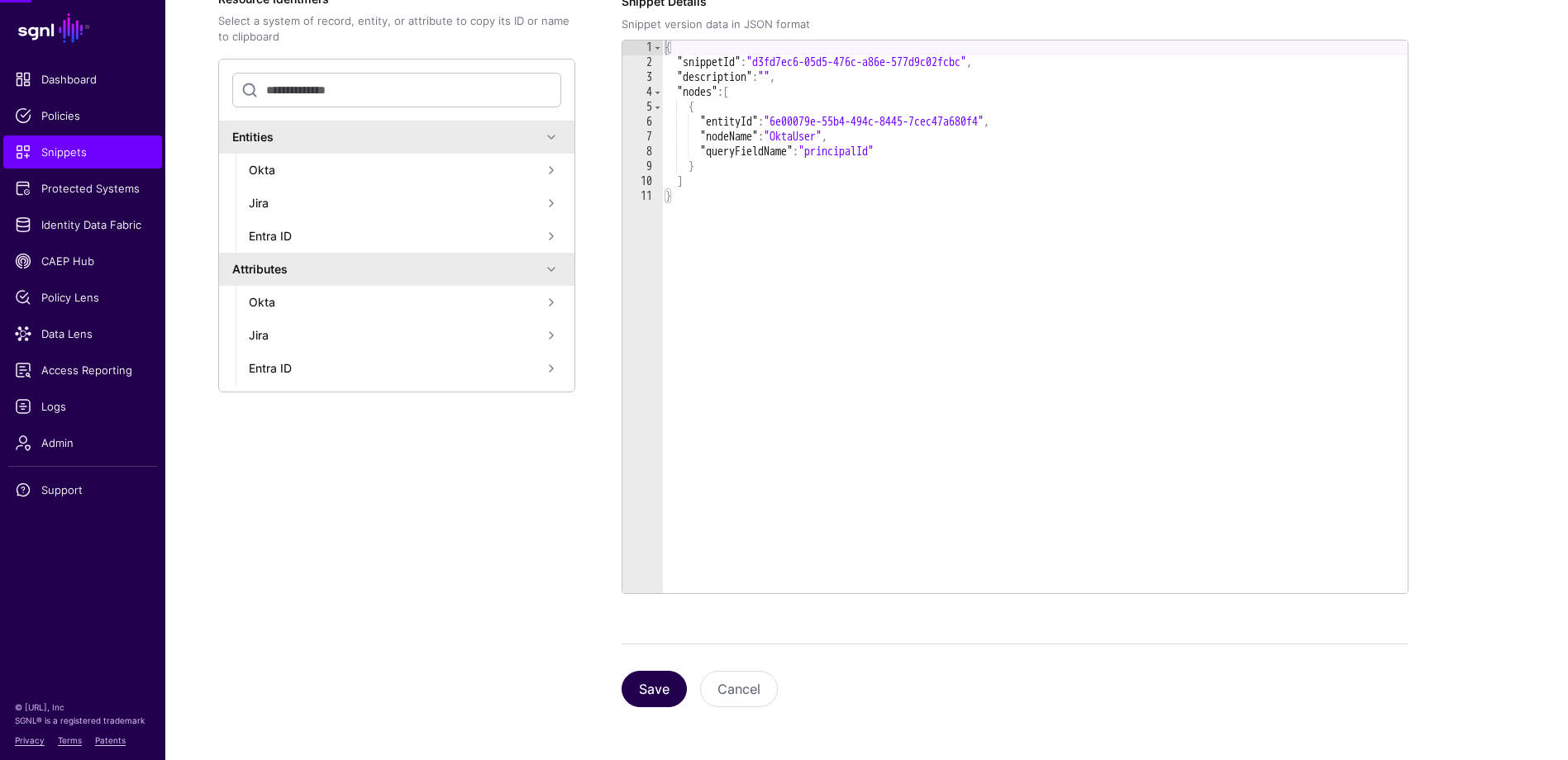 scroll, scrollTop: 0, scrollLeft: 0, axis: both 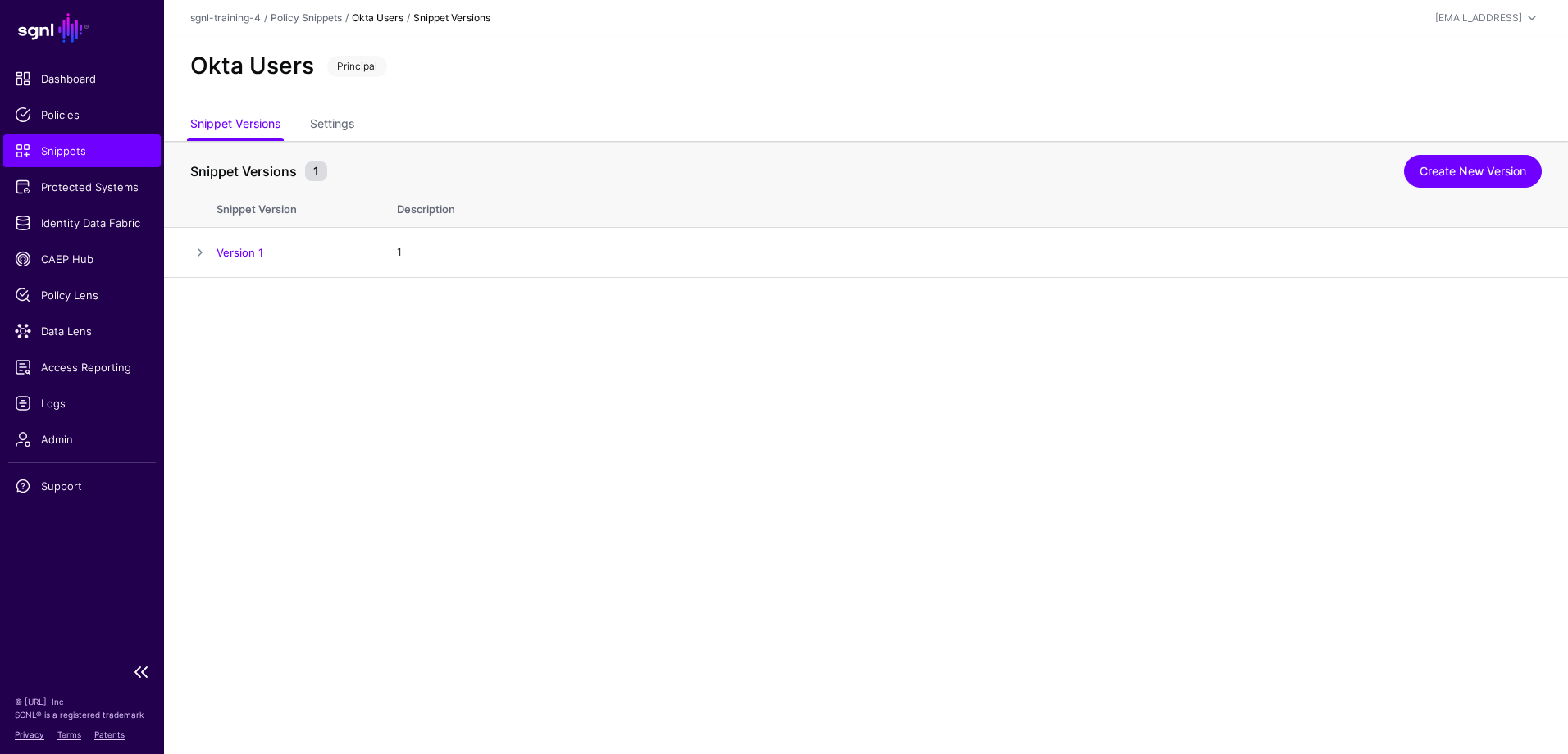 click on "Snippets" 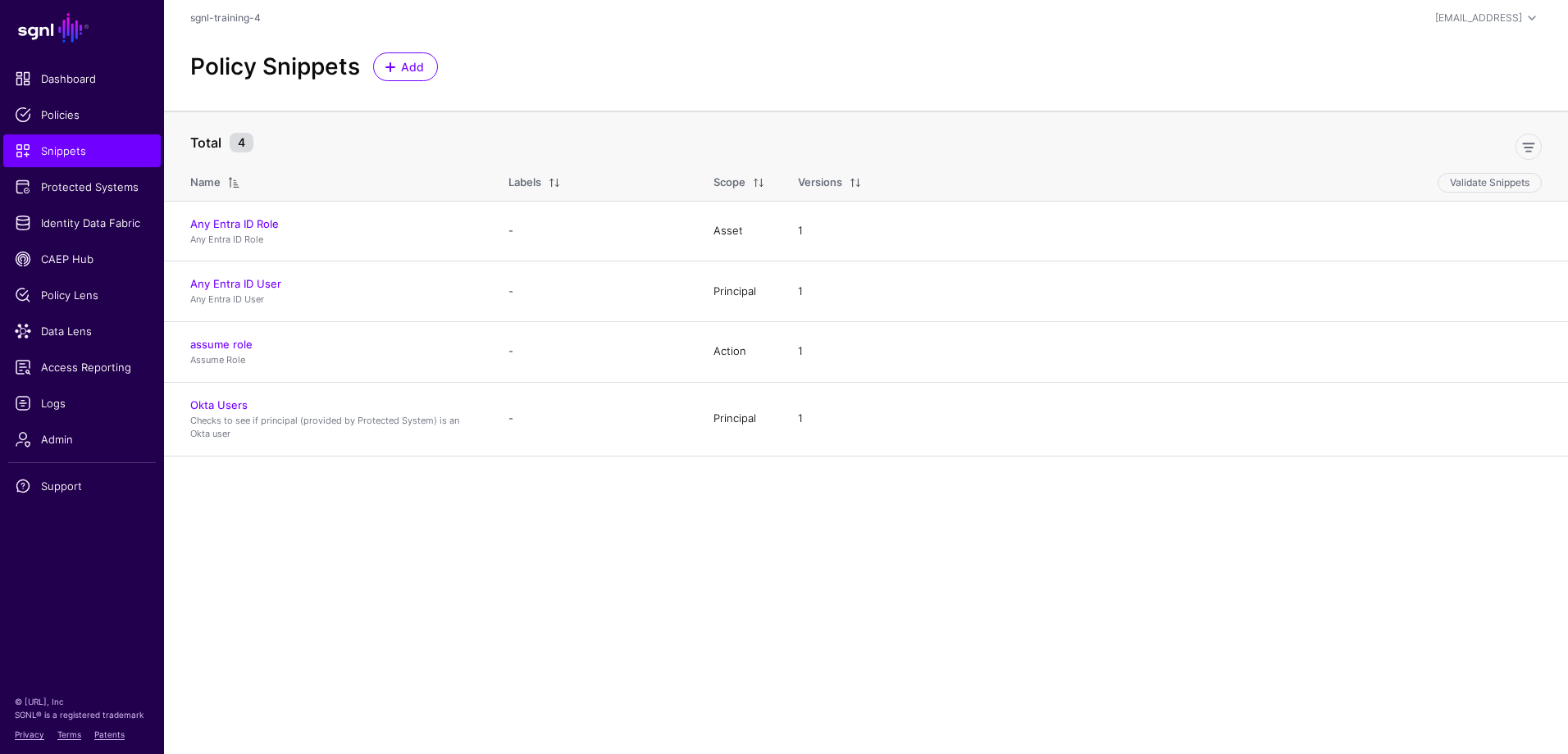 click on "Policy Snippets Add" 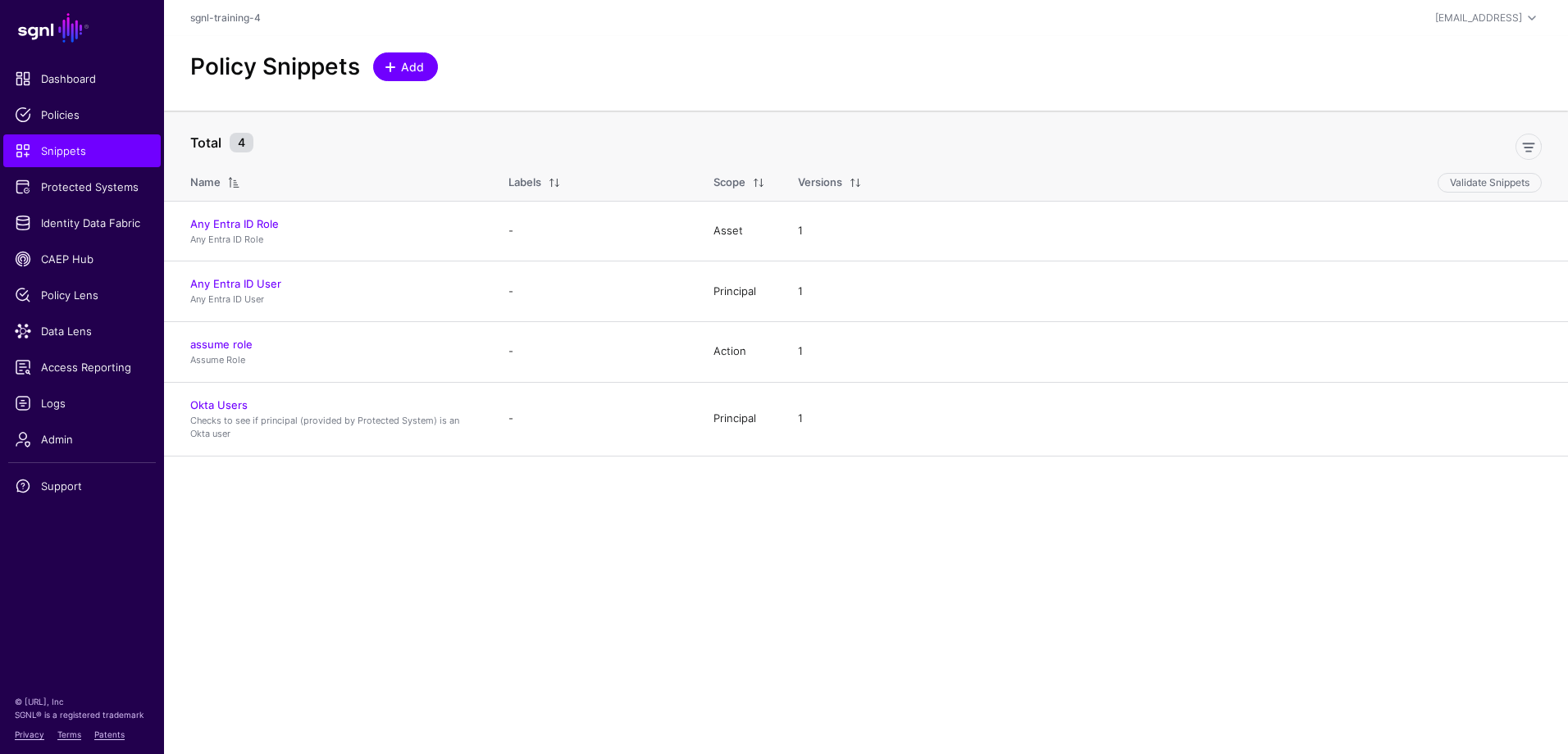 click on "Add" 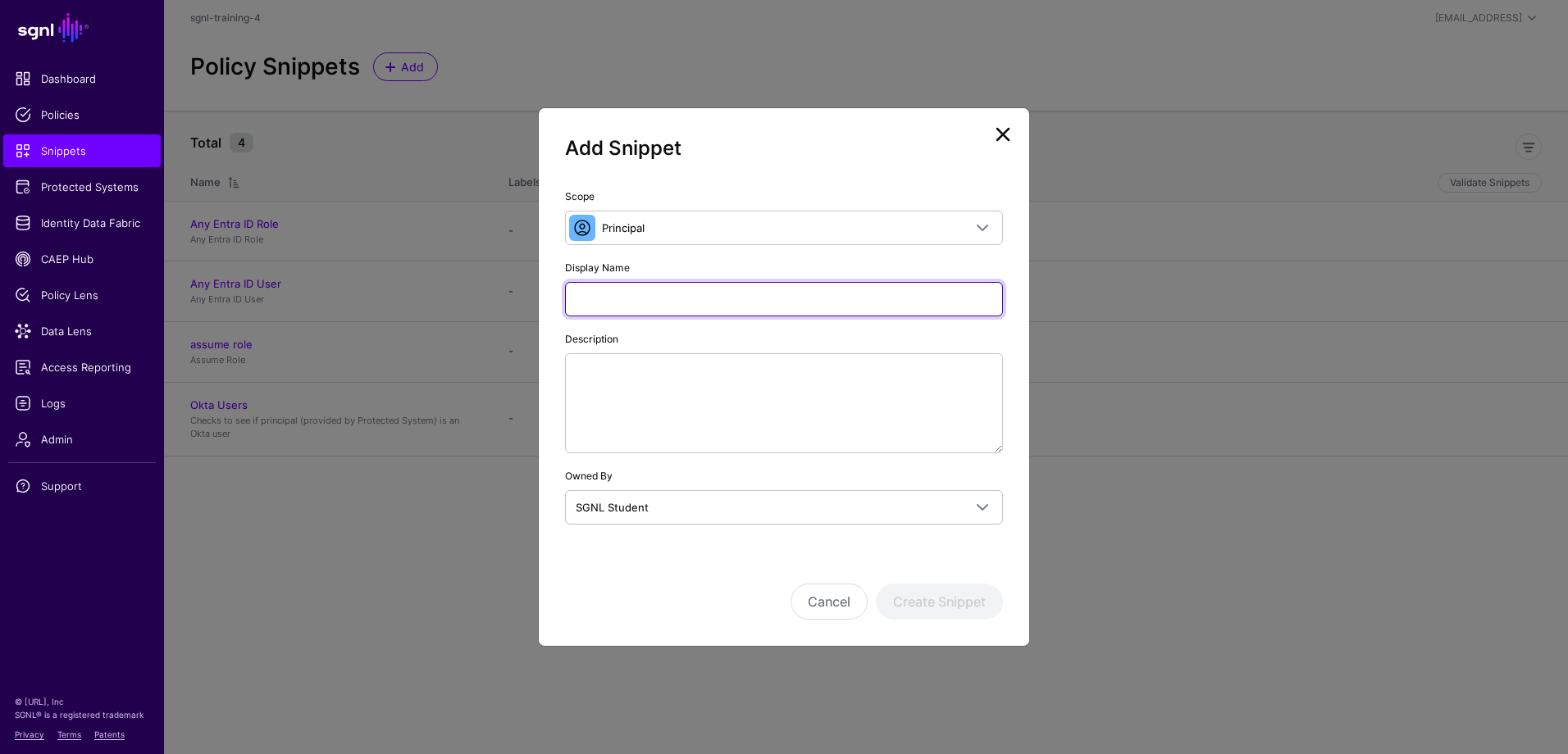 click on "Display Name" at bounding box center [784, 299] 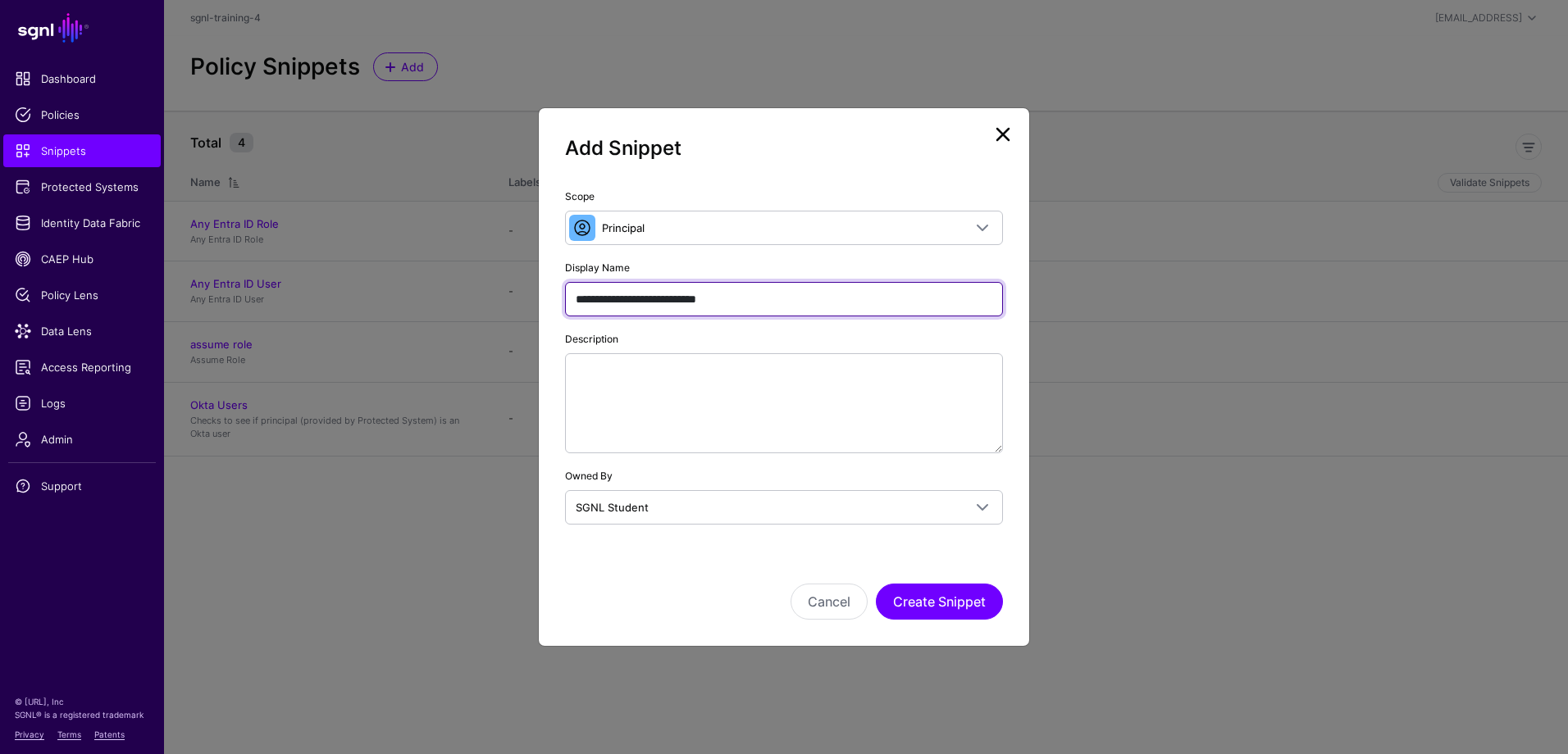 type on "**********" 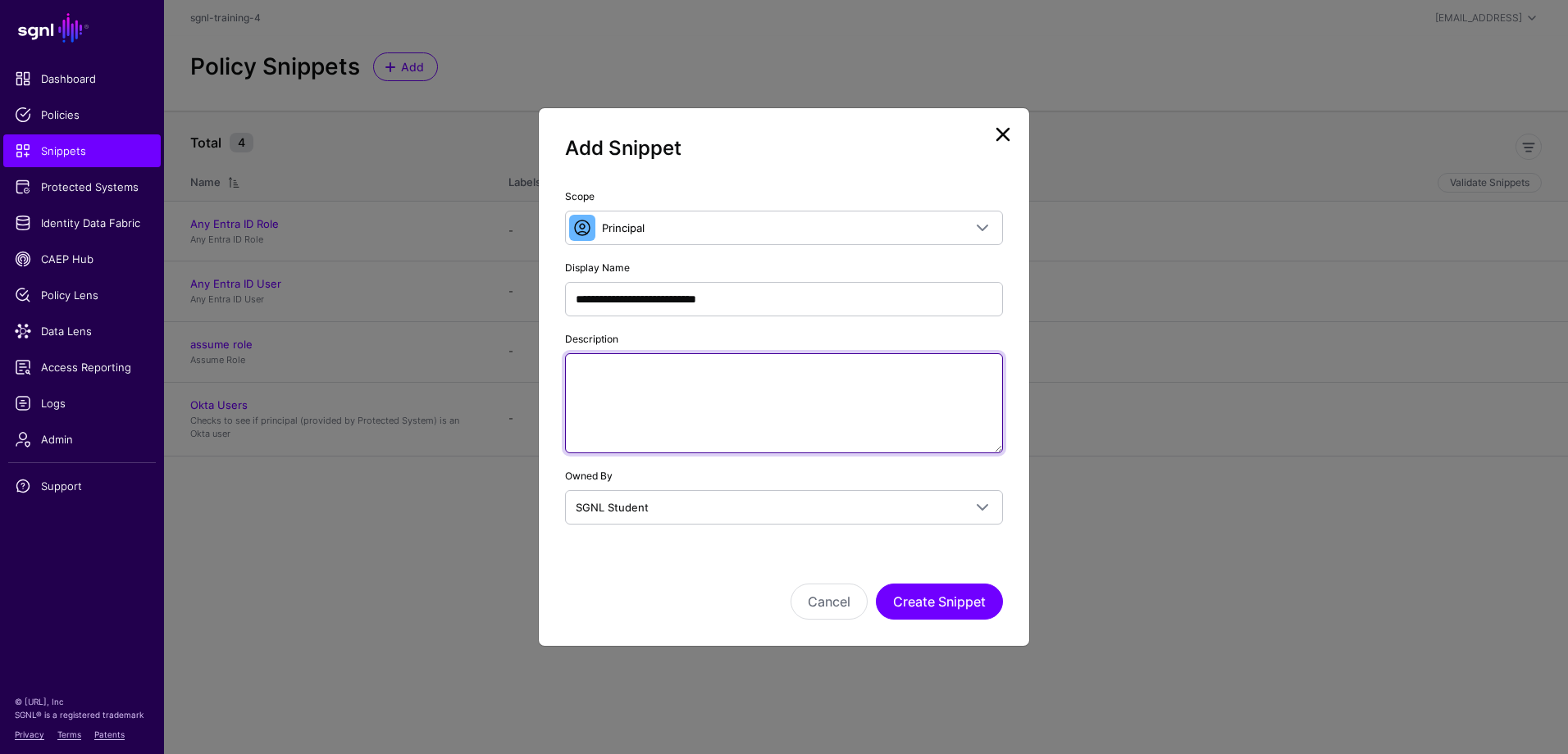 click on "Description" at bounding box center (784, 403) 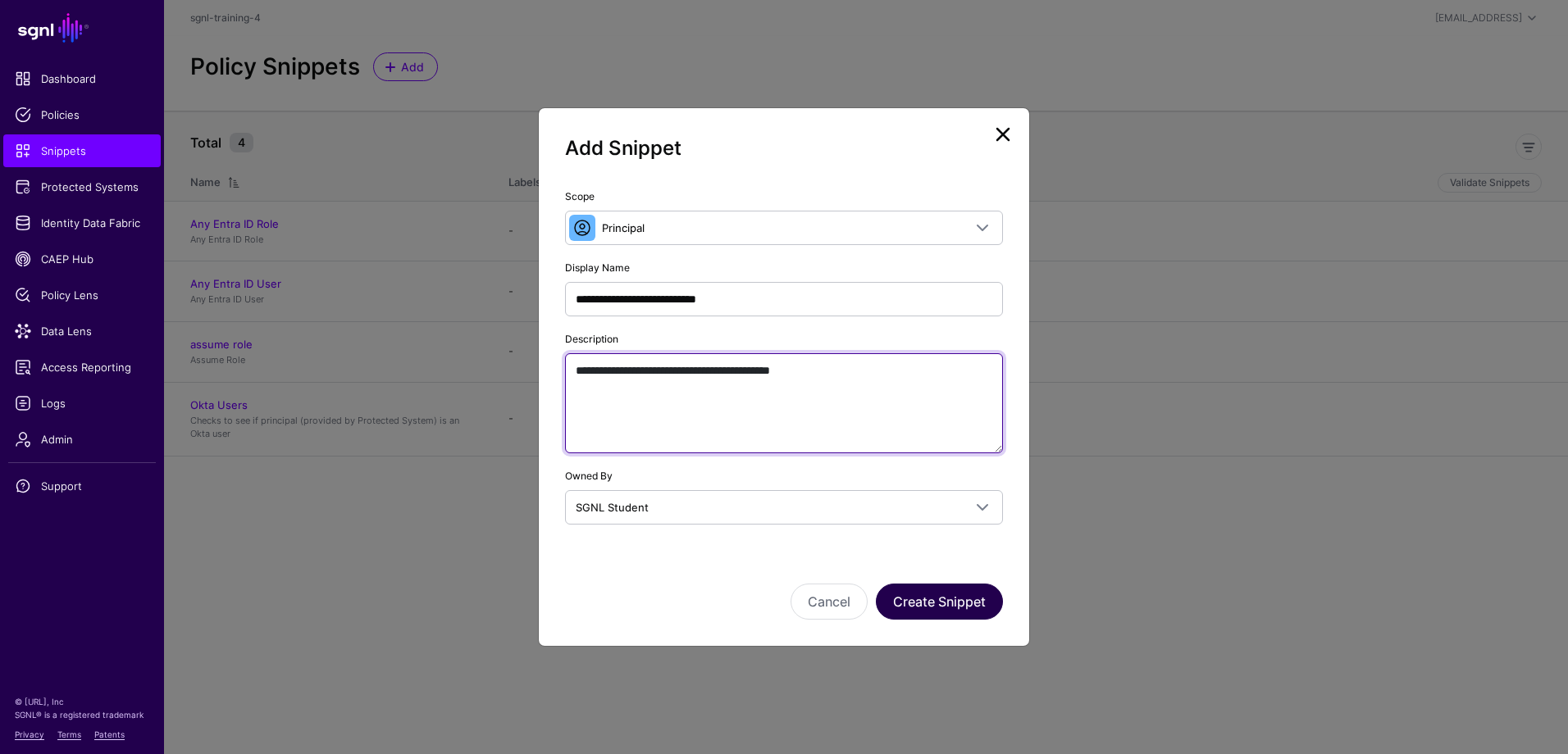 type on "**********" 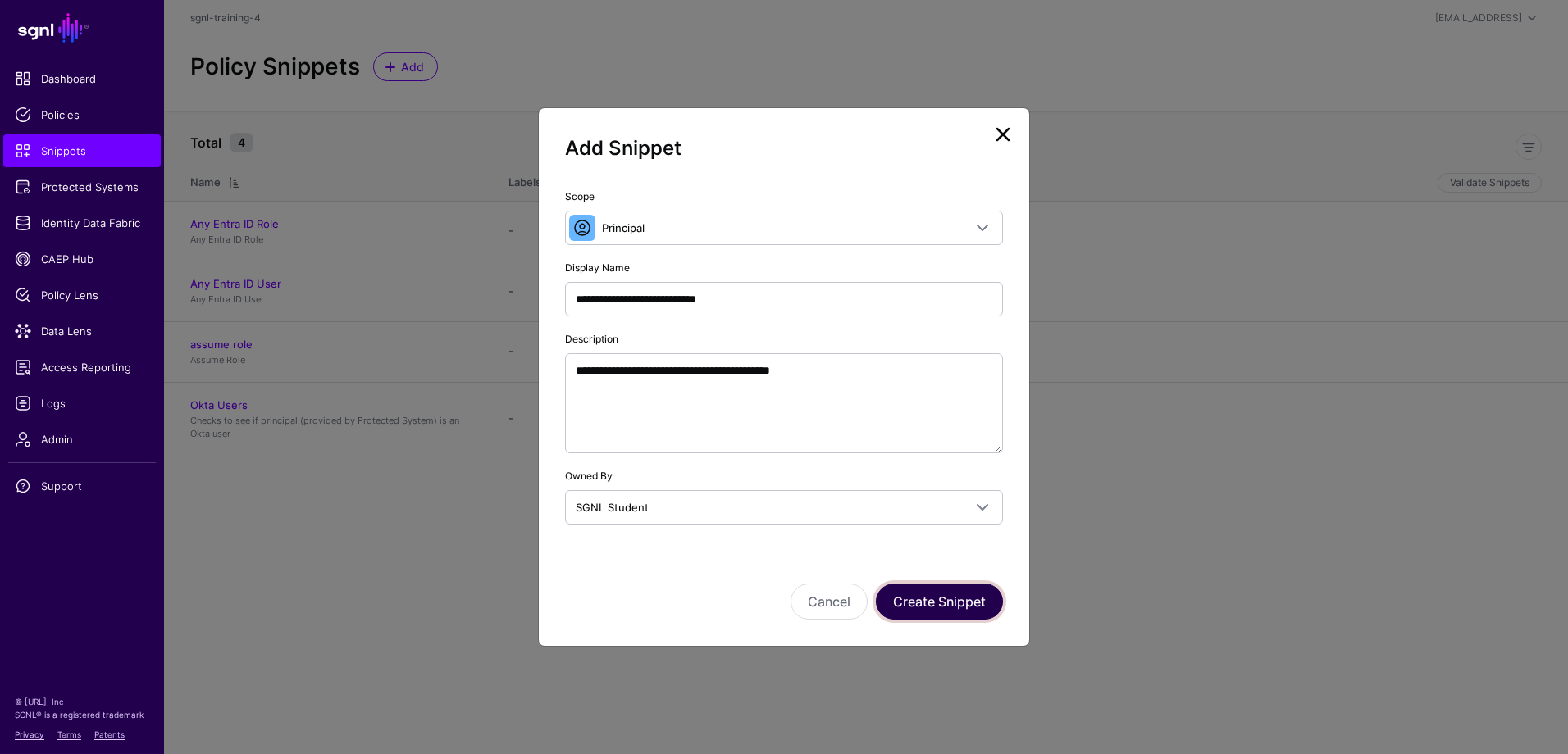 click on "Create Snippet" 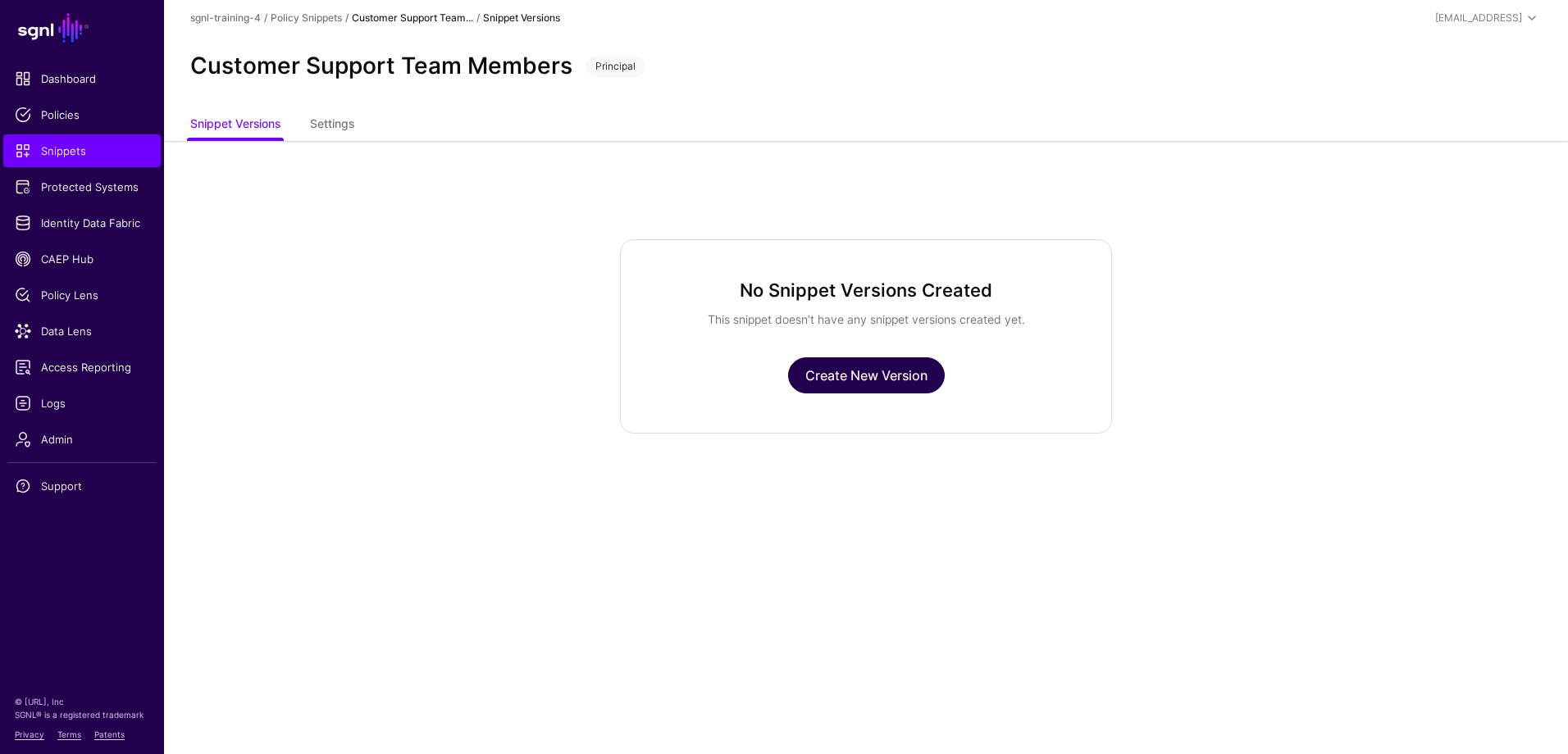 click on "Create New Version" 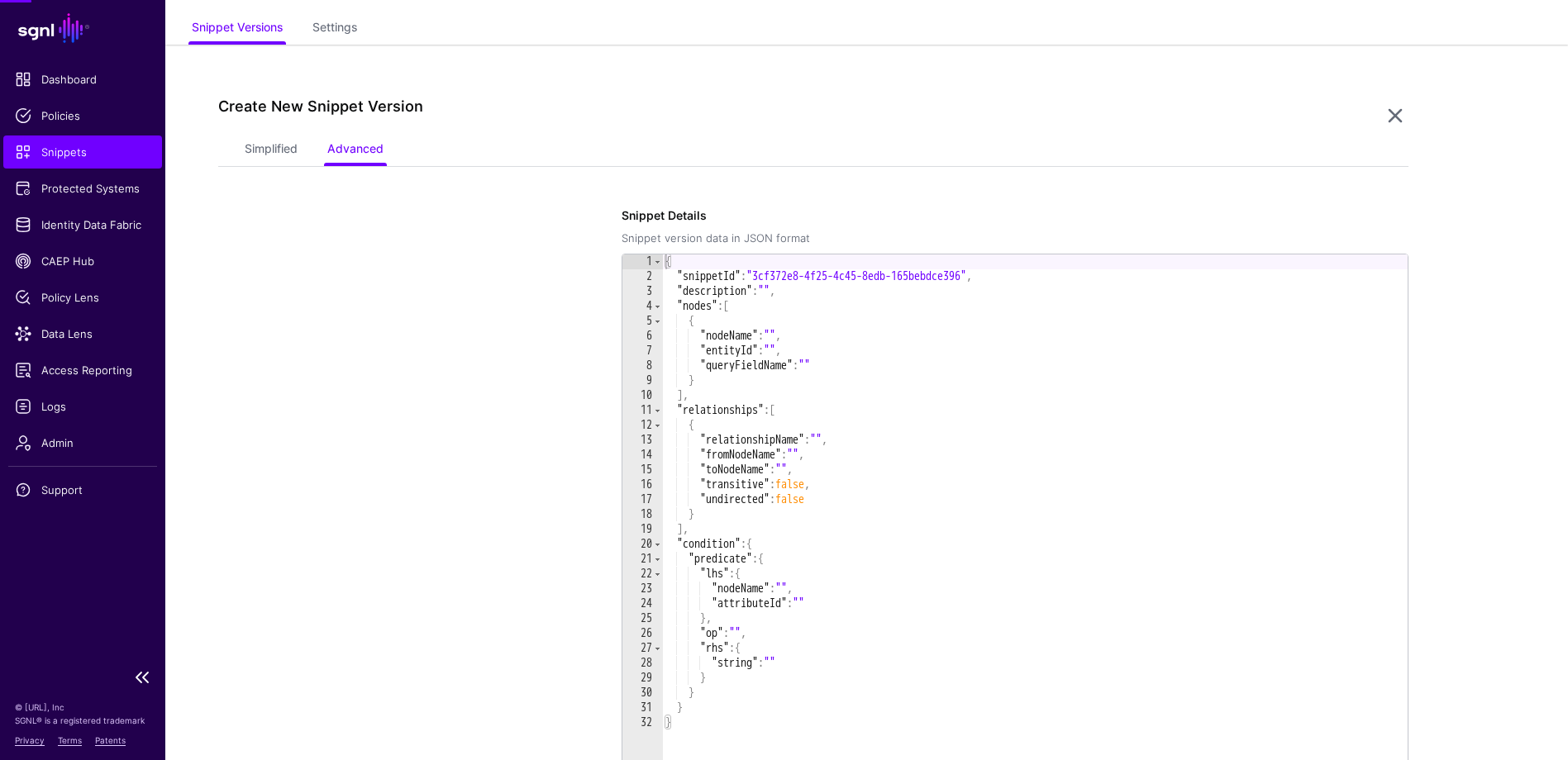 scroll, scrollTop: 142, scrollLeft: 0, axis: vertical 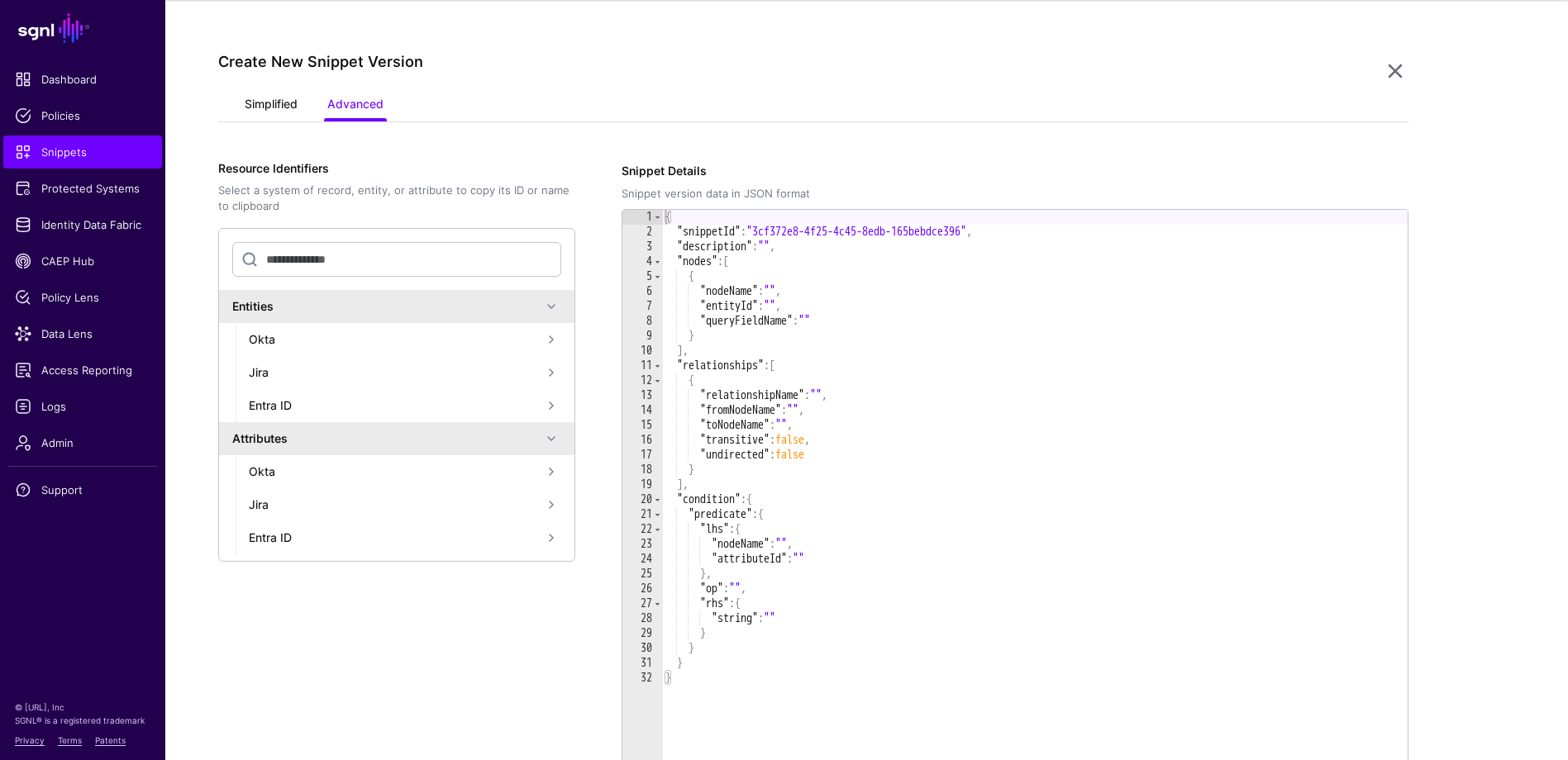 click on "Simplified" at bounding box center [271, 106] 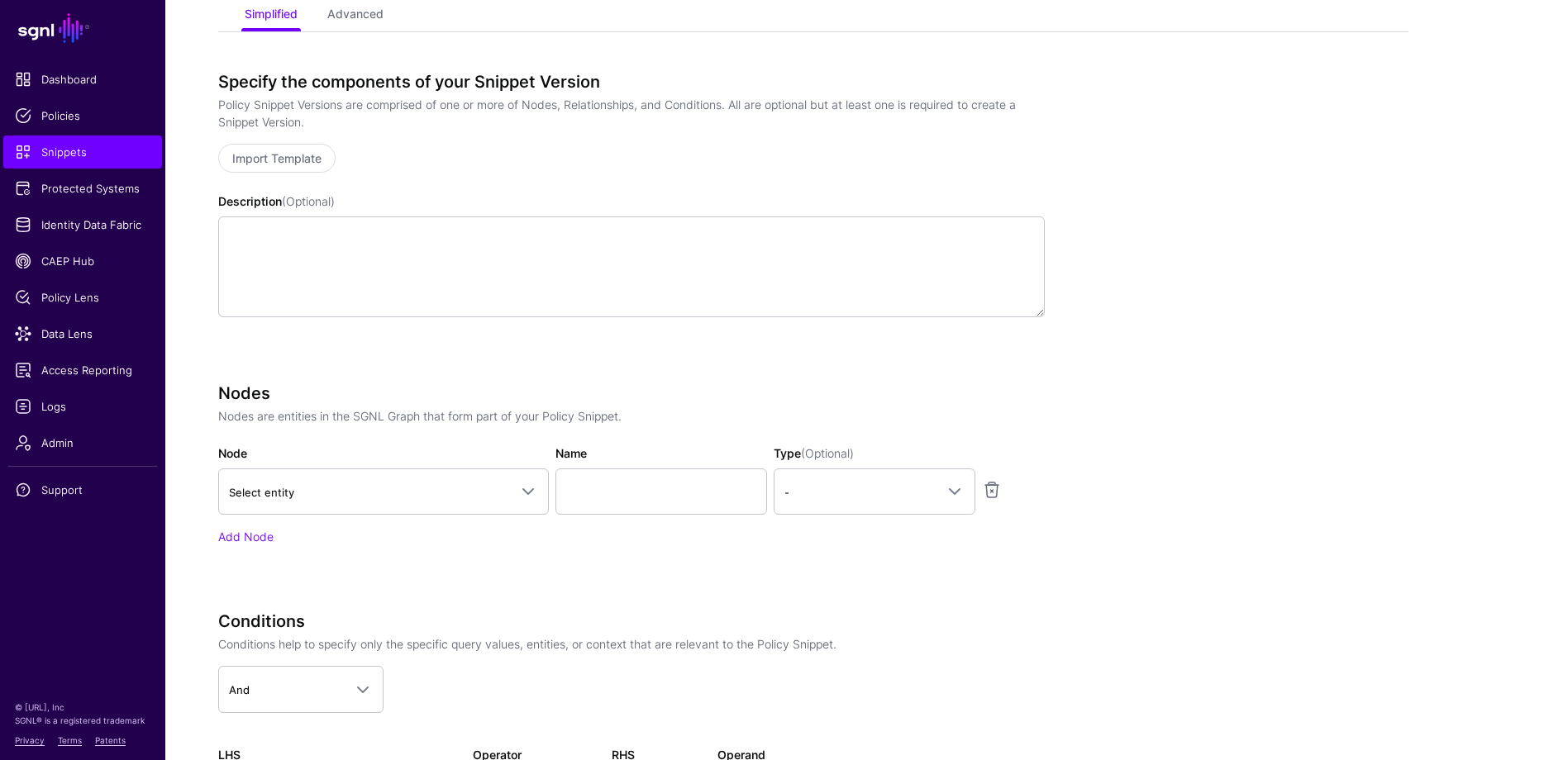 scroll, scrollTop: 307, scrollLeft: 0, axis: vertical 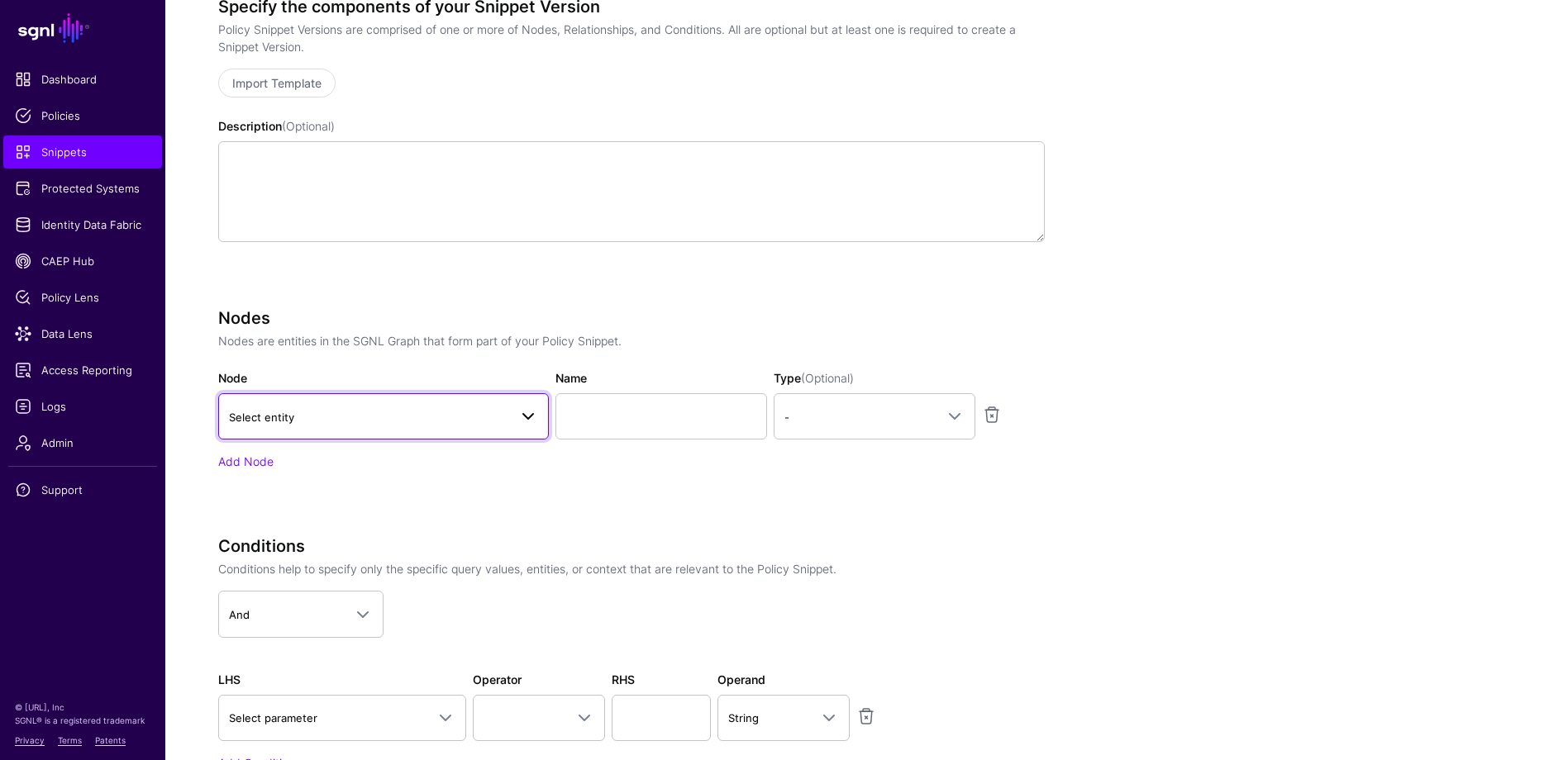 click on "Select entity" at bounding box center (369, 417) 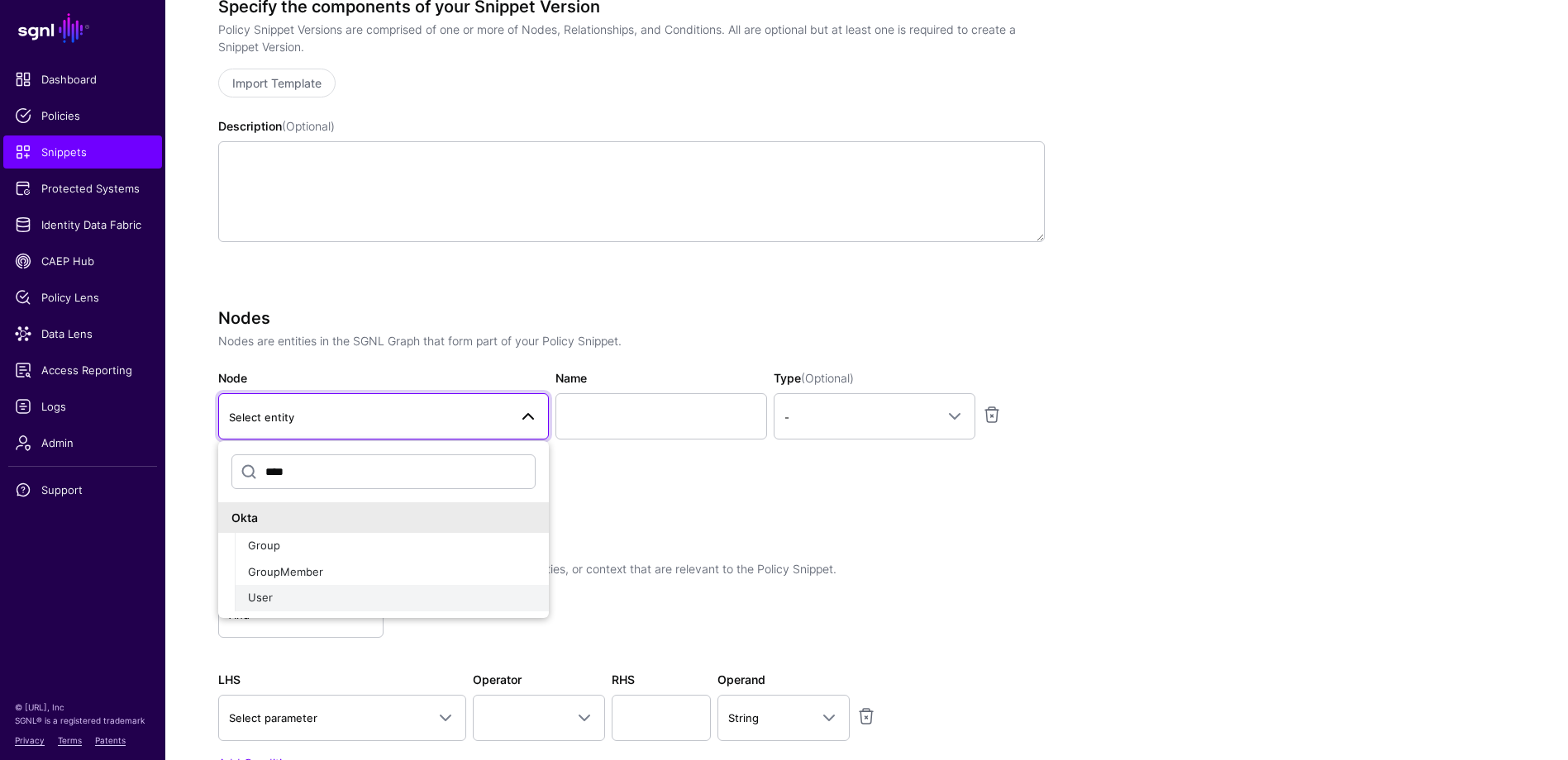 type on "****" 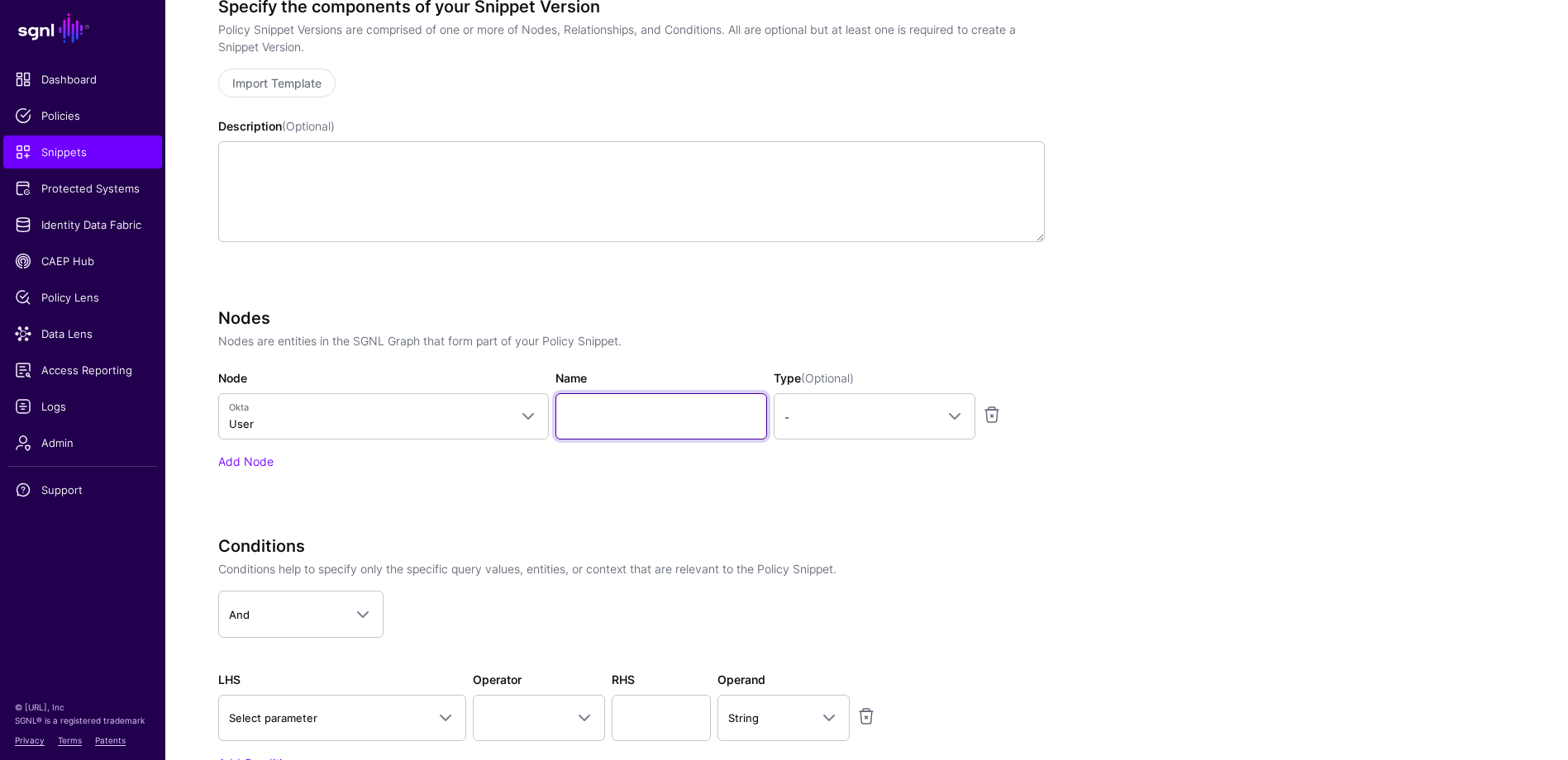 click on "Name" at bounding box center [661, 416] 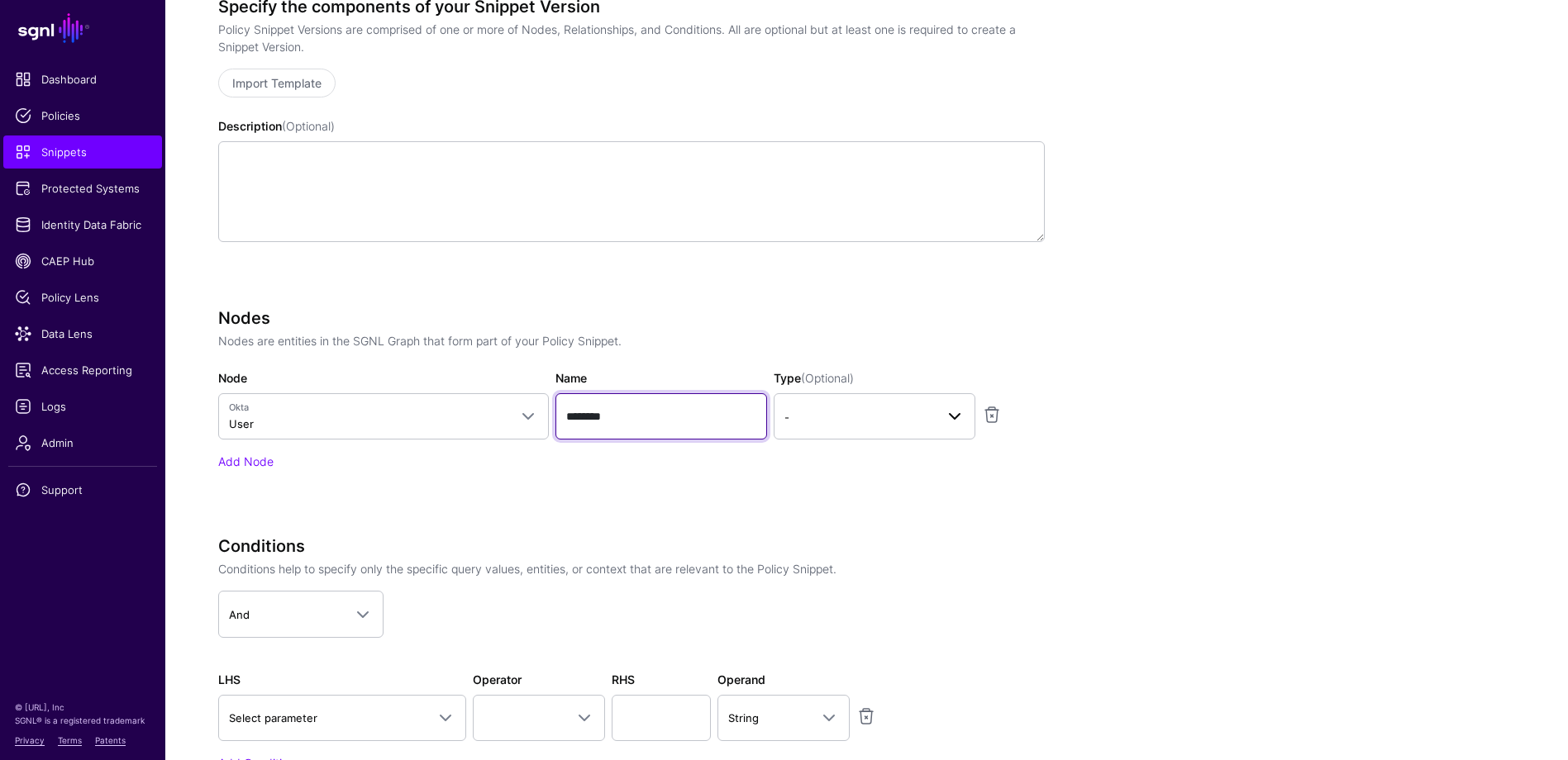 type on "********" 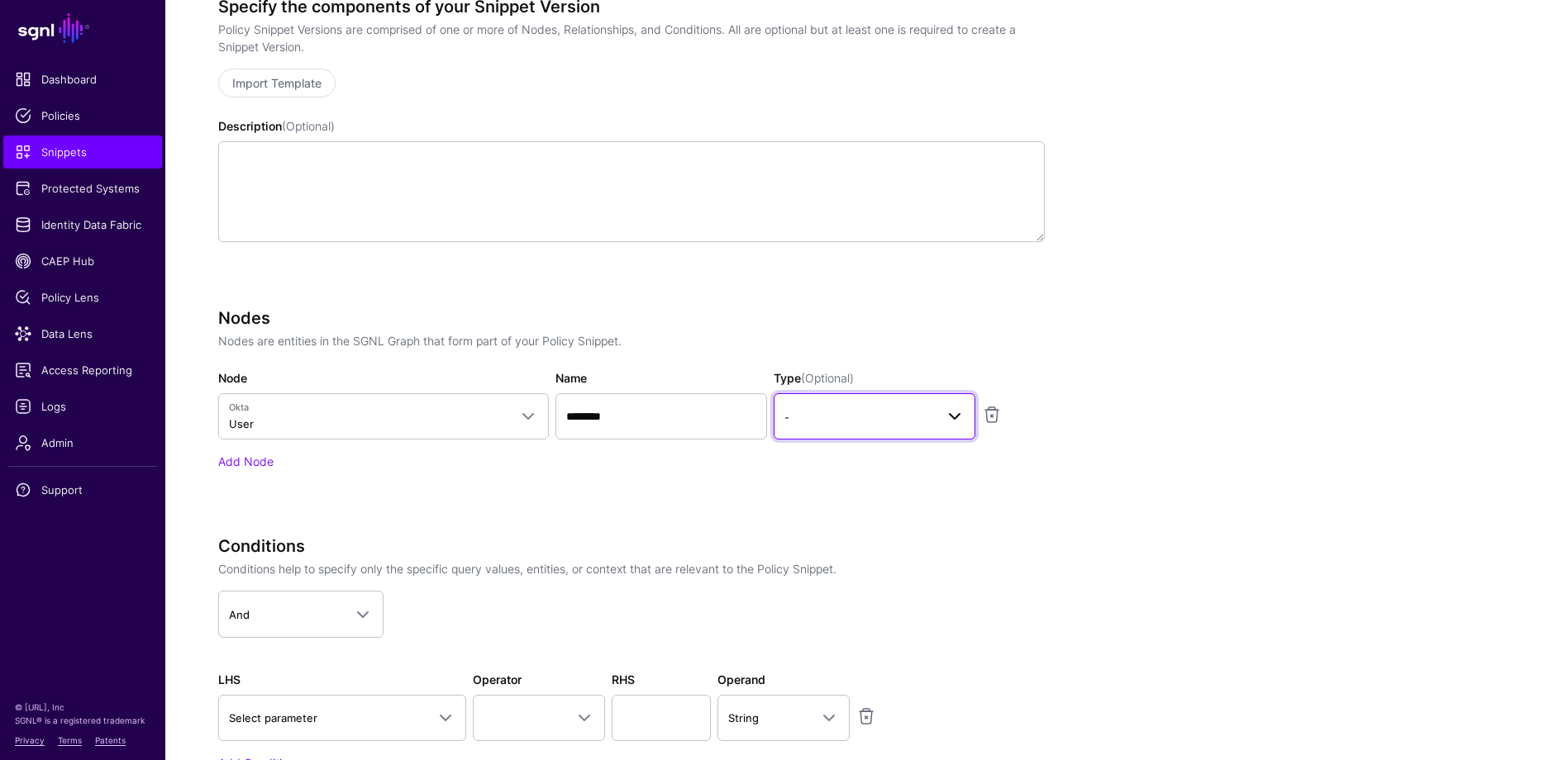 click at bounding box center [955, 416] 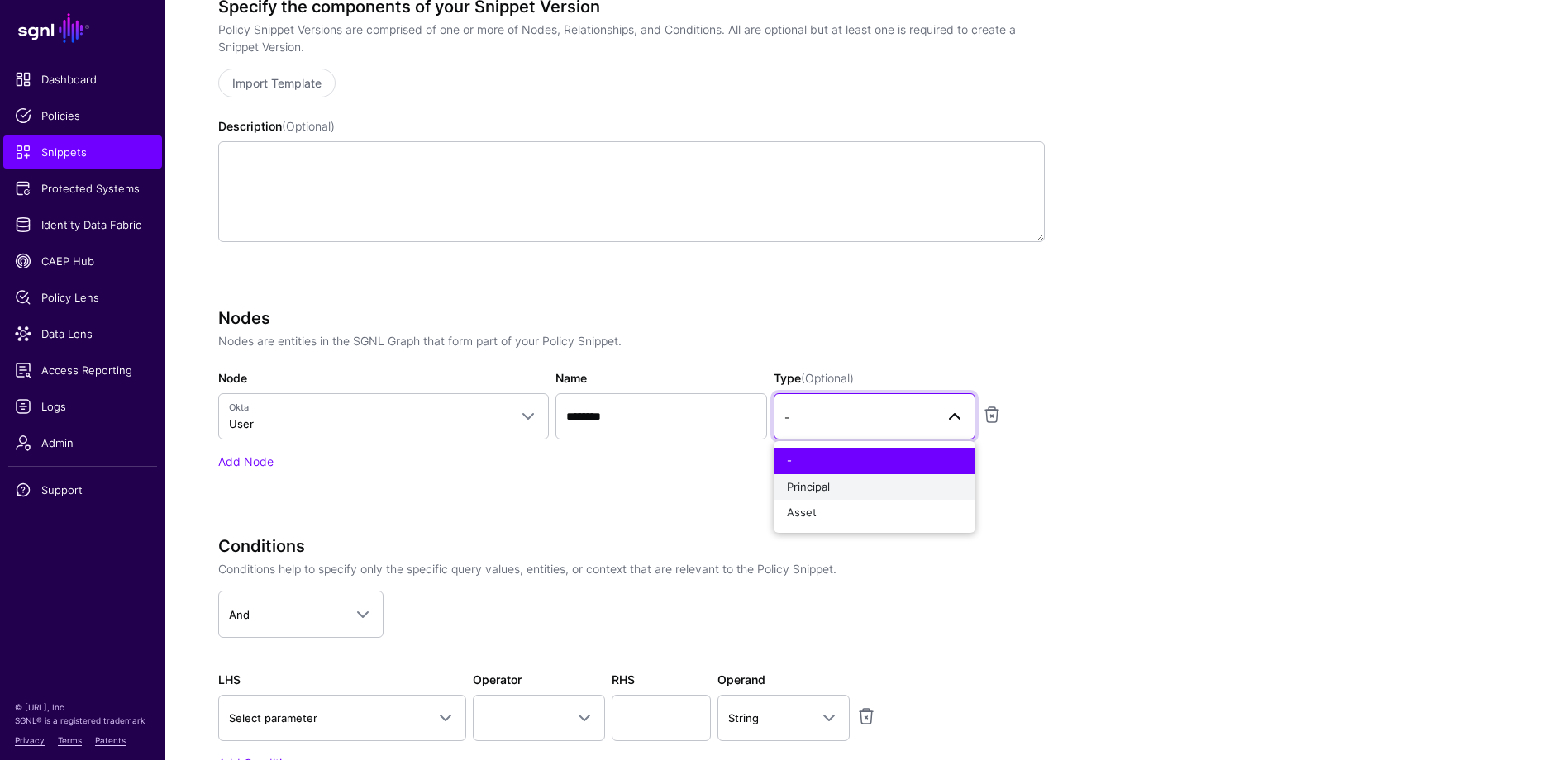 click on "Principal" at bounding box center [875, 487] 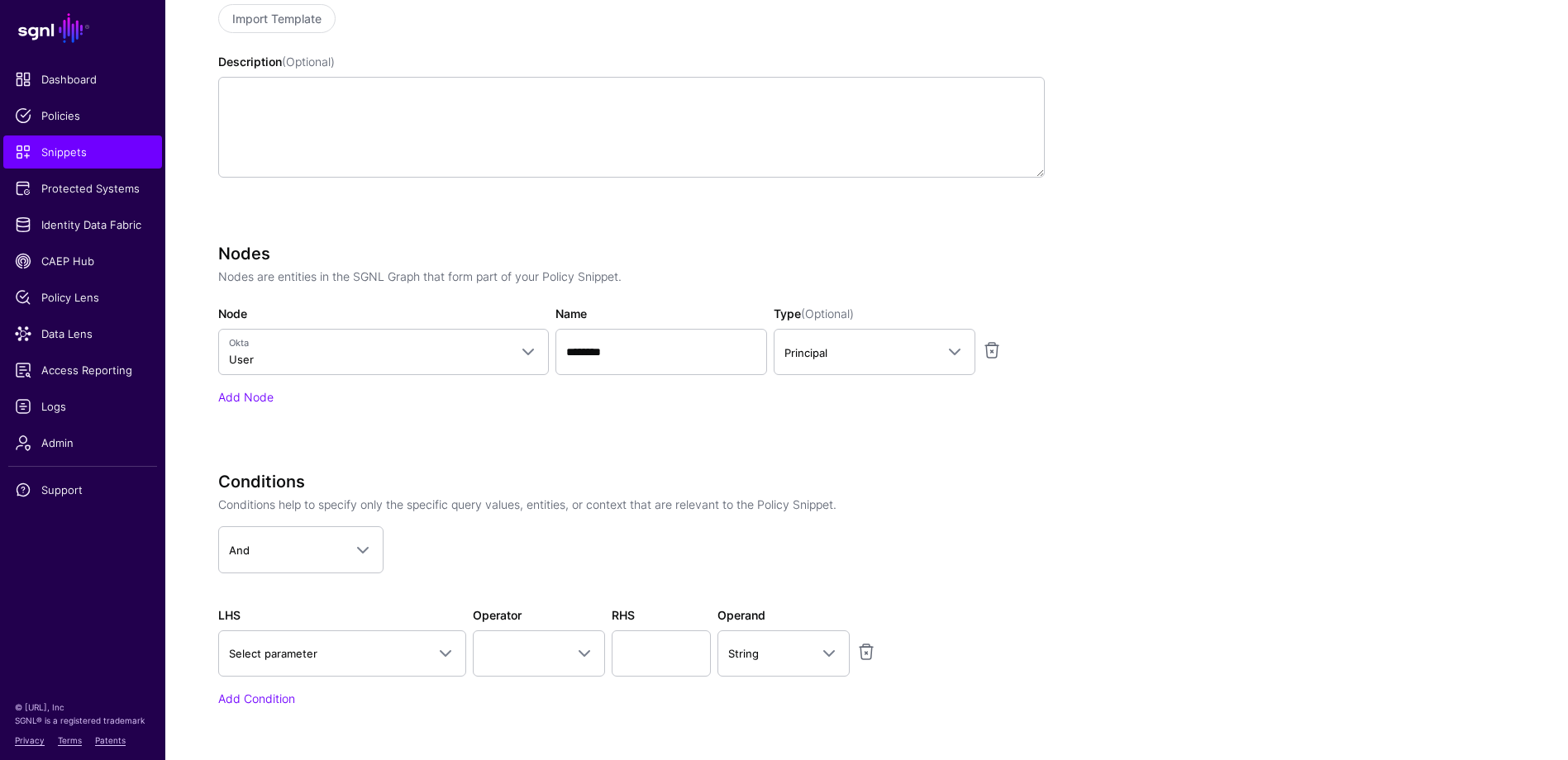 scroll, scrollTop: 390, scrollLeft: 0, axis: vertical 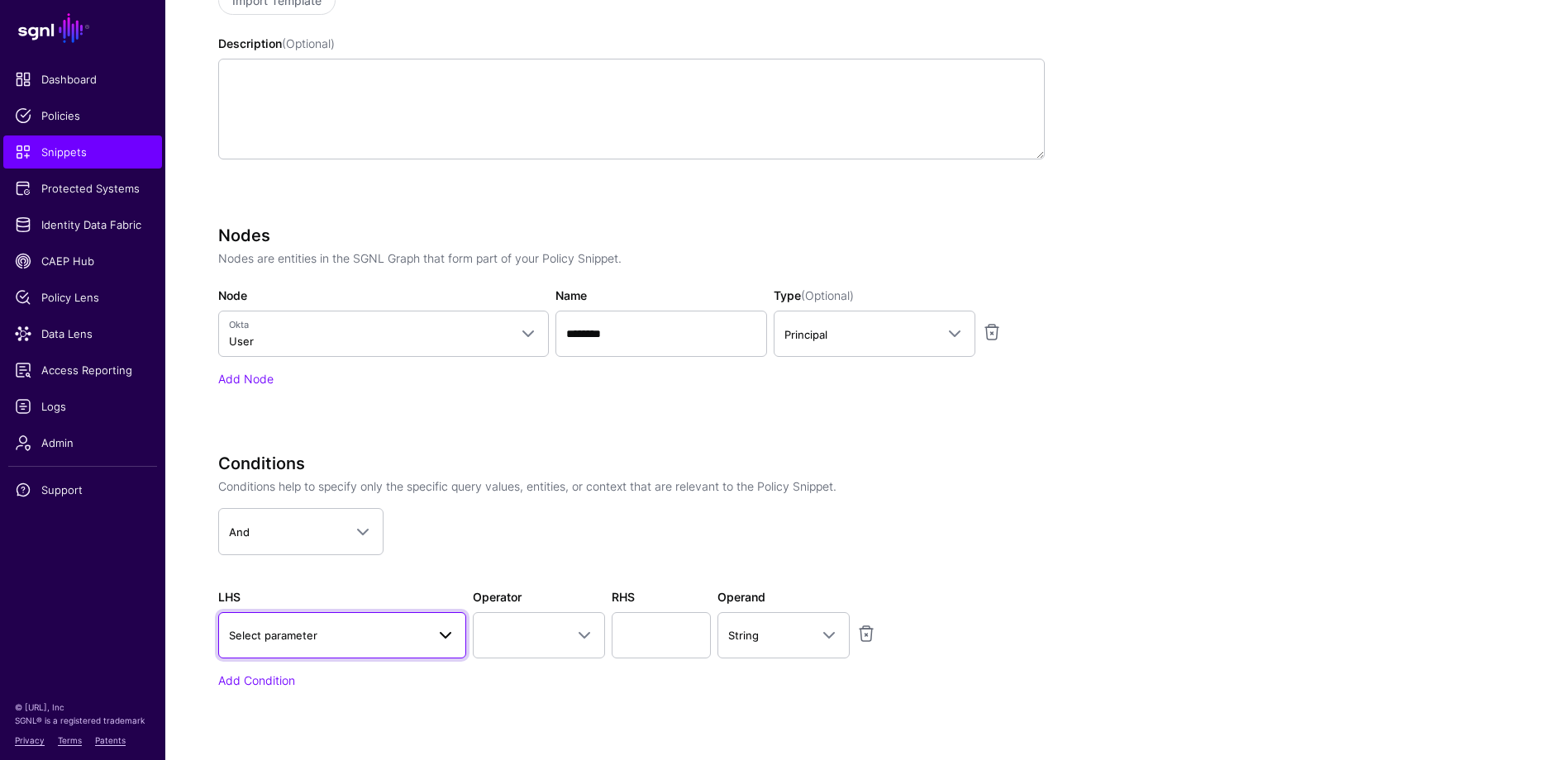 click on "Select parameter" at bounding box center (327, 635) 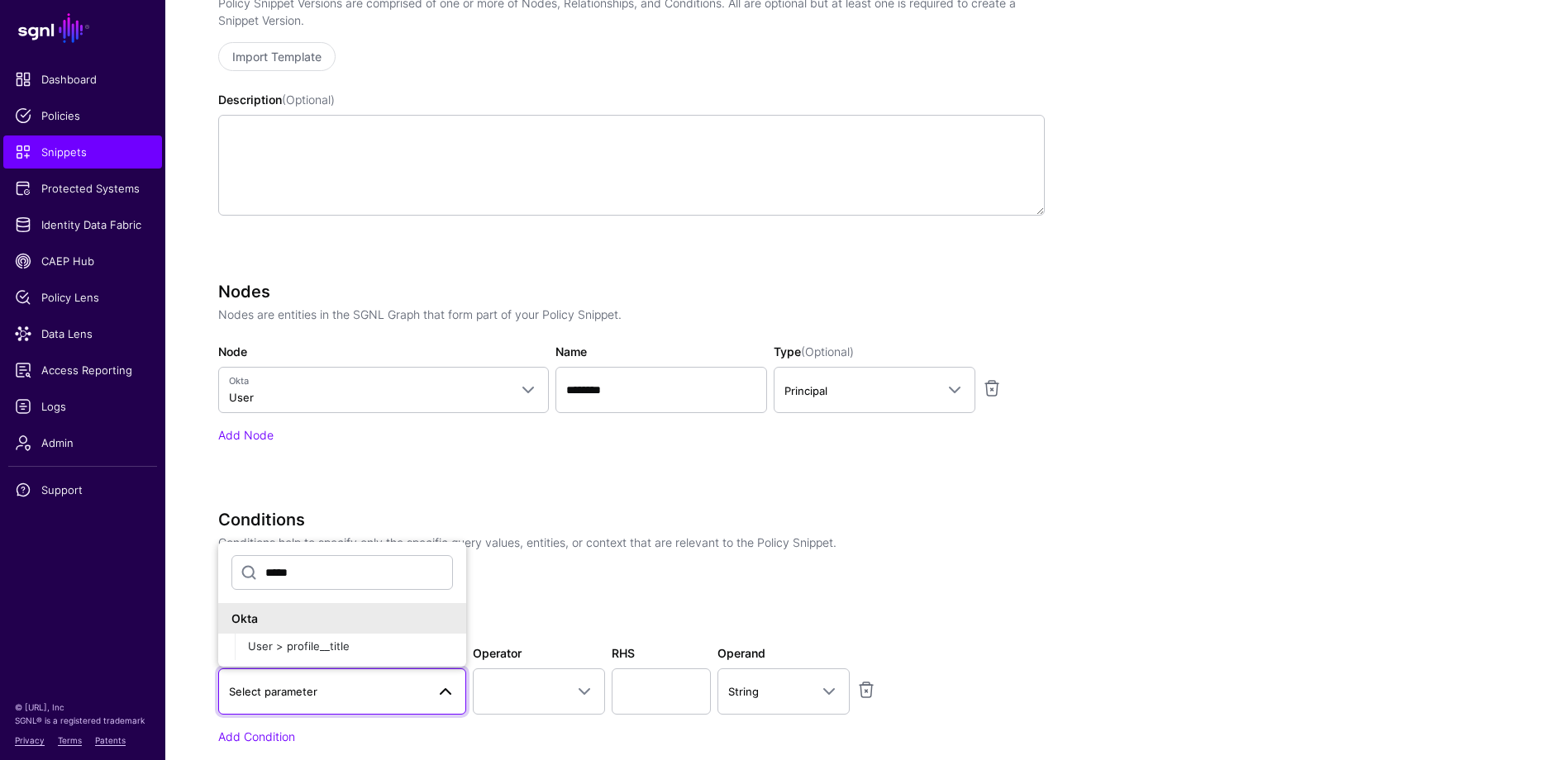 scroll, scrollTop: 307, scrollLeft: 0, axis: vertical 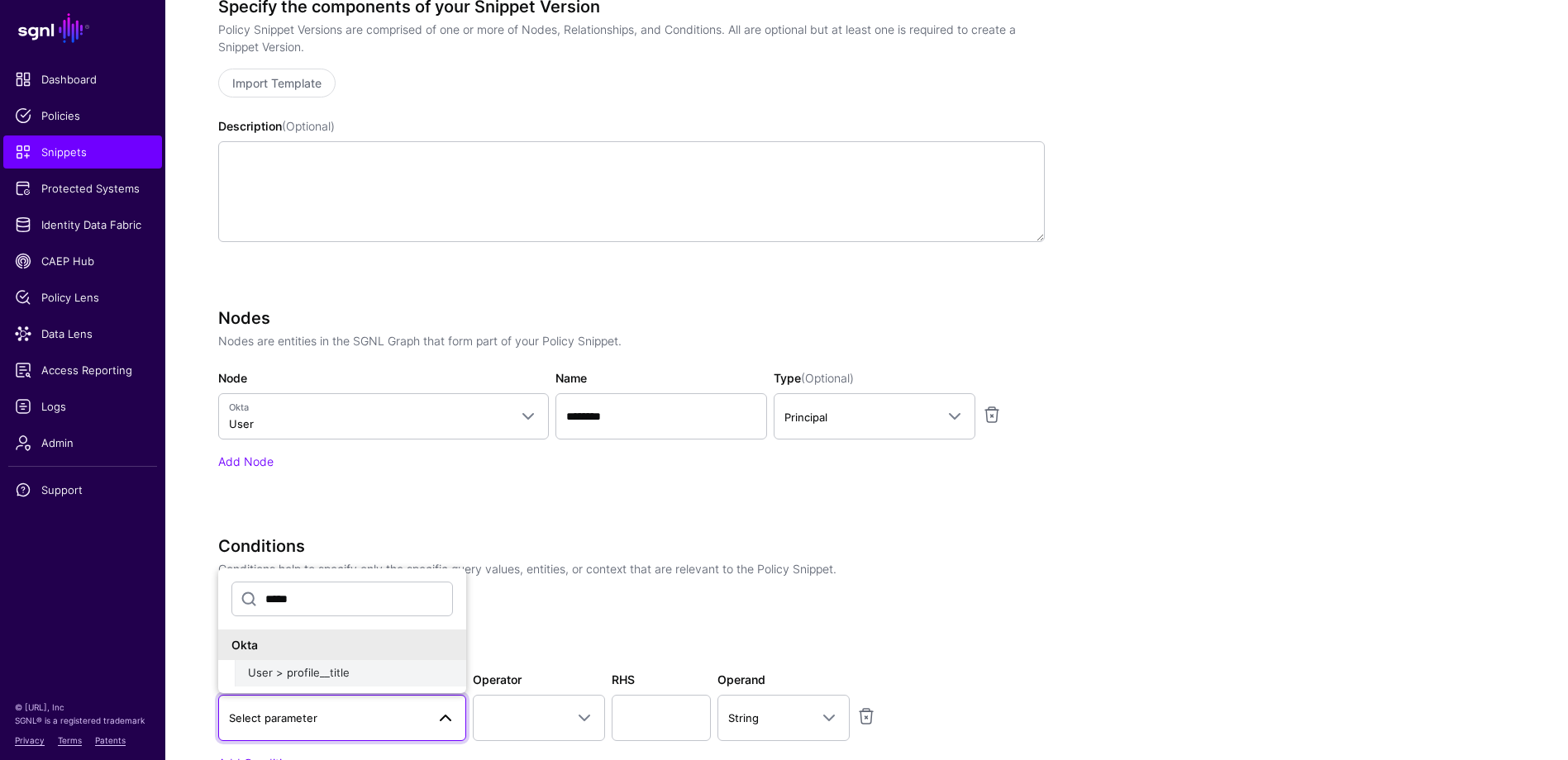 type on "*****" 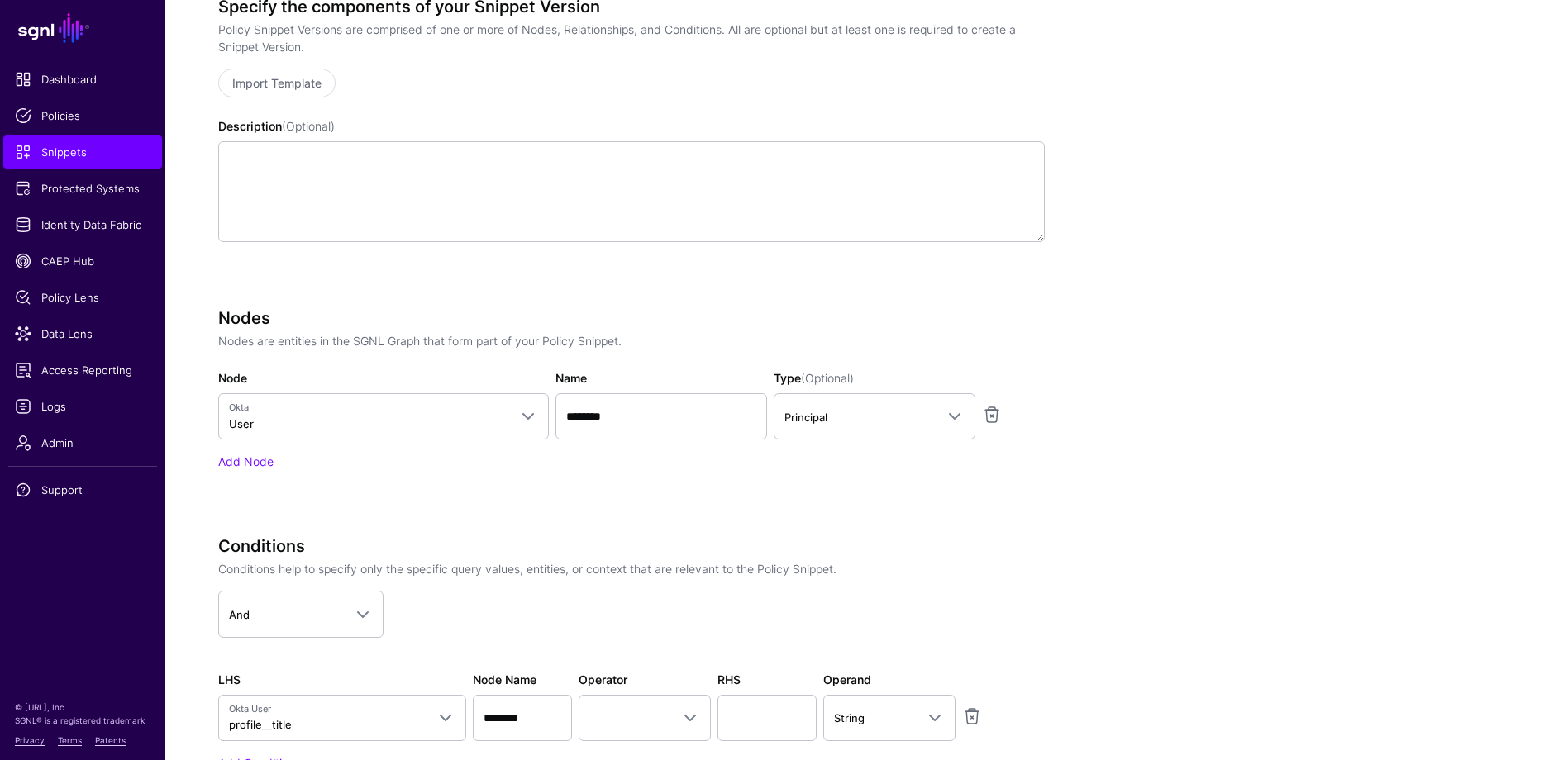 scroll, scrollTop: 390, scrollLeft: 0, axis: vertical 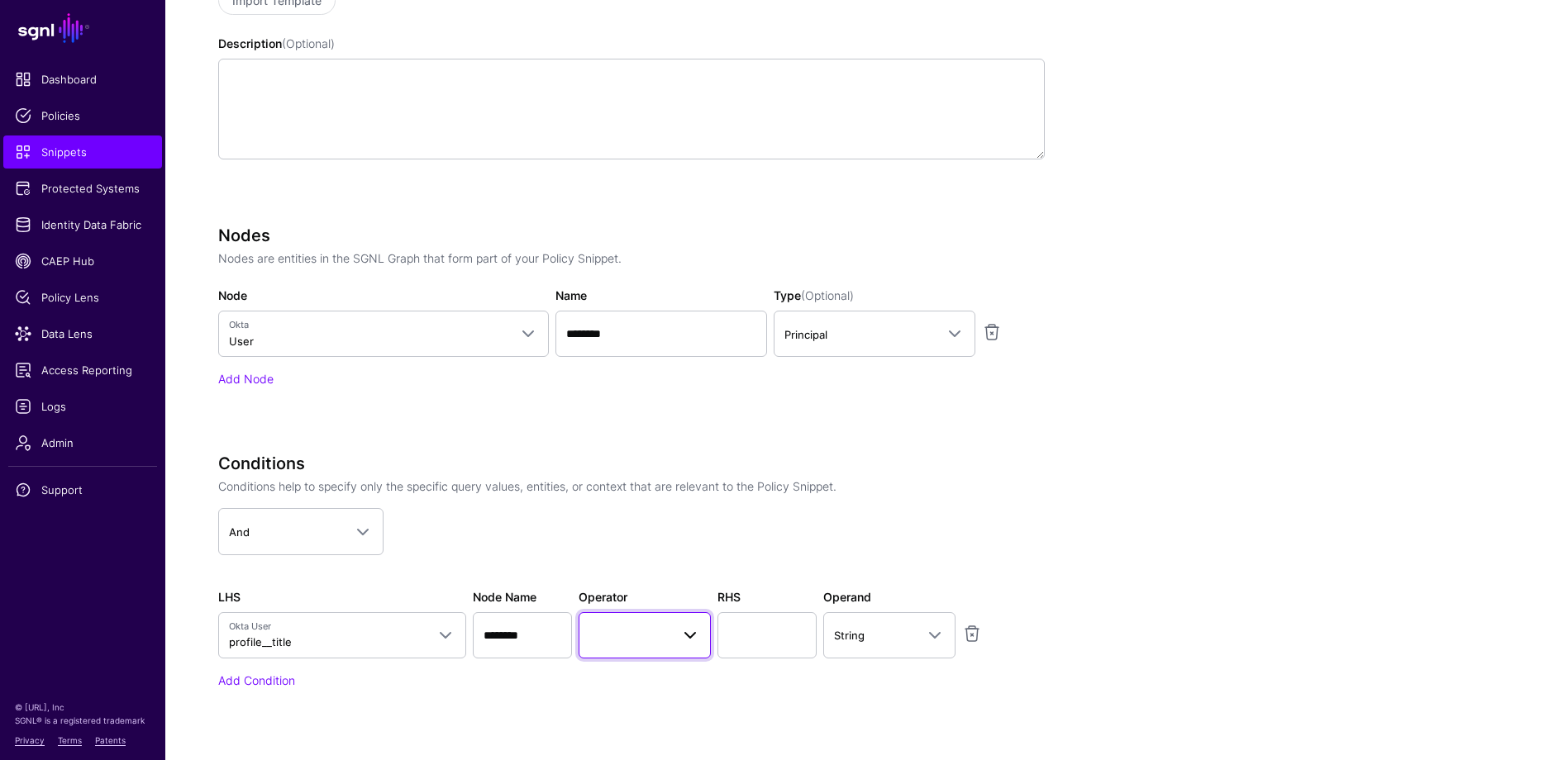 click at bounding box center (690, 635) 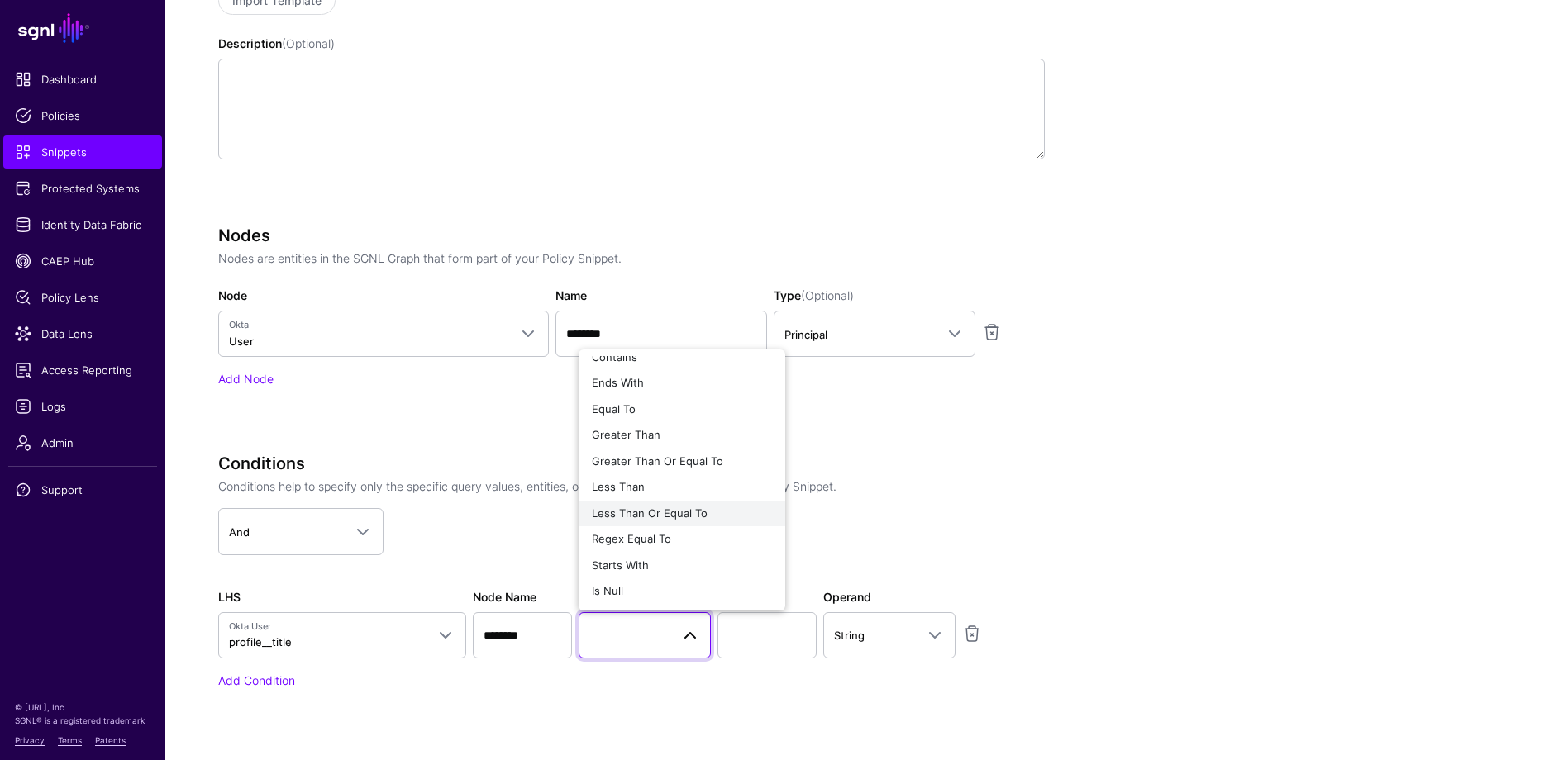 scroll, scrollTop: 12, scrollLeft: 0, axis: vertical 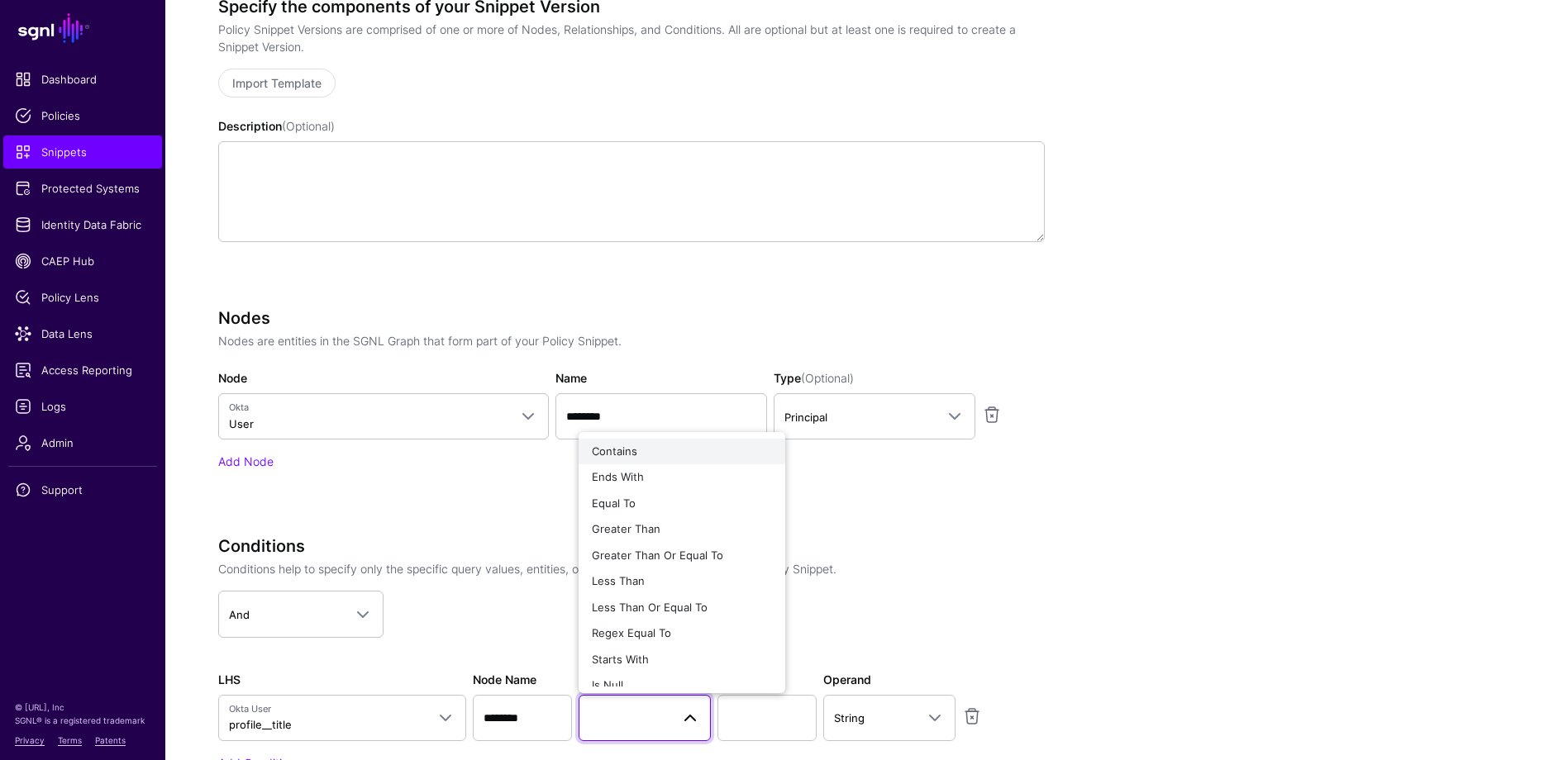 click on "Contains" at bounding box center [614, 451] 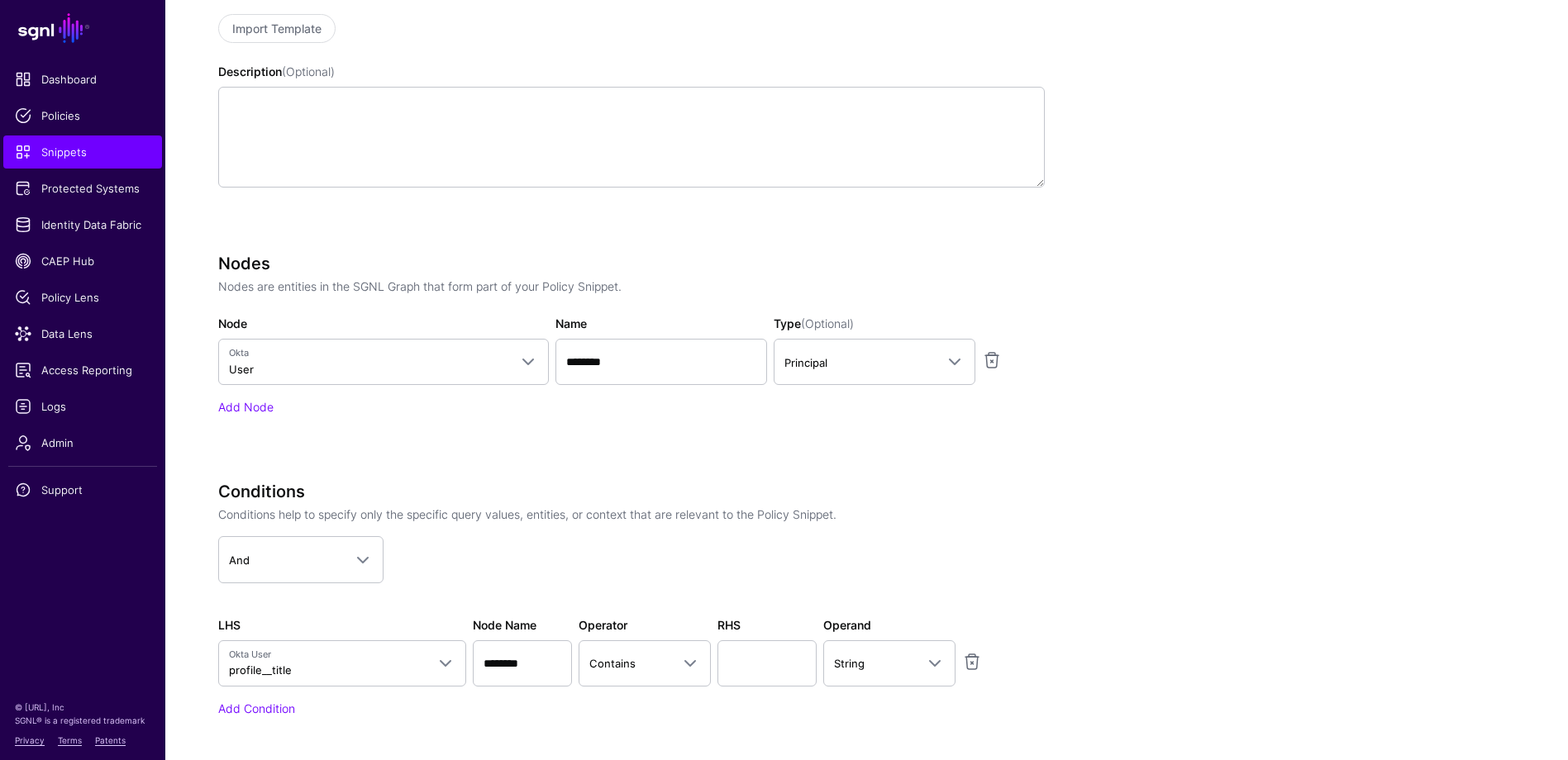 scroll, scrollTop: 390, scrollLeft: 0, axis: vertical 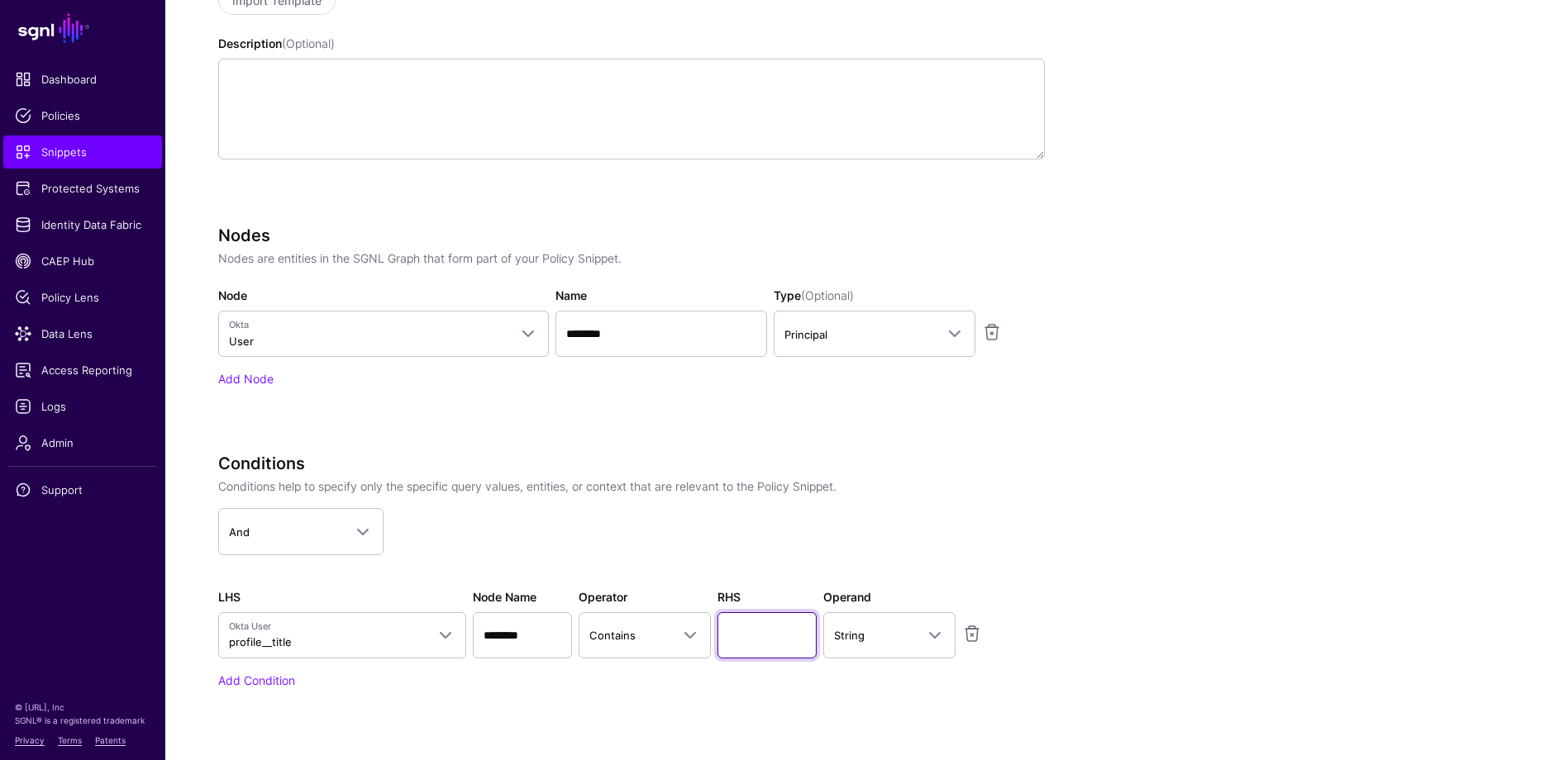 click at bounding box center [767, 635] 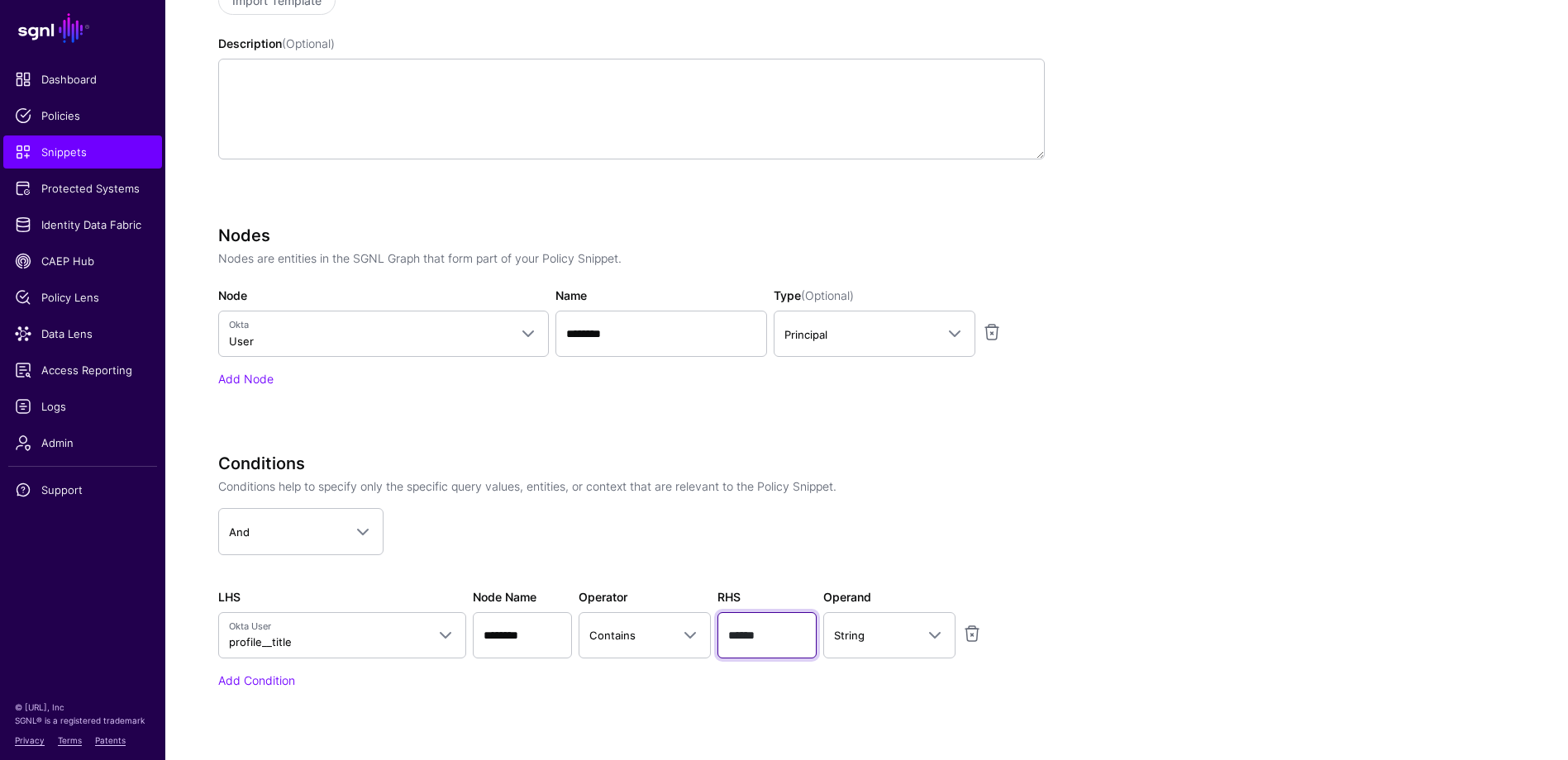 type on "*******" 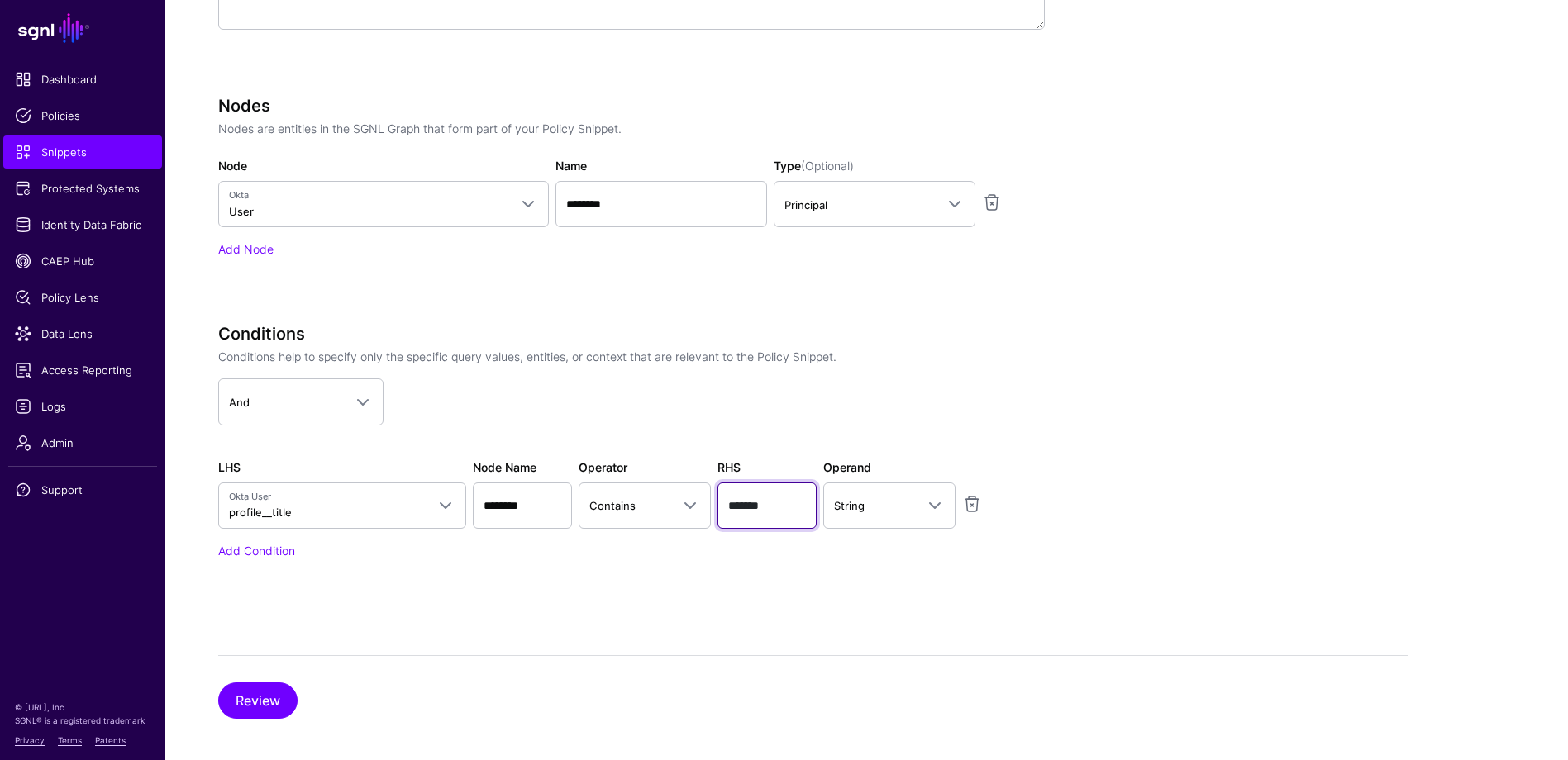 scroll, scrollTop: 531, scrollLeft: 0, axis: vertical 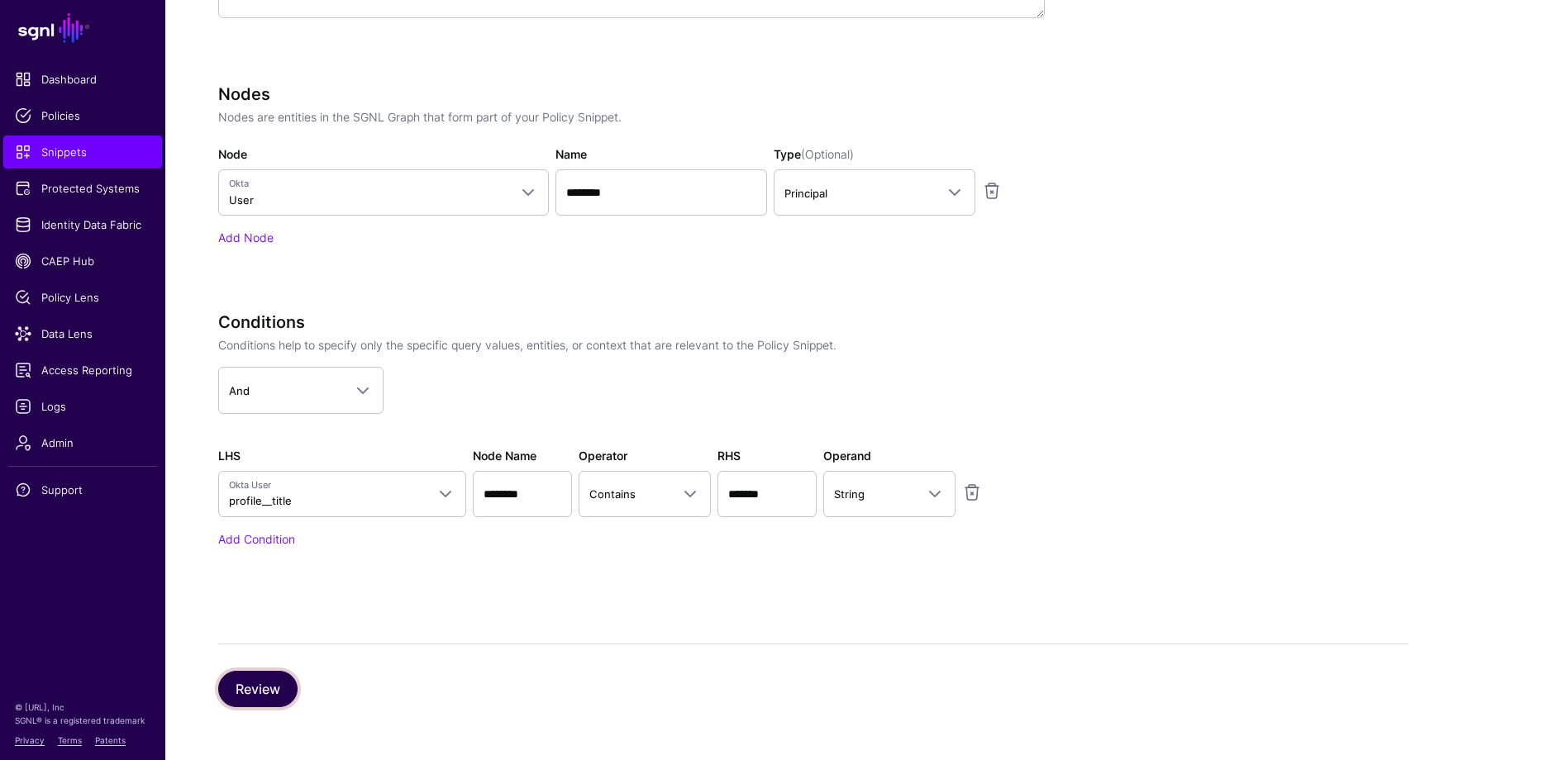 click on "Review" at bounding box center (258, 689) 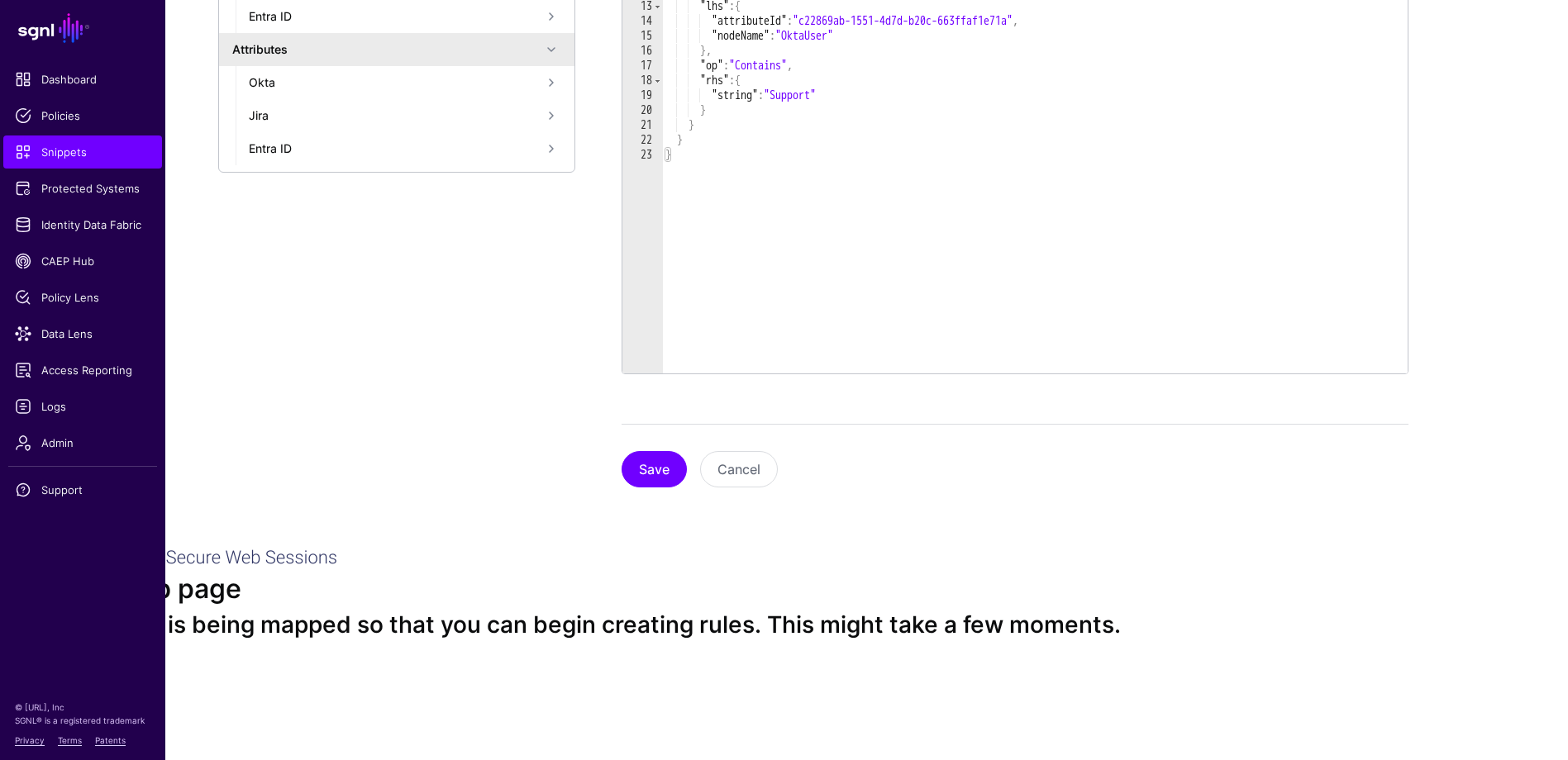 scroll, scrollTop: 311, scrollLeft: 0, axis: vertical 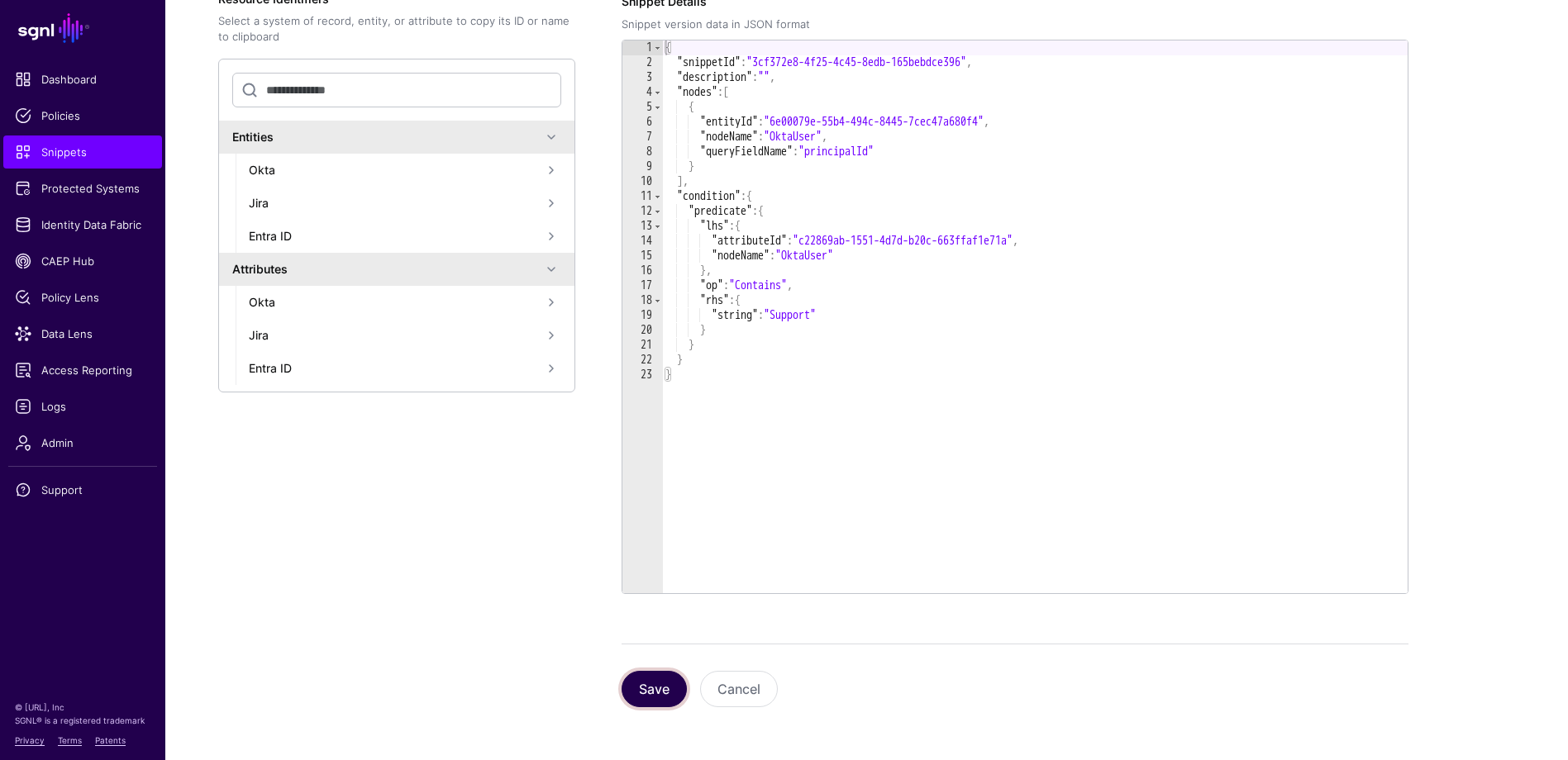 click on "Save" at bounding box center [654, 689] 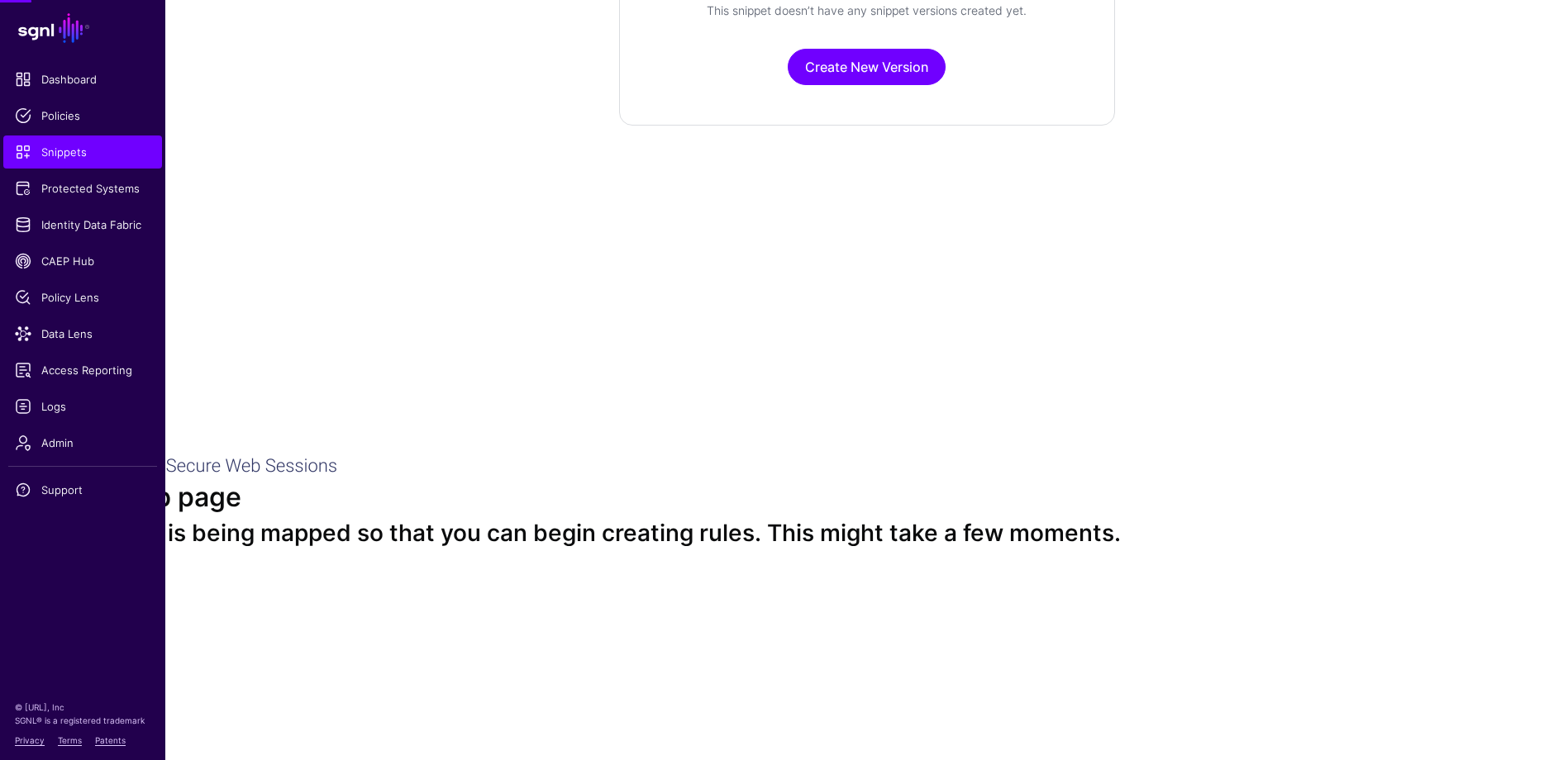 scroll, scrollTop: 0, scrollLeft: 0, axis: both 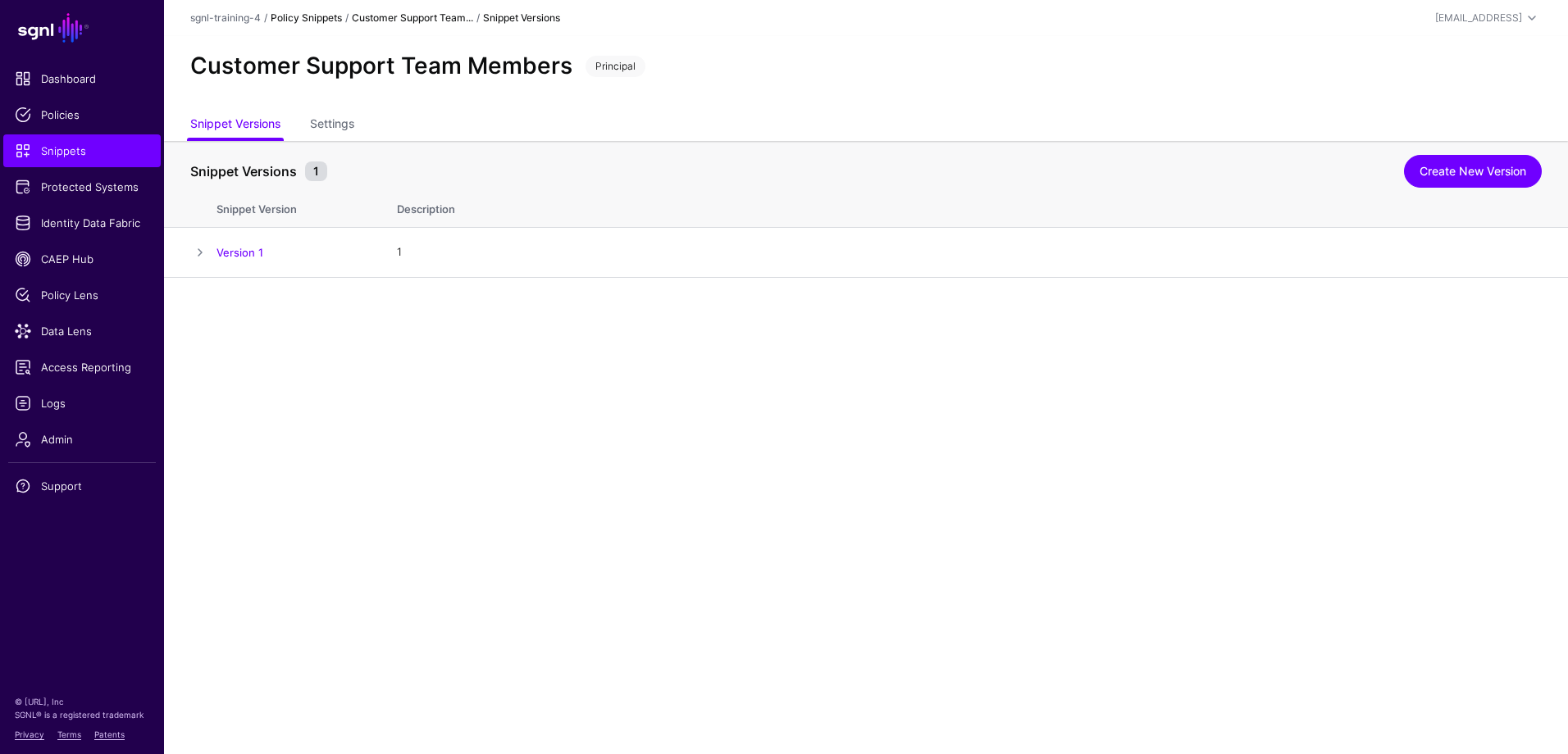 click on "Policy Snippets" 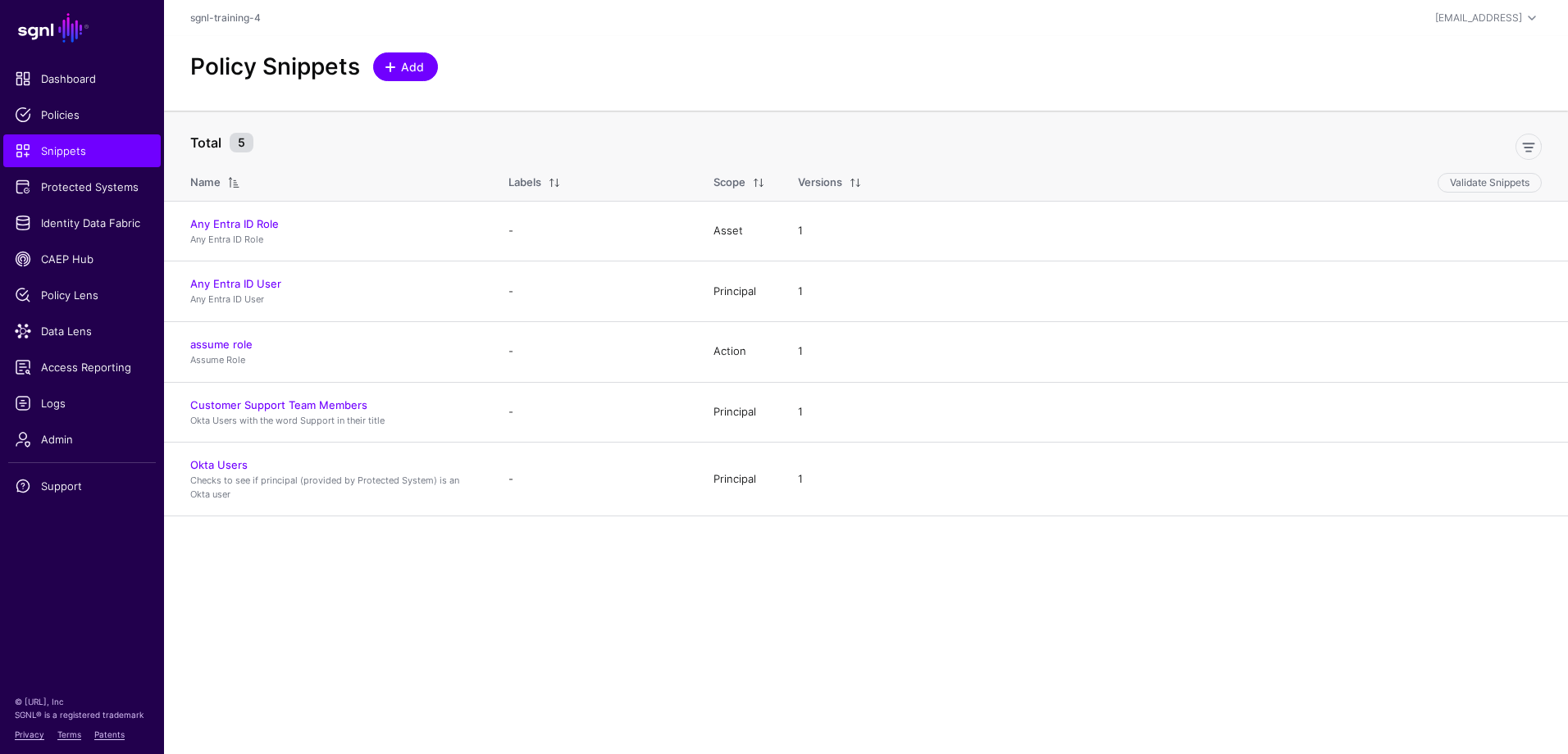 click on "Add" 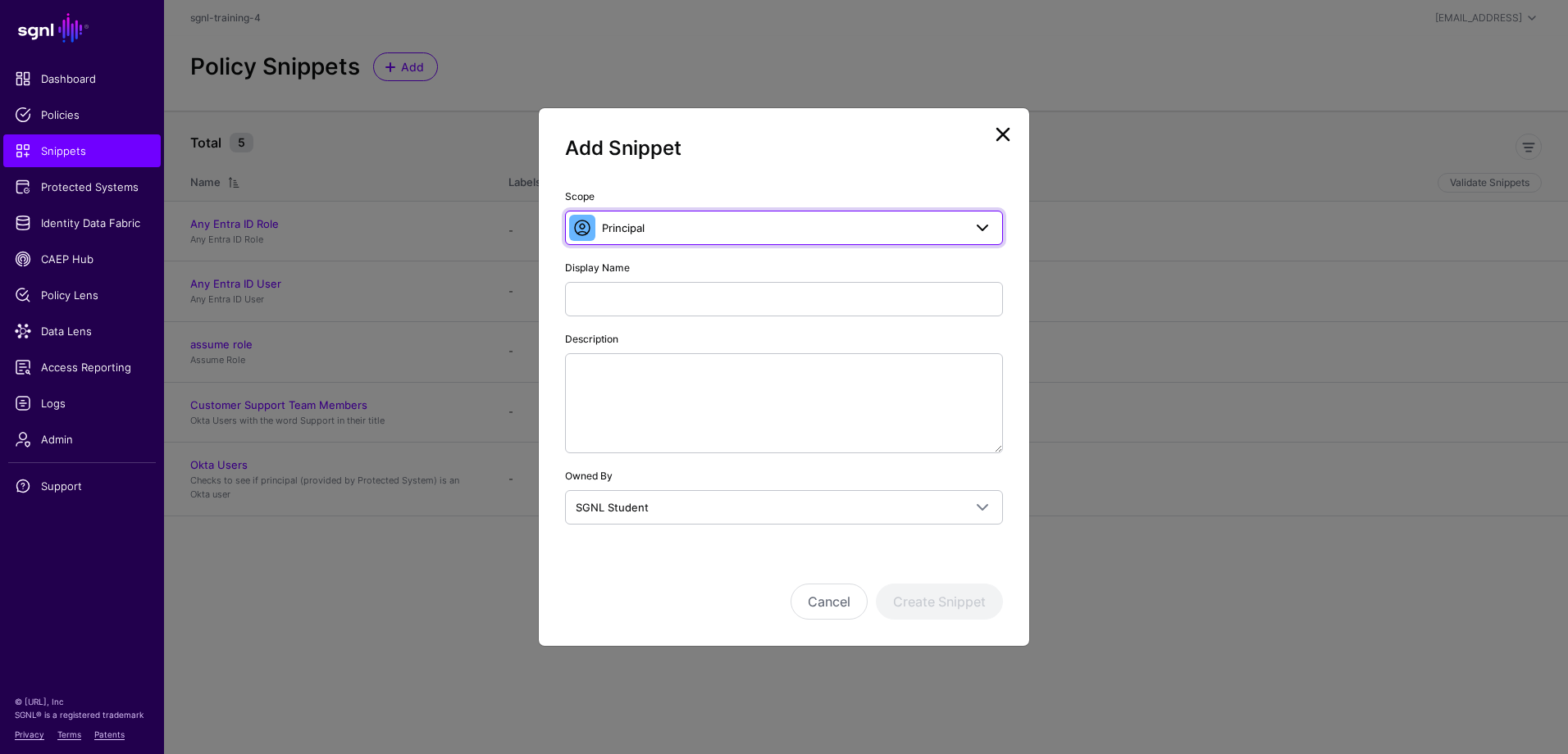 click on "Principal" at bounding box center [784, 228] 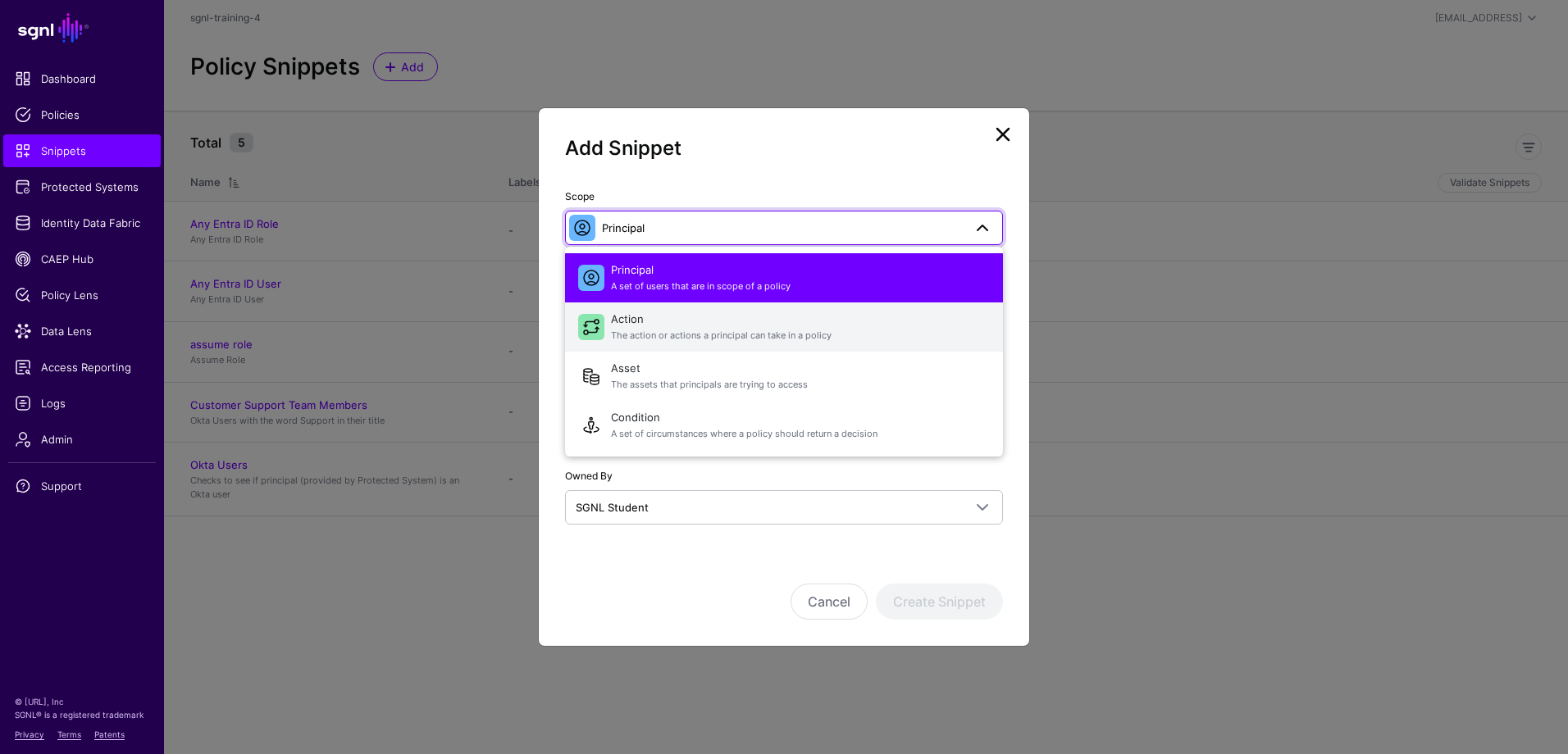 click on "Action   The action or actions a principal can take in a policy" 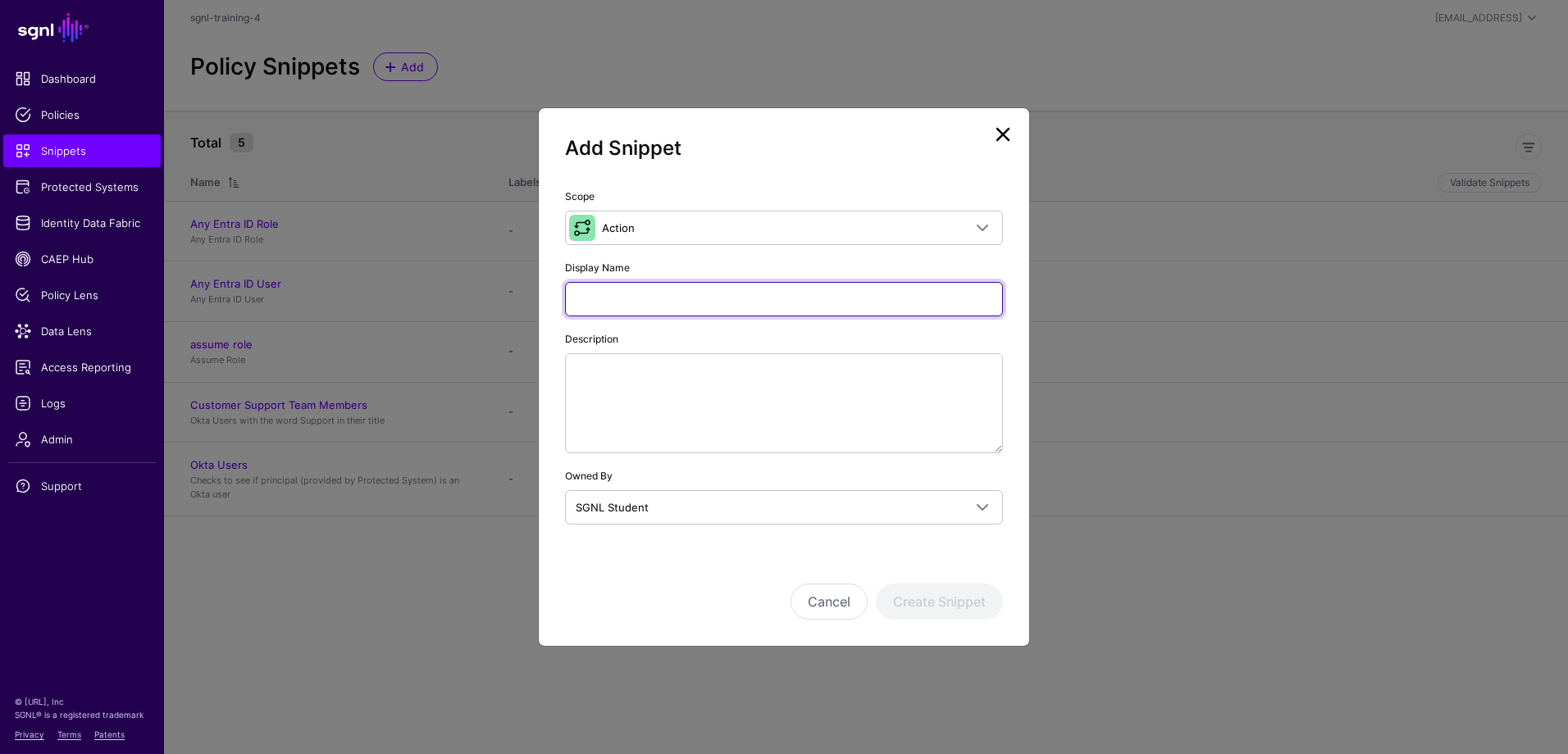click on "Display Name" at bounding box center [784, 299] 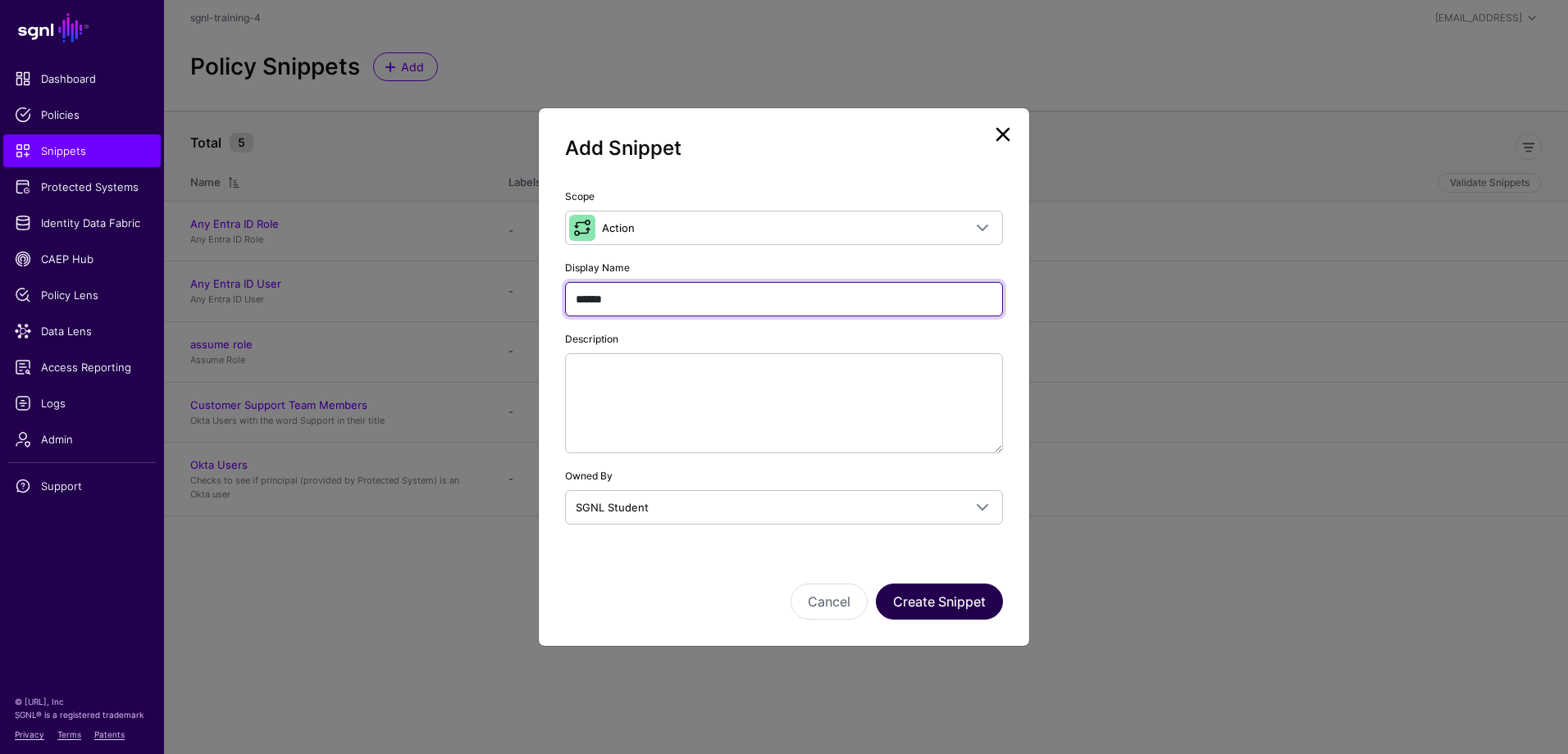 type on "******" 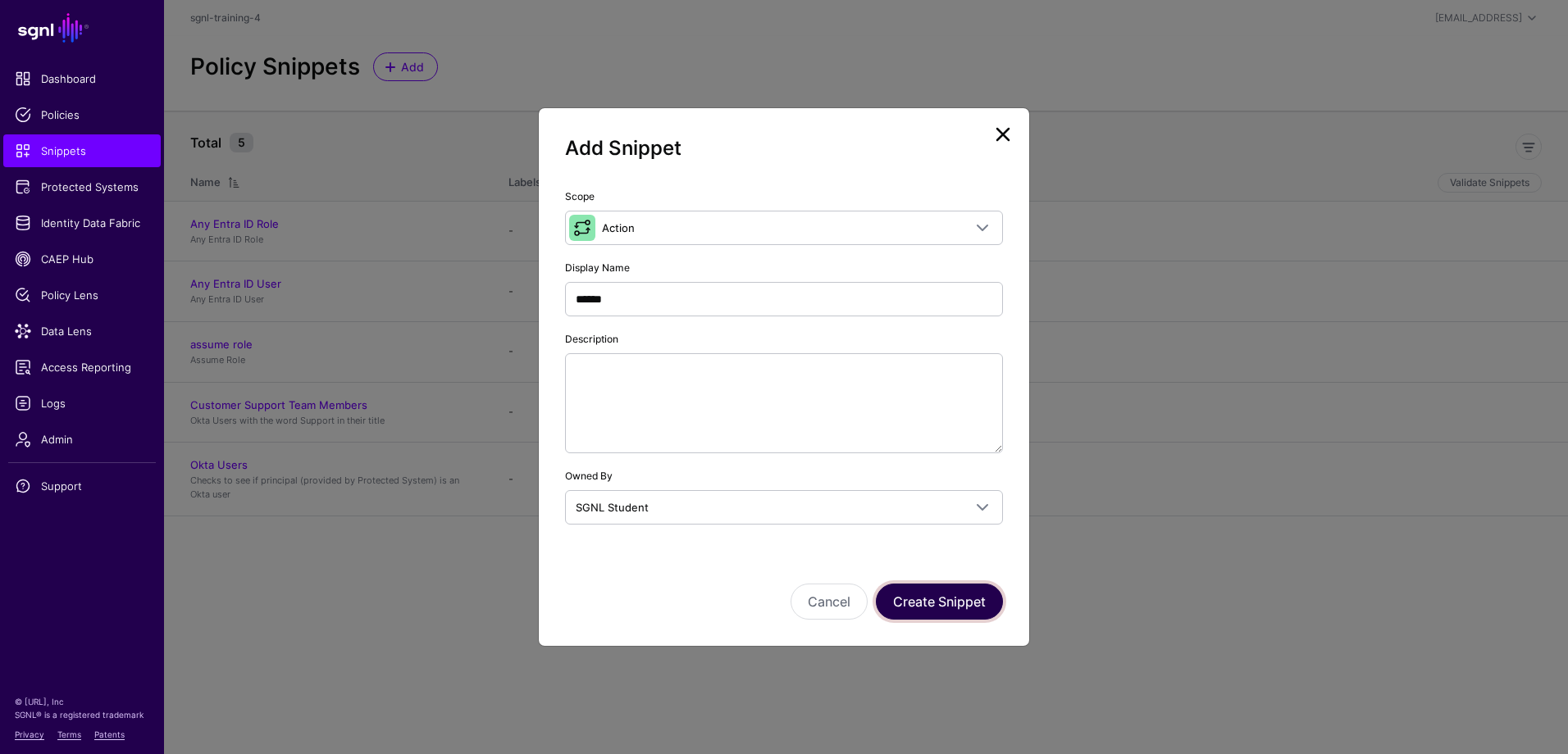 click on "Create Snippet" 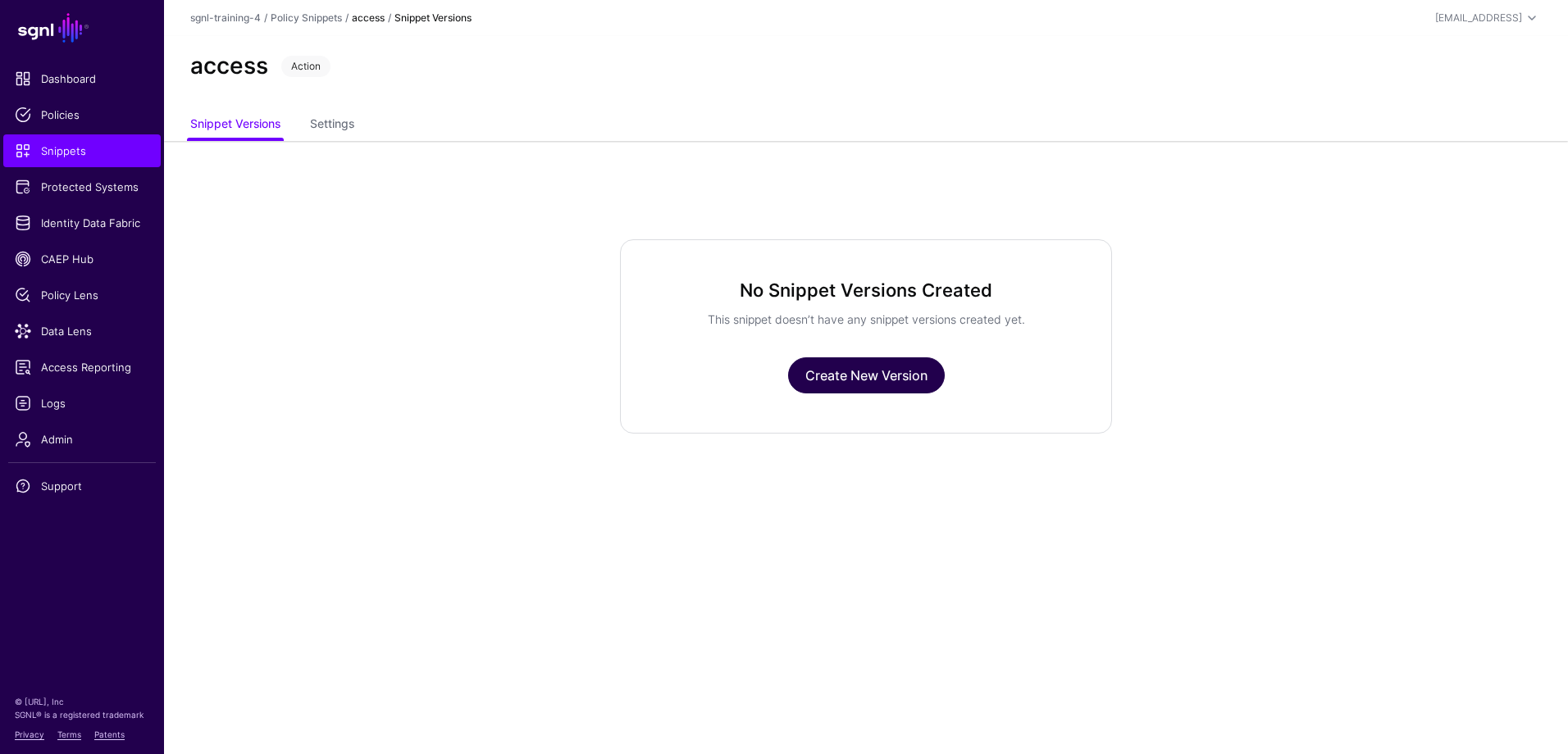click on "Create New Version" 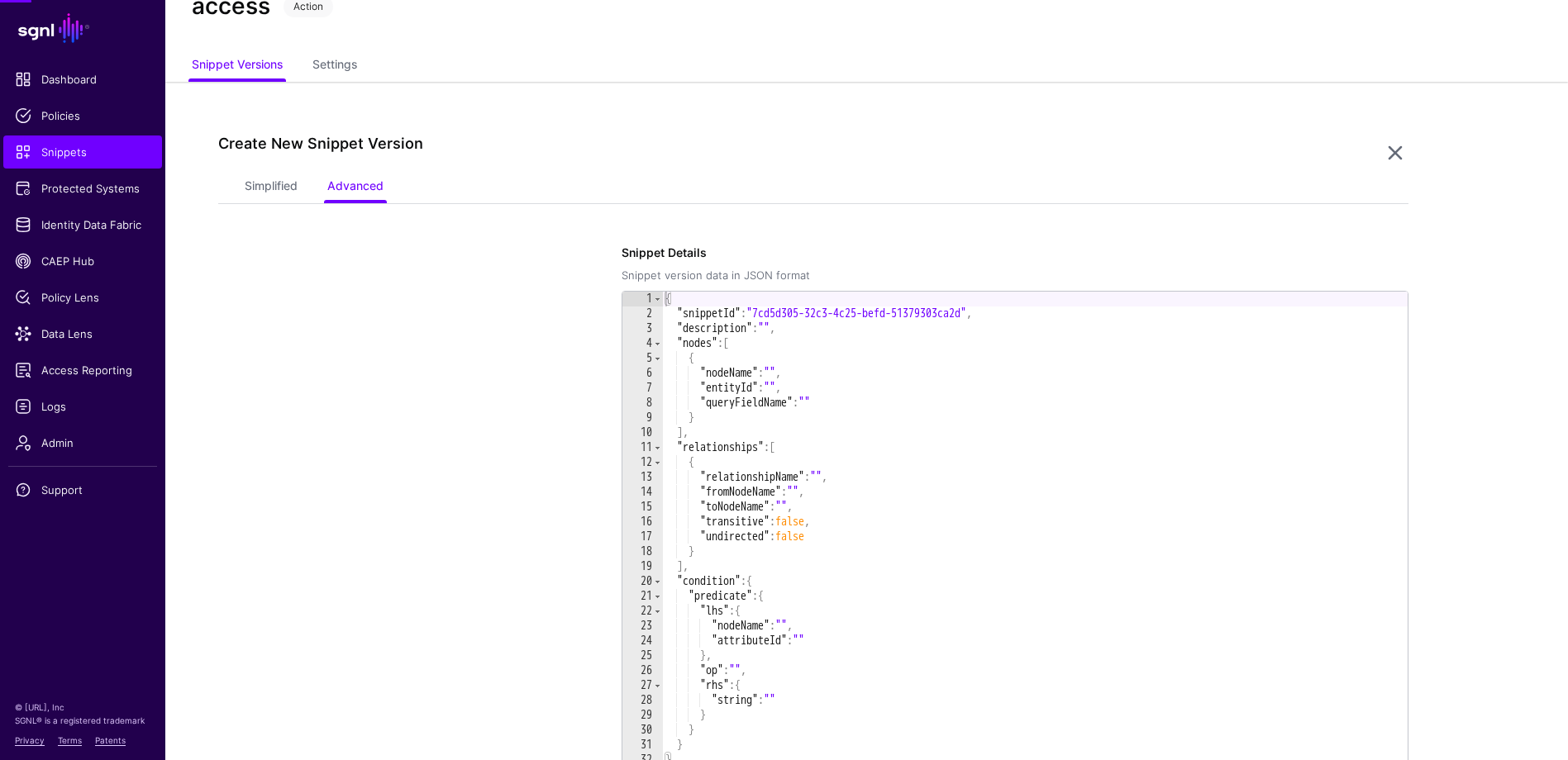 scroll, scrollTop: 142, scrollLeft: 0, axis: vertical 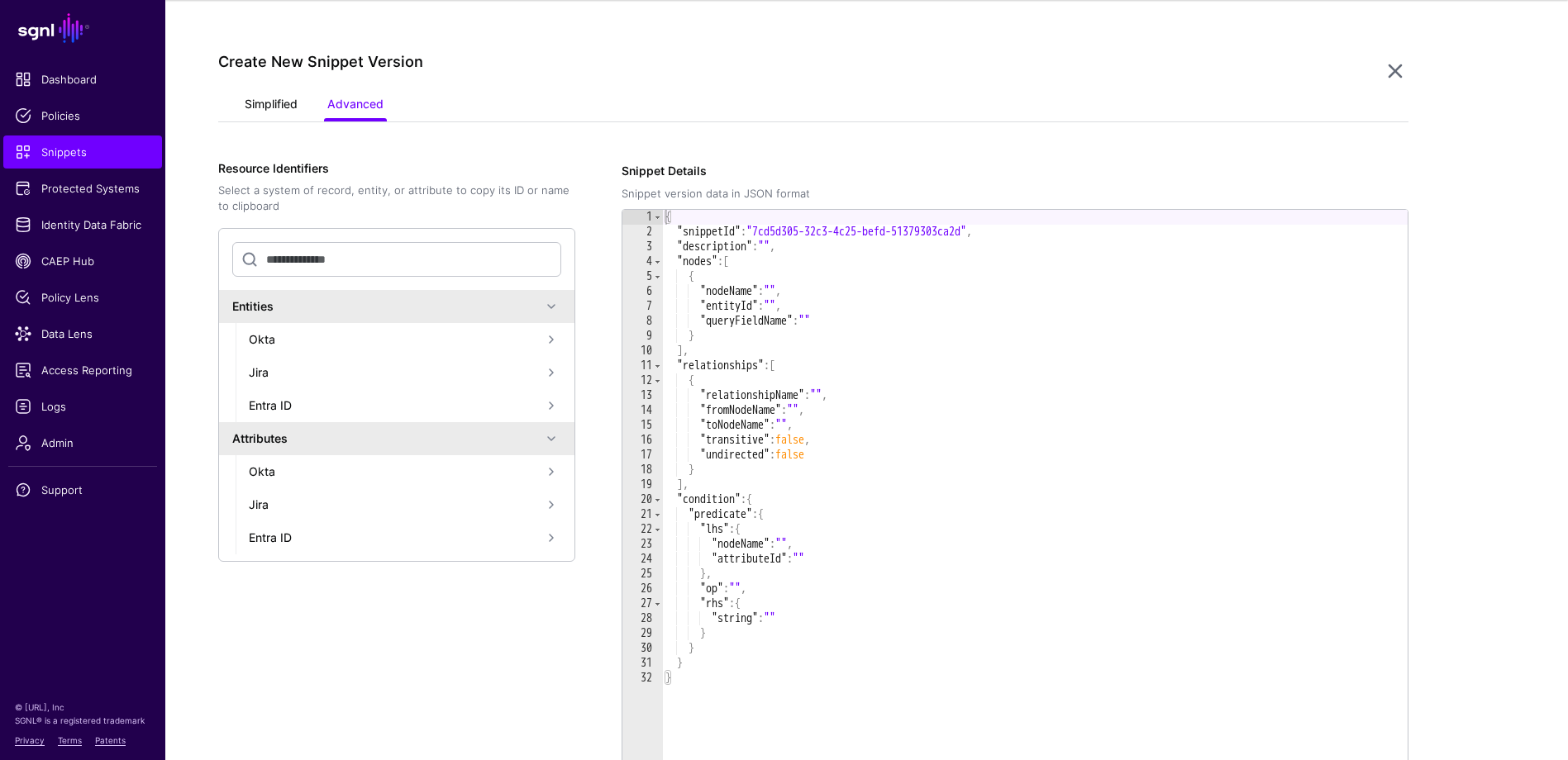 click on "Simplified" at bounding box center (271, 106) 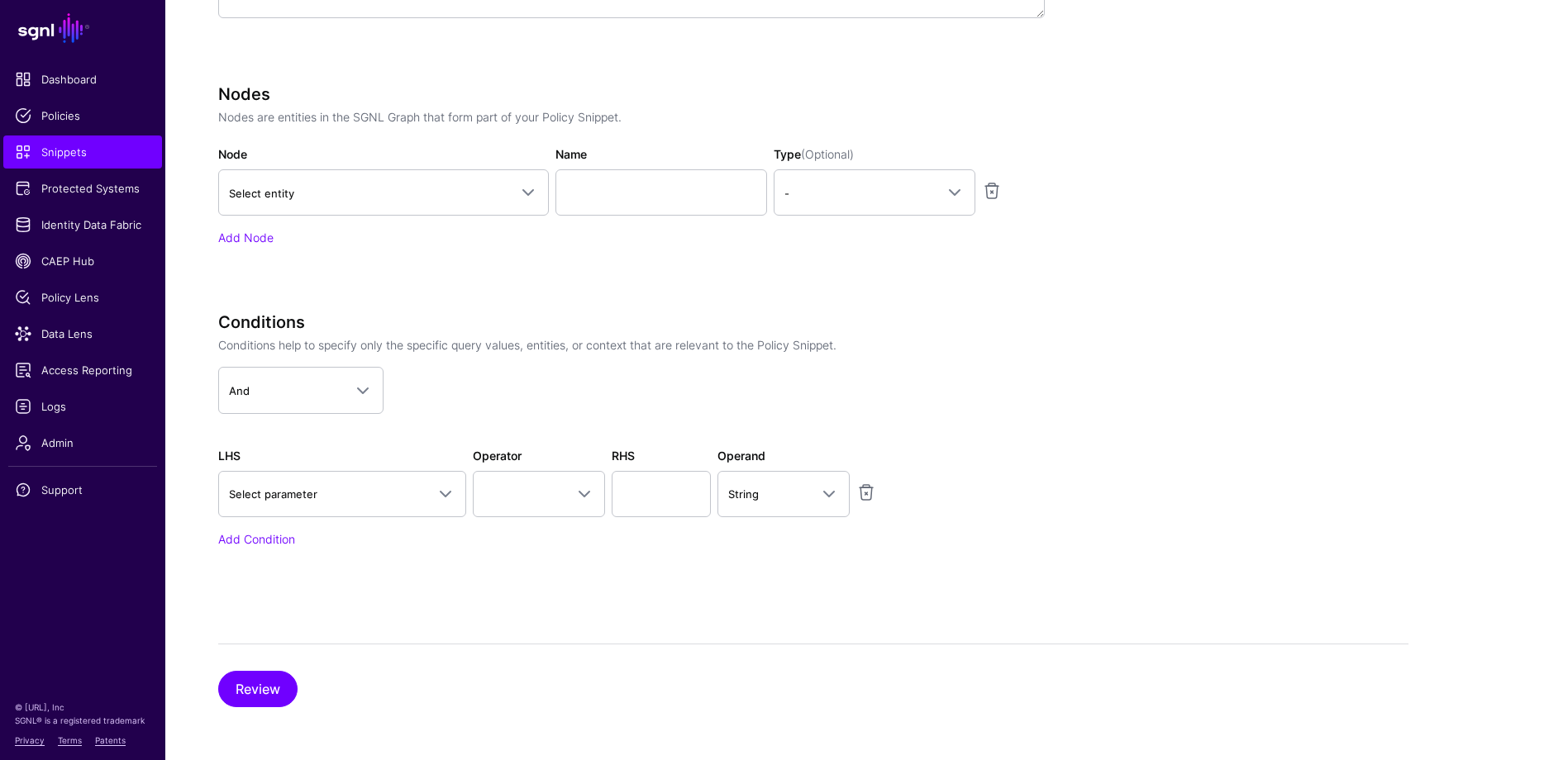 scroll, scrollTop: 449, scrollLeft: 0, axis: vertical 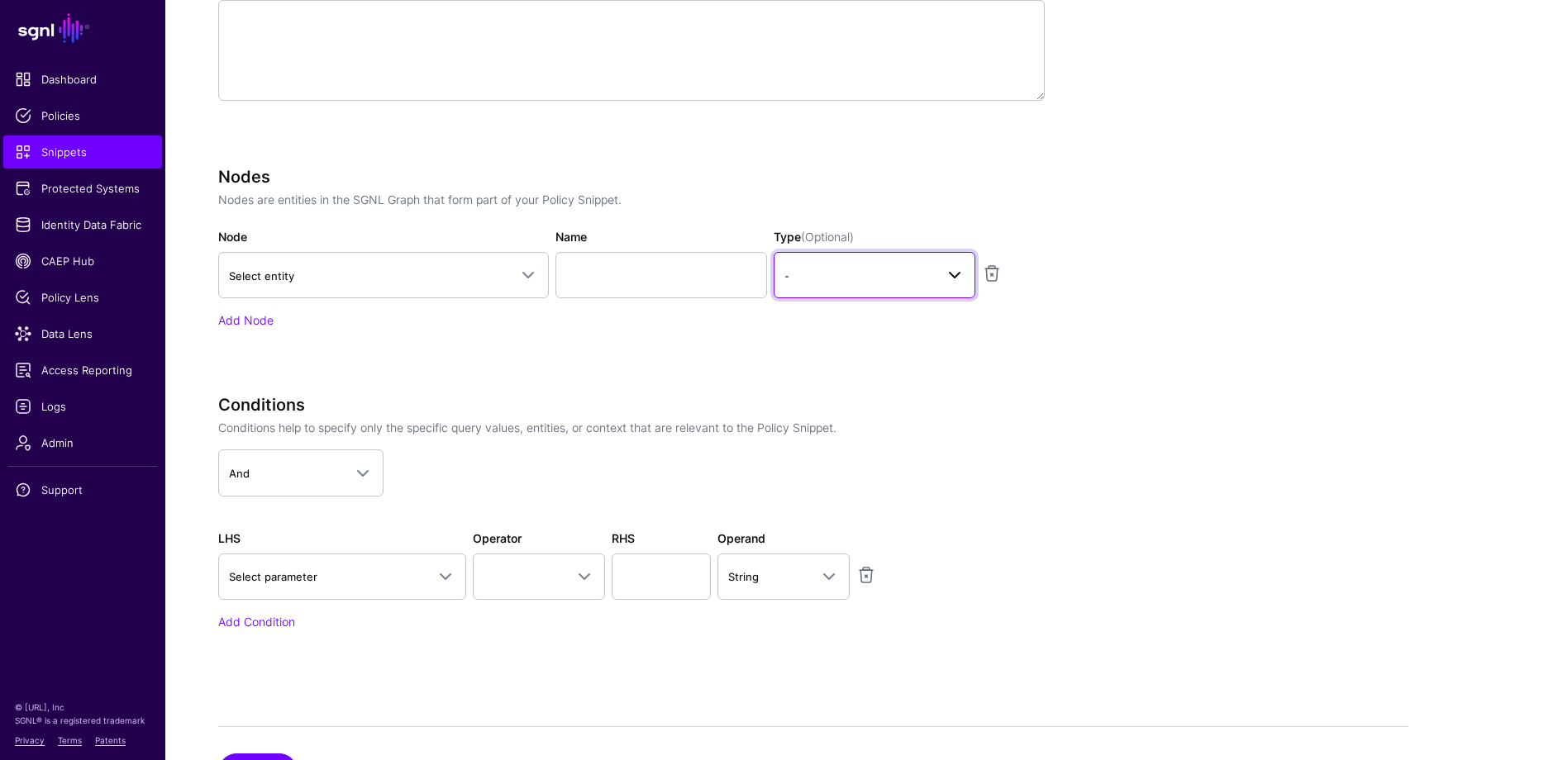 click on "-" at bounding box center (875, 275) 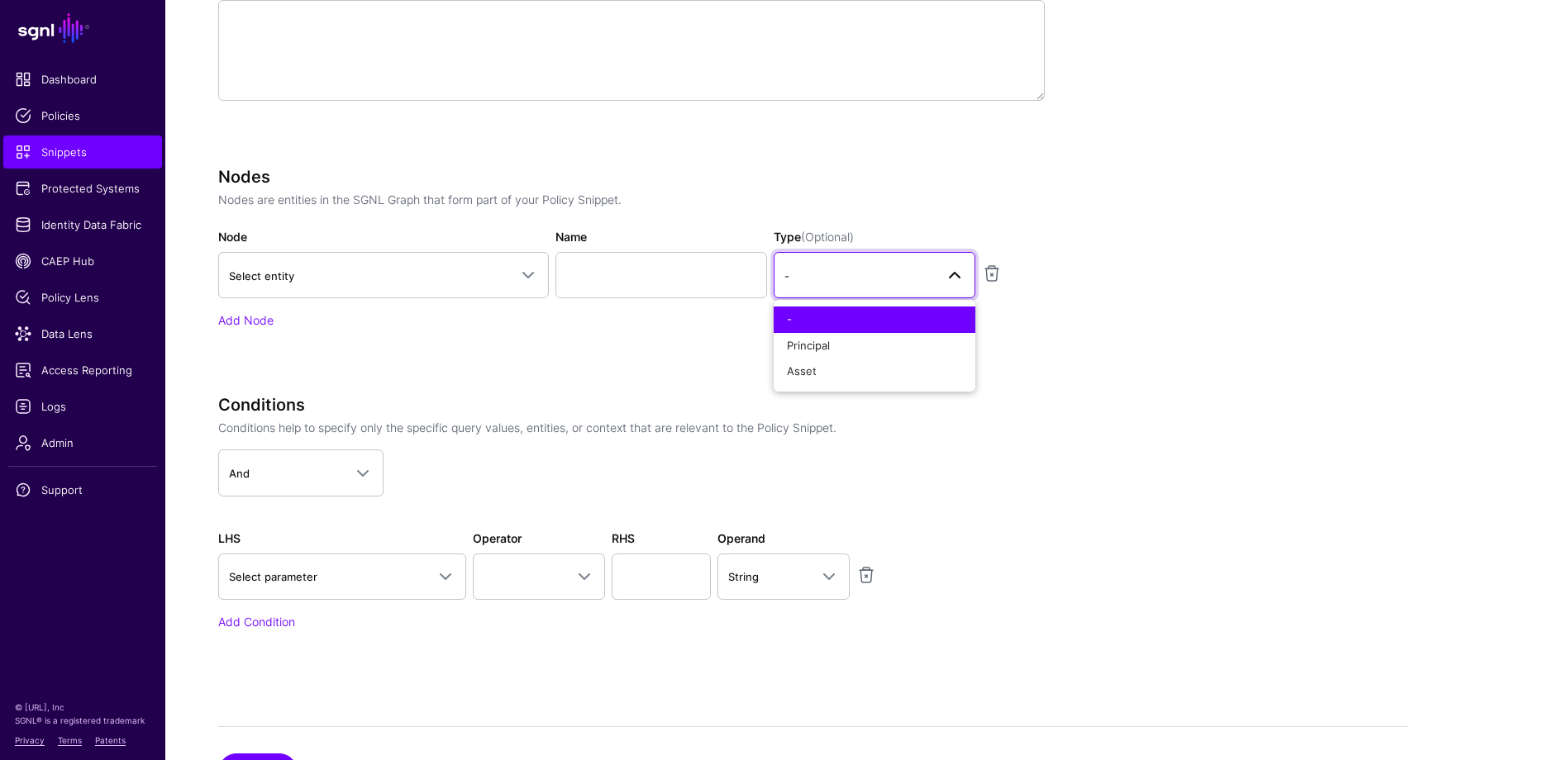 click on "-" at bounding box center [875, 275] 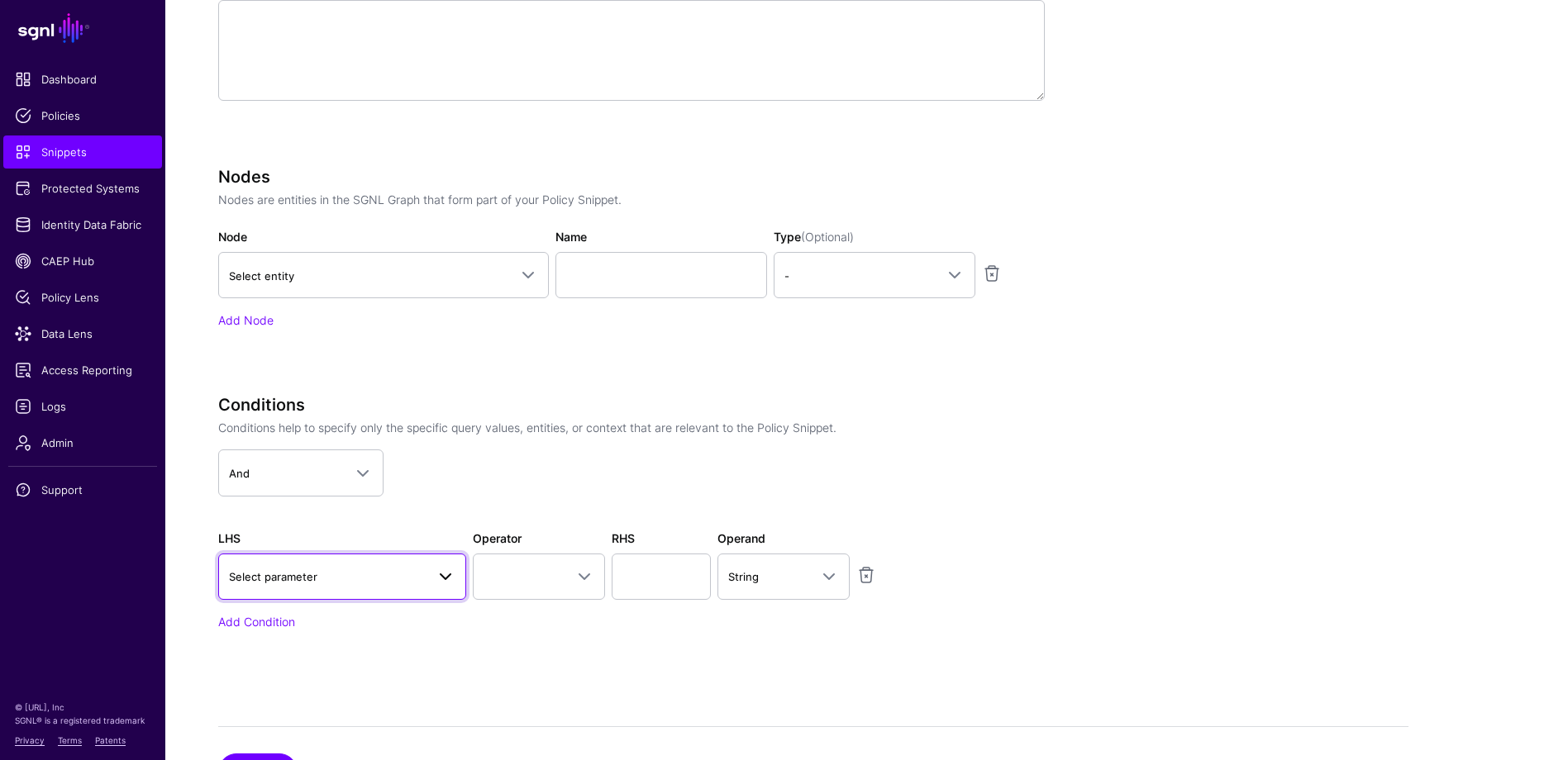 click on "Select parameter" at bounding box center (327, 577) 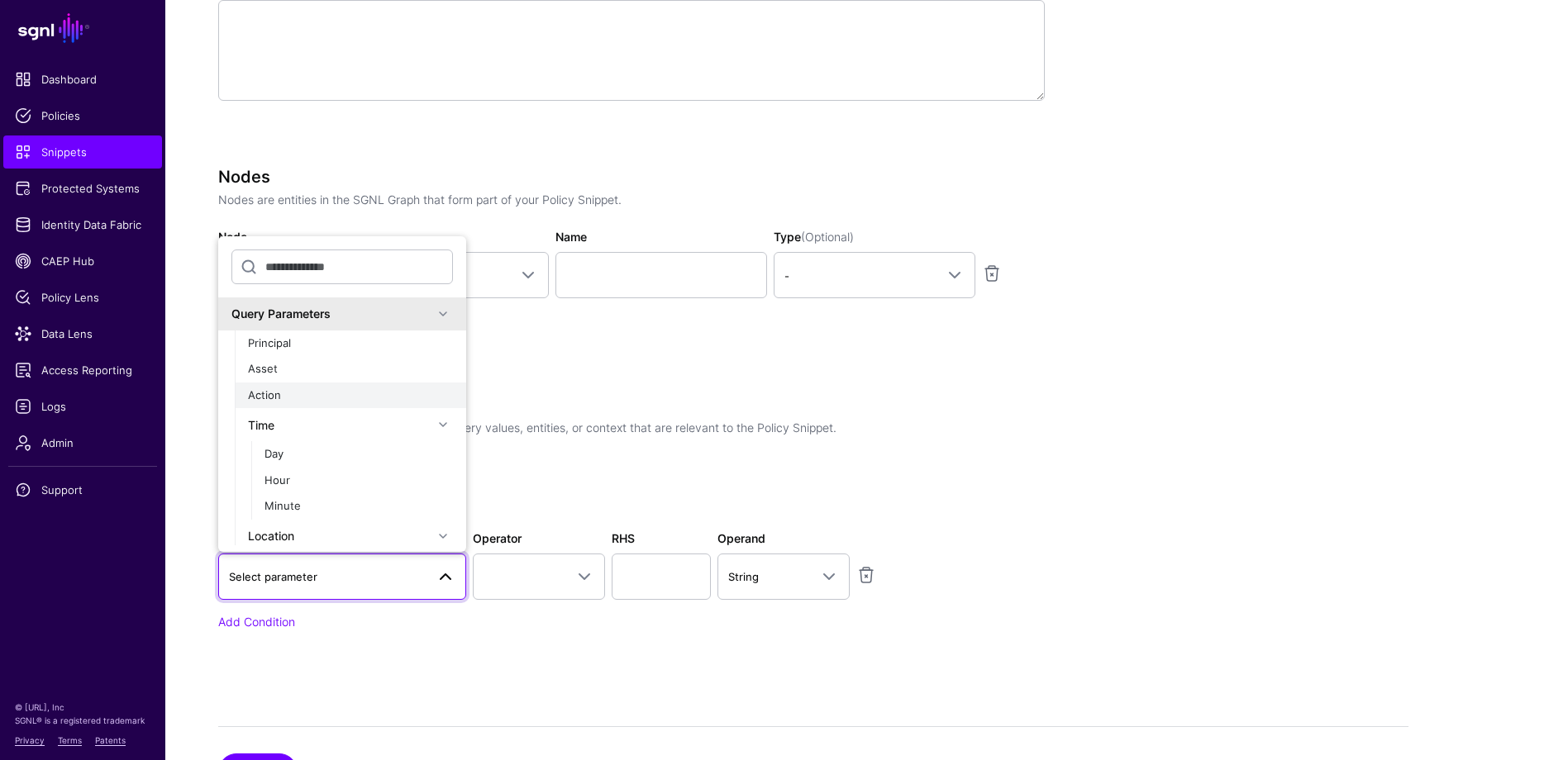 click on "Action" at bounding box center [350, 396] 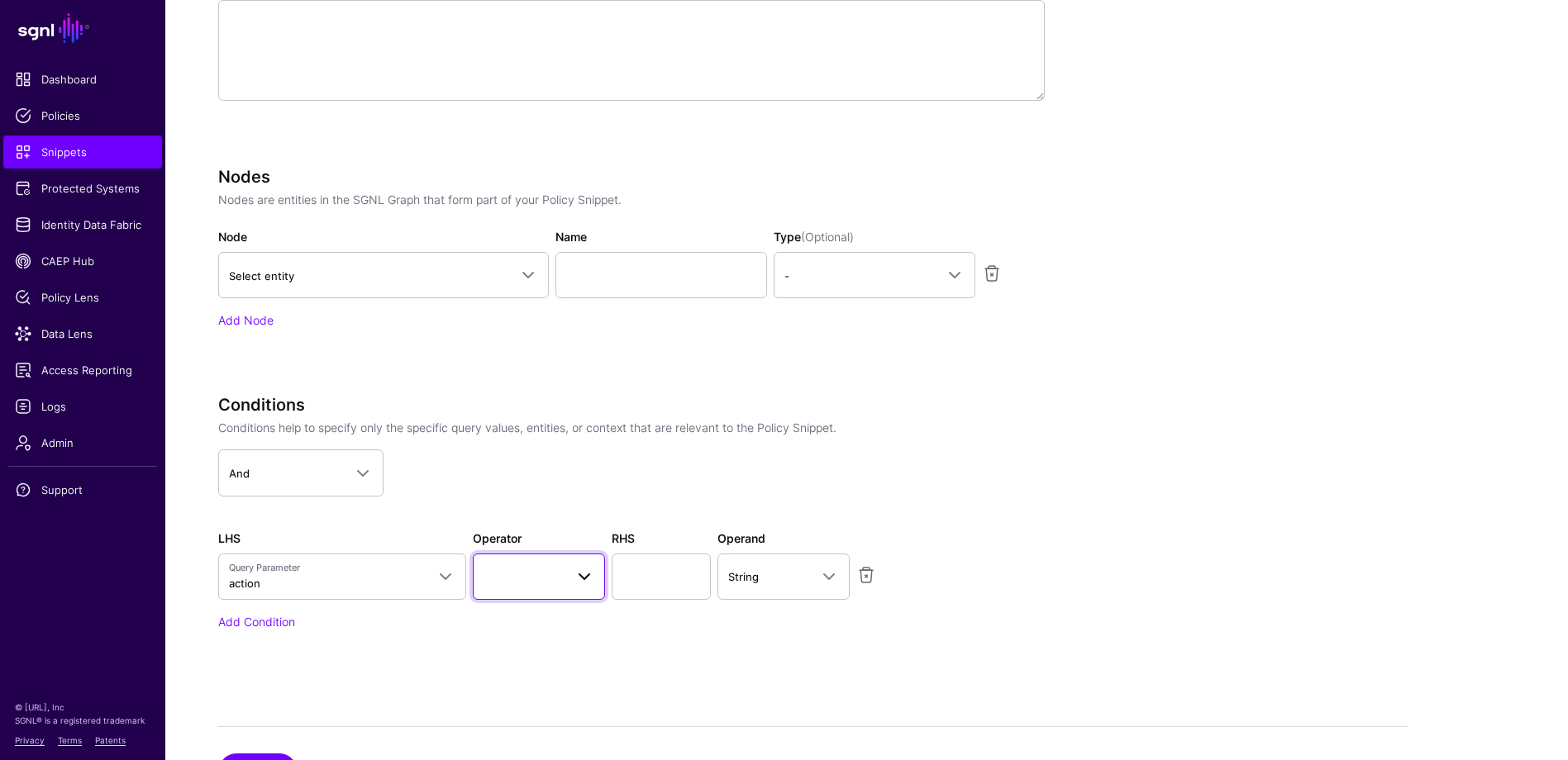 click at bounding box center [539, 577] 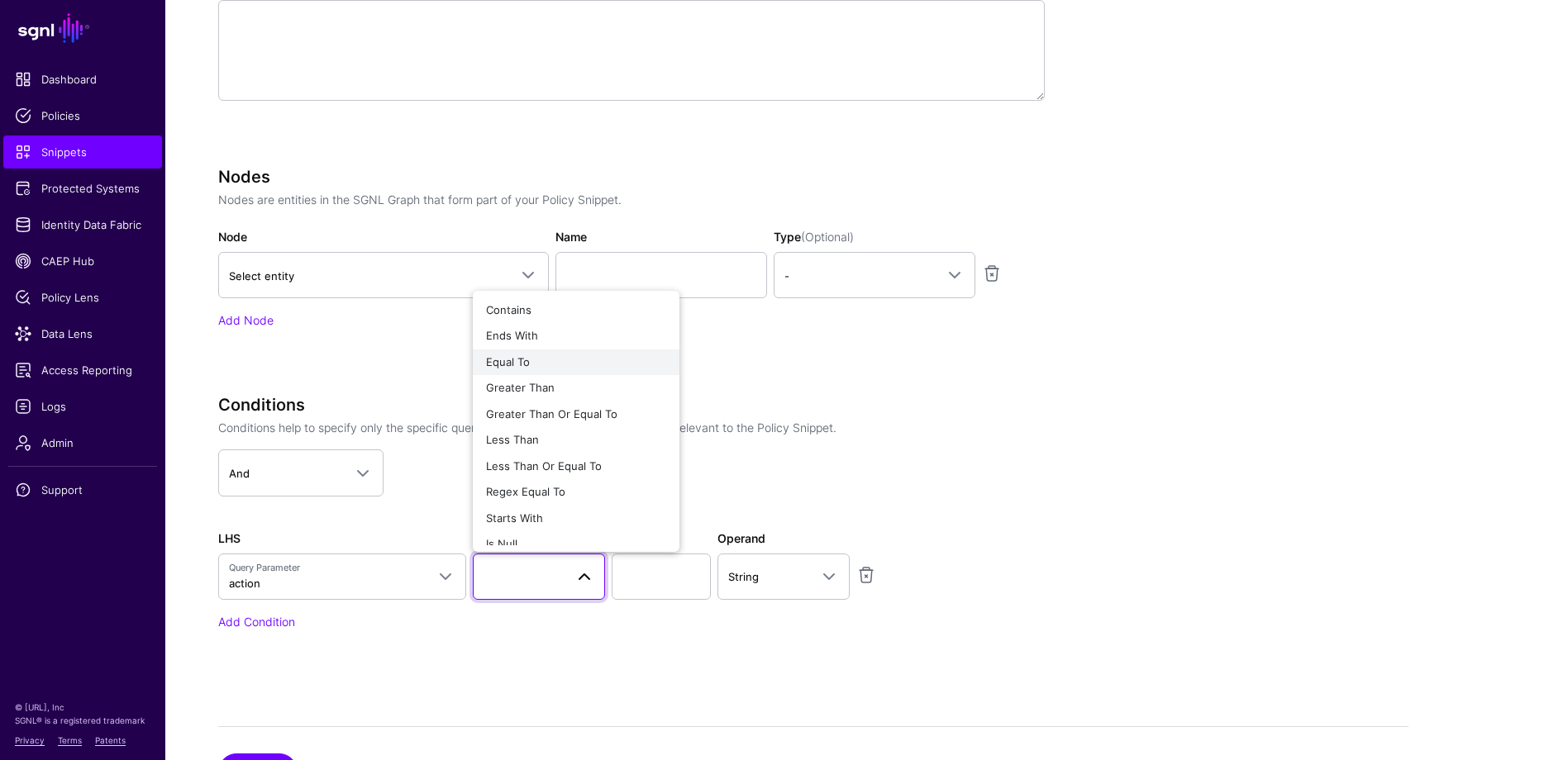 click on "Equal To" at bounding box center [508, 362] 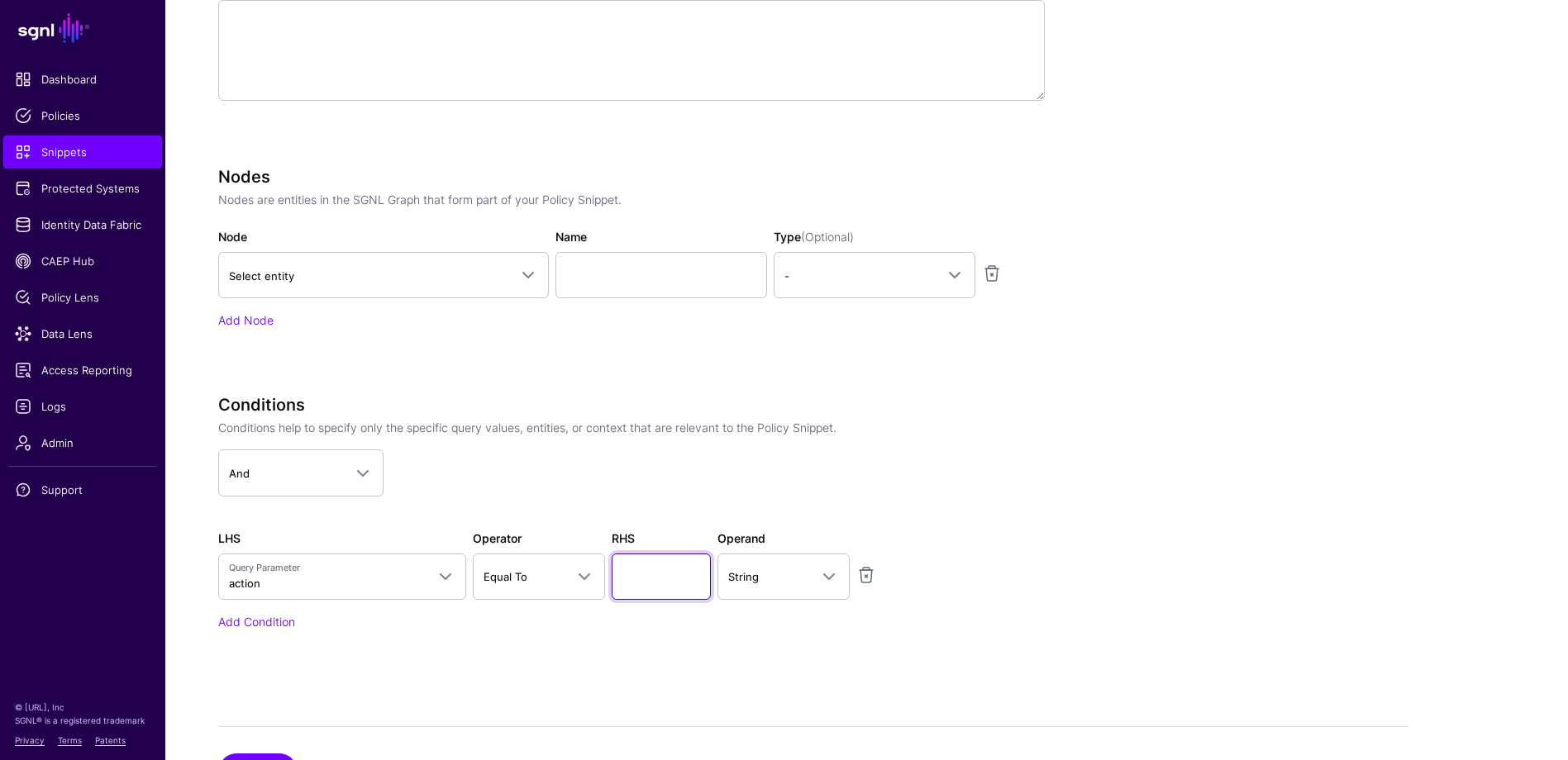 click at bounding box center (661, 577) 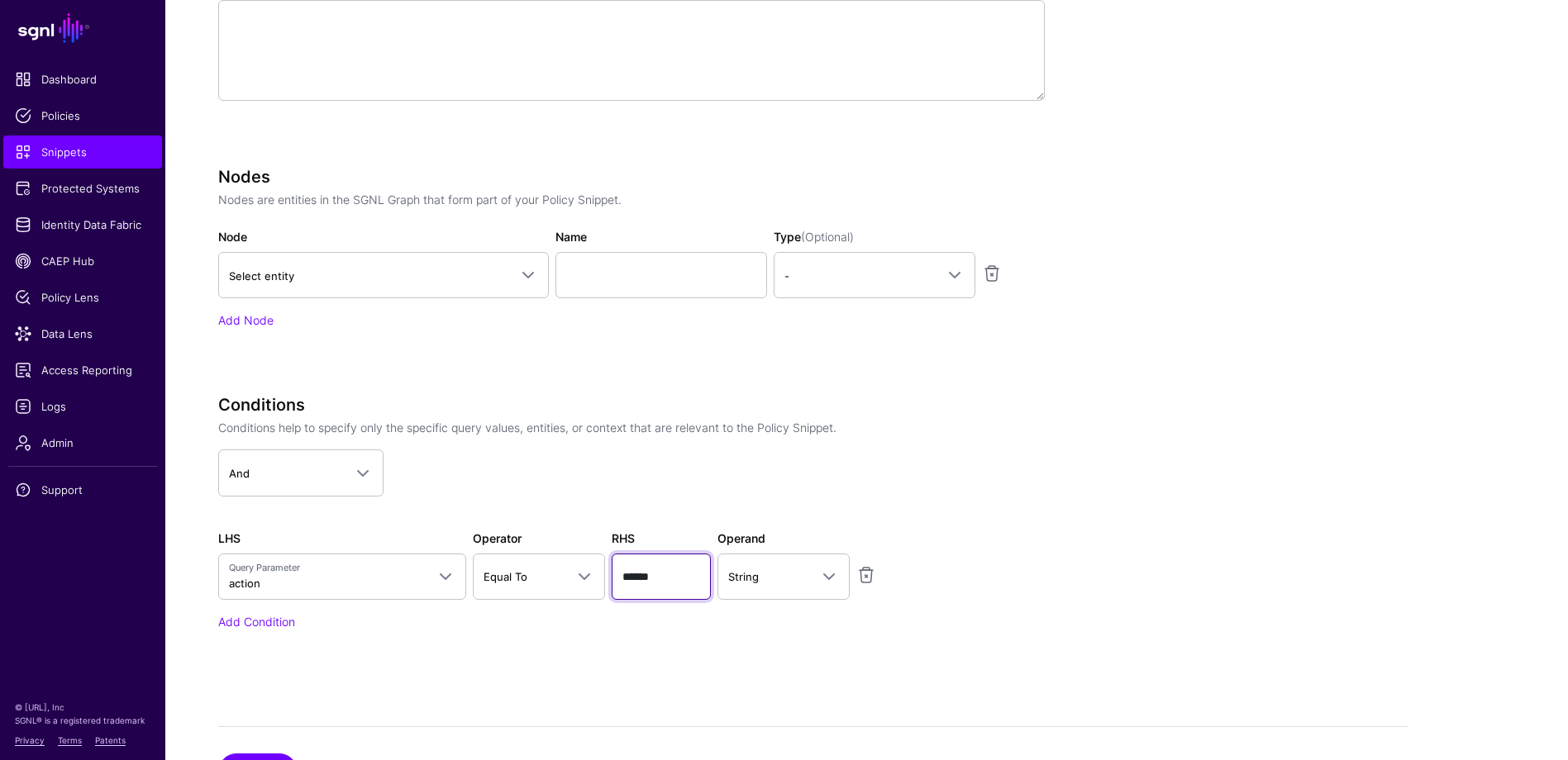 type on "******" 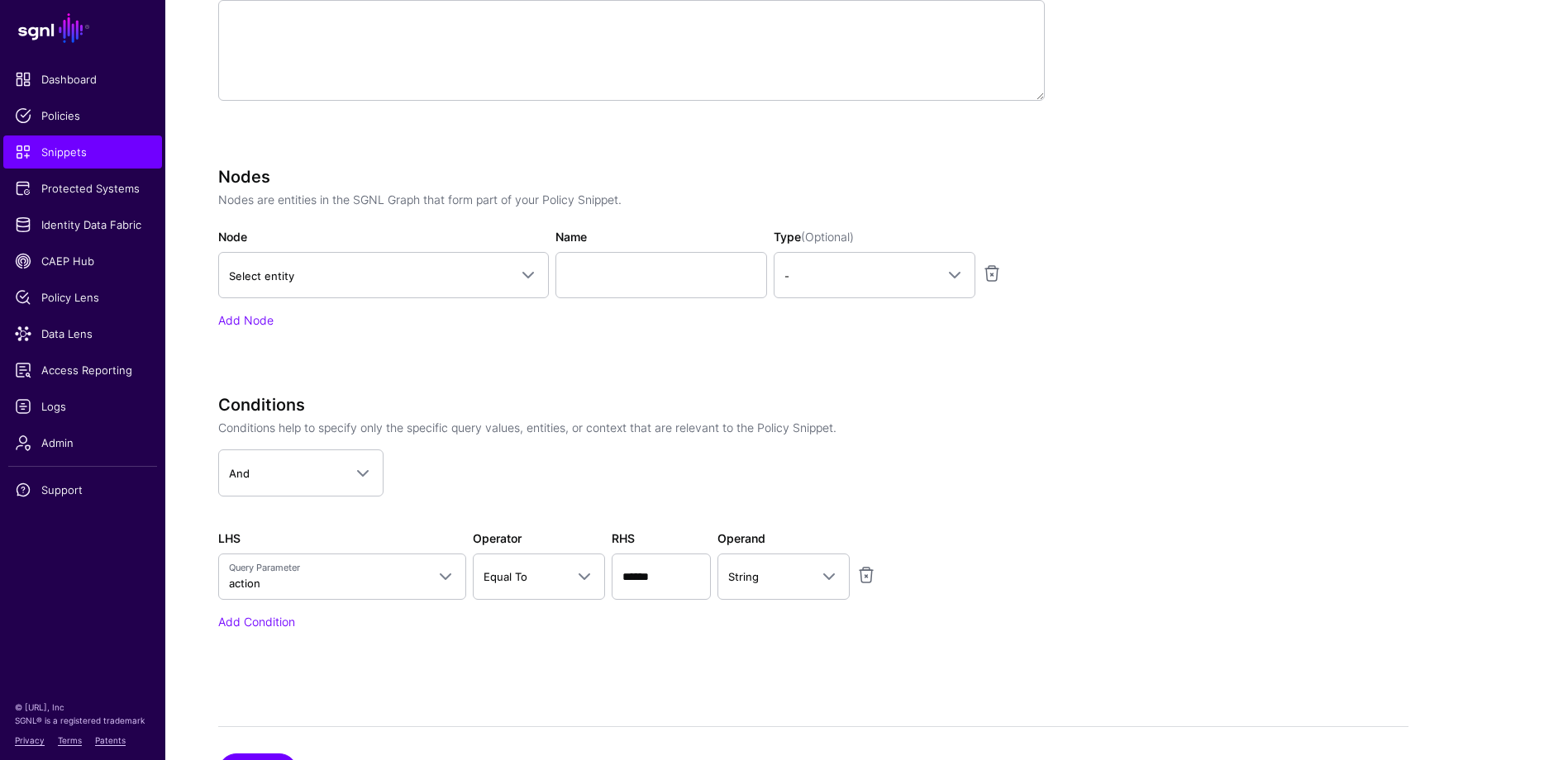 click on "And  And   Or   Not" at bounding box center [631, 473] 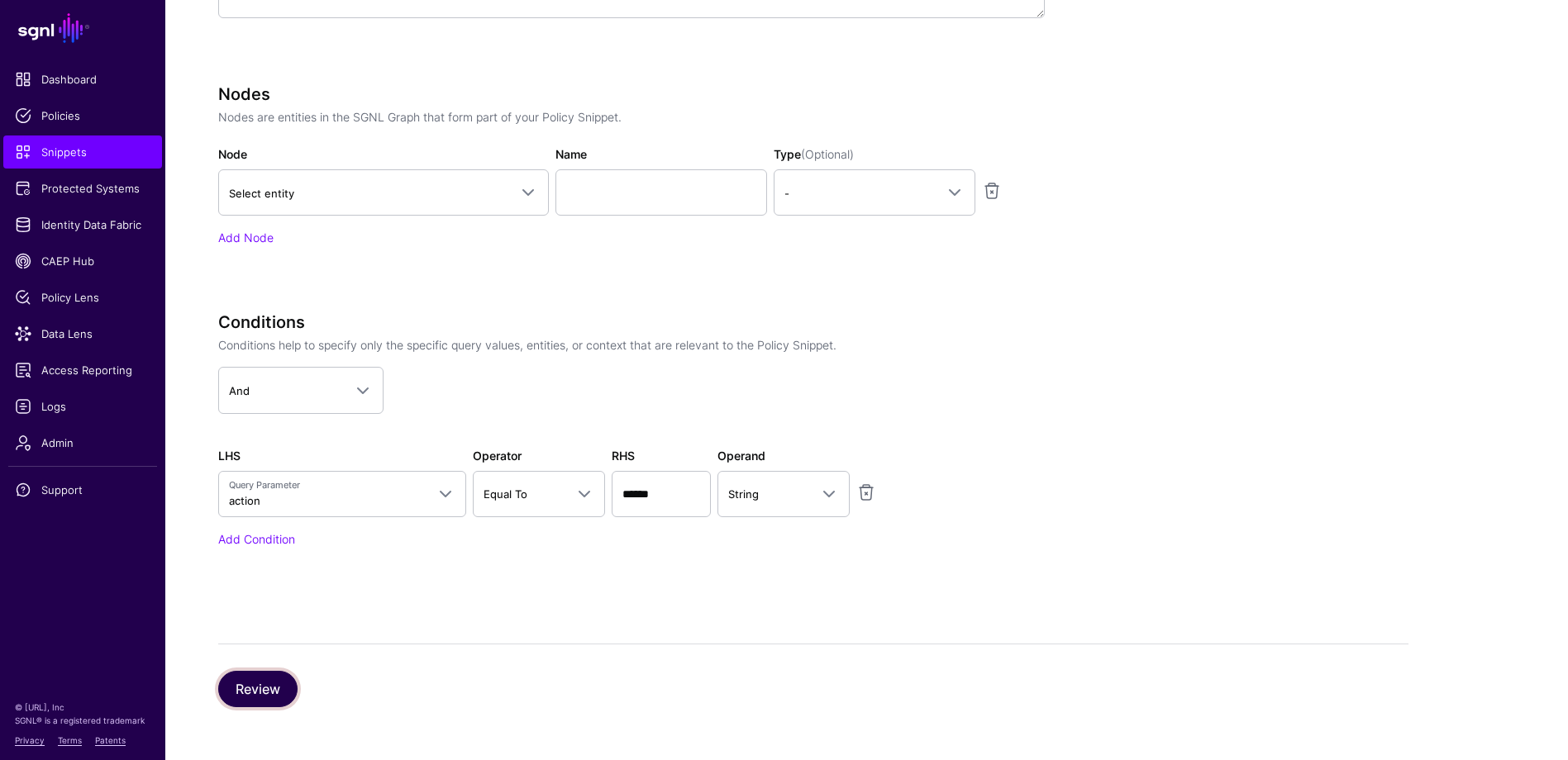 click on "Review" at bounding box center (258, 689) 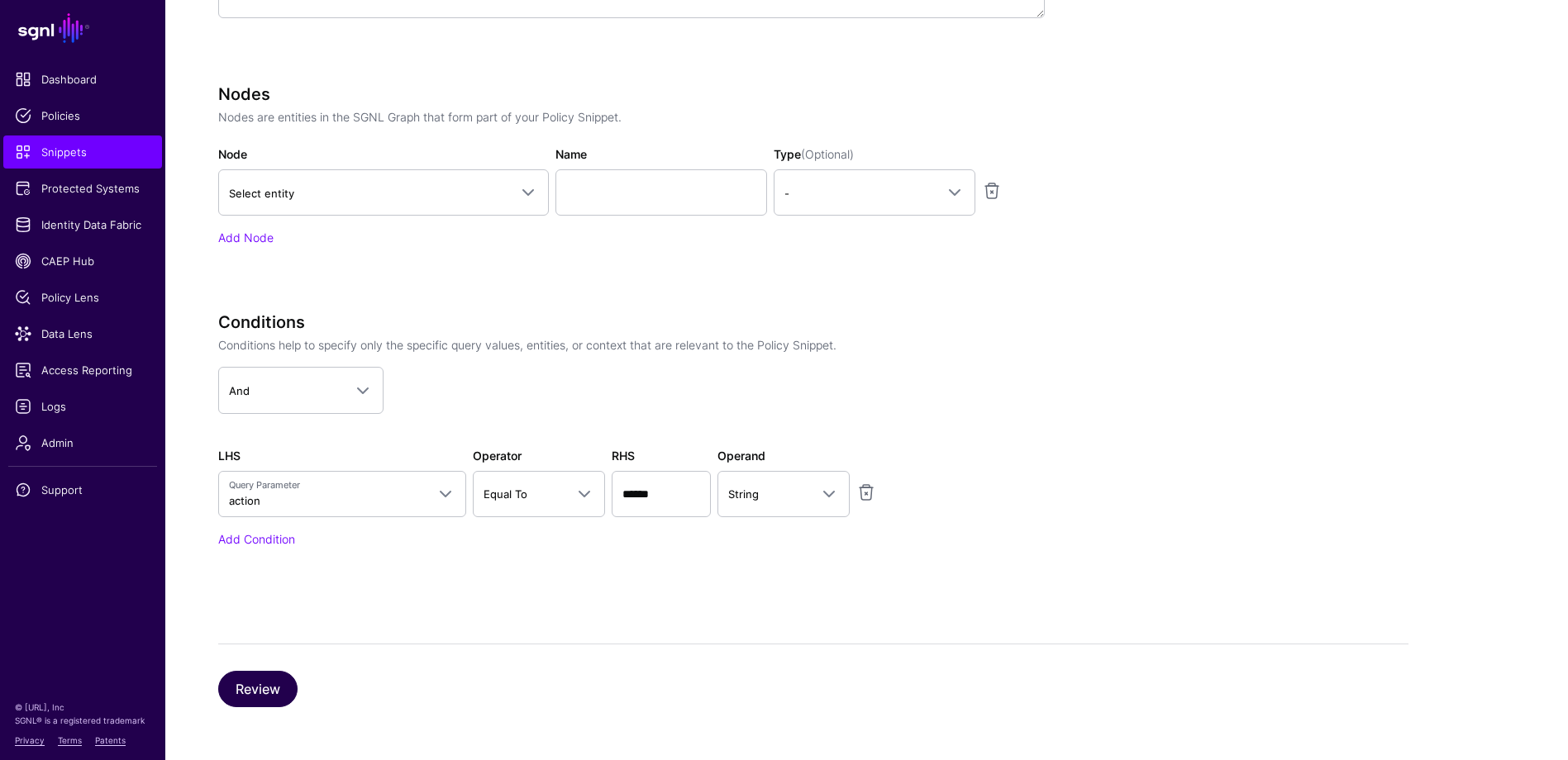 scroll, scrollTop: 311, scrollLeft: 0, axis: vertical 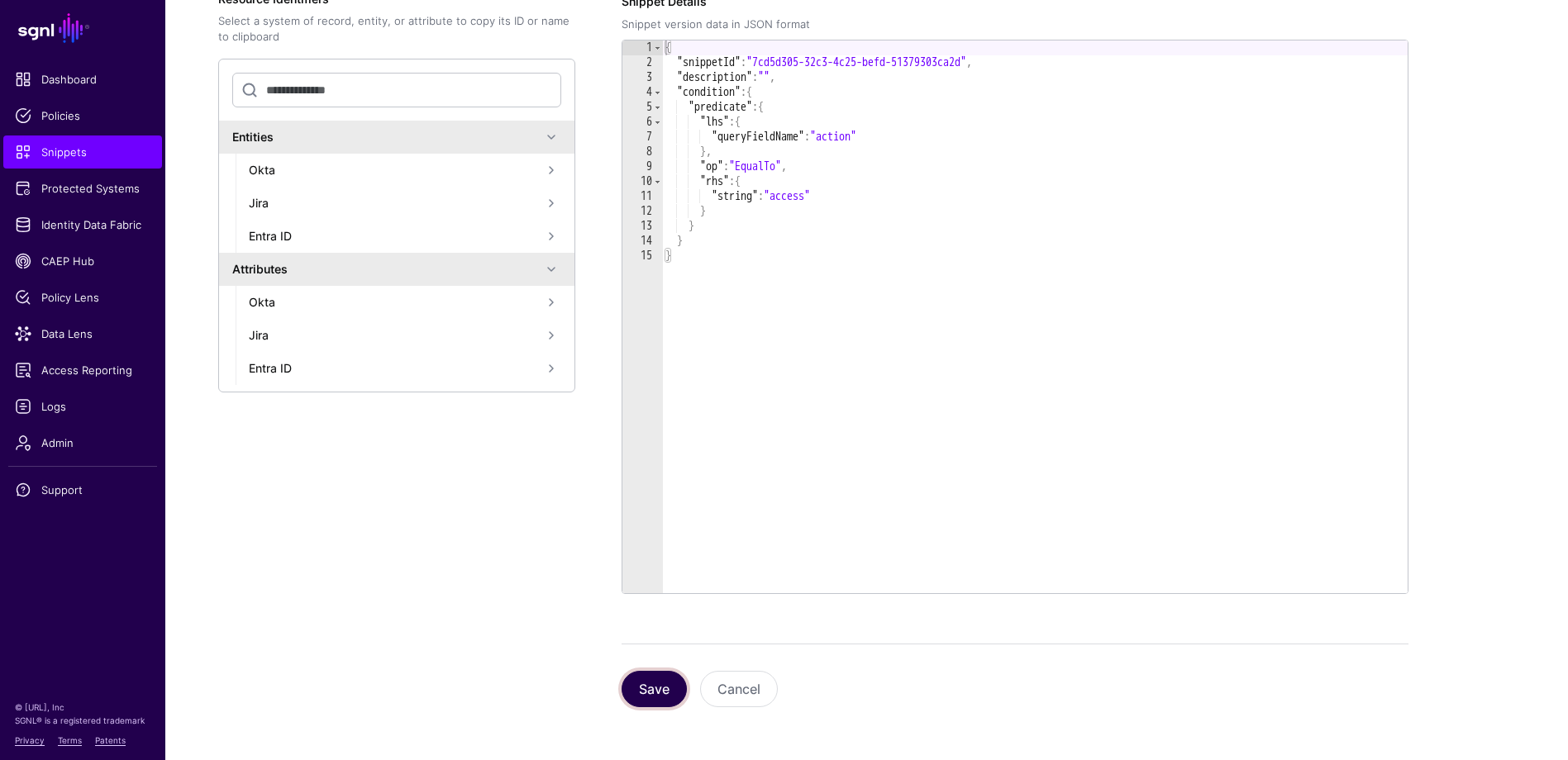 click on "Save" at bounding box center [654, 689] 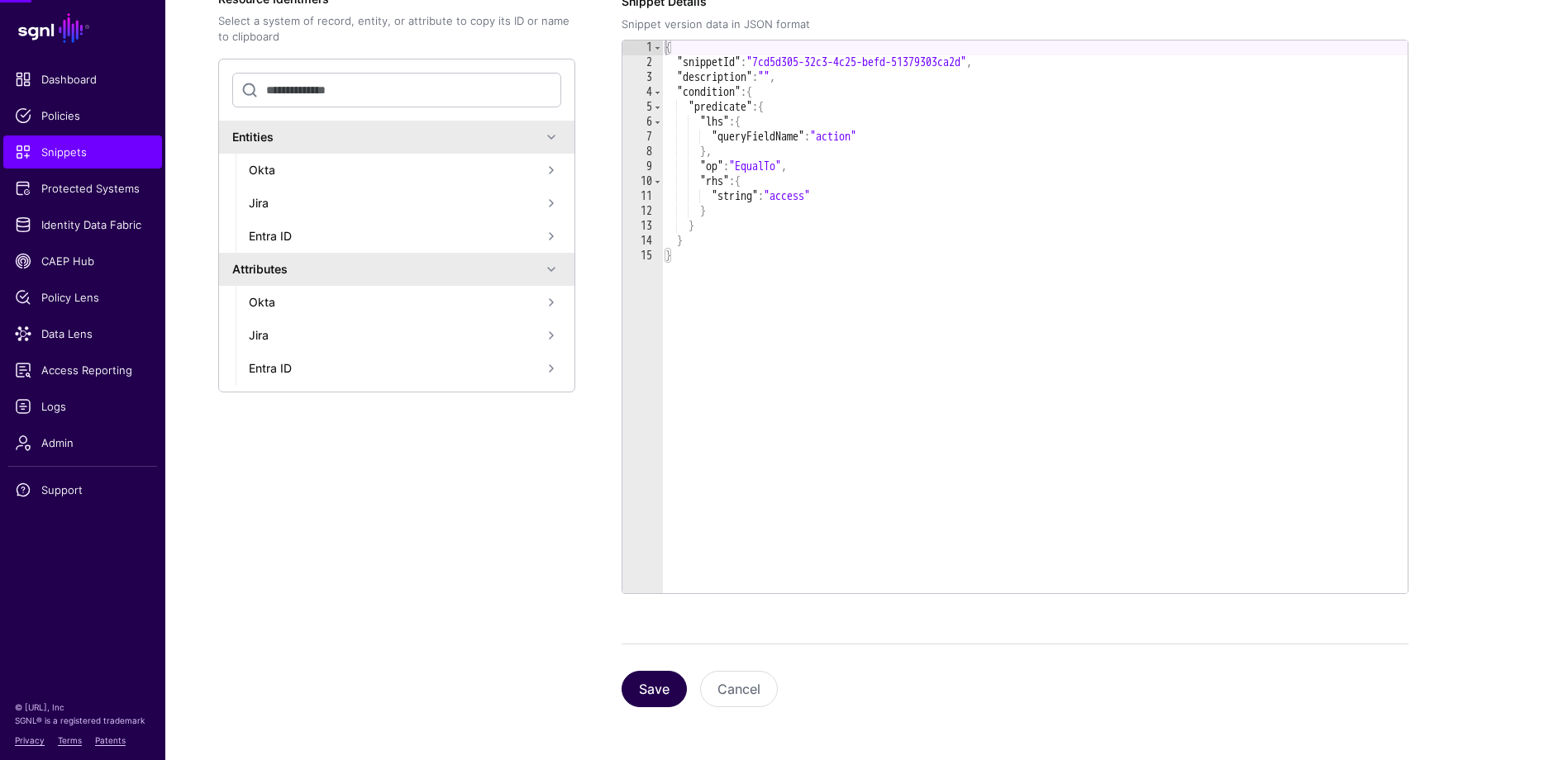 scroll, scrollTop: 0, scrollLeft: 0, axis: both 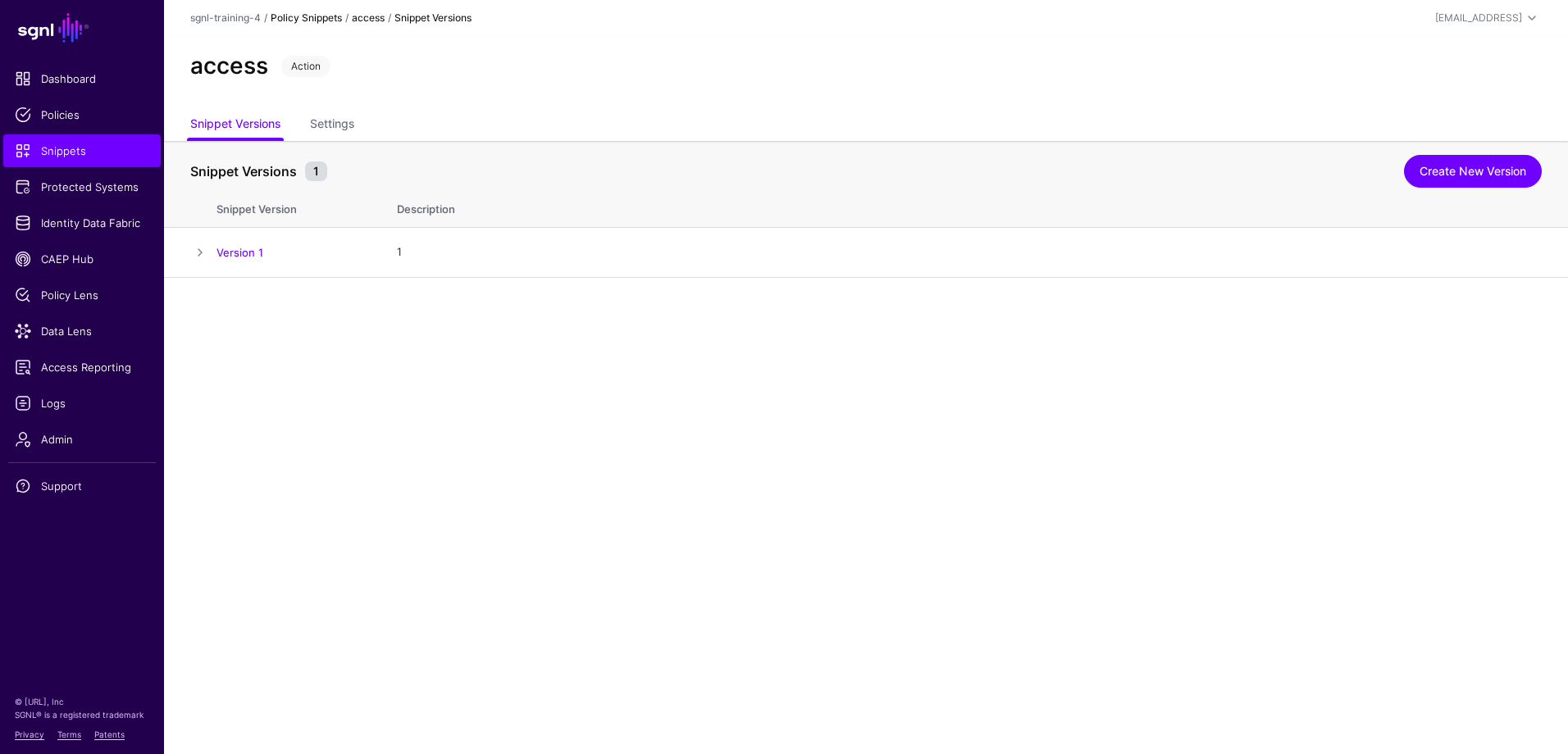 click on "Policy Snippets" 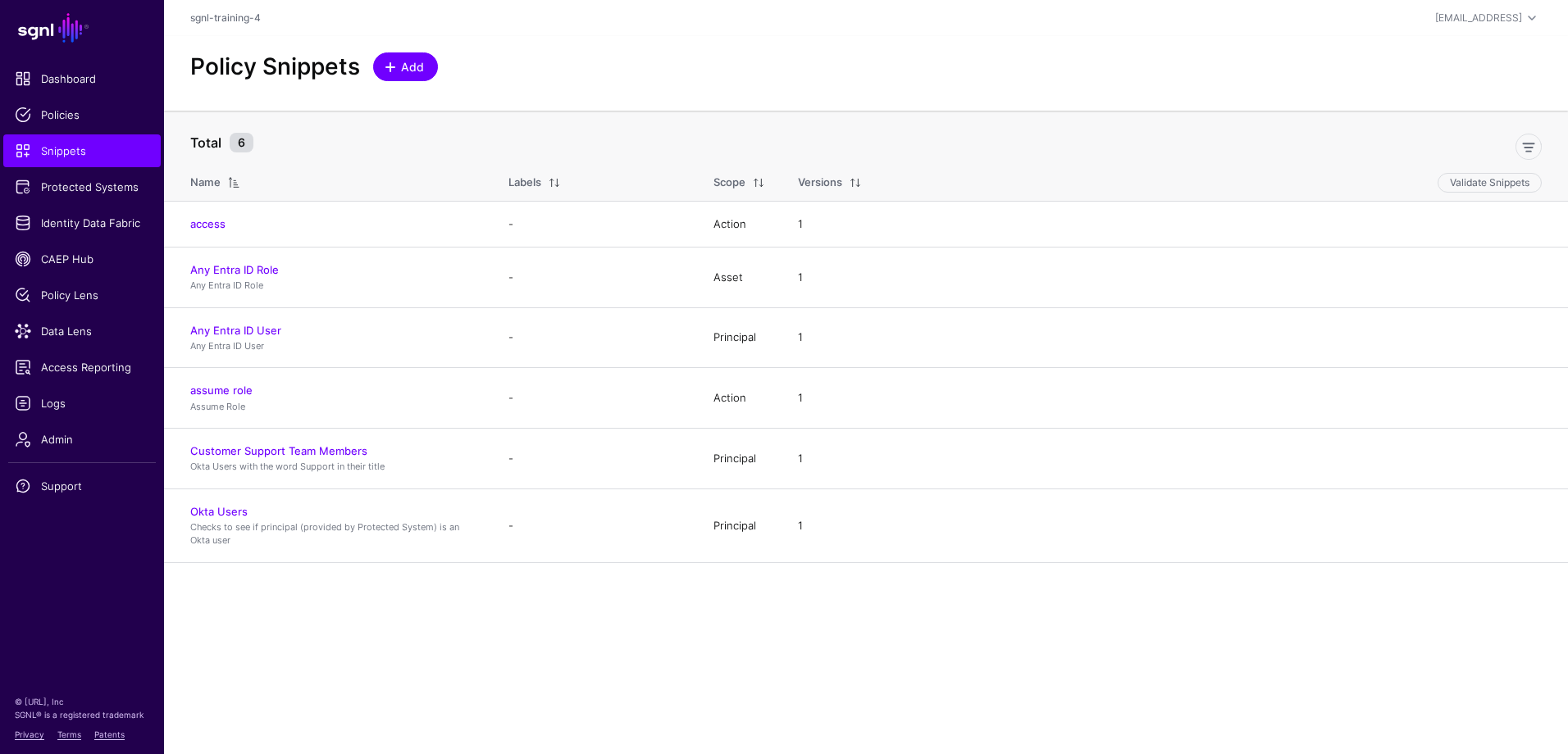 click on "Add" 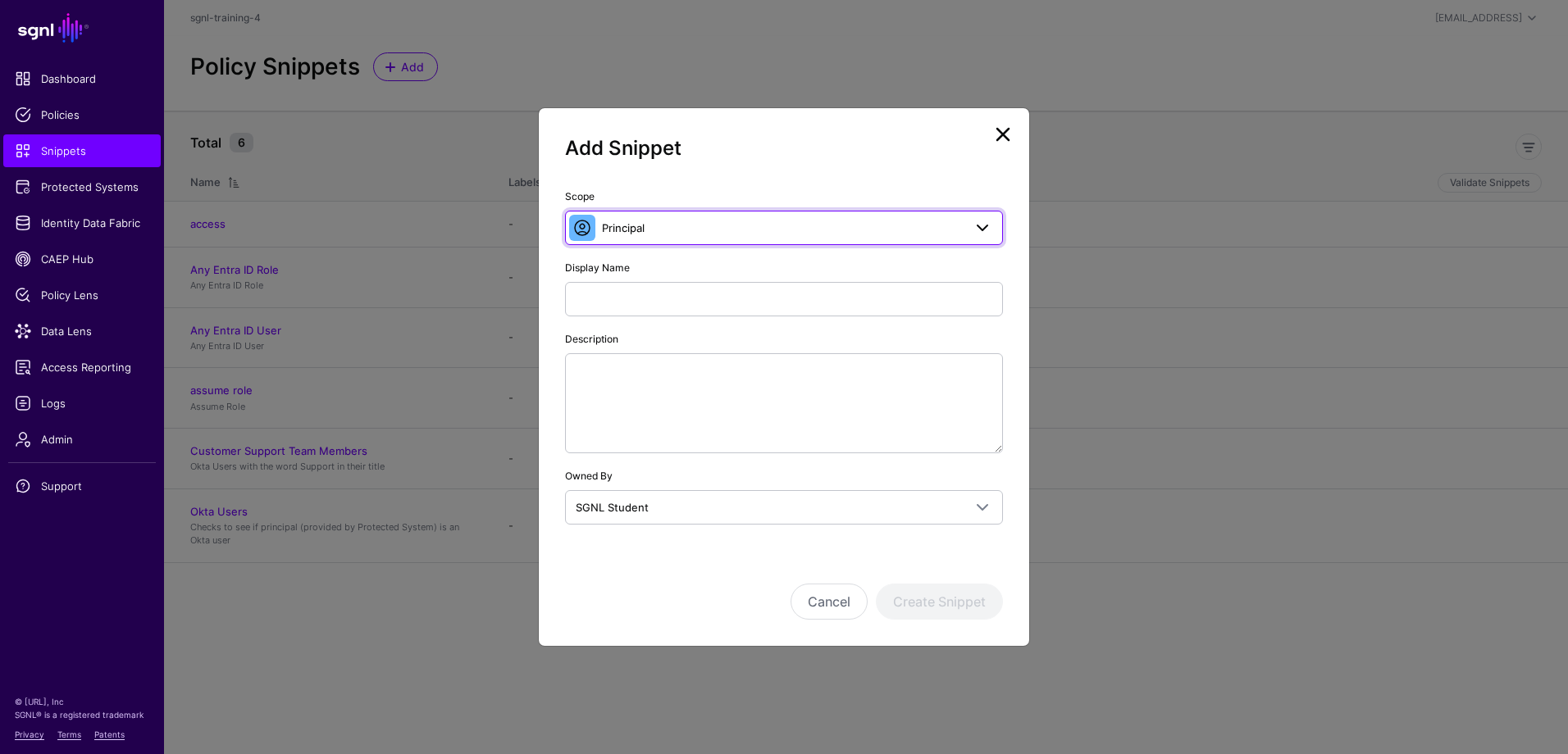 click on "Principal" at bounding box center (782, 228) 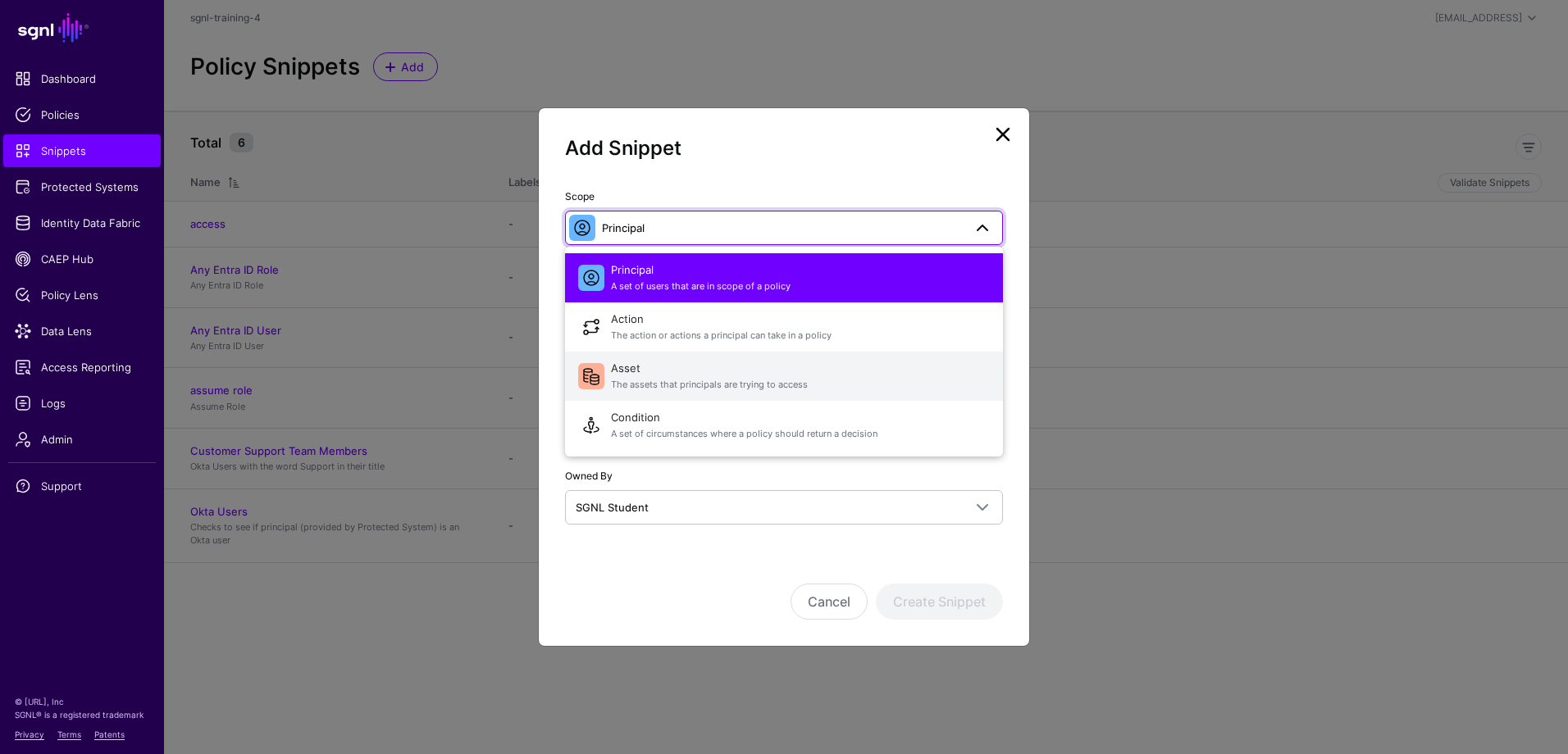 click on "Asset   The assets that principals are trying to access" 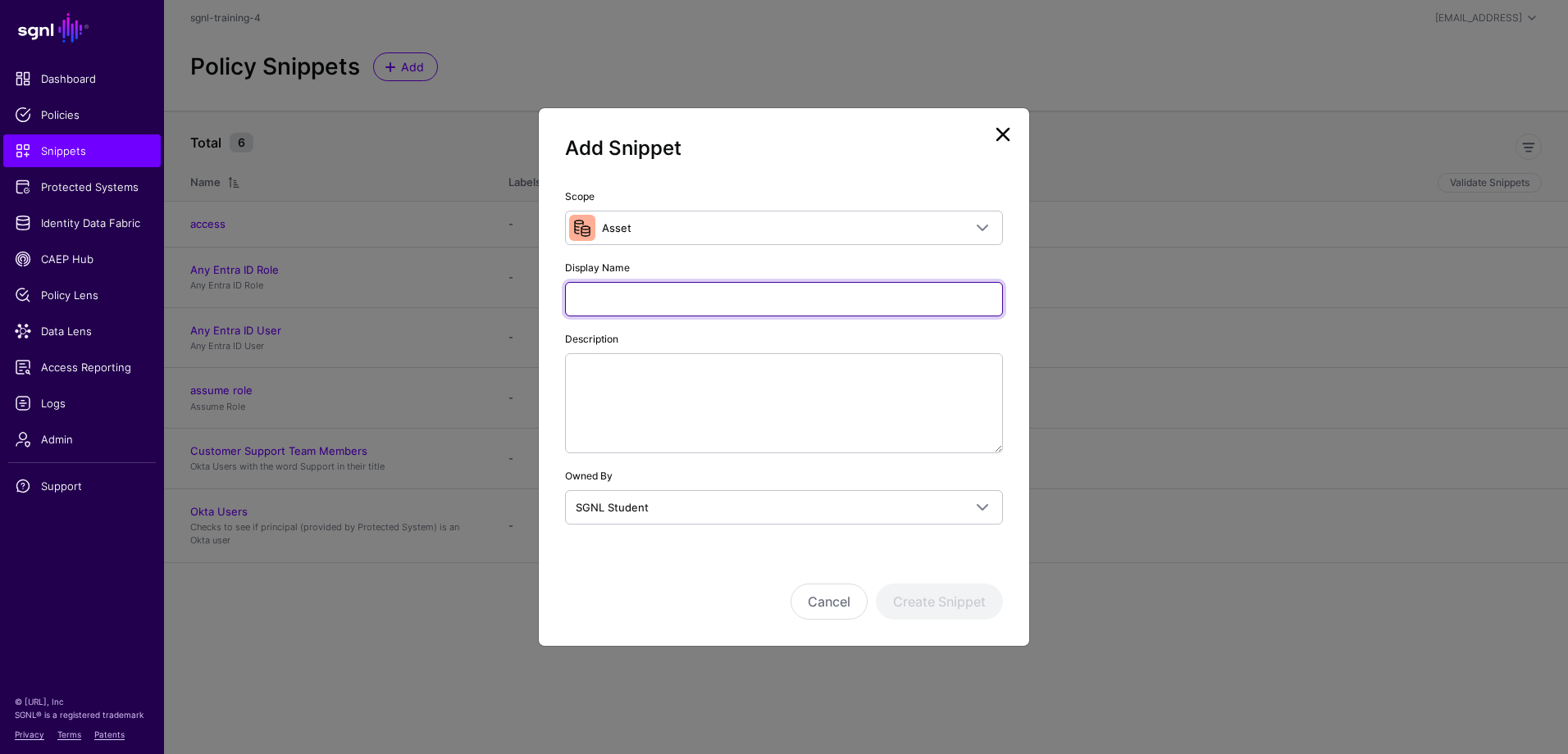 click on "Display Name" at bounding box center [784, 299] 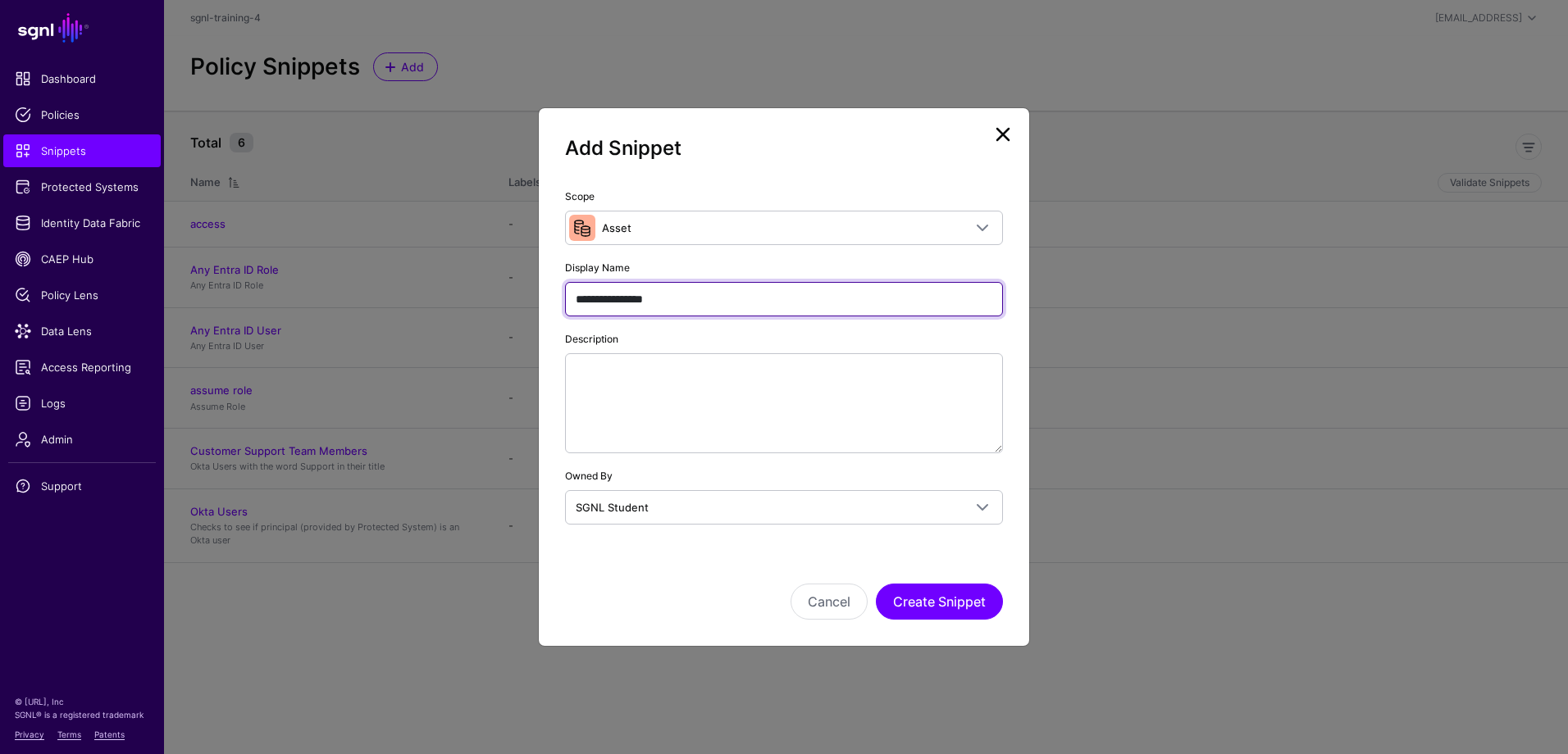 type on "**********" 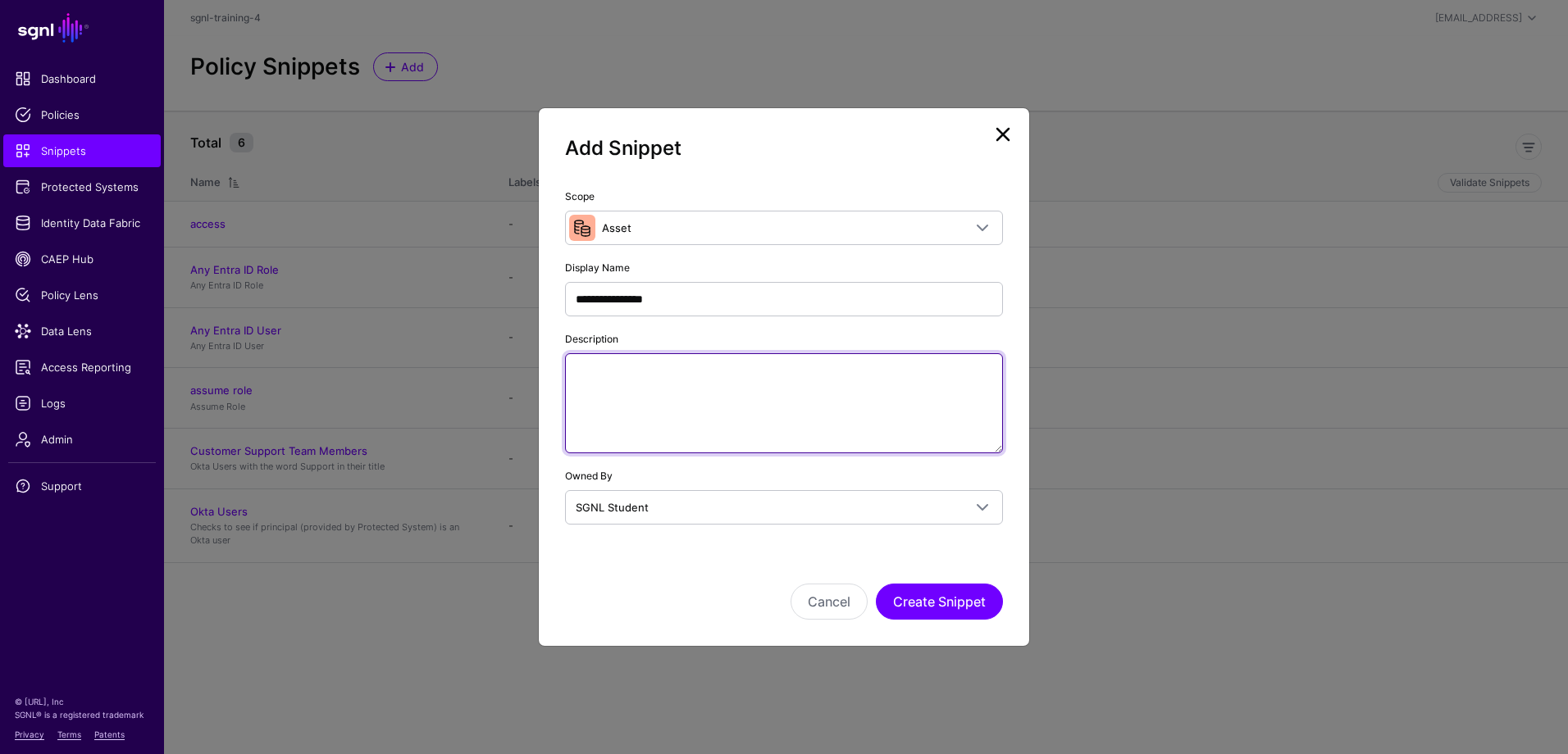 click on "Description" at bounding box center [784, 403] 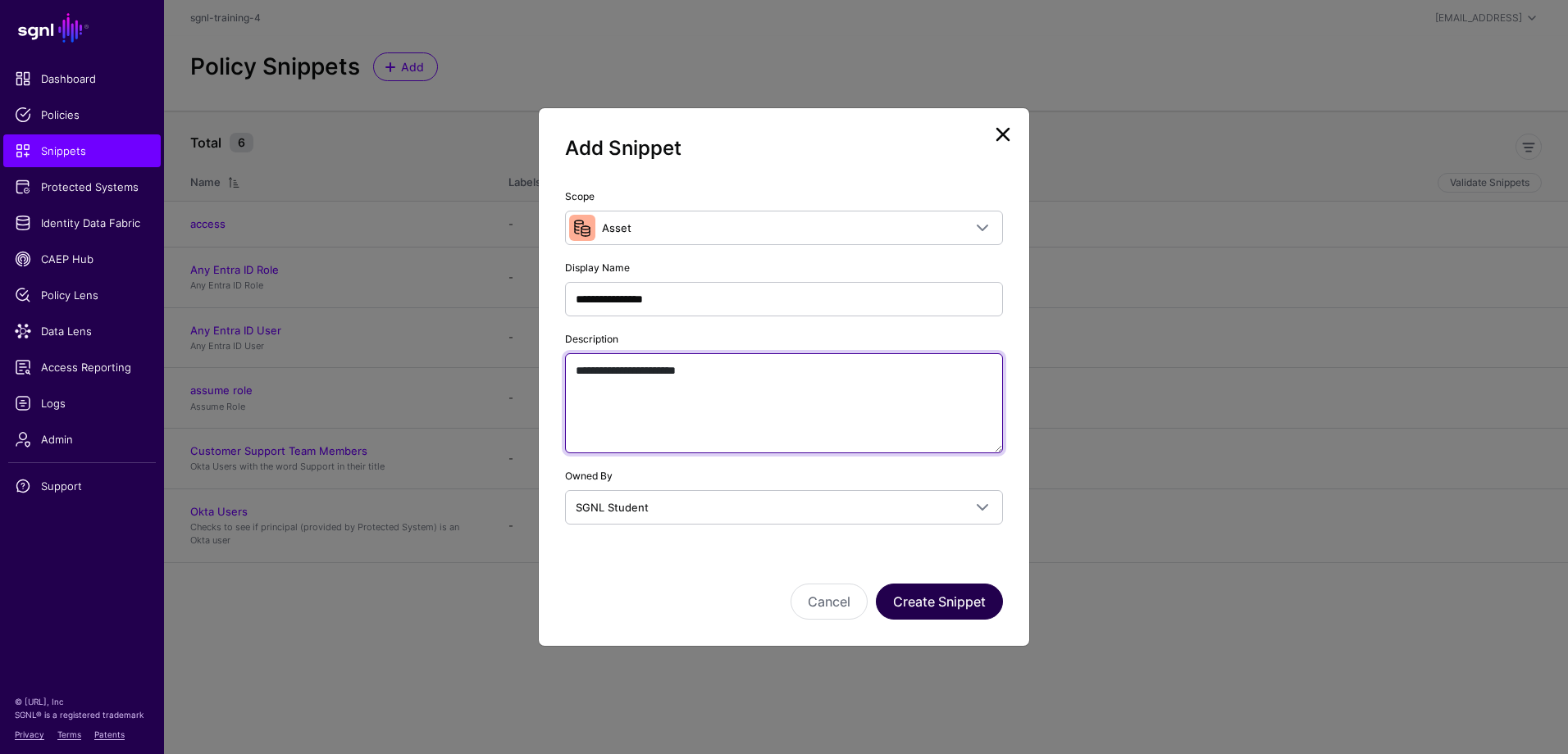 type on "**********" 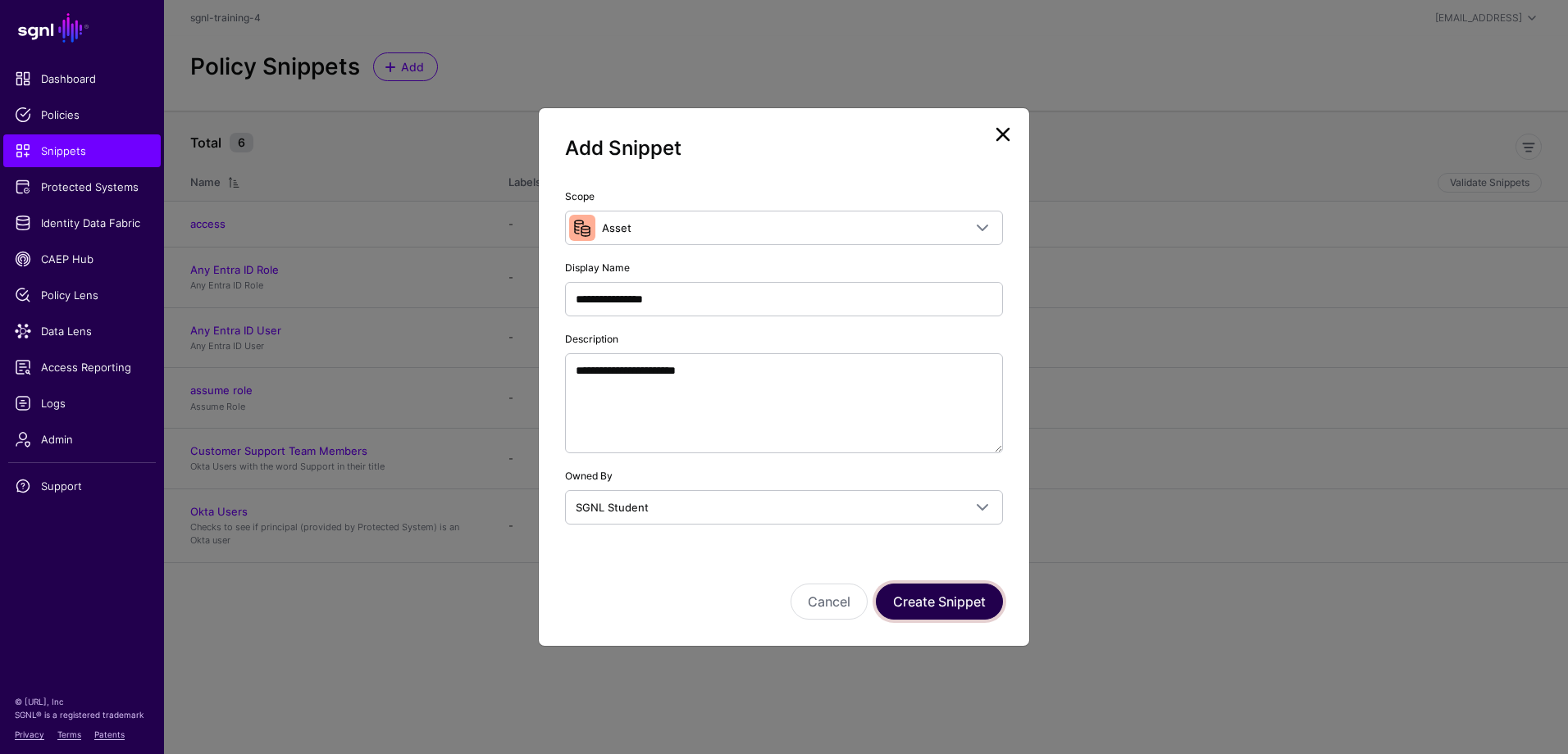 click on "Create Snippet" 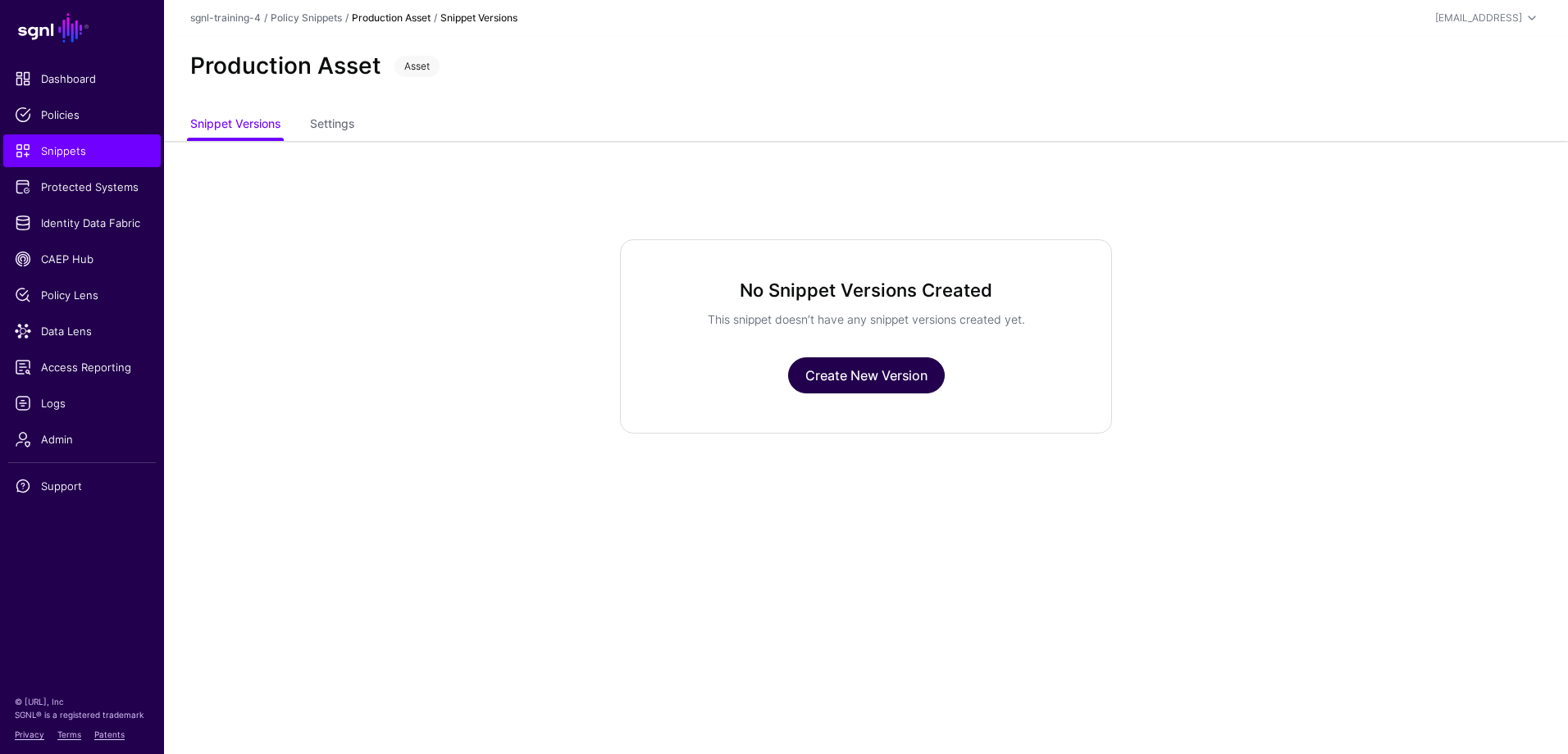 click on "Create New Version" 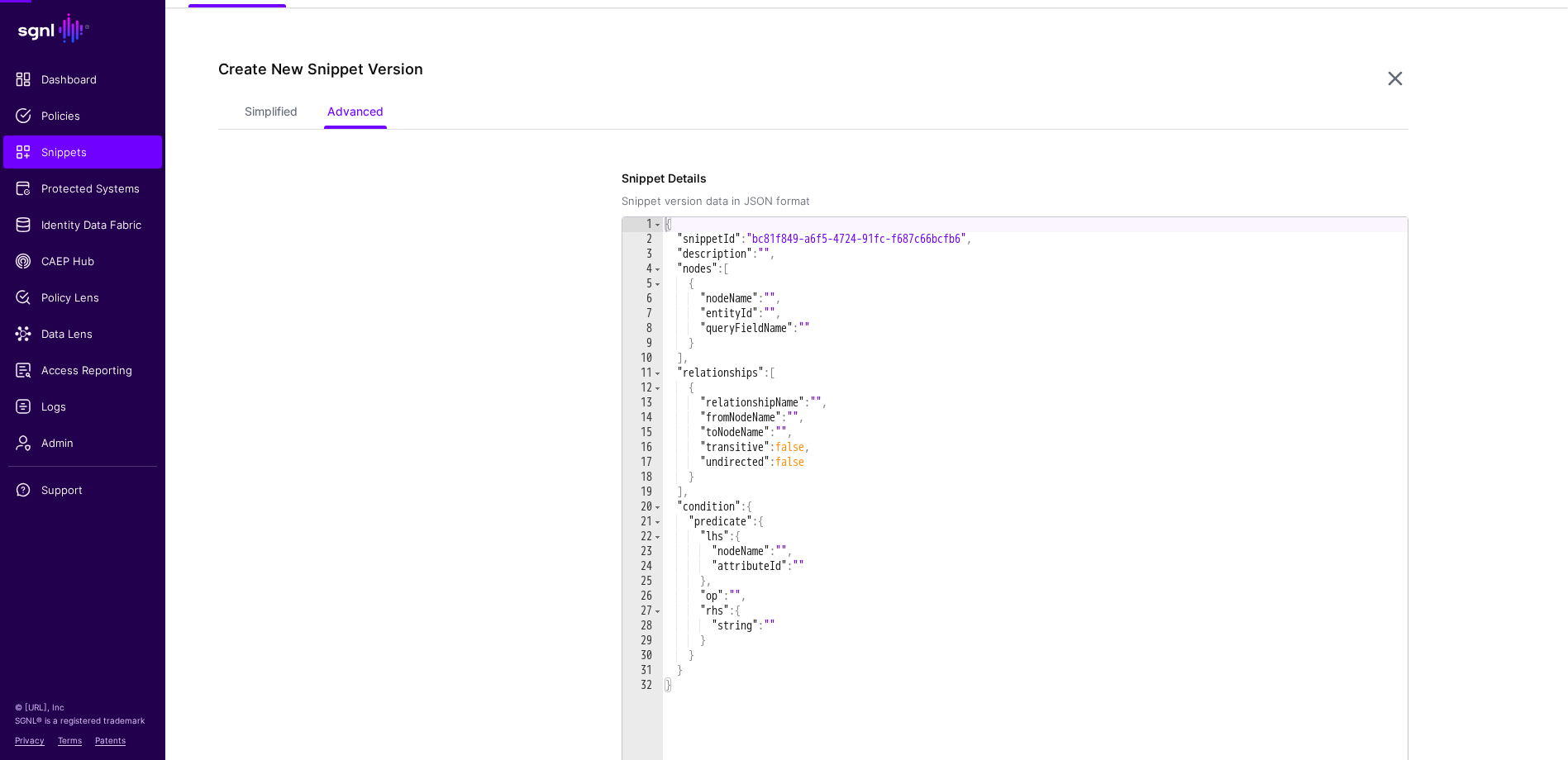 scroll, scrollTop: 142, scrollLeft: 0, axis: vertical 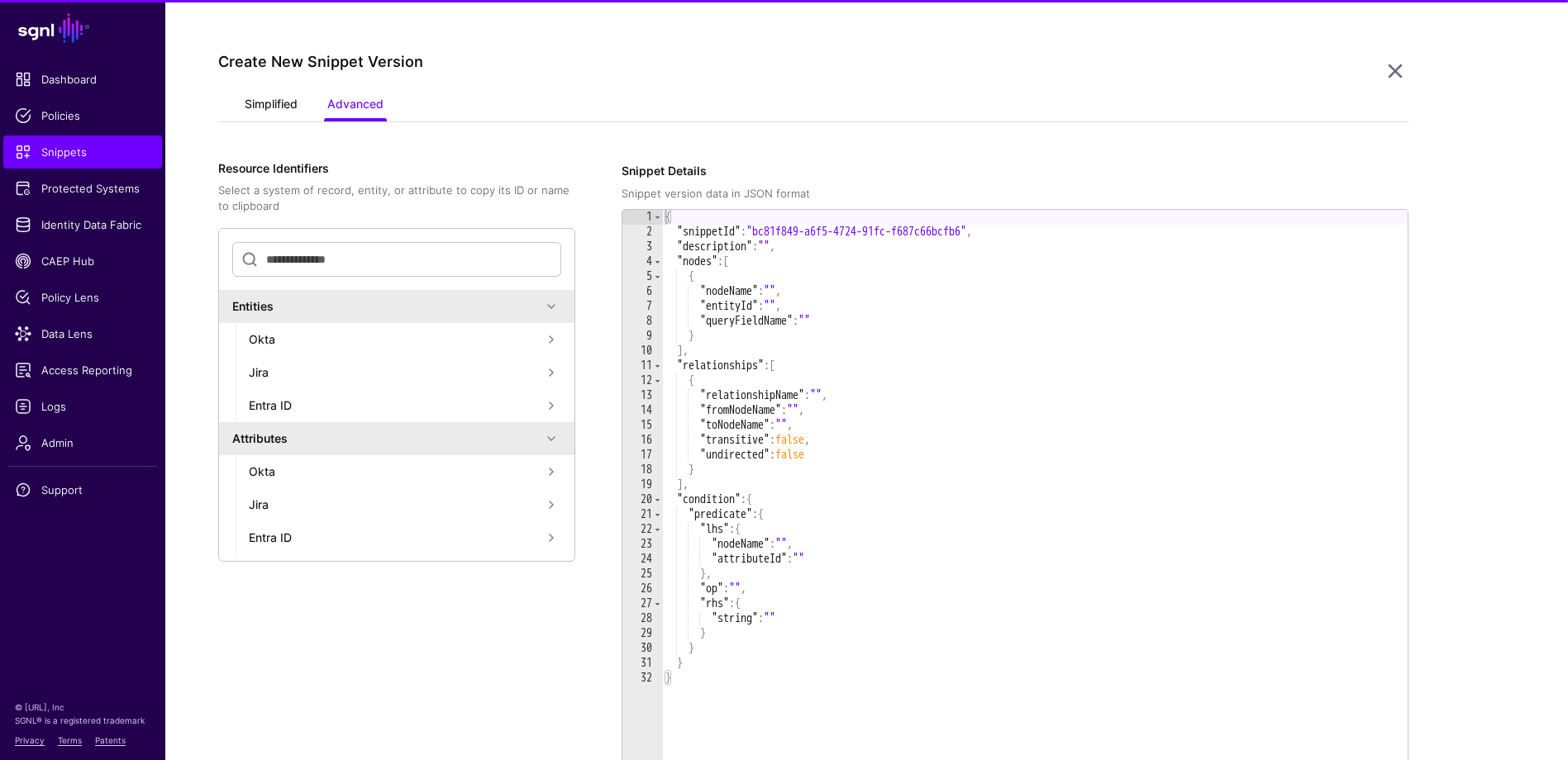 click on "Simplified" at bounding box center [271, 106] 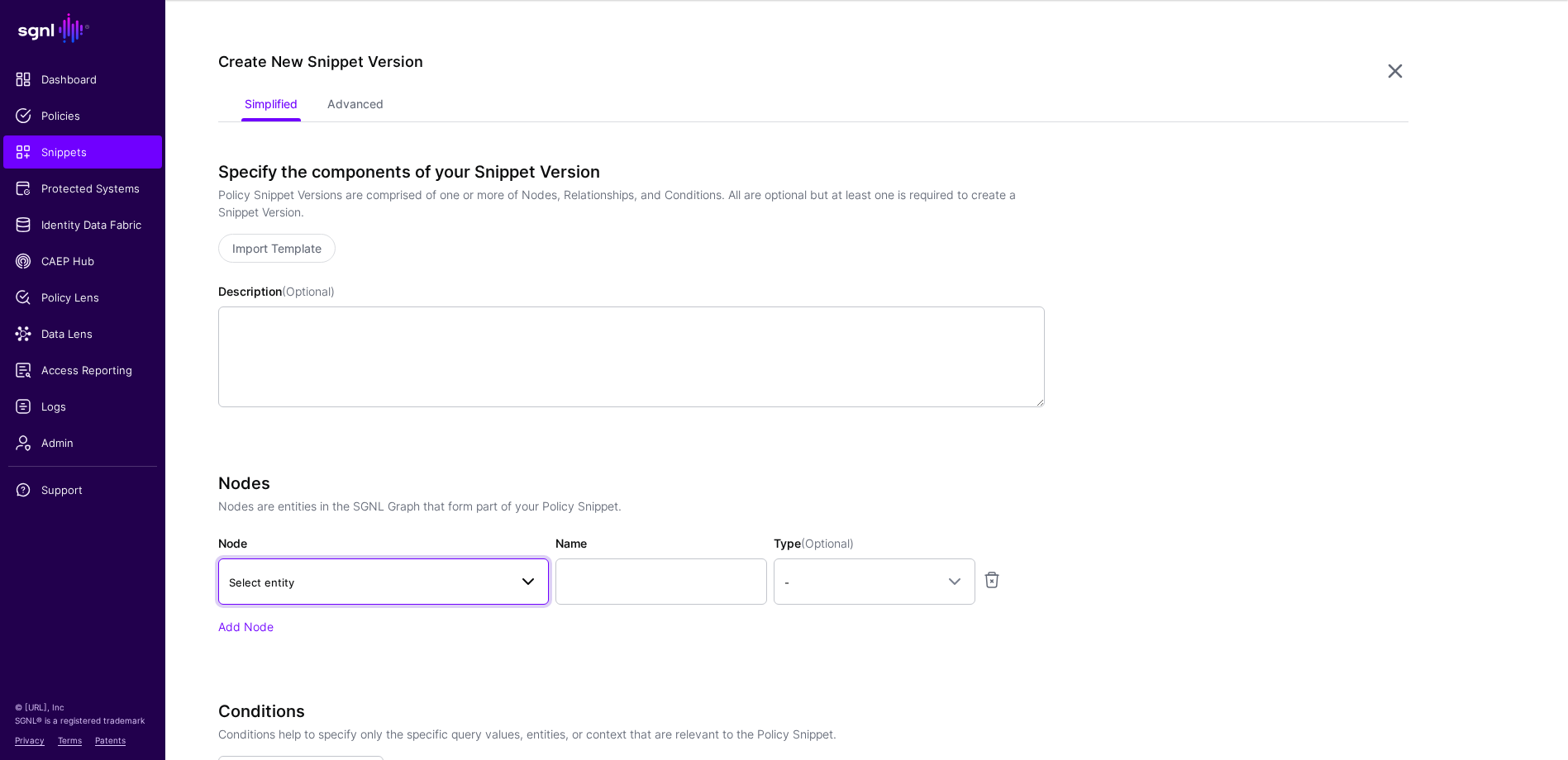 click on "Select entity" at bounding box center [369, 582] 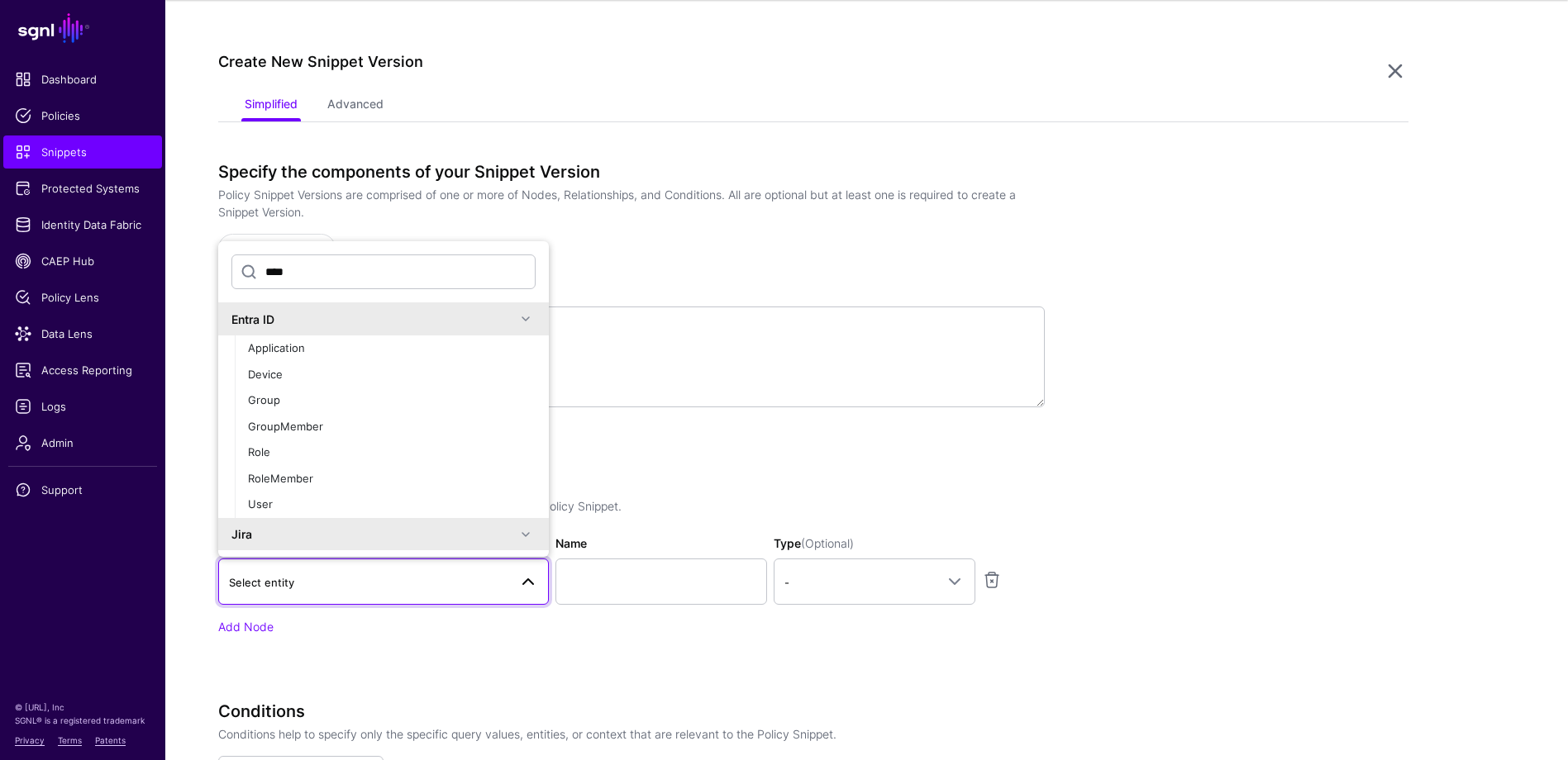 type on "*****" 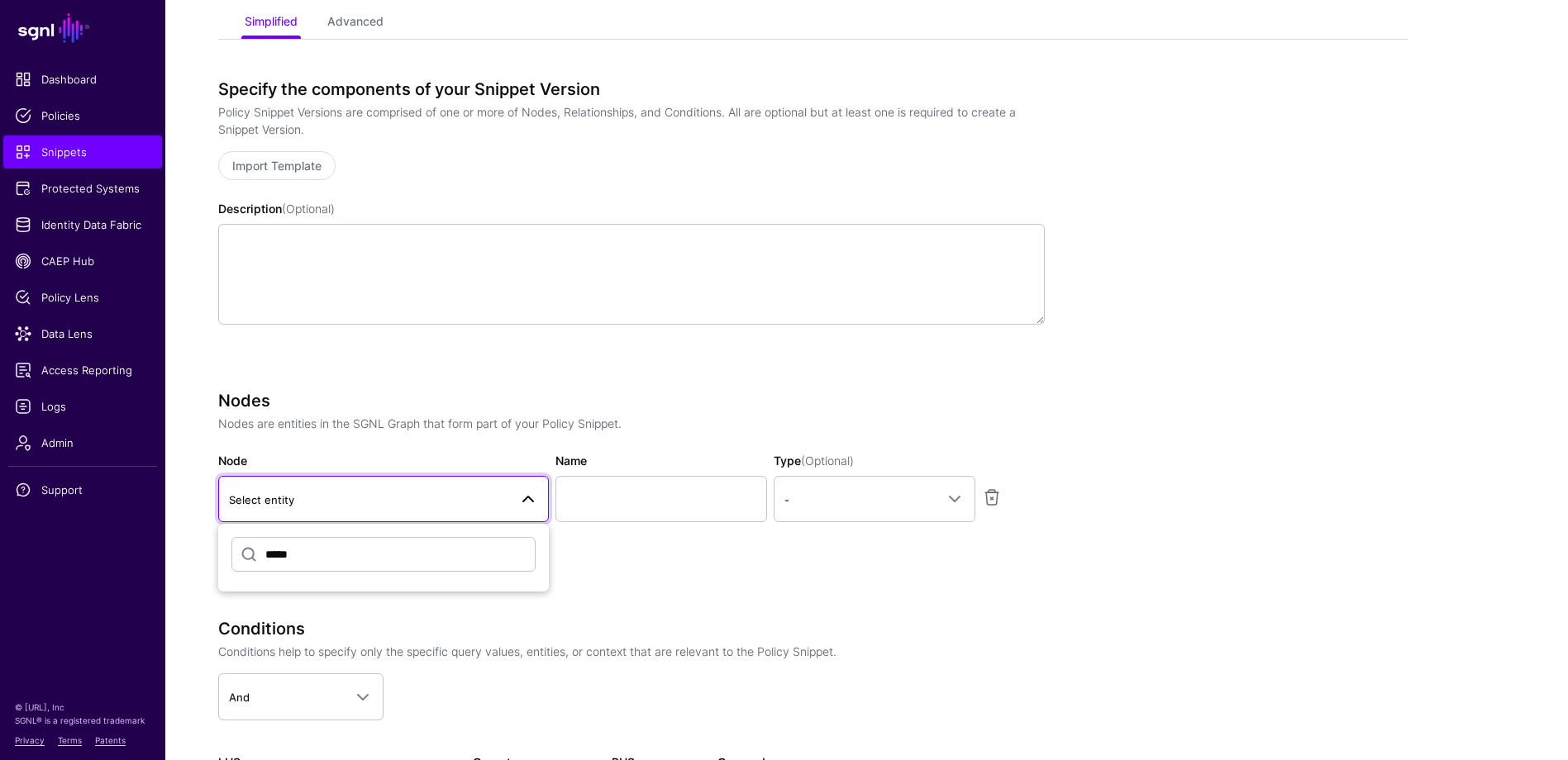 click on "Nodes Nodes are entities in the SGNL Graph that form part of your Policy Snippet. Node  Select entity  *****  Name   Type  (Optional)  -  -   Principal   Asset    Add Node" at bounding box center (631, 495) 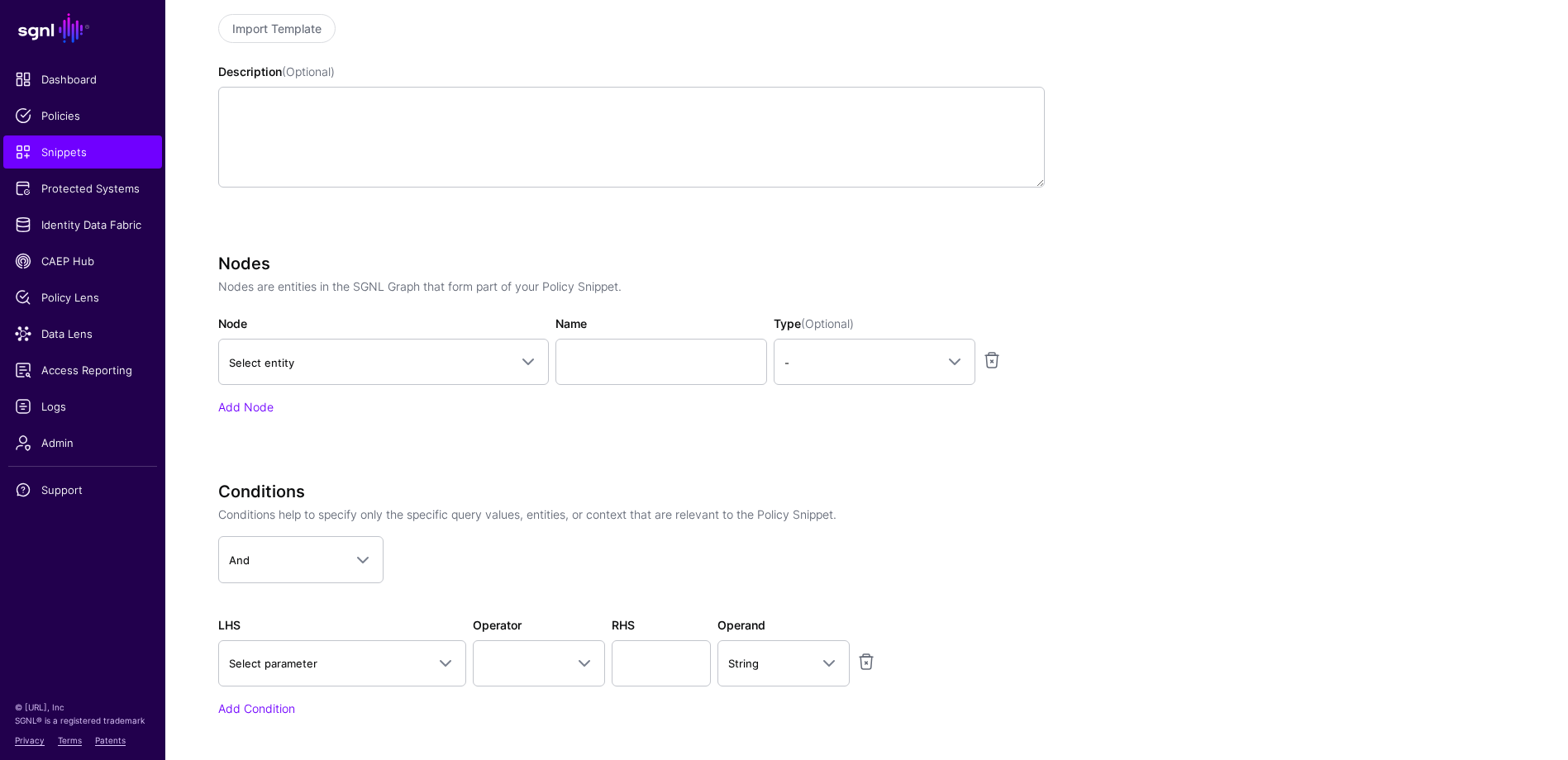 scroll, scrollTop: 390, scrollLeft: 0, axis: vertical 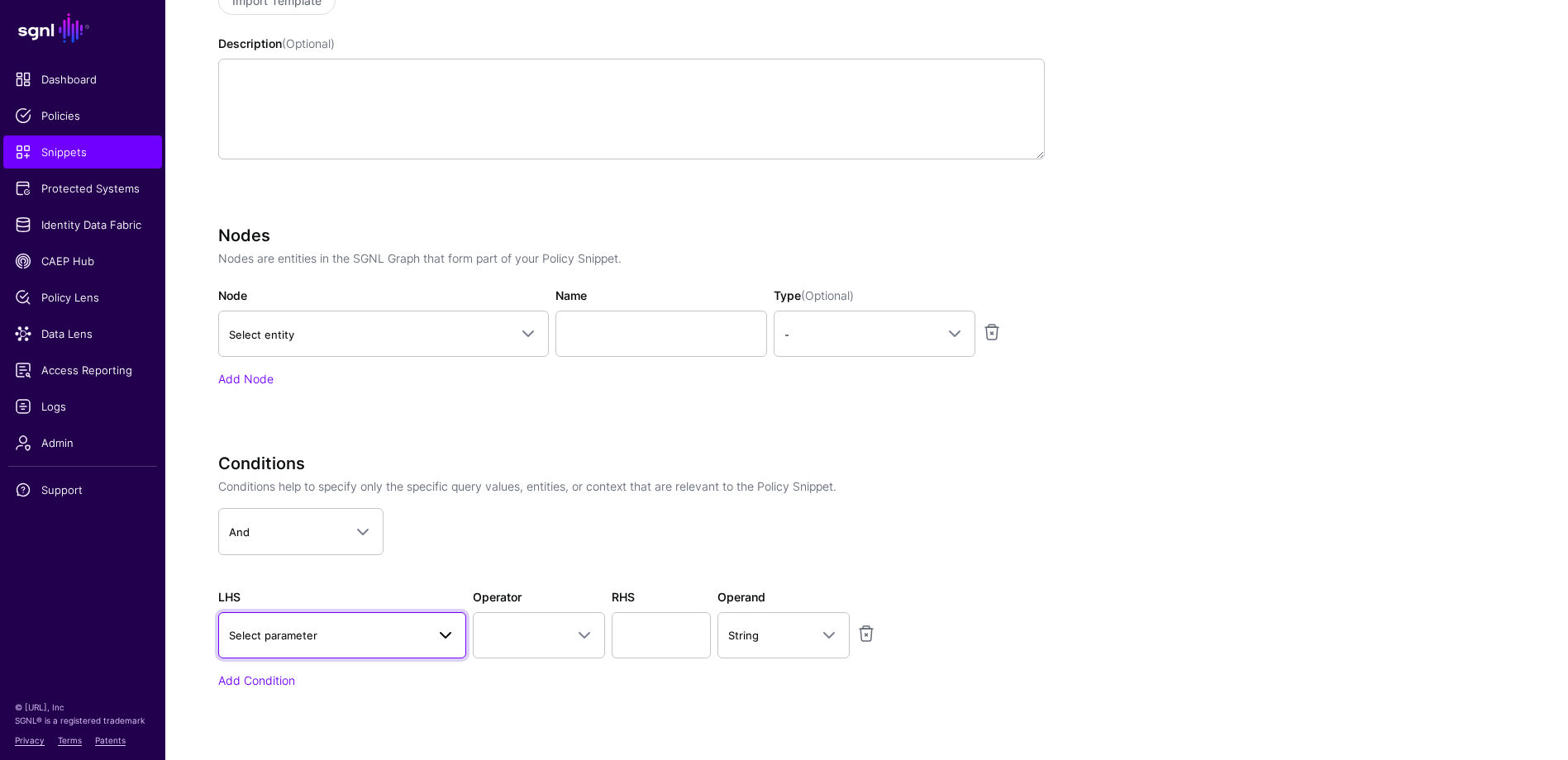 click on "Select parameter" at bounding box center (327, 635) 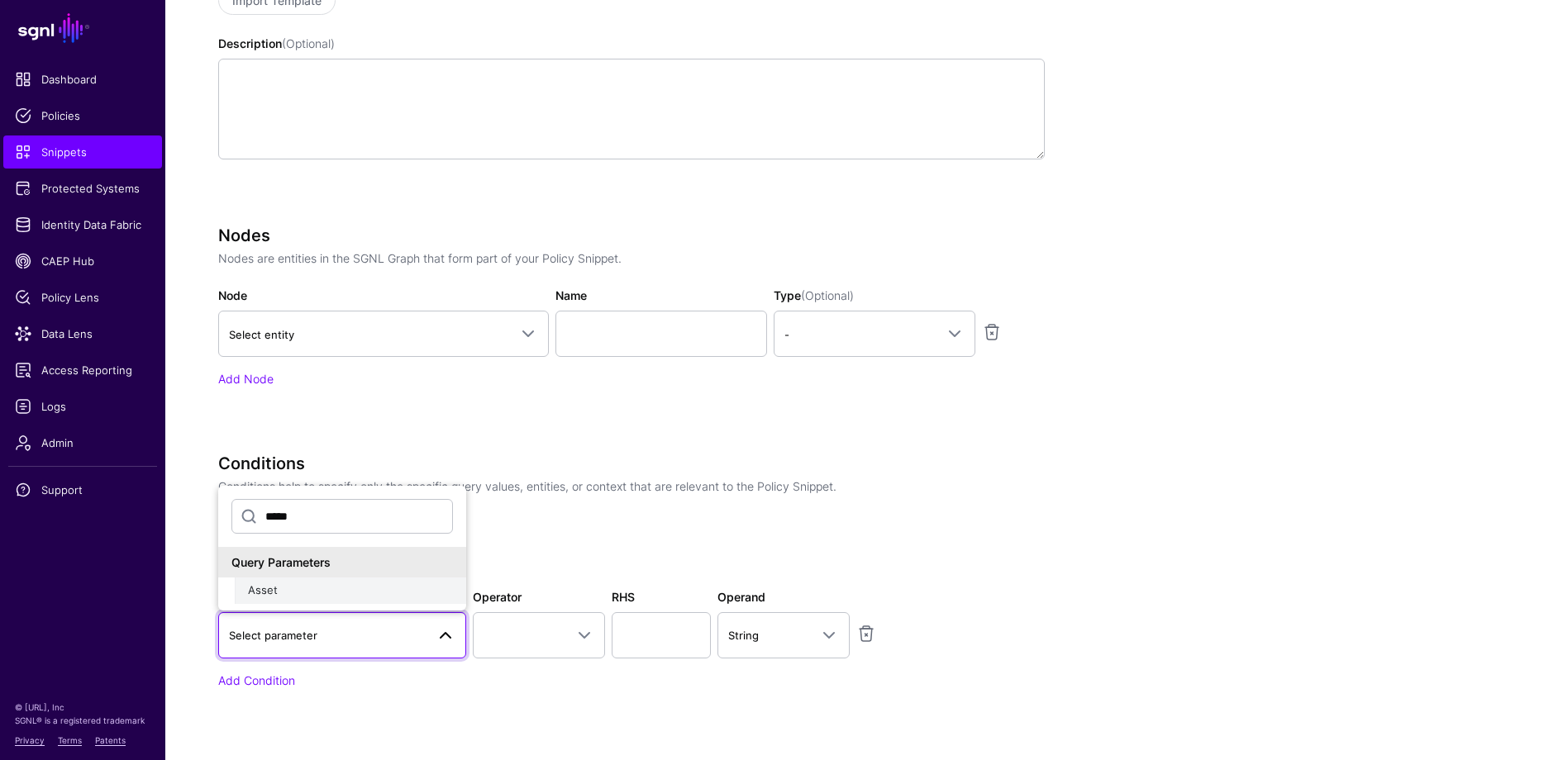 type on "*****" 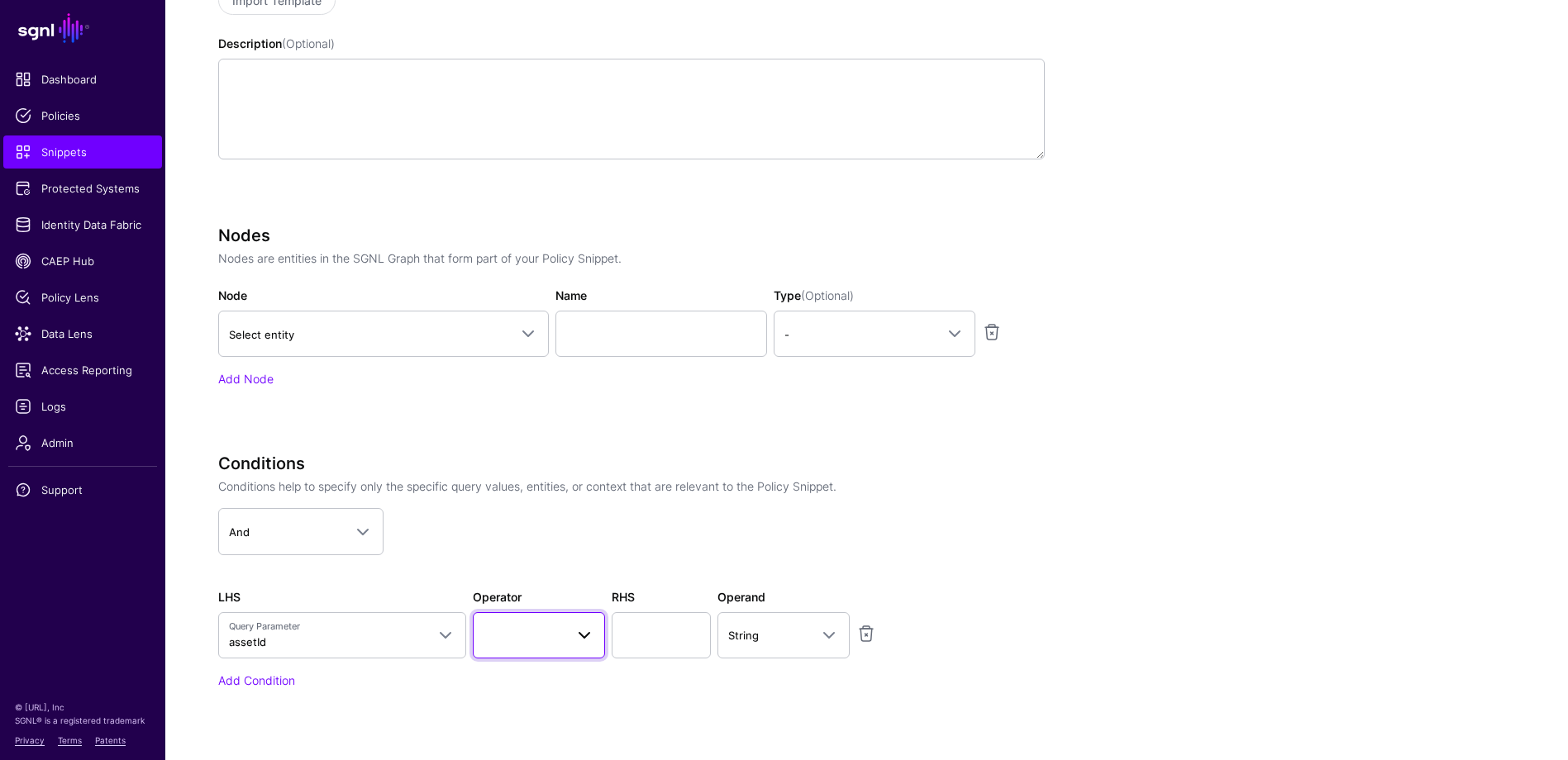 click at bounding box center [539, 635] 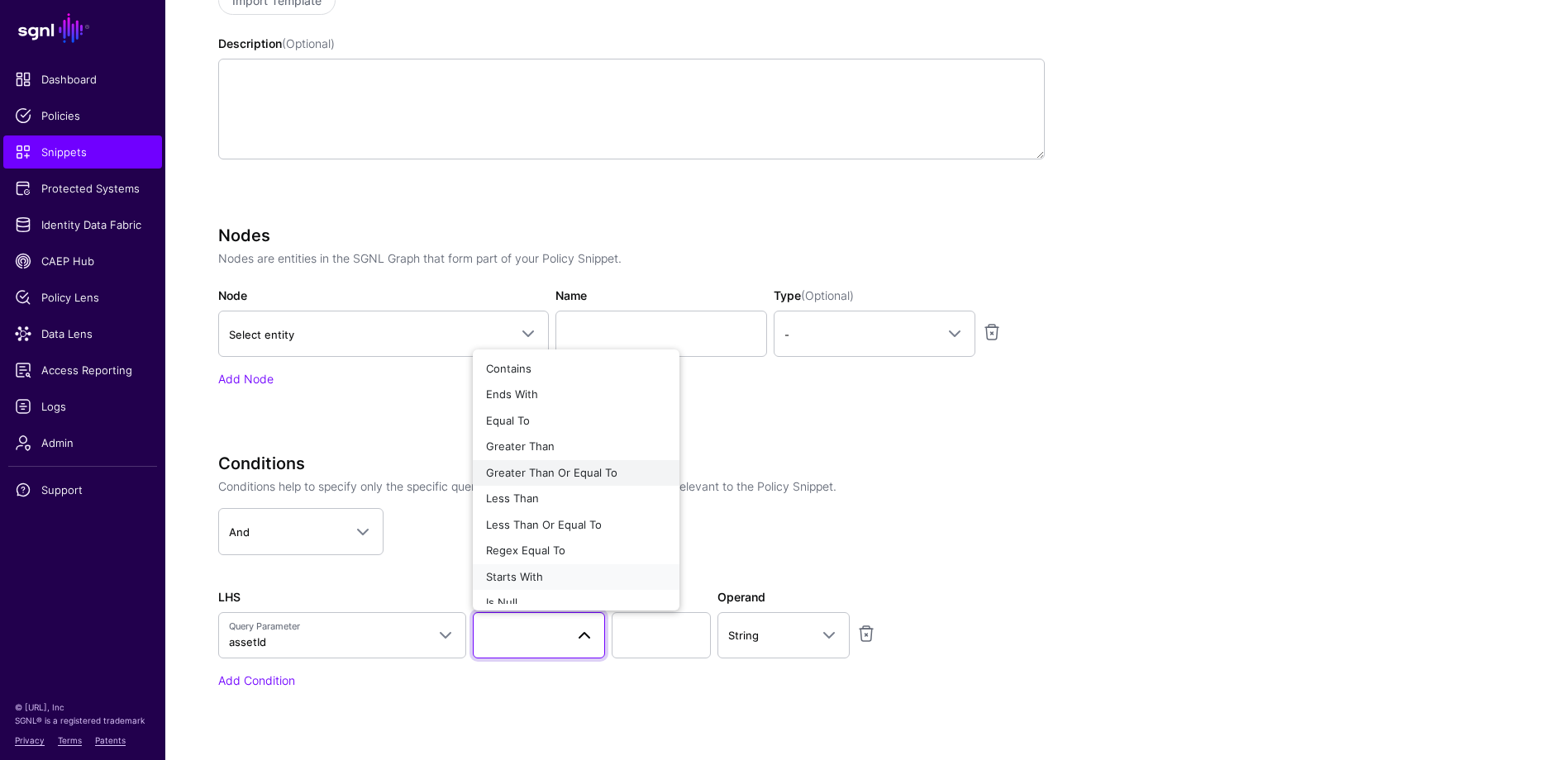 type 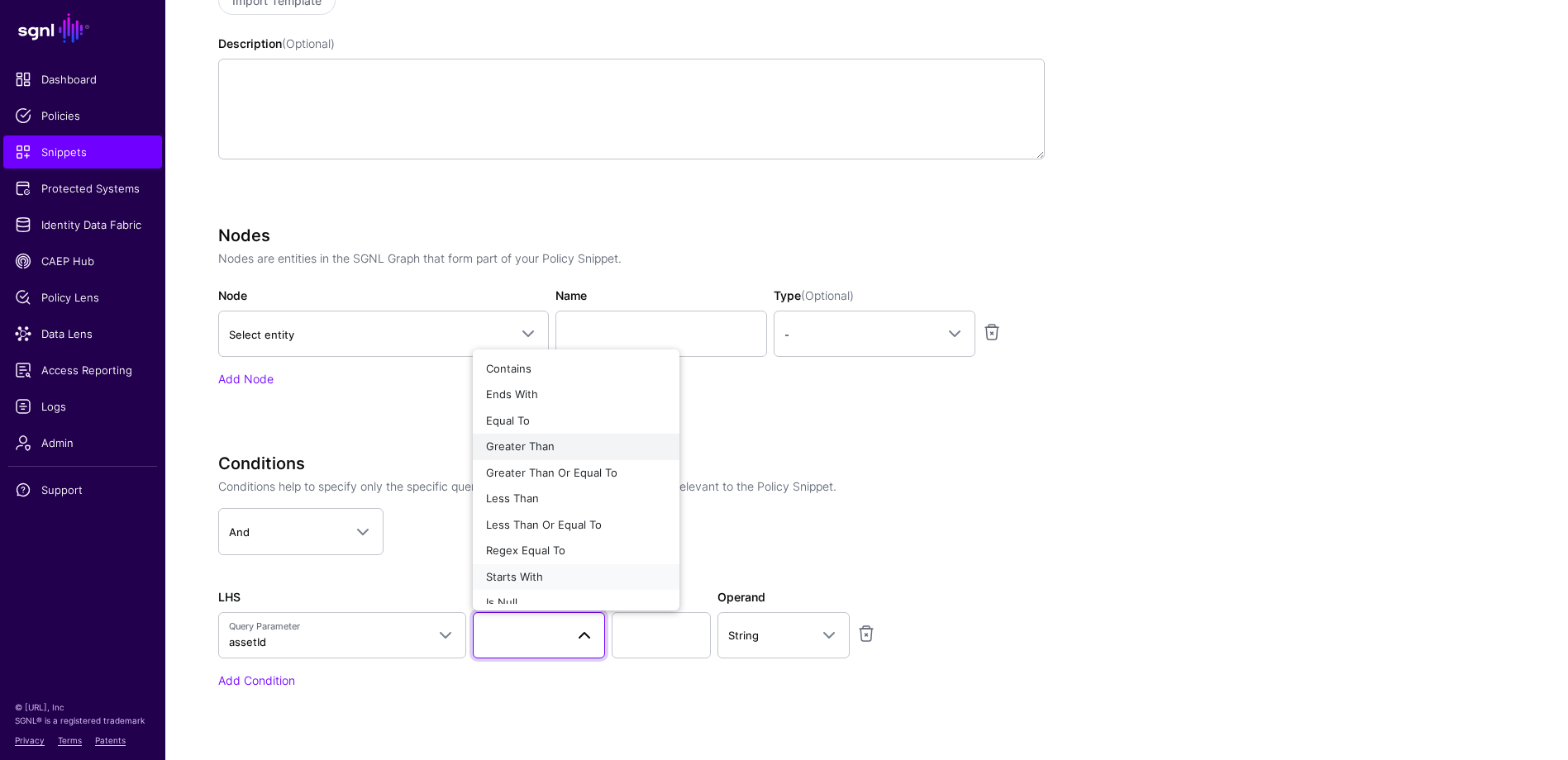 scroll, scrollTop: 12, scrollLeft: 0, axis: vertical 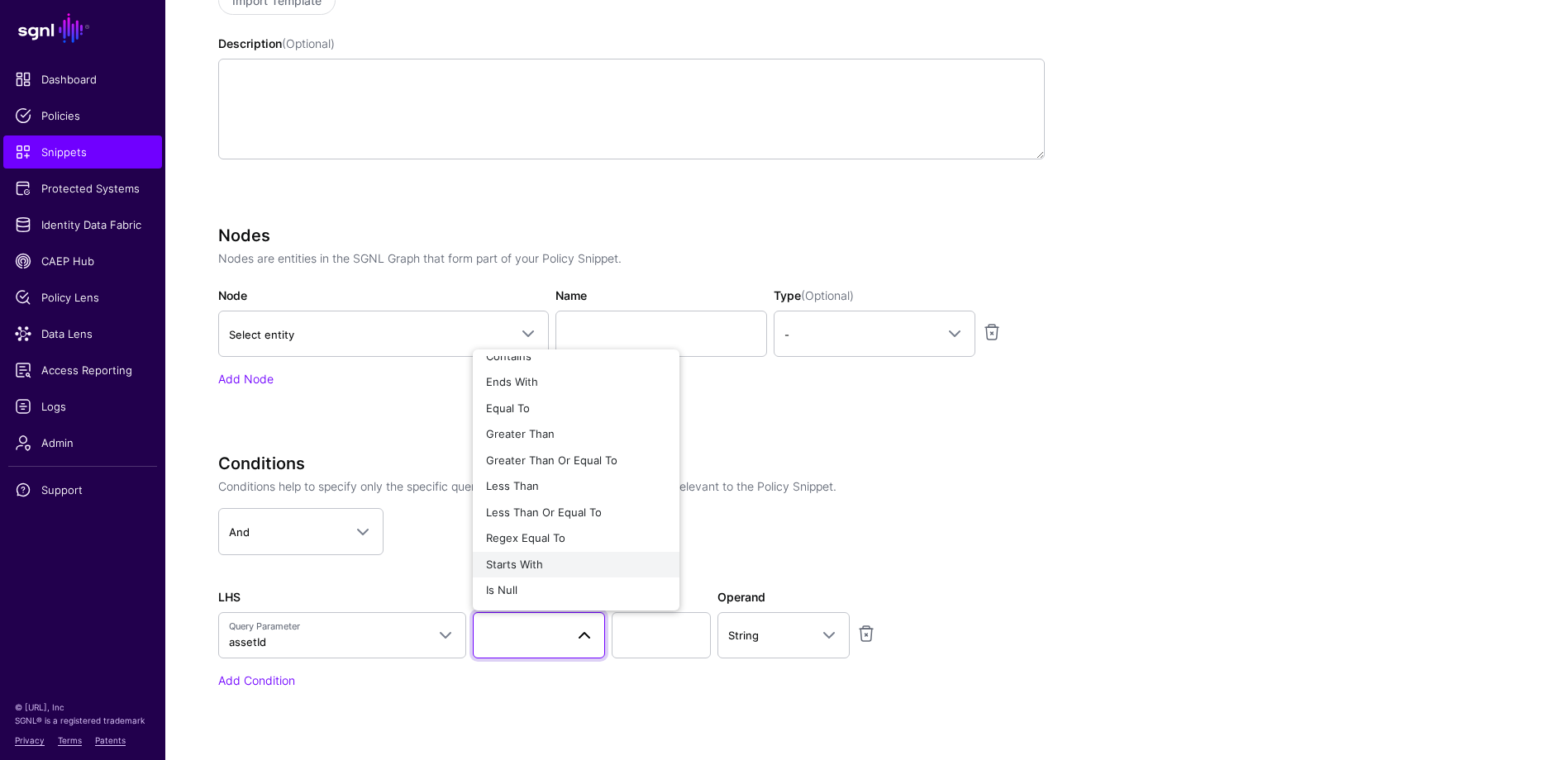 click on "Starts With" at bounding box center [576, 565] 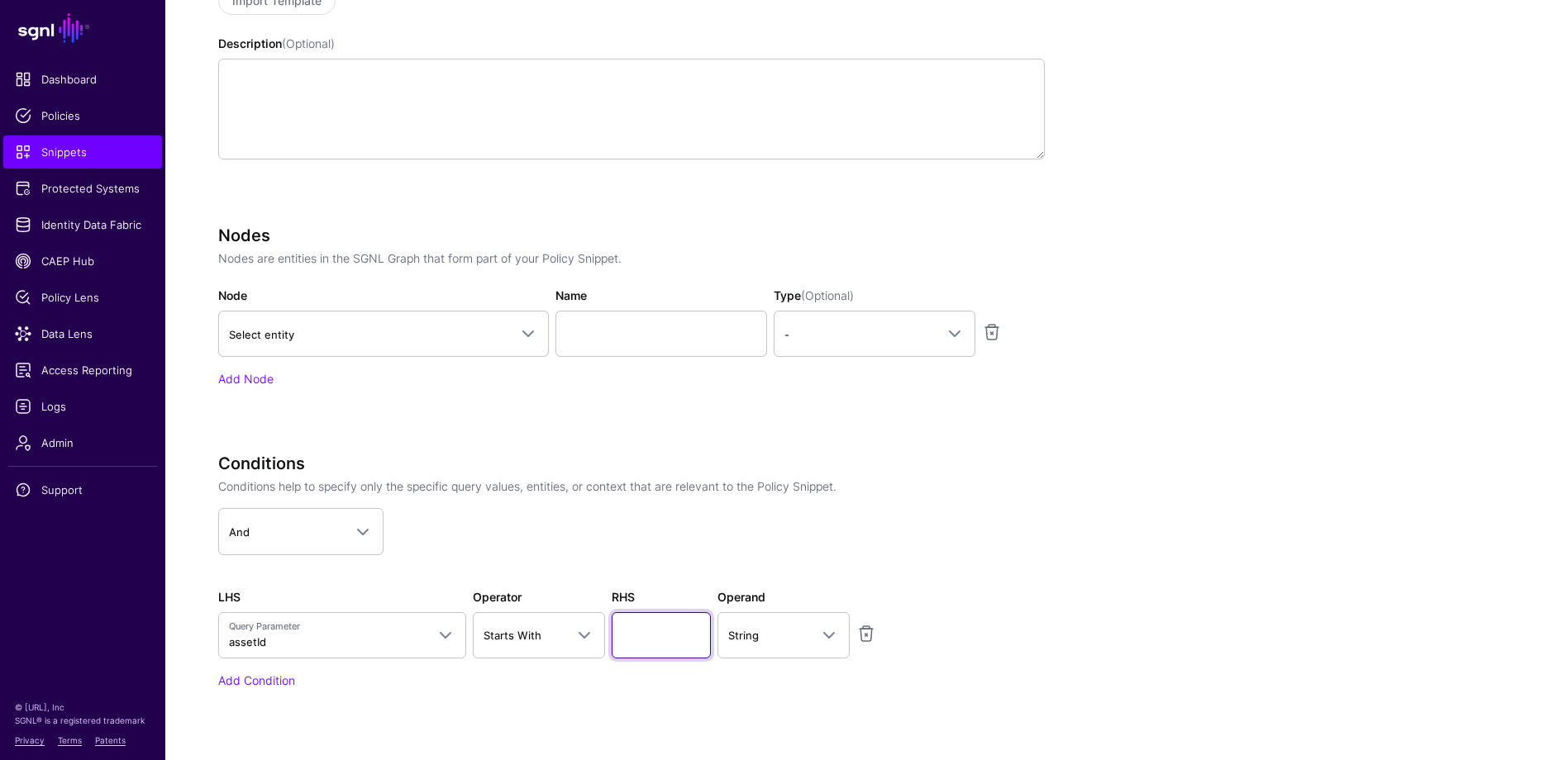 click at bounding box center (661, 635) 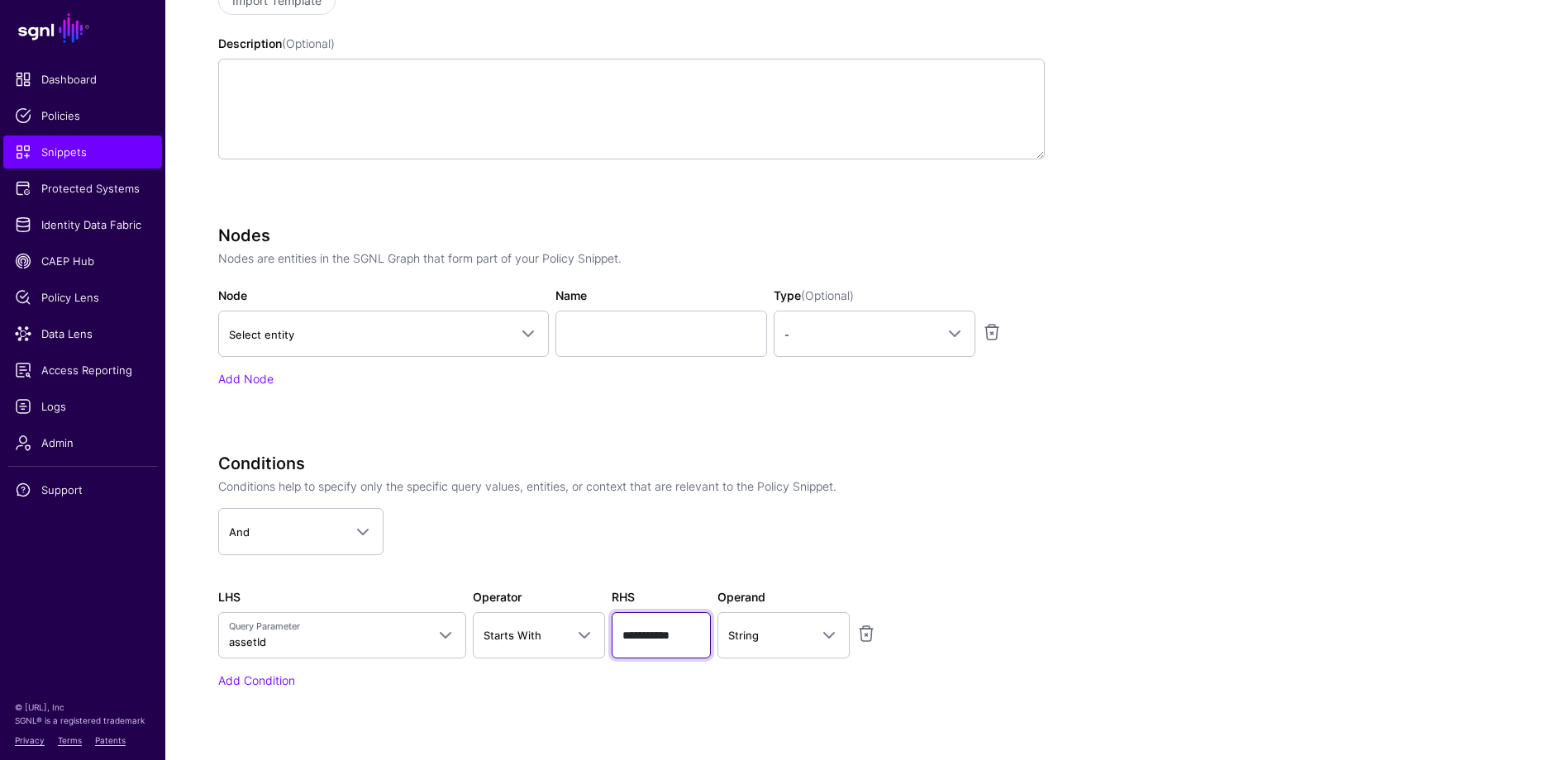 type on "**********" 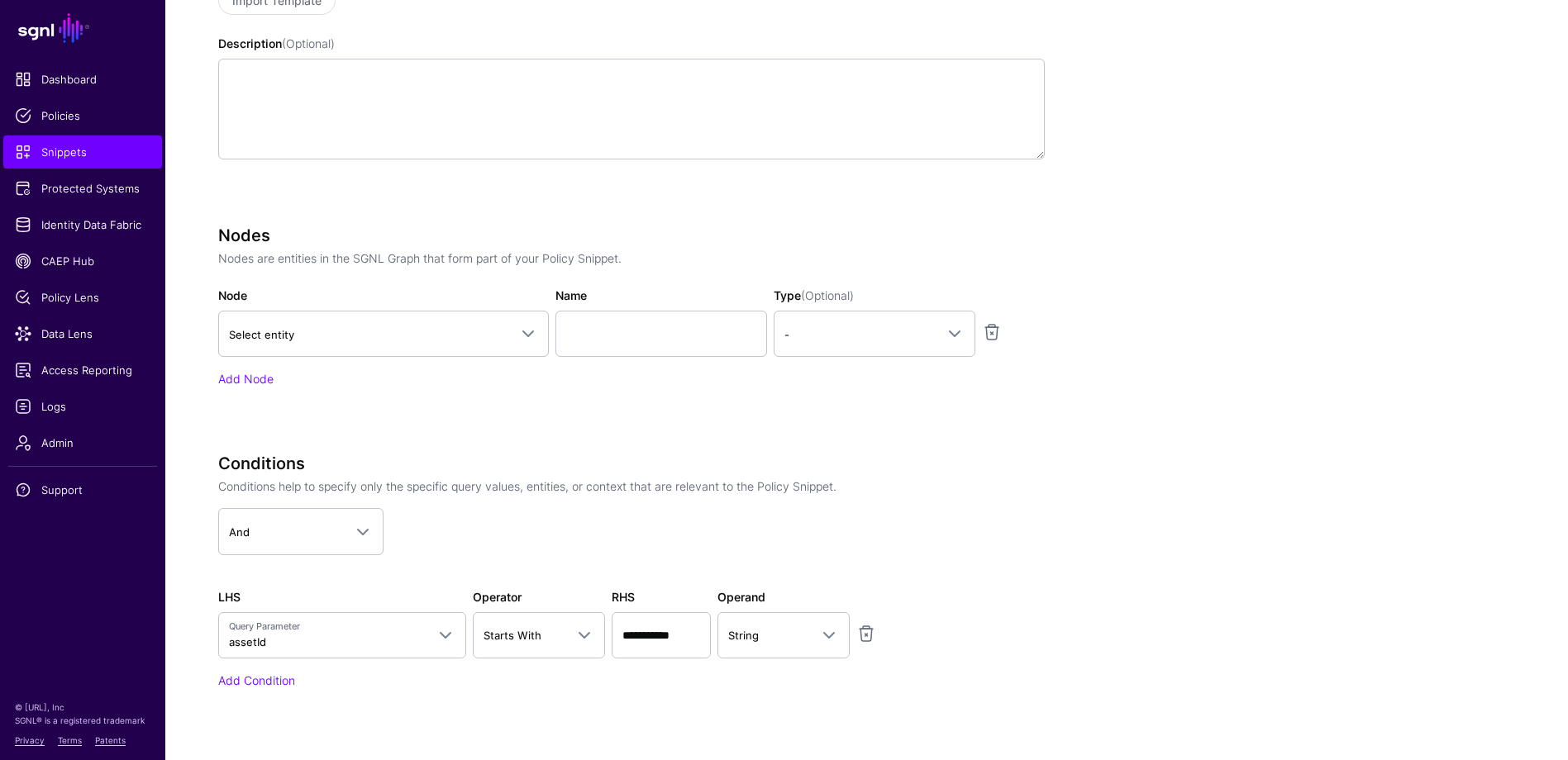 click on "**********" at bounding box center [631, 571] 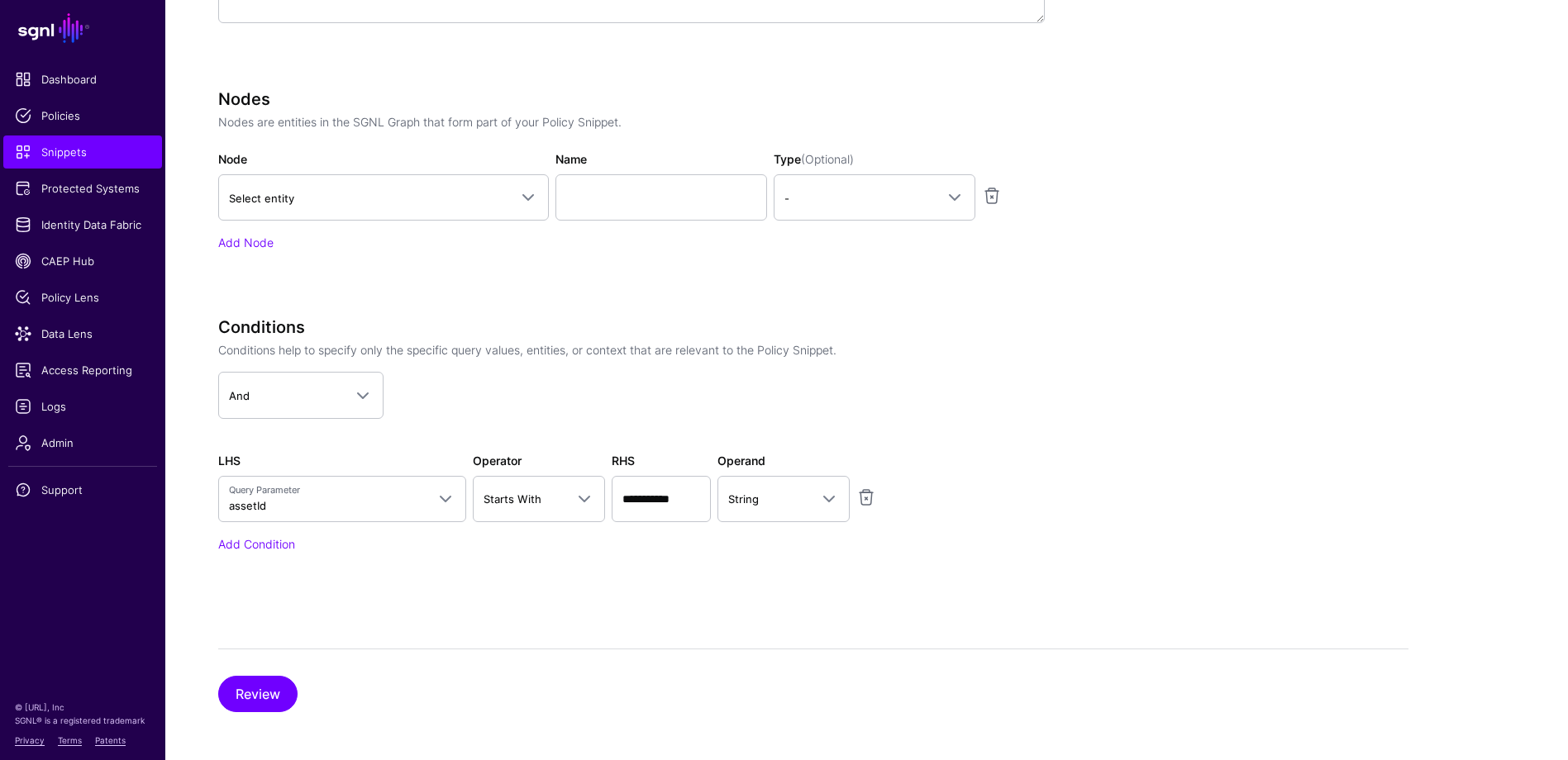 scroll, scrollTop: 531, scrollLeft: 0, axis: vertical 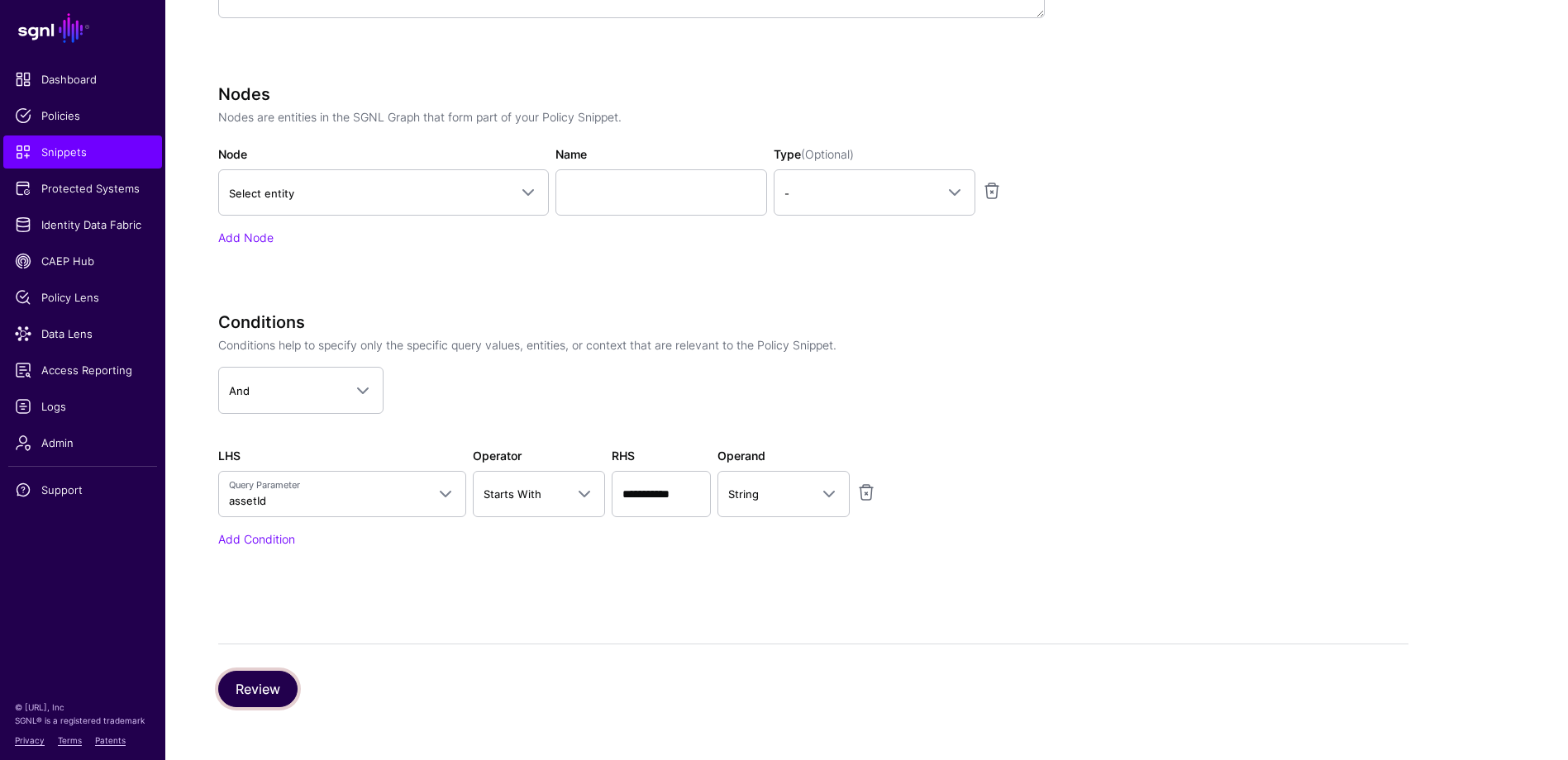 click on "Review" at bounding box center (258, 689) 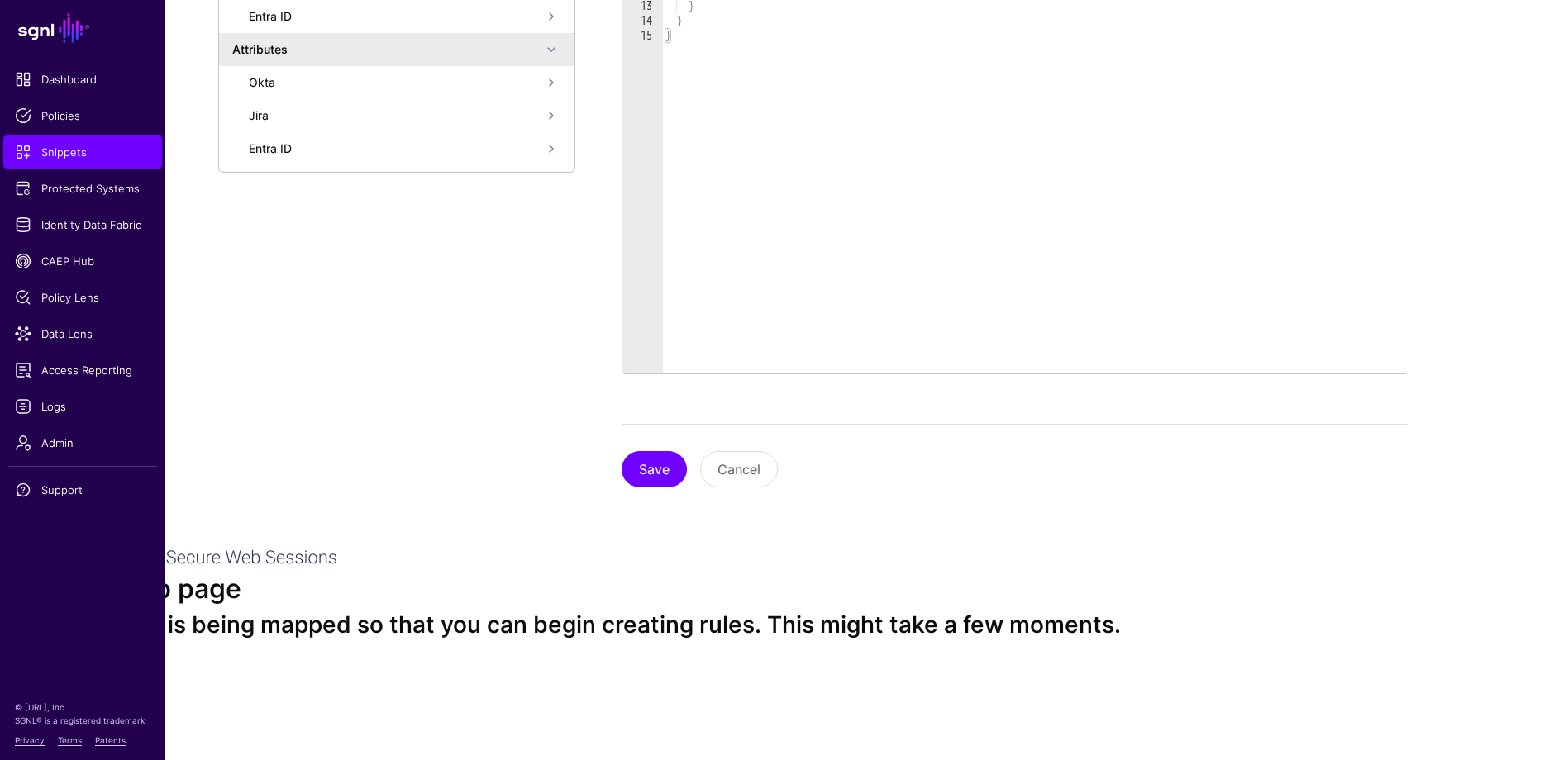 scroll, scrollTop: 311, scrollLeft: 0, axis: vertical 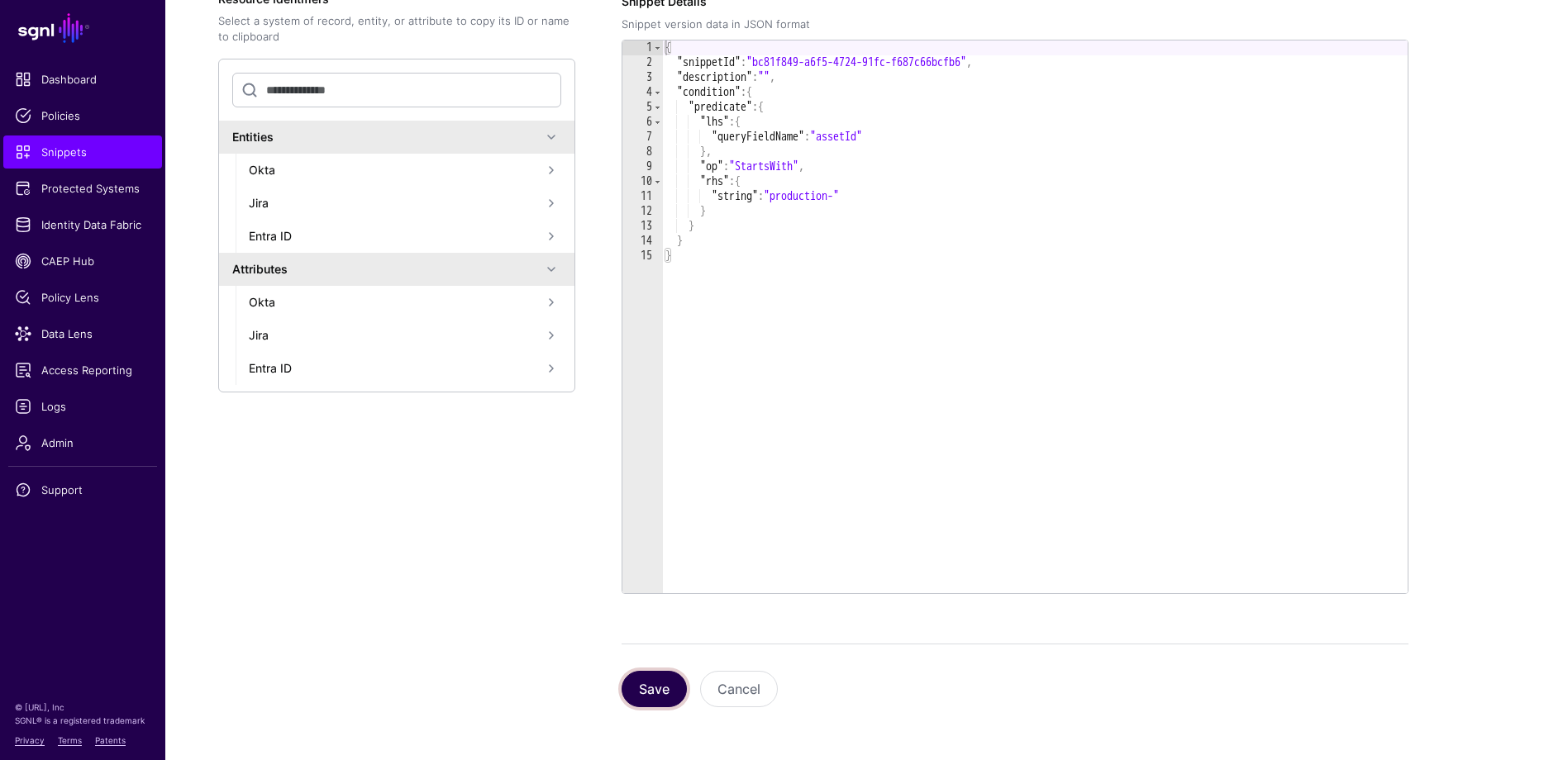 click on "Save" at bounding box center (654, 689) 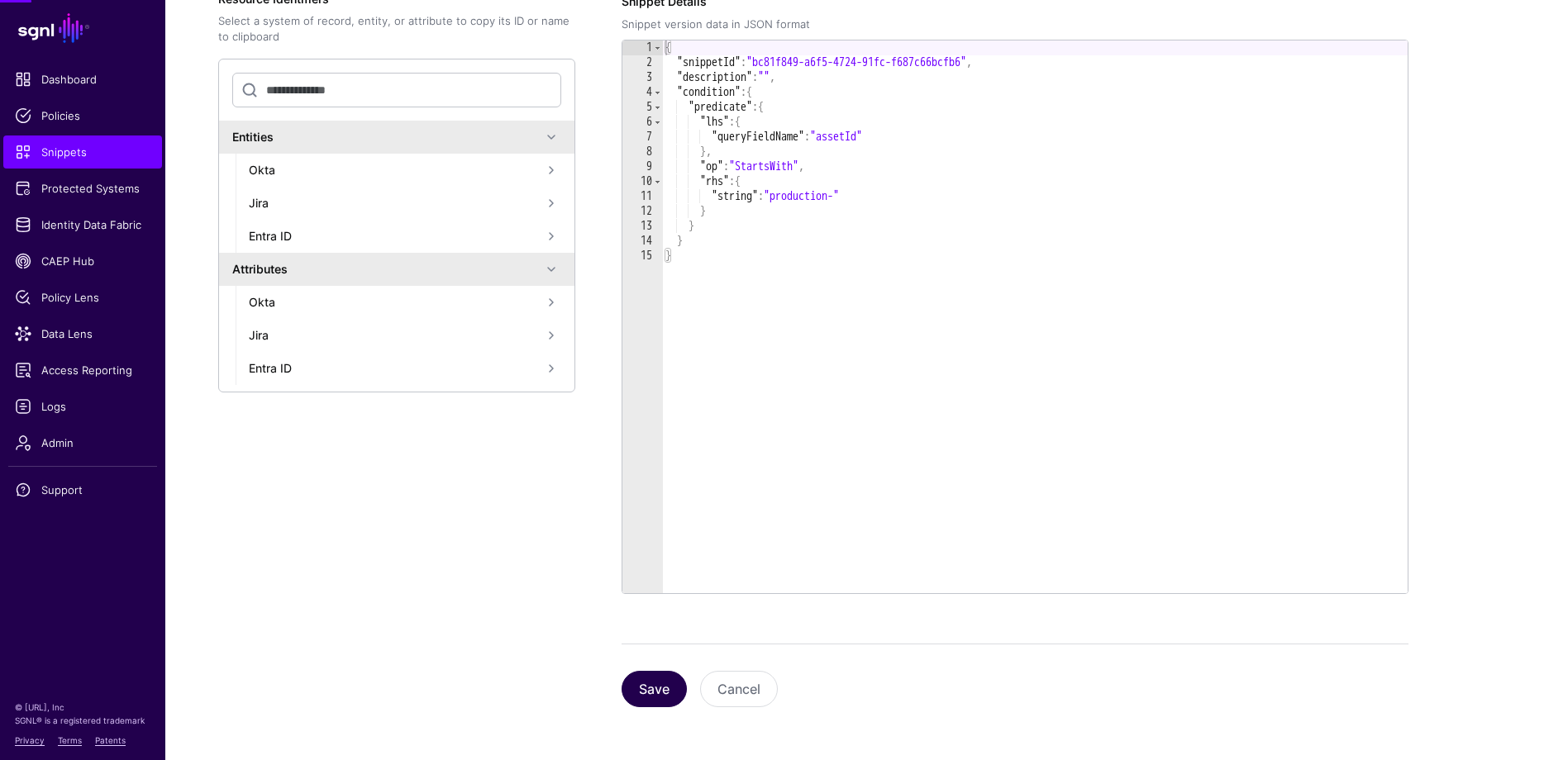 scroll, scrollTop: 0, scrollLeft: 0, axis: both 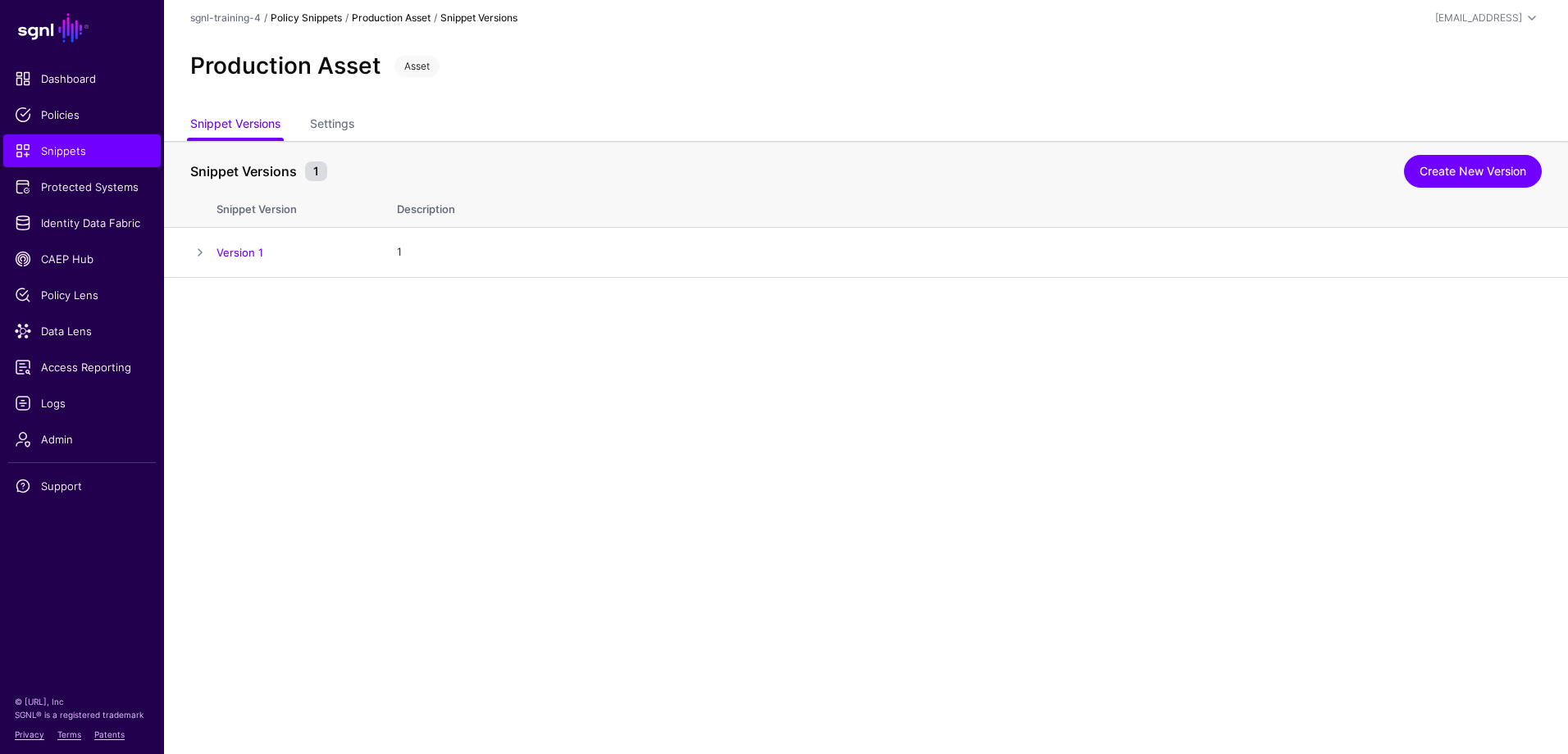 click on "Policy Snippets" 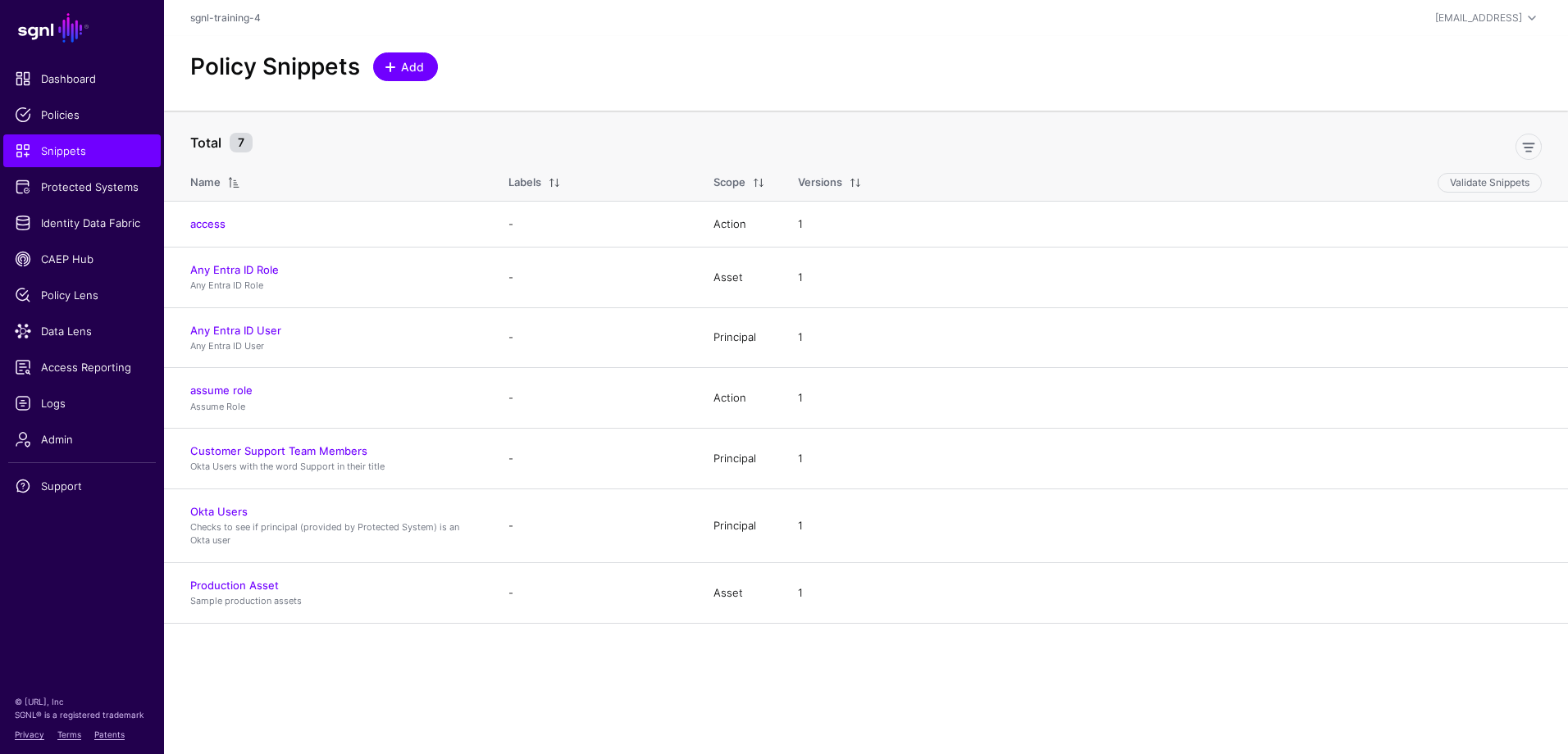 click on "Add" 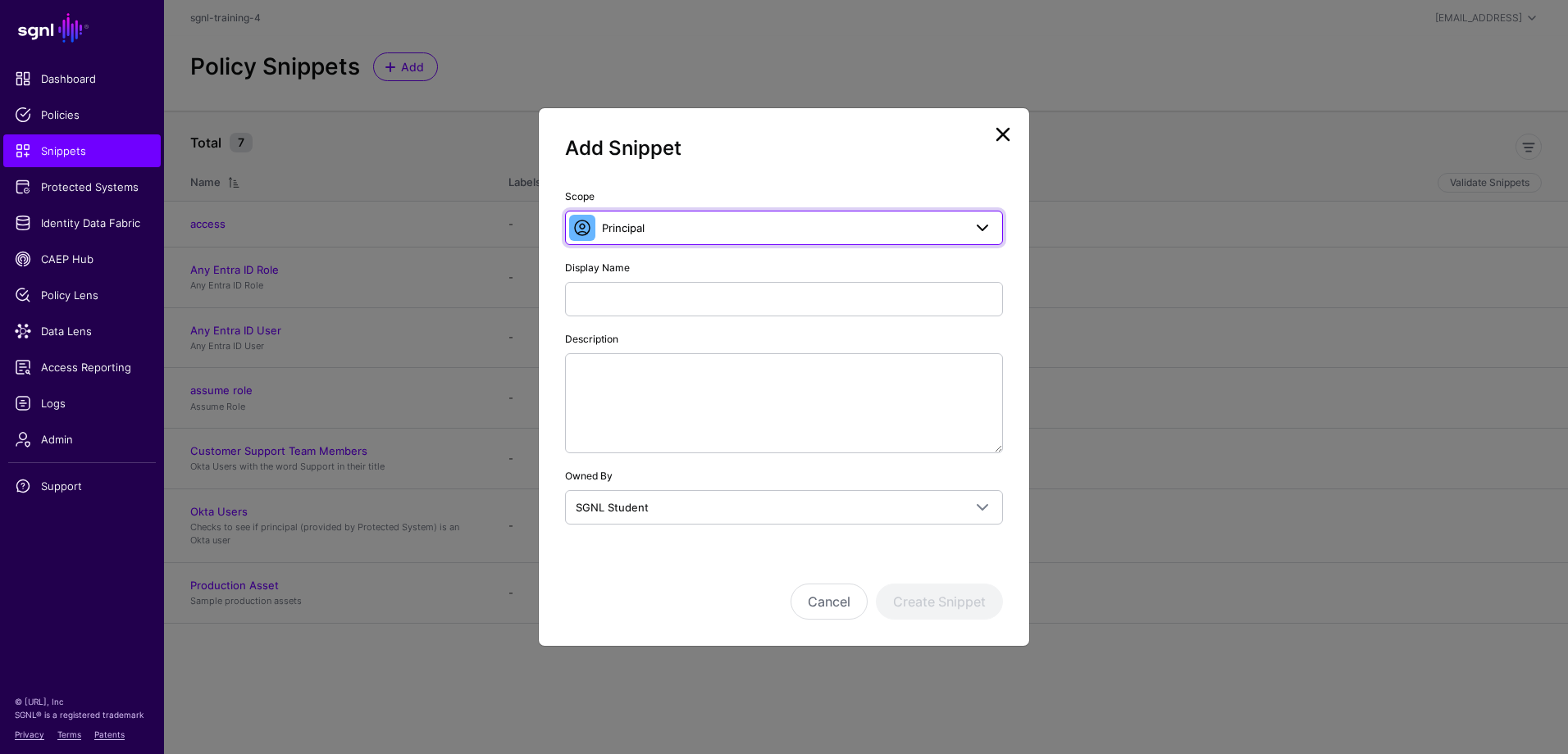 click on "Principal" at bounding box center [782, 228] 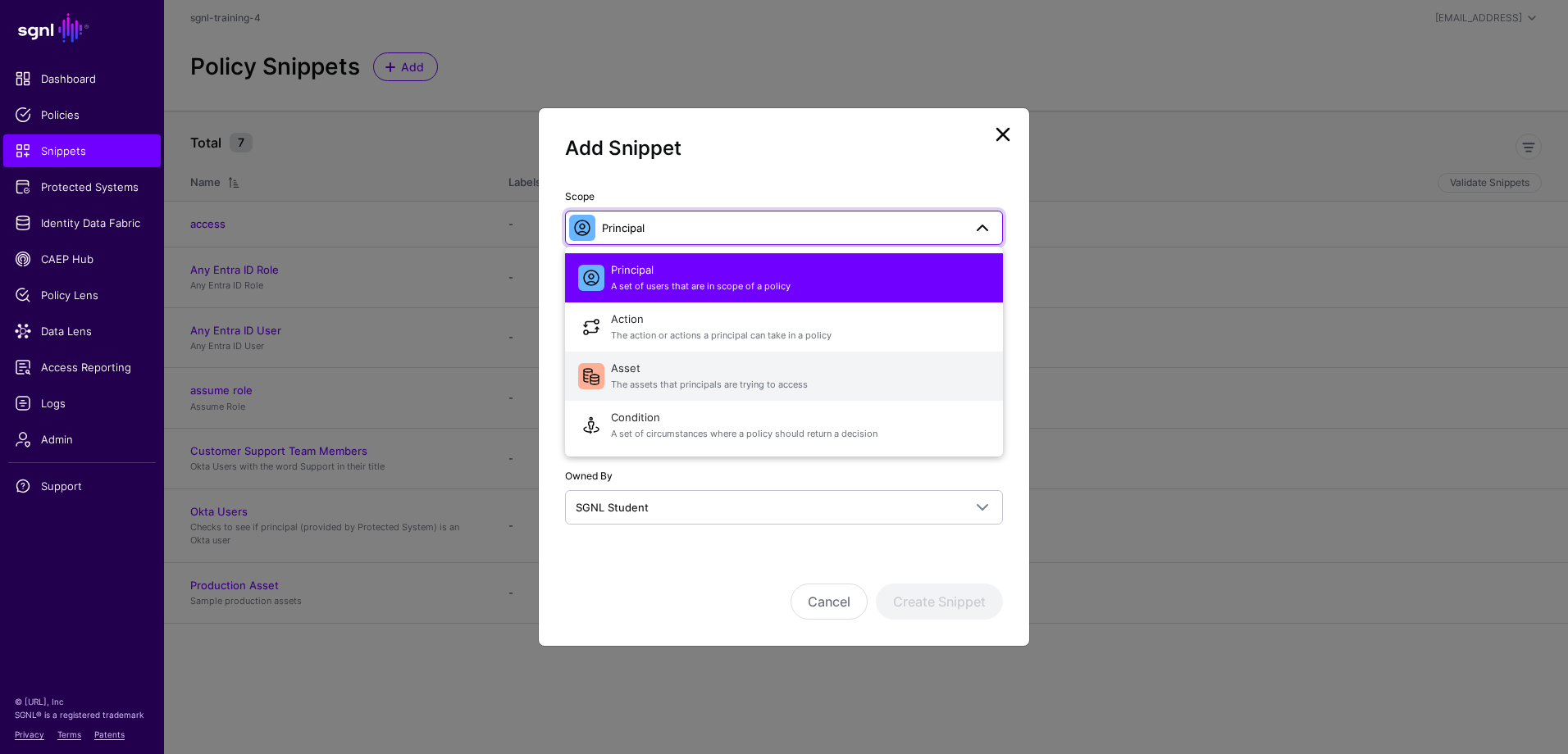 click on "The assets that principals are trying to access" 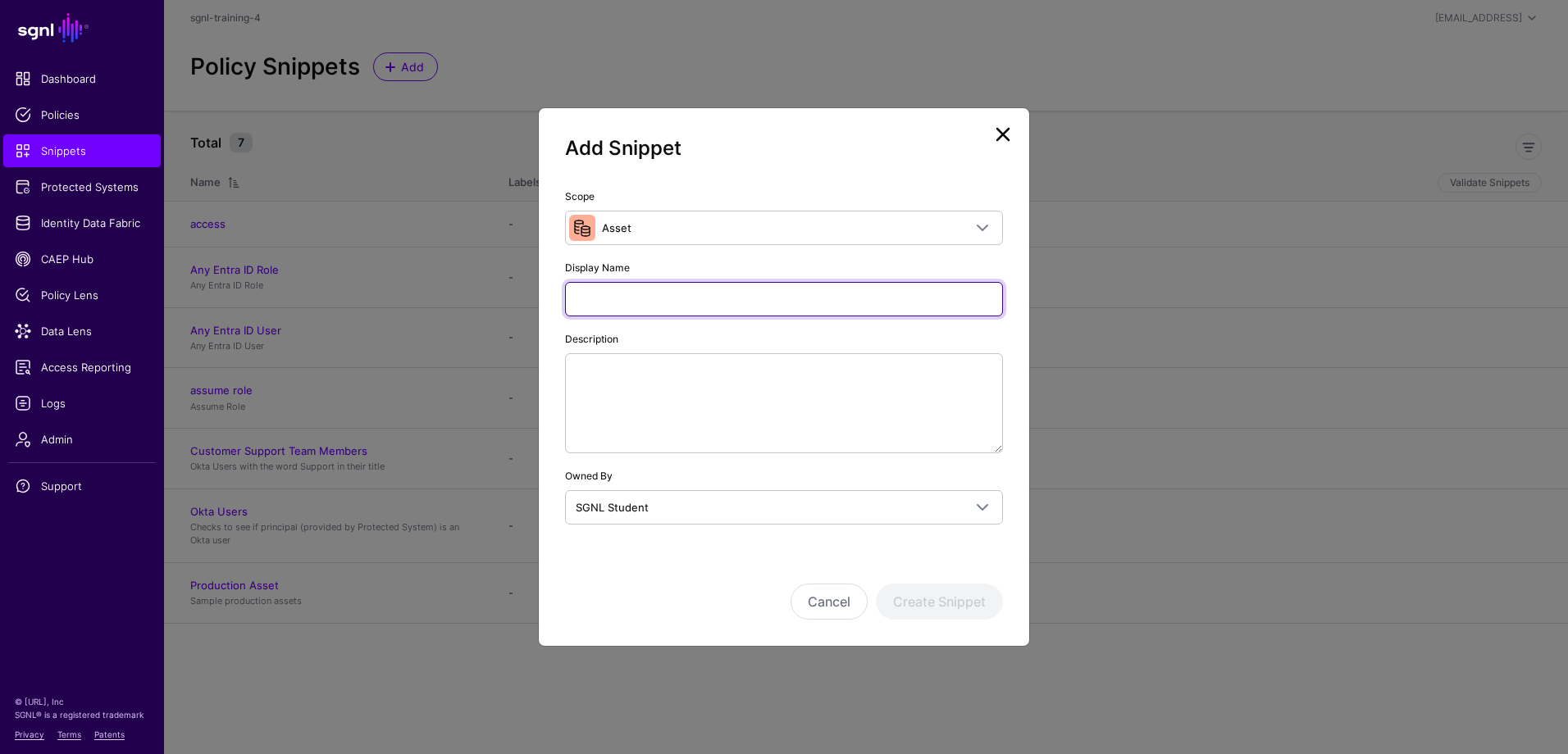 click on "Display Name" at bounding box center (784, 299) 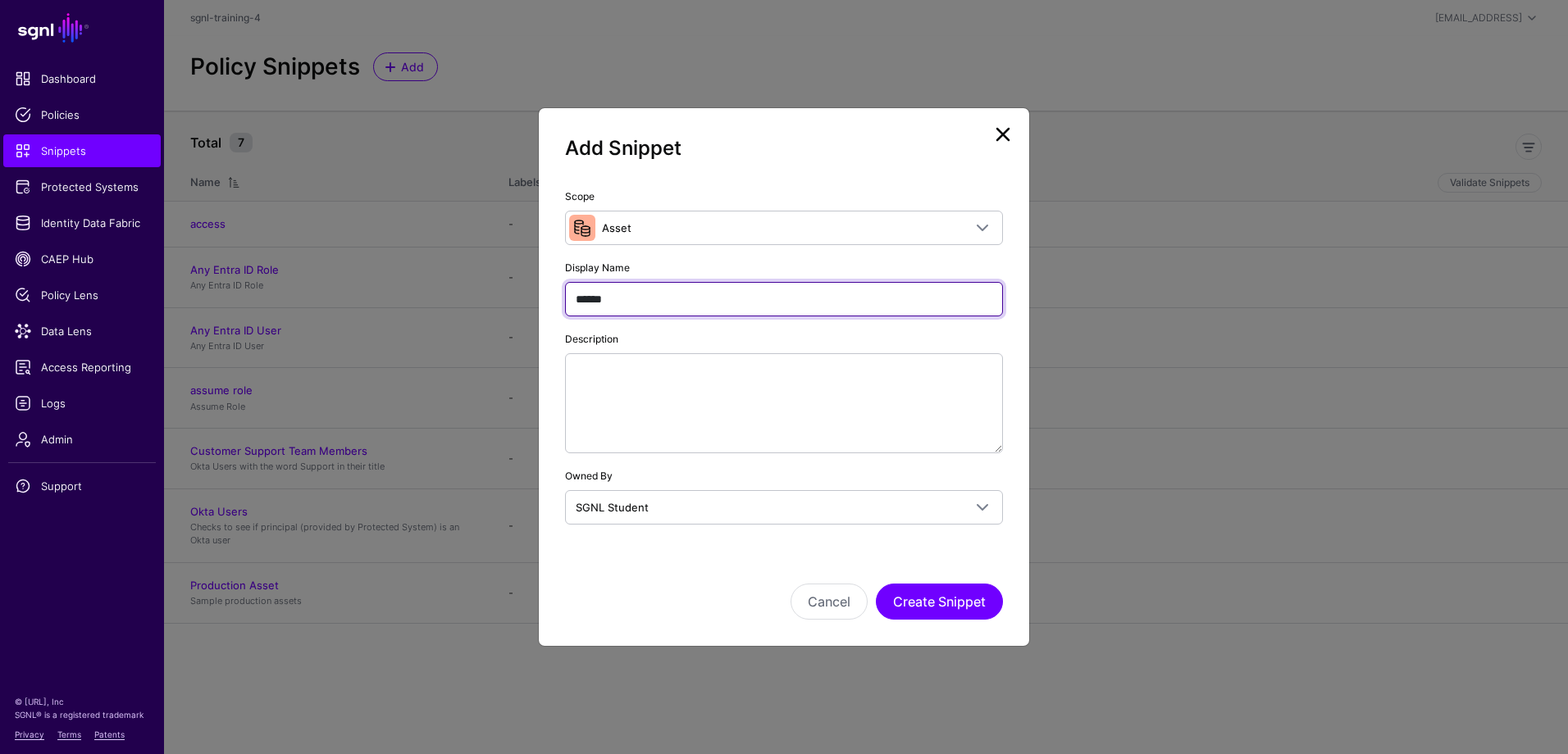 type on "******" 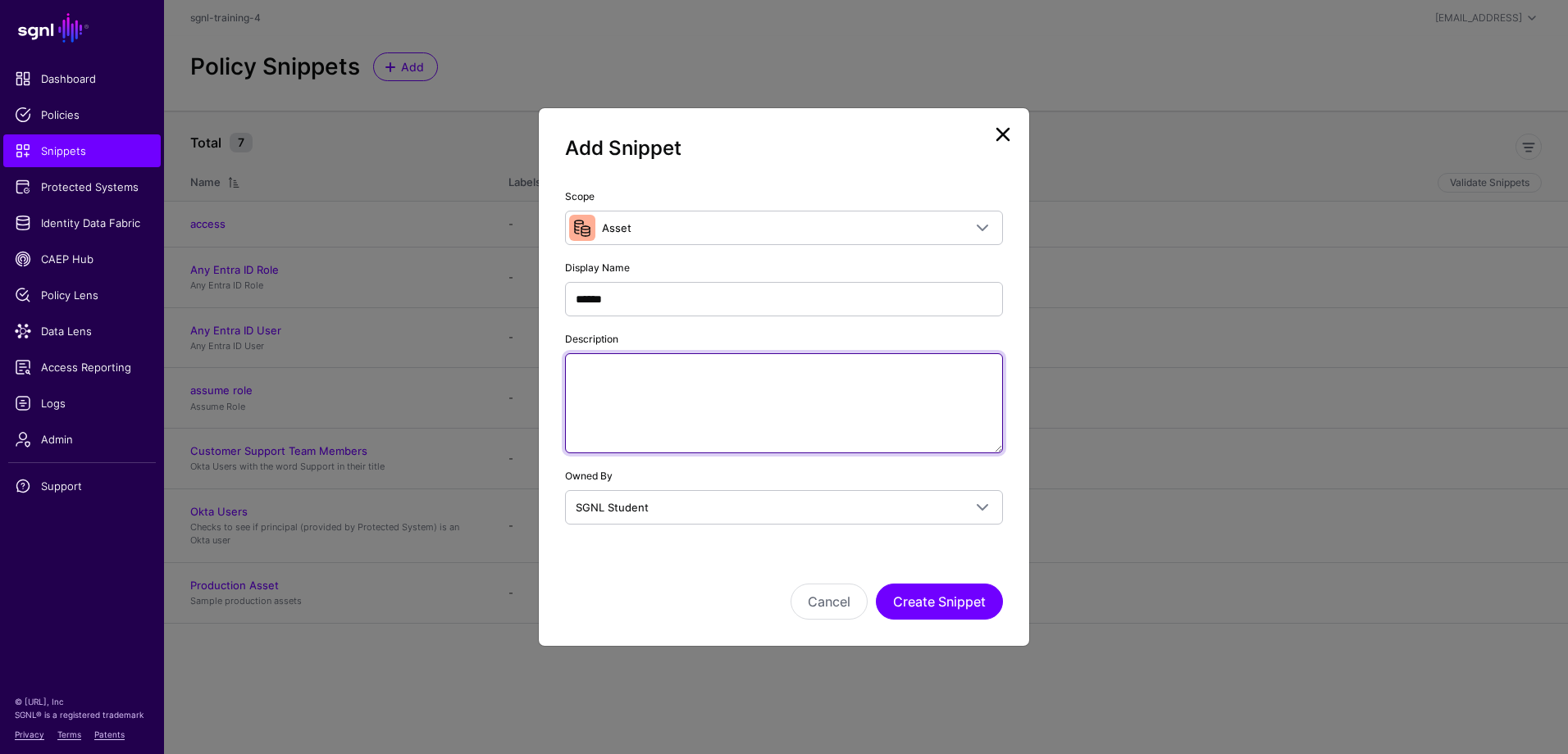 click on "Description" at bounding box center (784, 403) 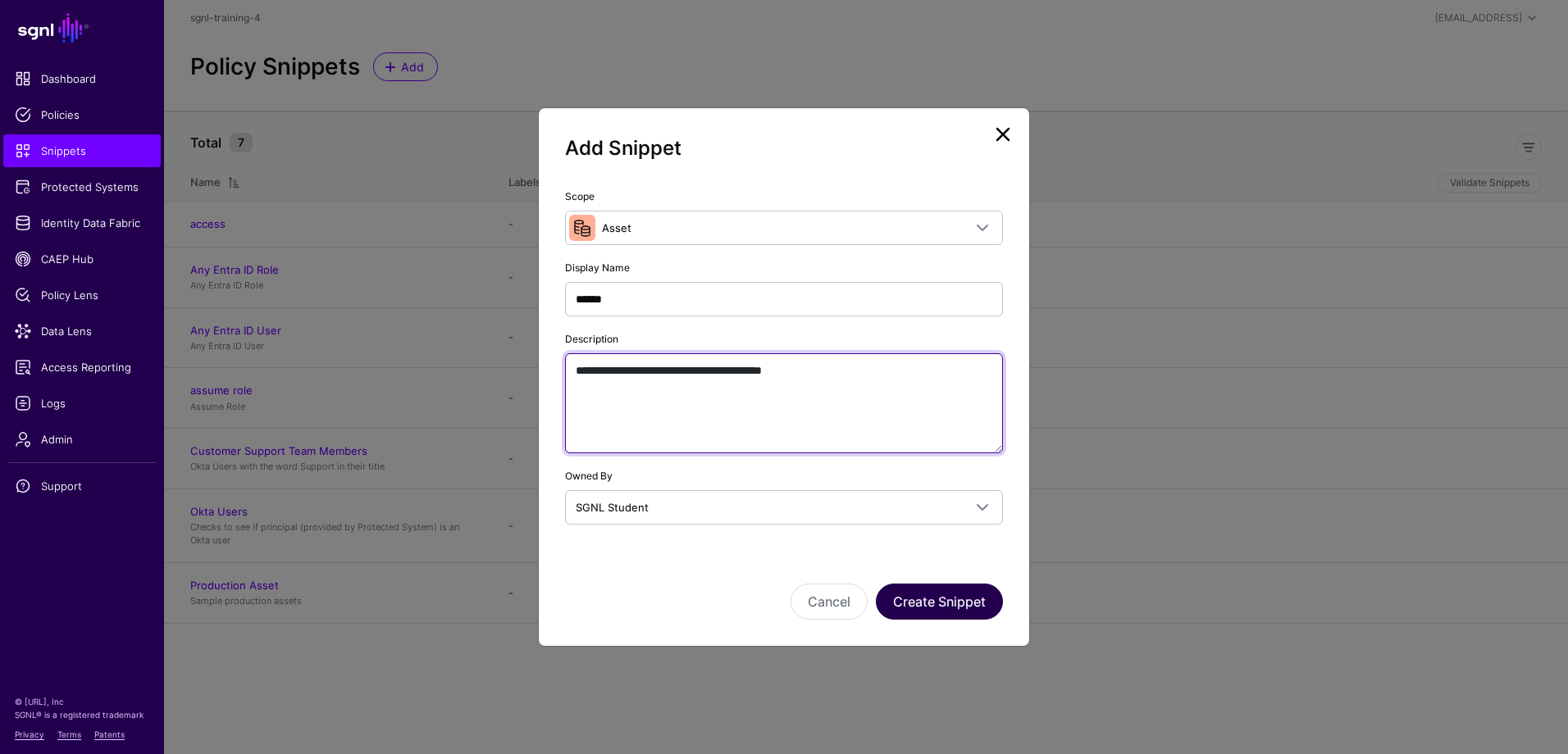 type on "**********" 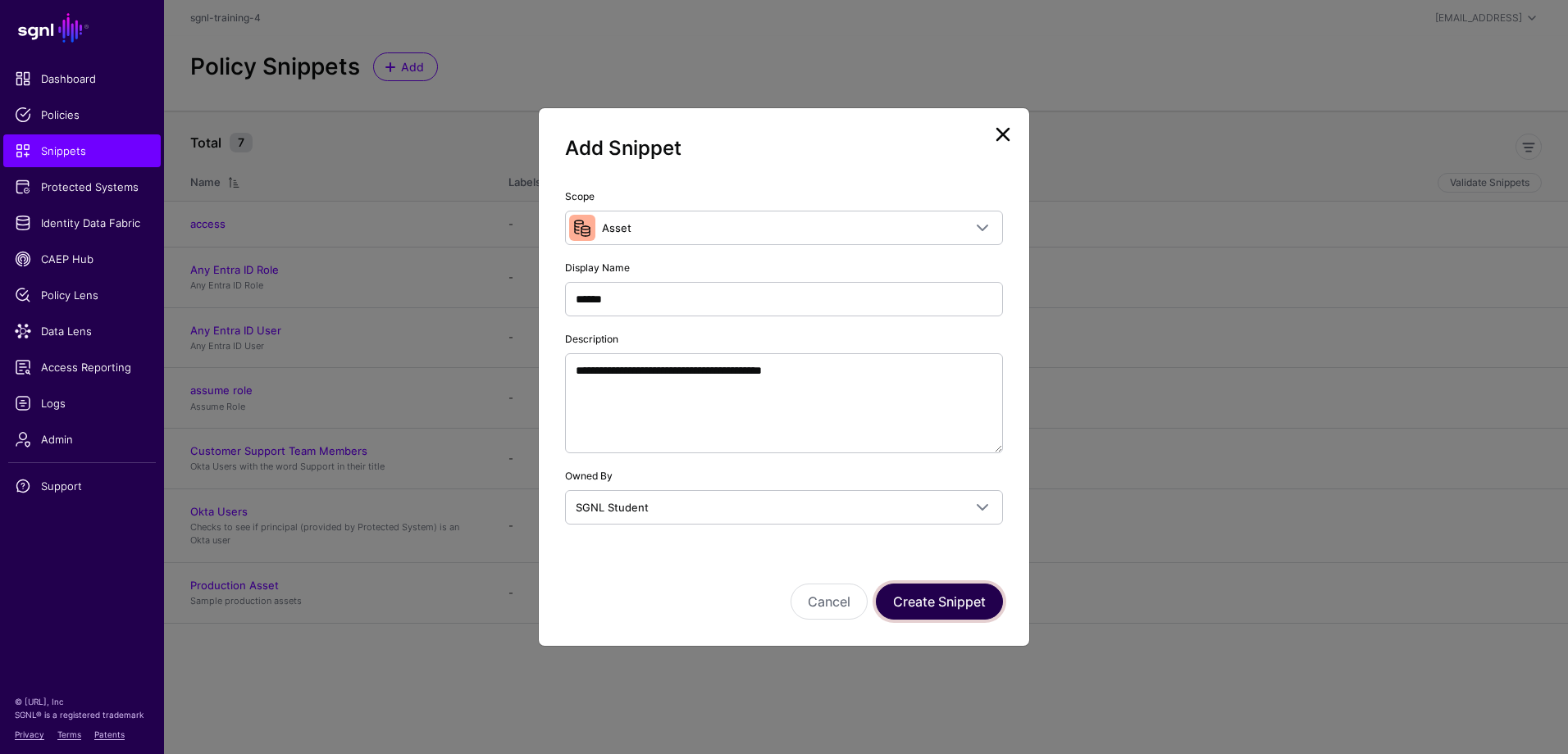 click on "Create Snippet" 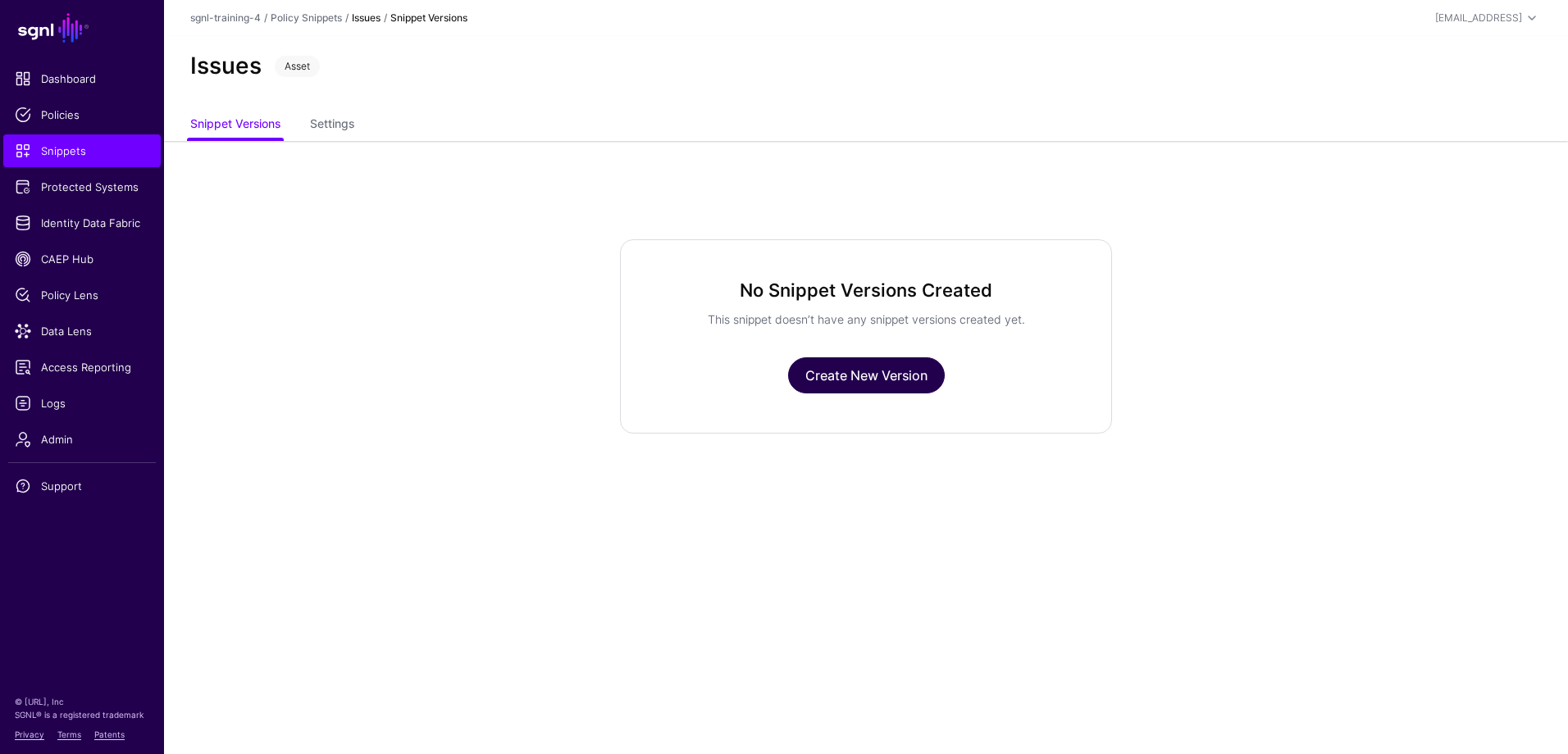 click on "Create New Version" 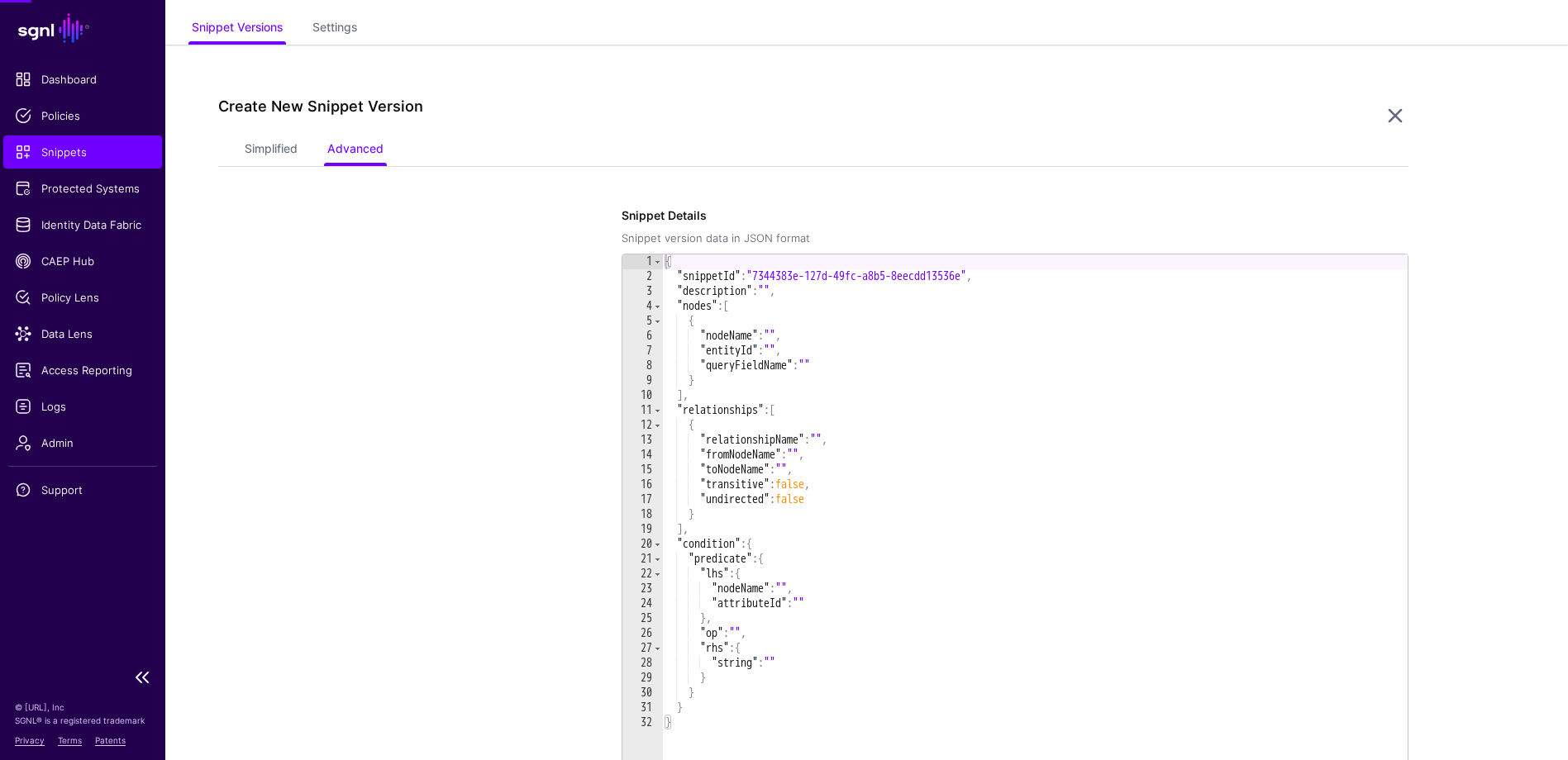 scroll, scrollTop: 142, scrollLeft: 0, axis: vertical 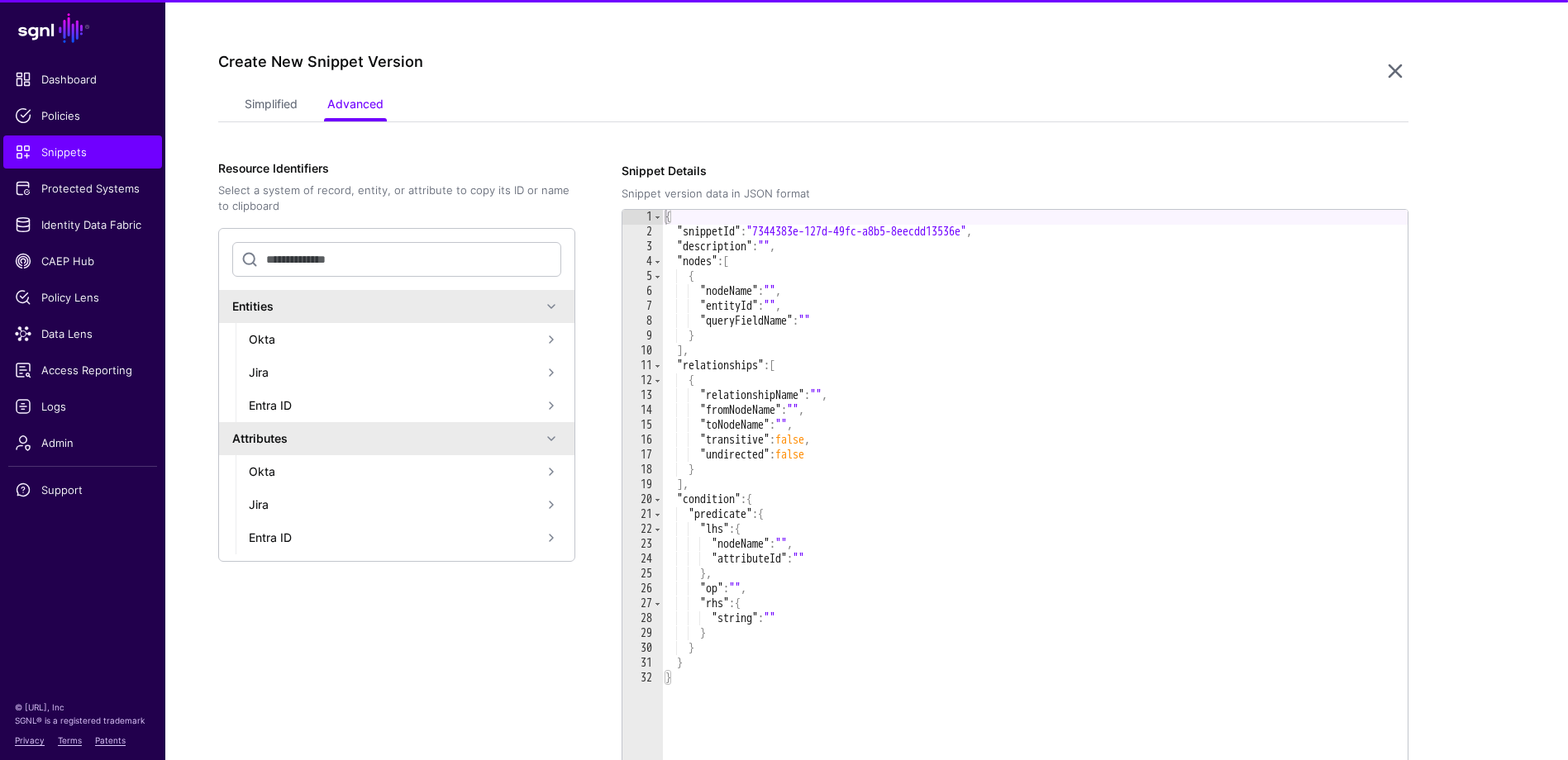 click on "Create New Snippet Version" at bounding box center (800, 72) 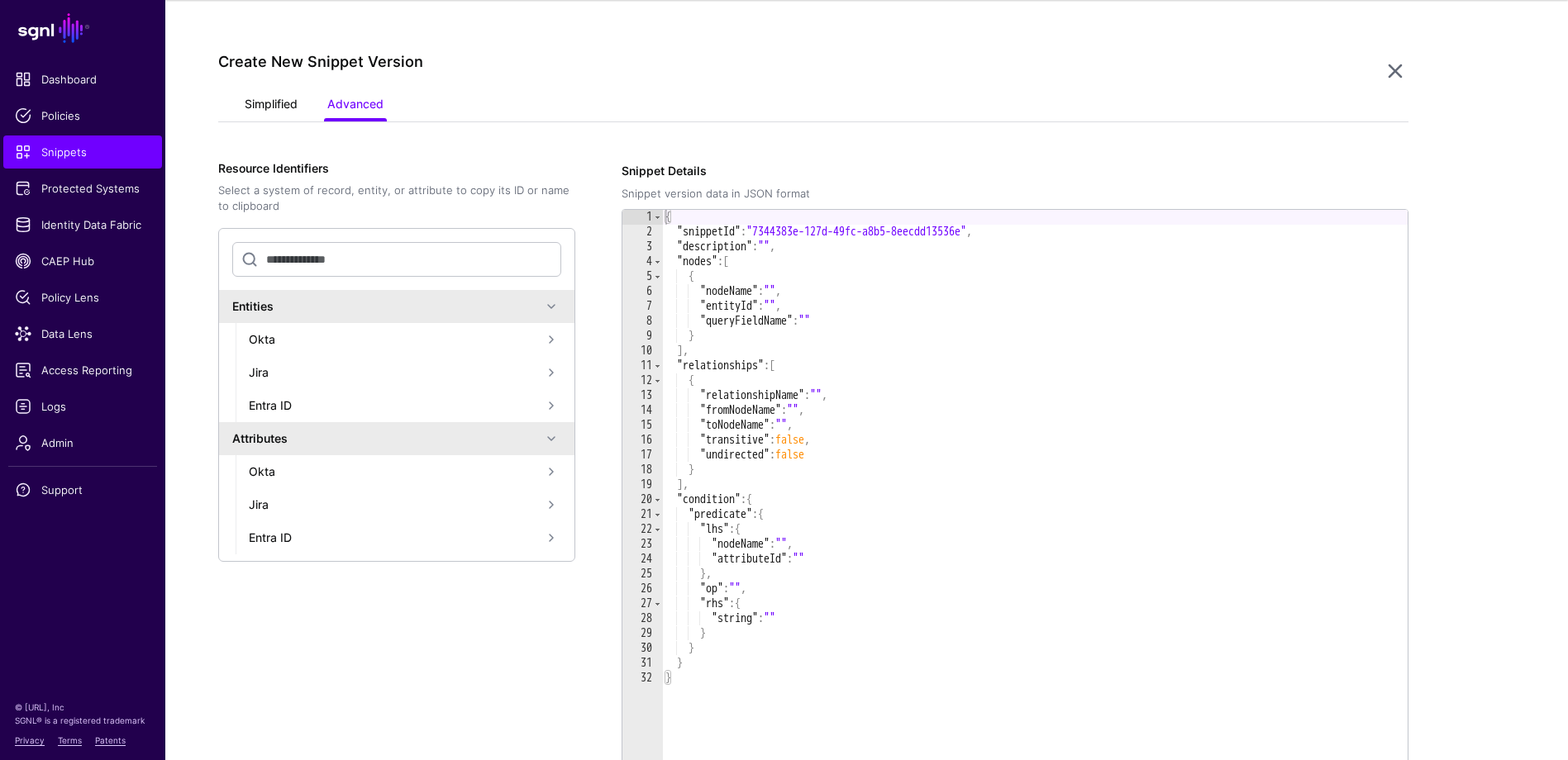 click on "Simplified" at bounding box center [271, 106] 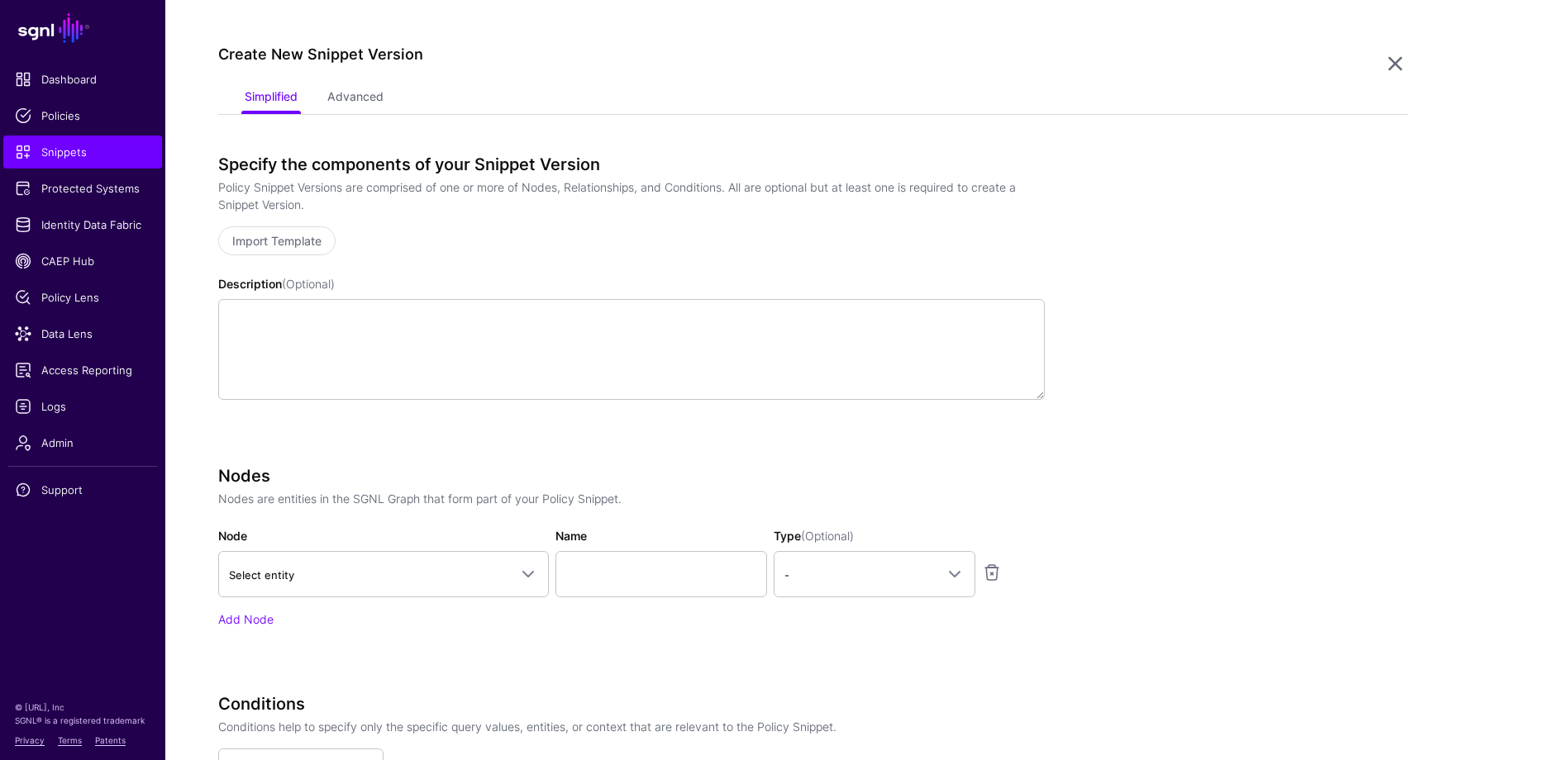 scroll, scrollTop: 248, scrollLeft: 0, axis: vertical 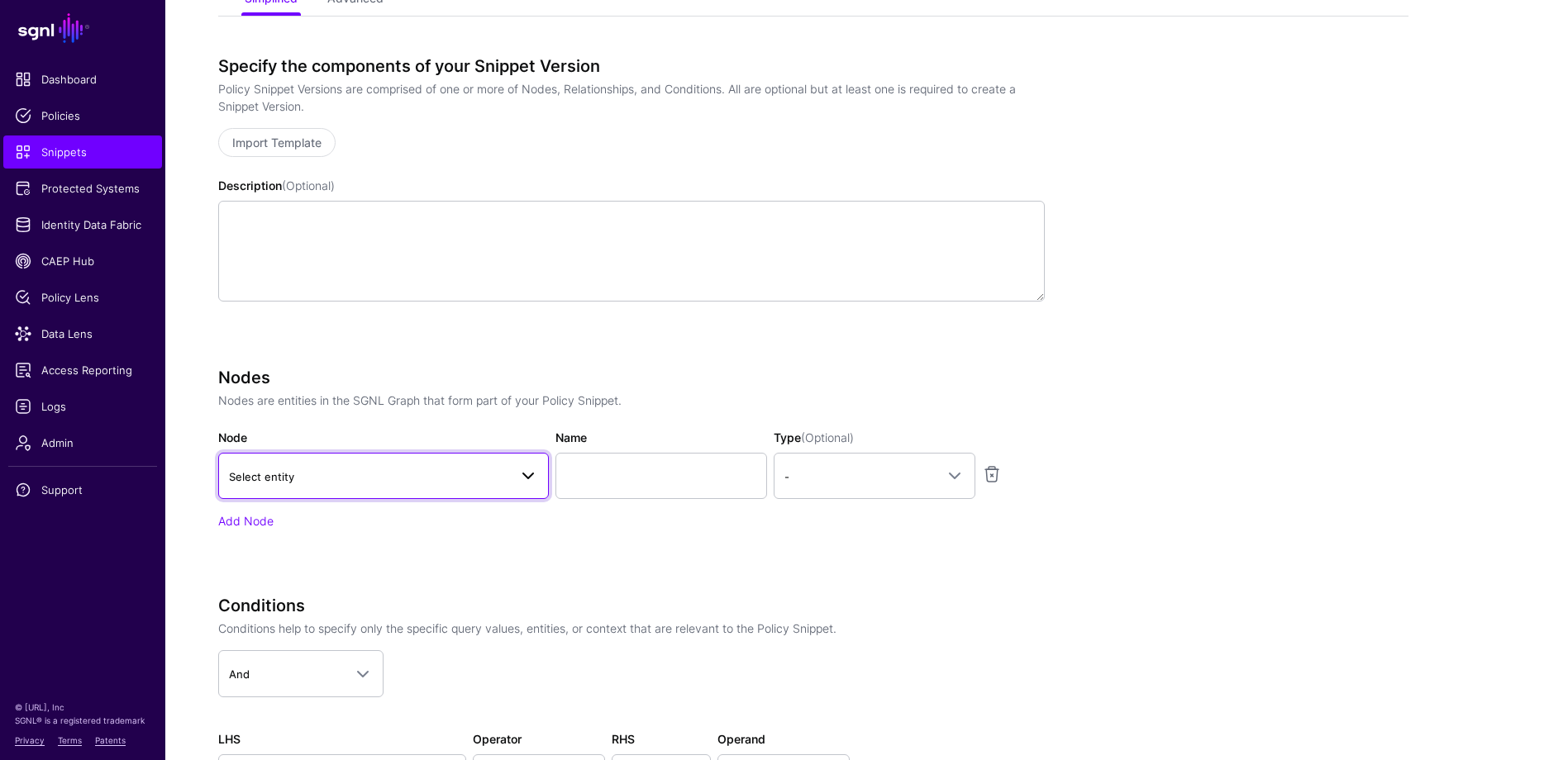 click on "Select entity" at bounding box center (369, 477) 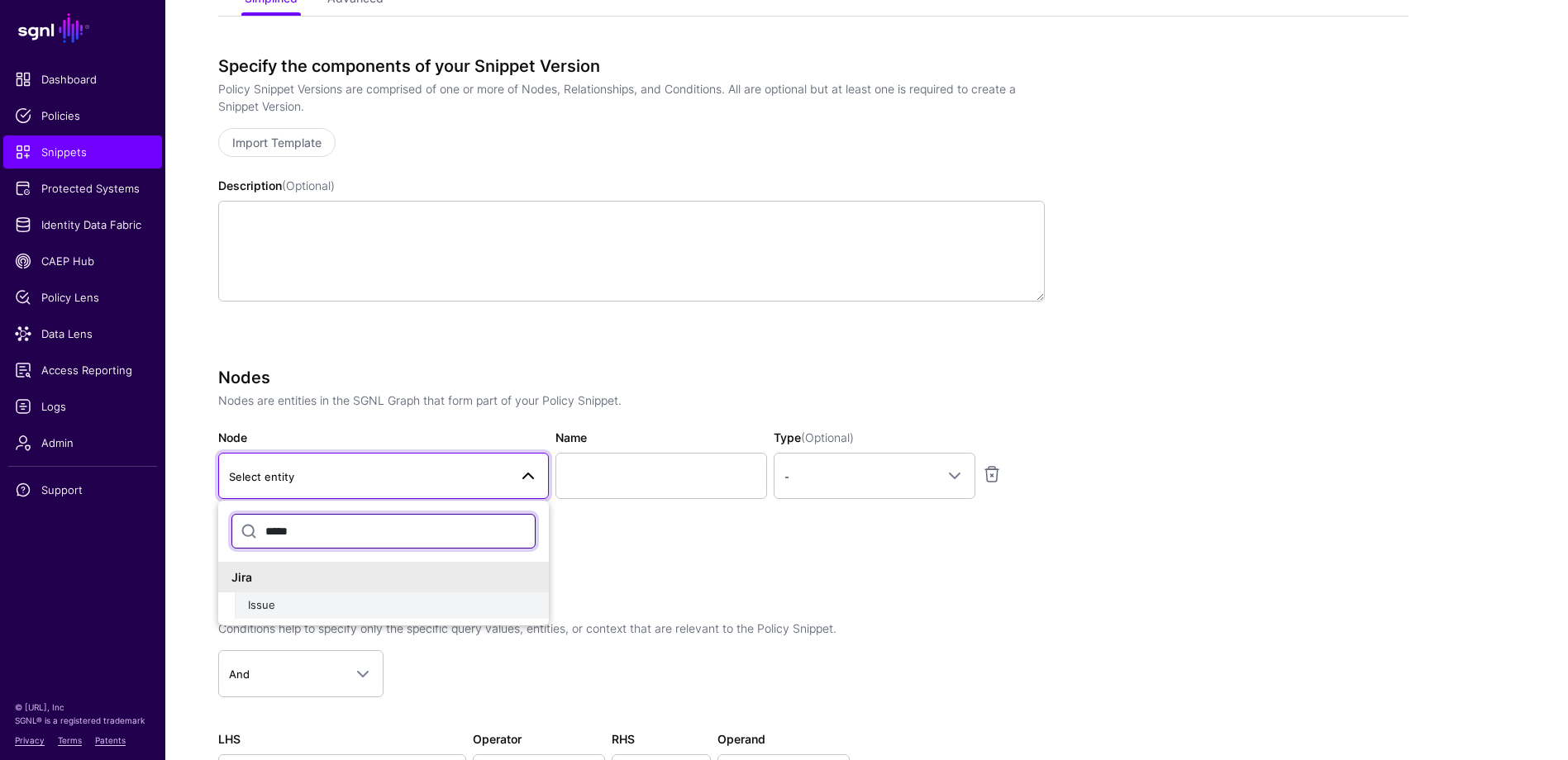 type on "*****" 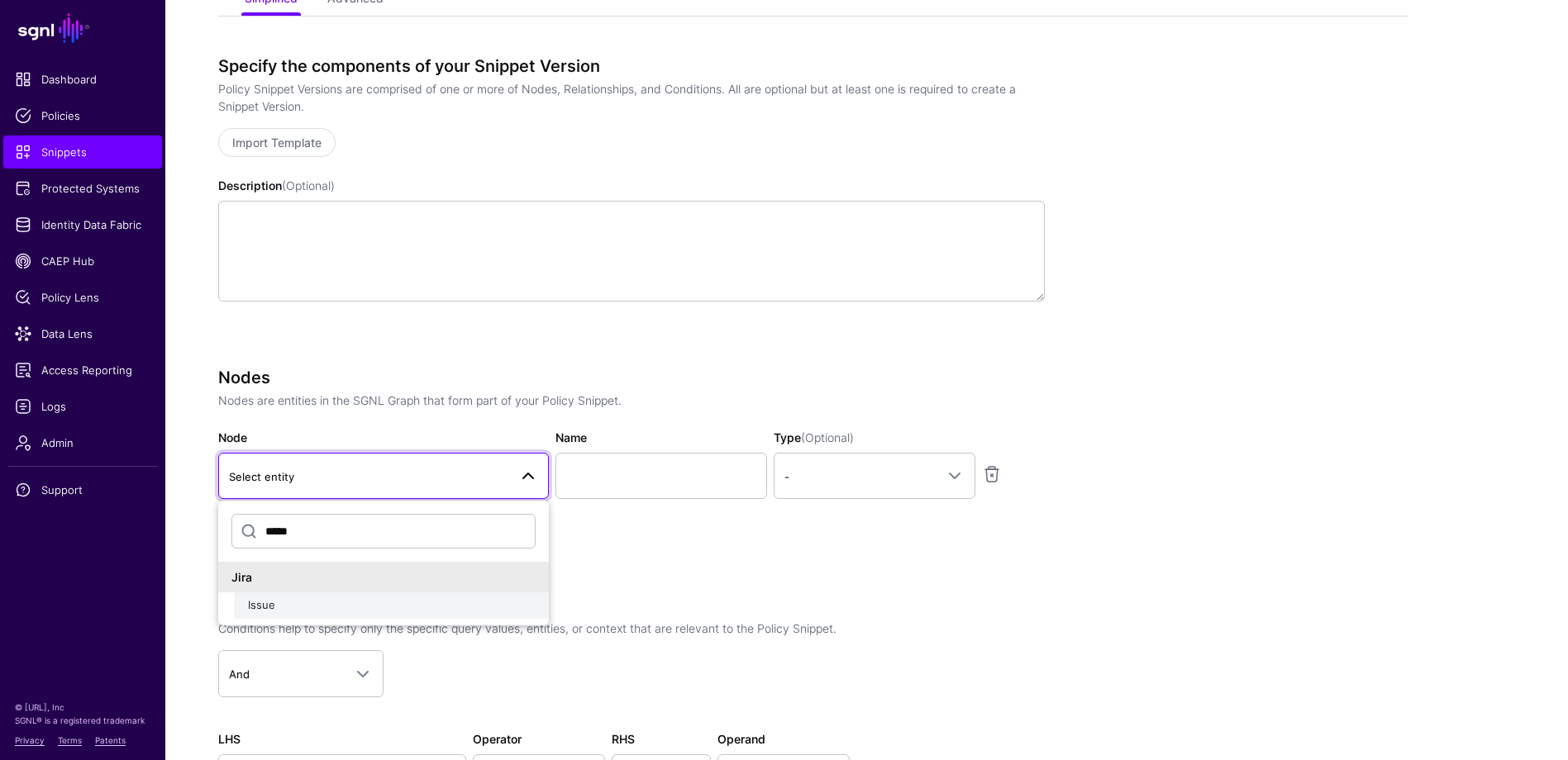 click on "Issue" at bounding box center (392, 606) 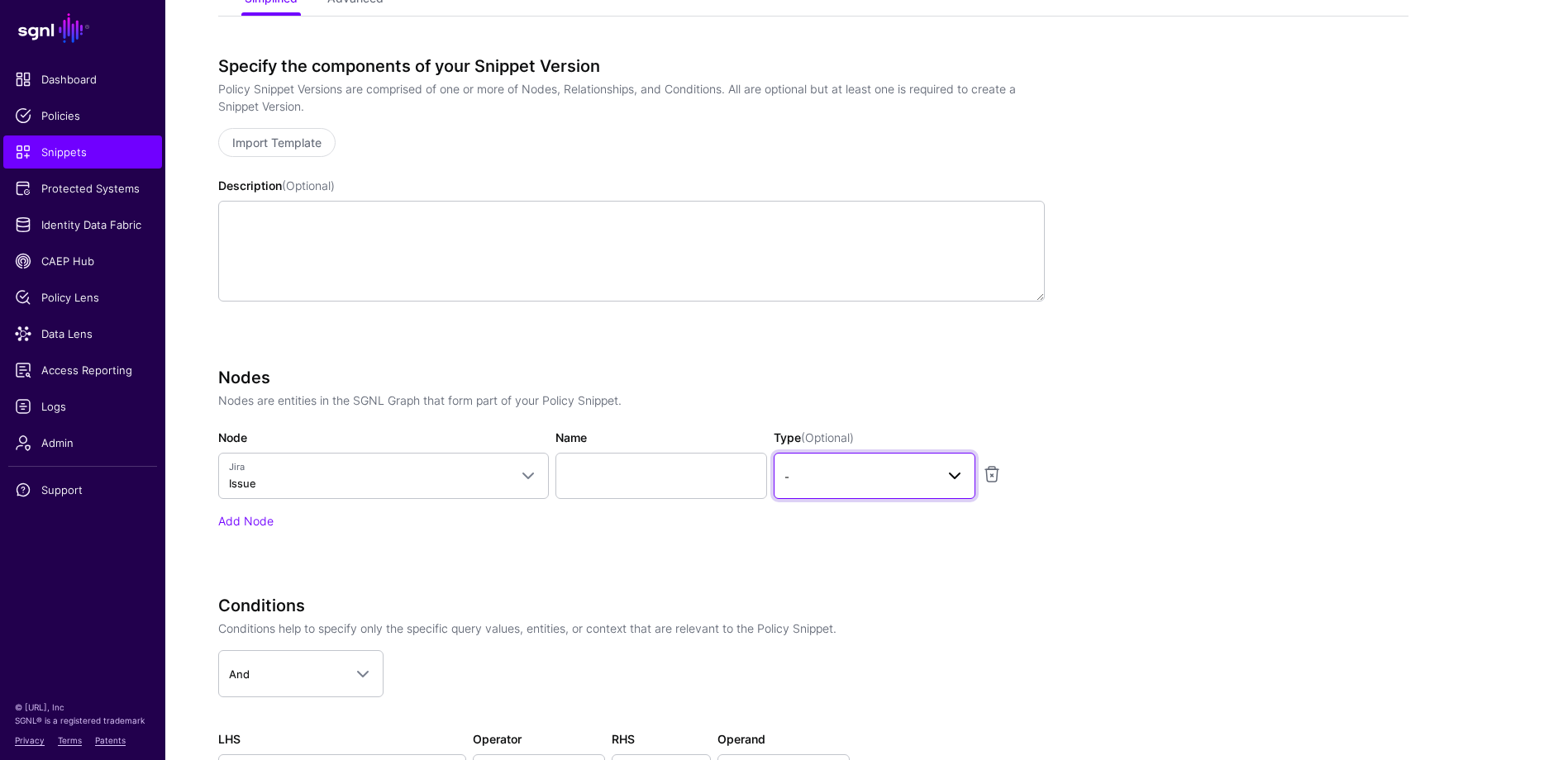 click on "-" at bounding box center [875, 476] 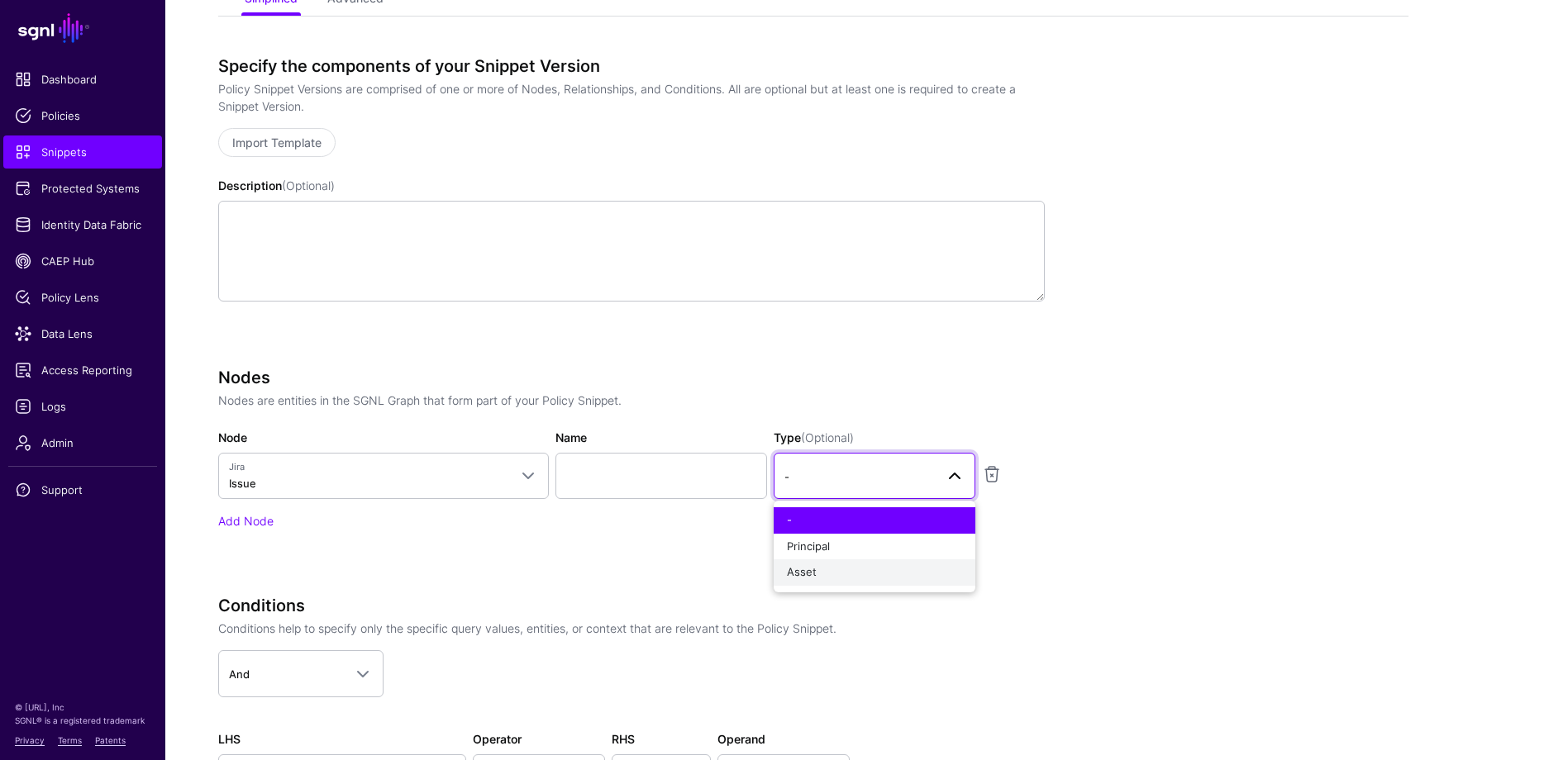 click on "Asset" at bounding box center (802, 572) 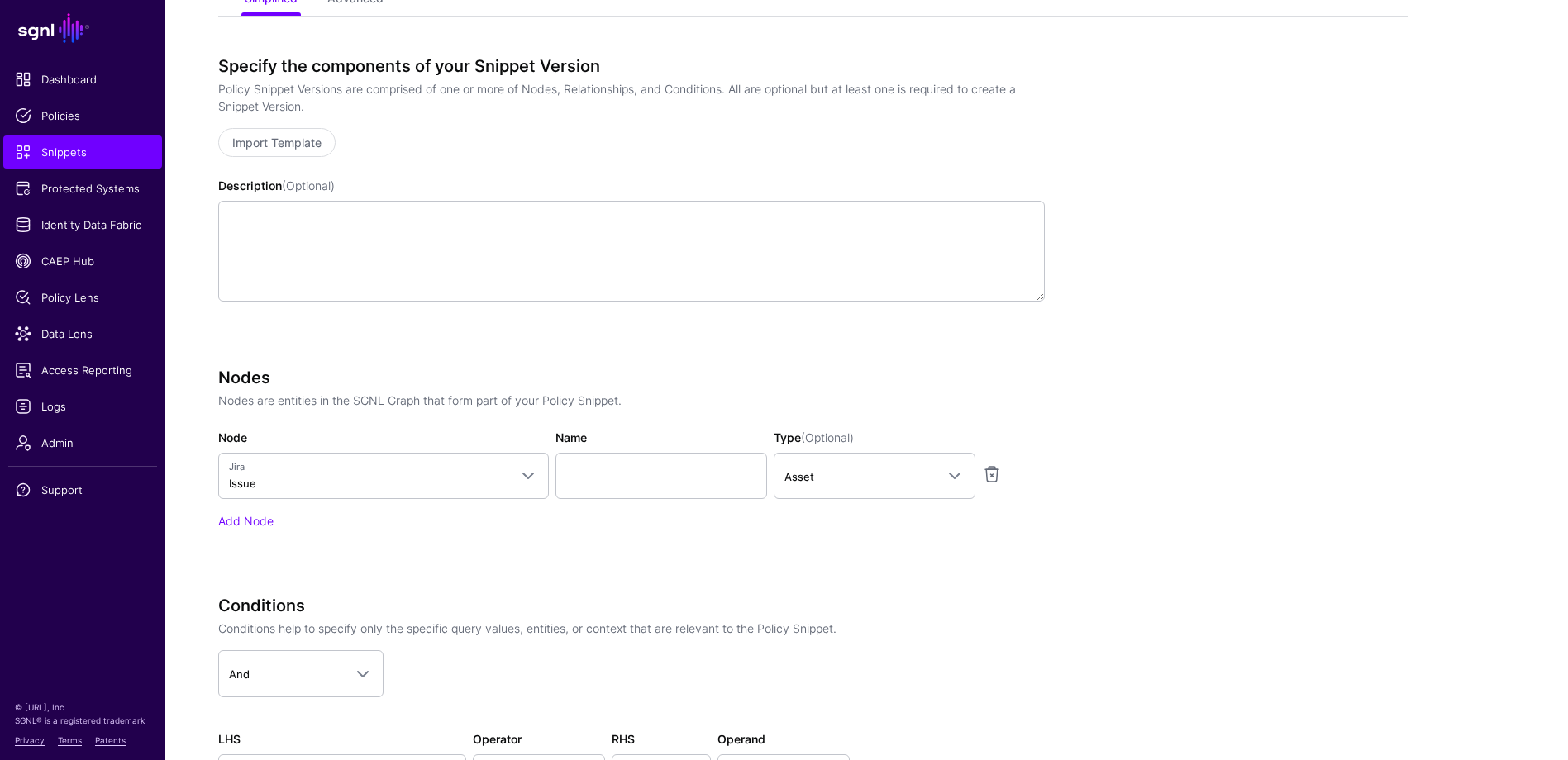click on "Nodes Nodes are entities in the SGNL Graph that form part of your Policy Snippet. Node  Jira  Issue ***** Jira  Issue   Name   Type  (Optional)  Asset  -   Principal   Asset    Add Node" at bounding box center (631, 472) 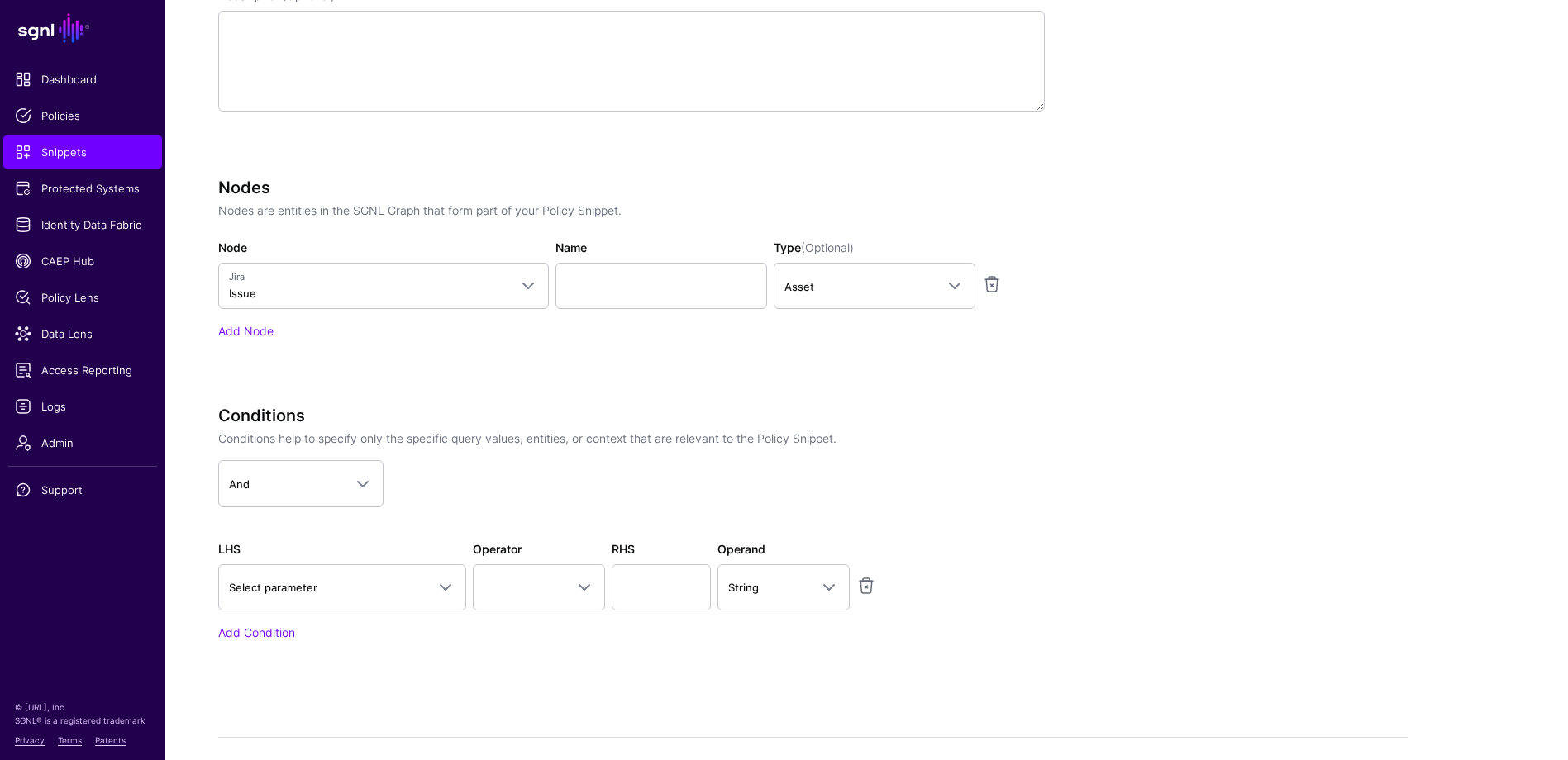 scroll, scrollTop: 531, scrollLeft: 0, axis: vertical 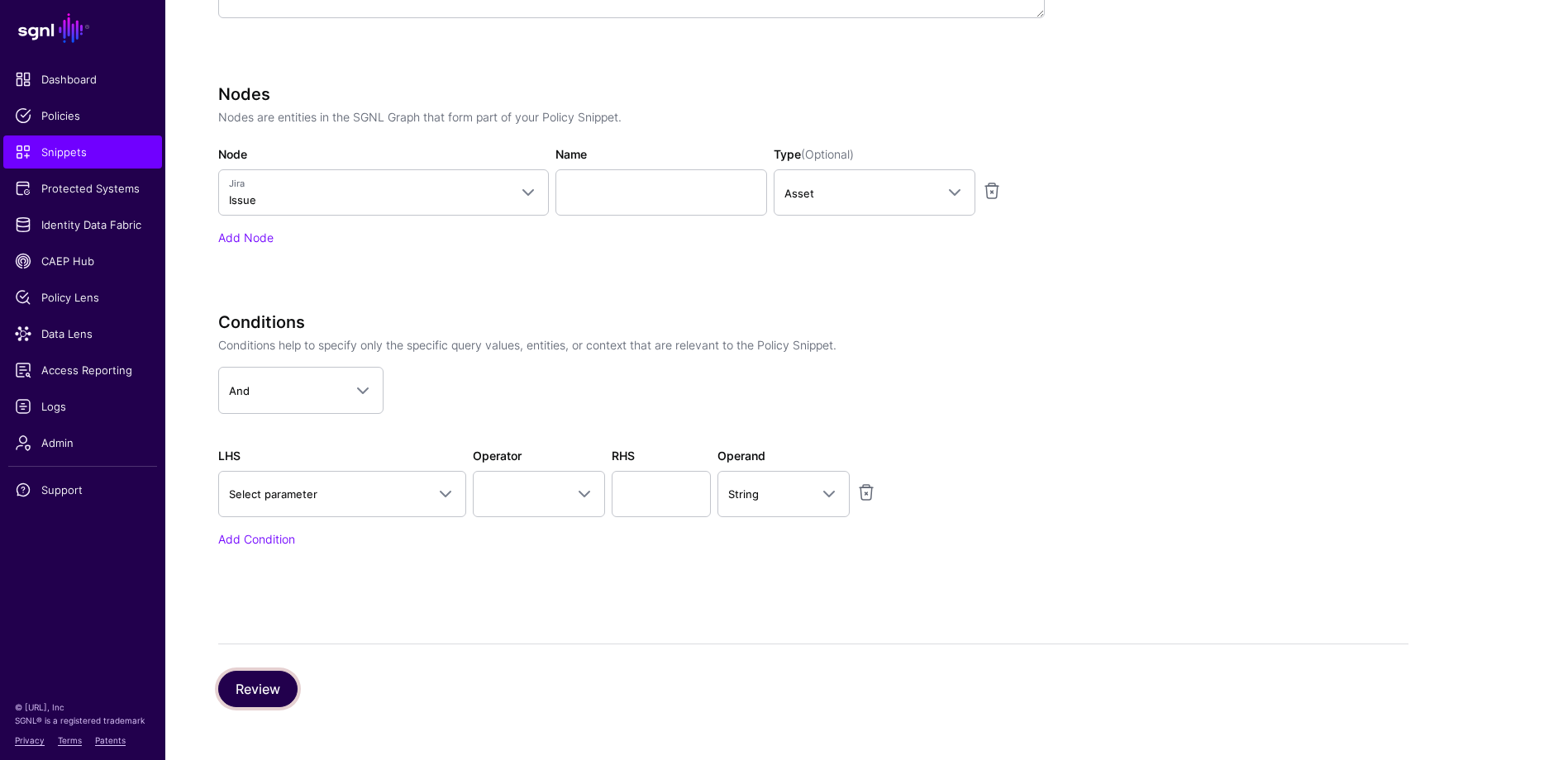 click on "Review" at bounding box center (258, 689) 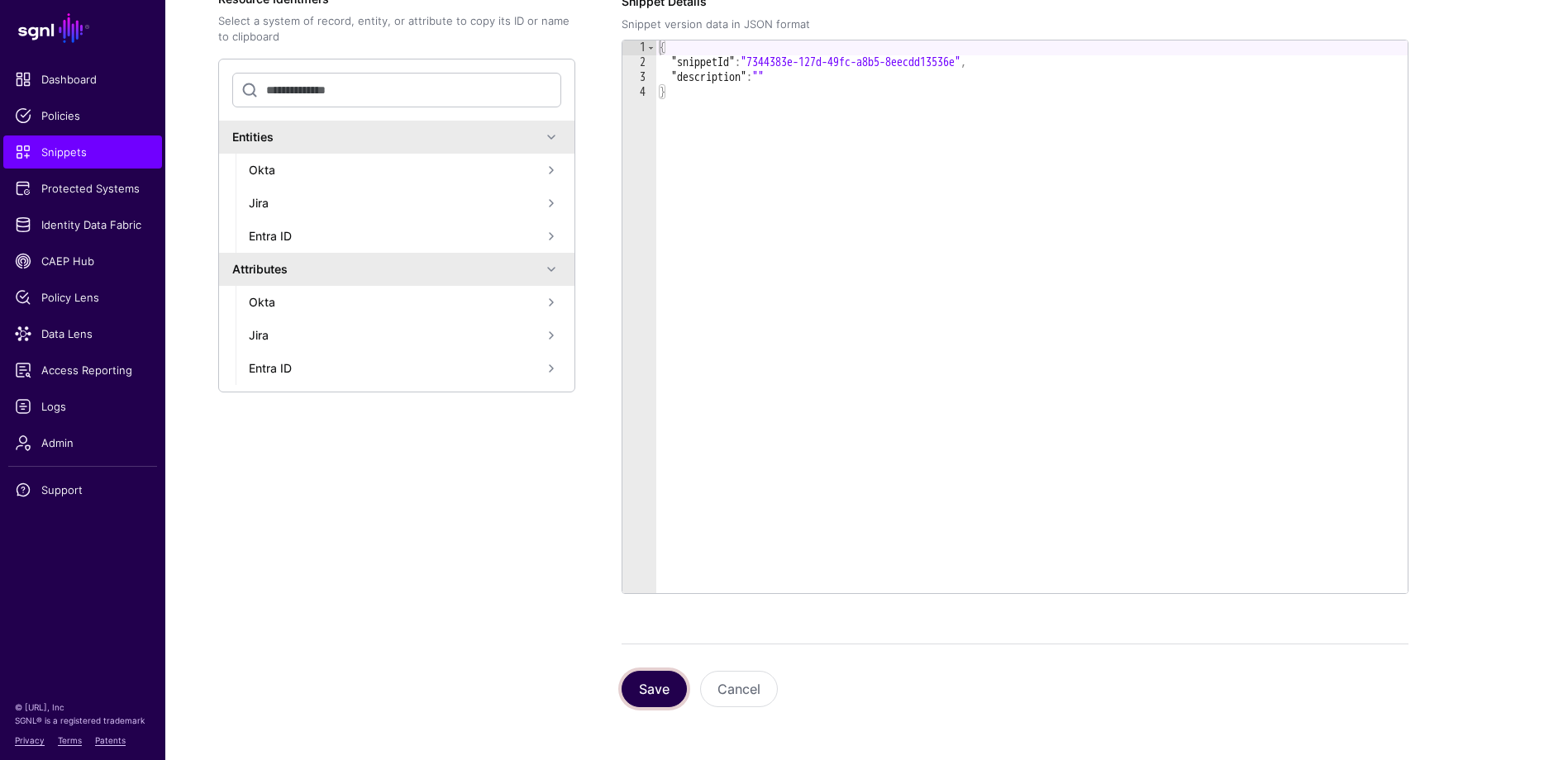 click on "Save" at bounding box center [654, 689] 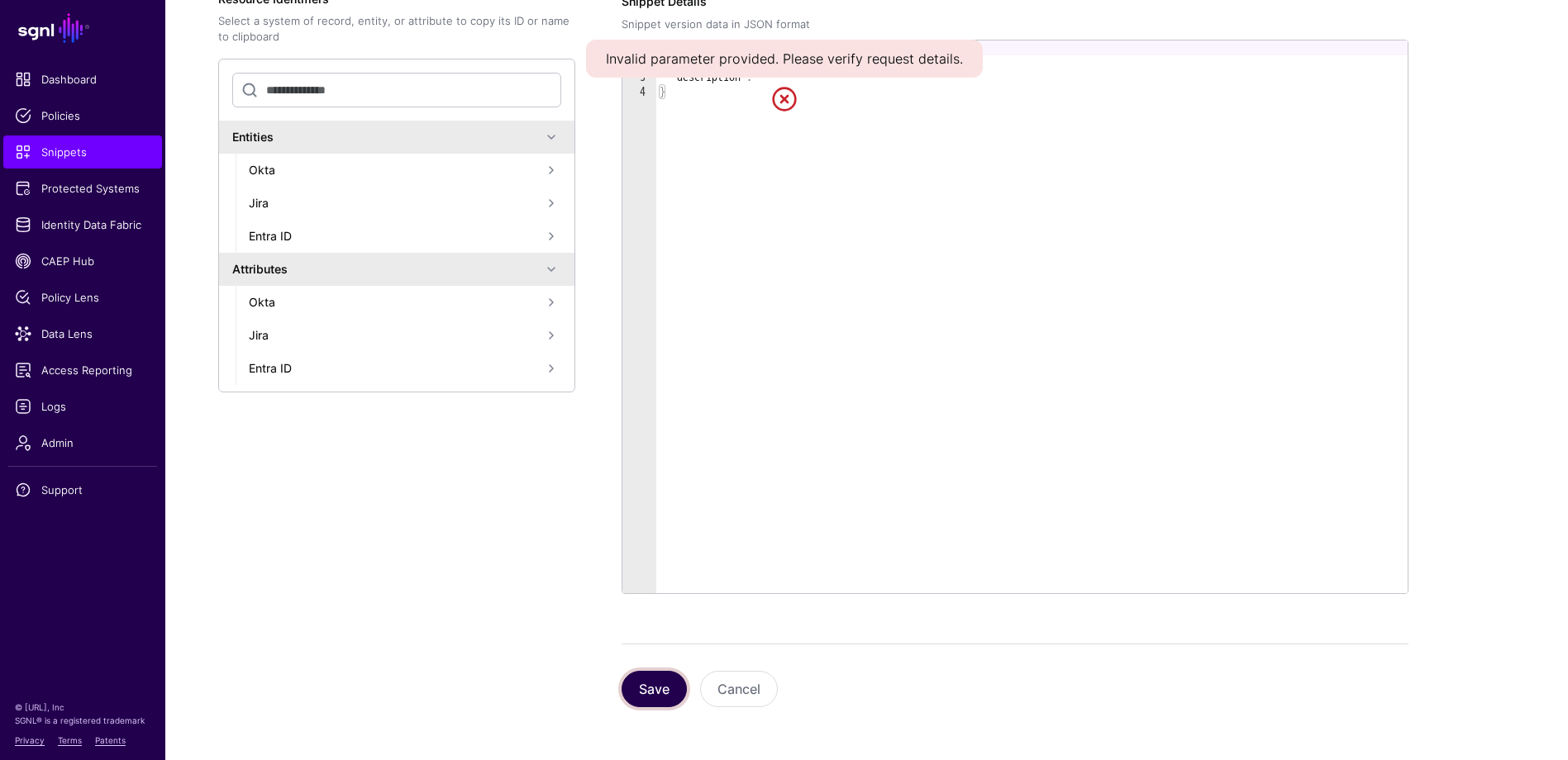 scroll, scrollTop: 64, scrollLeft: 0, axis: vertical 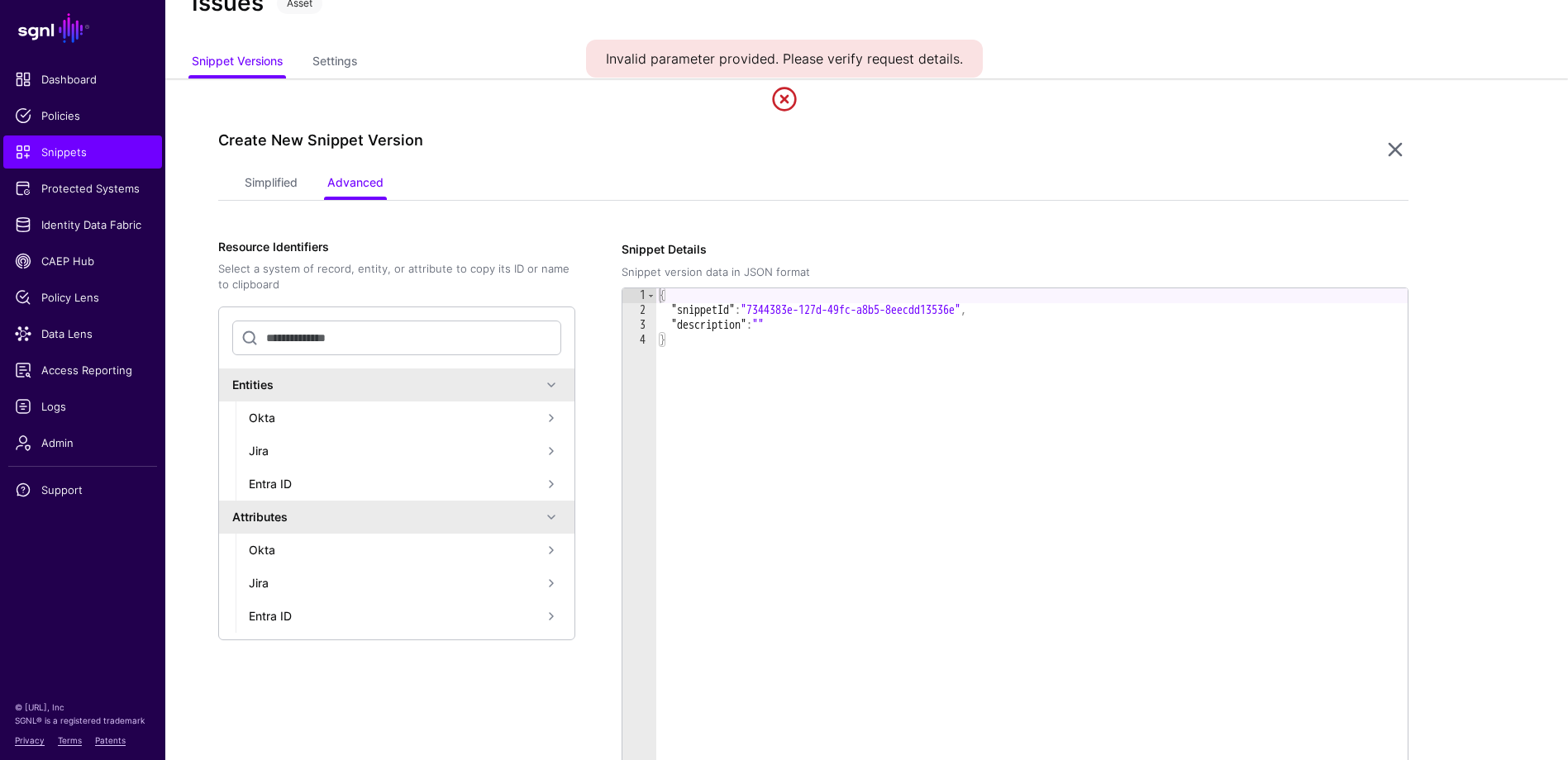 click 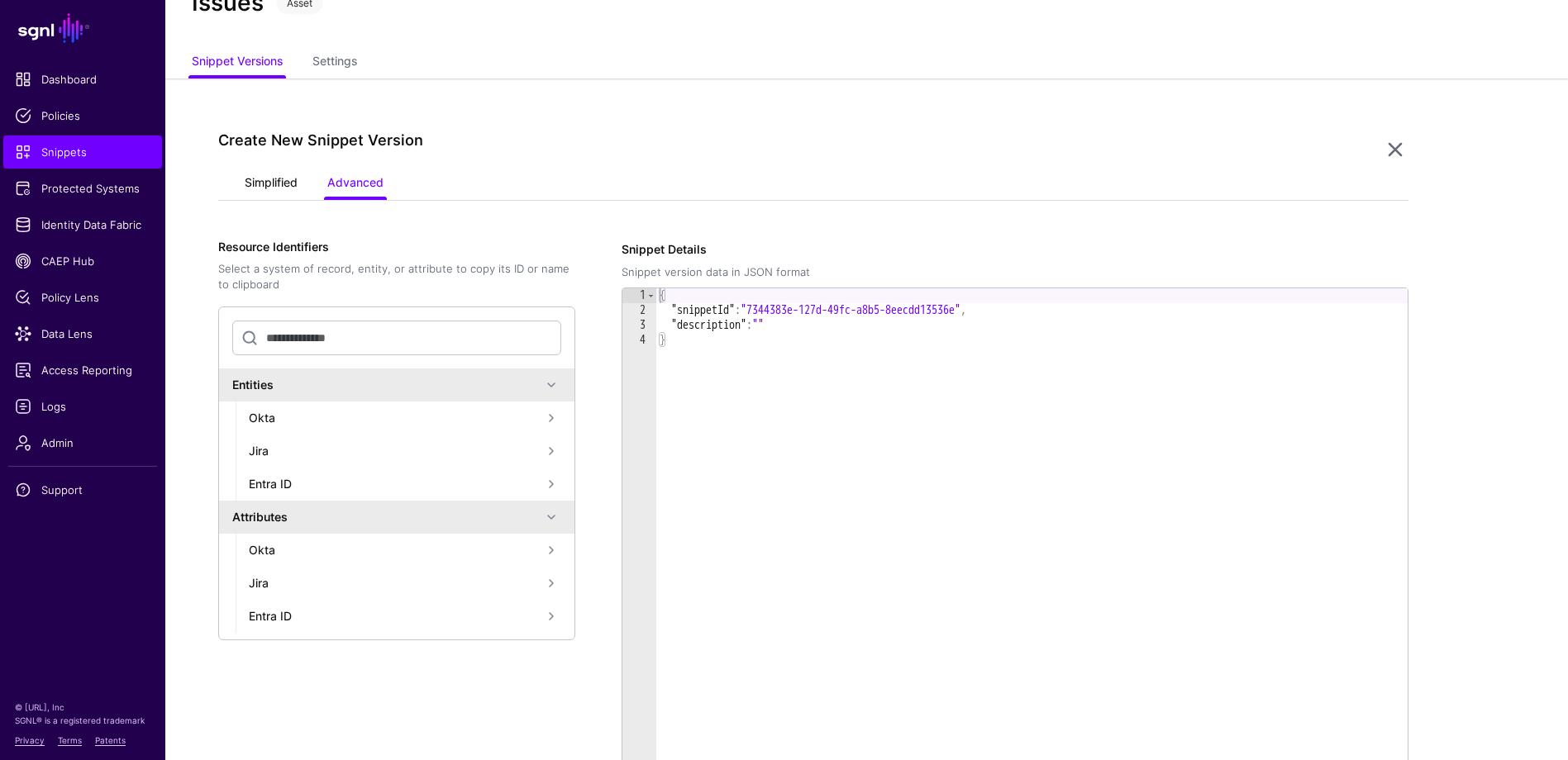 click on "Simplified" at bounding box center (271, 184) 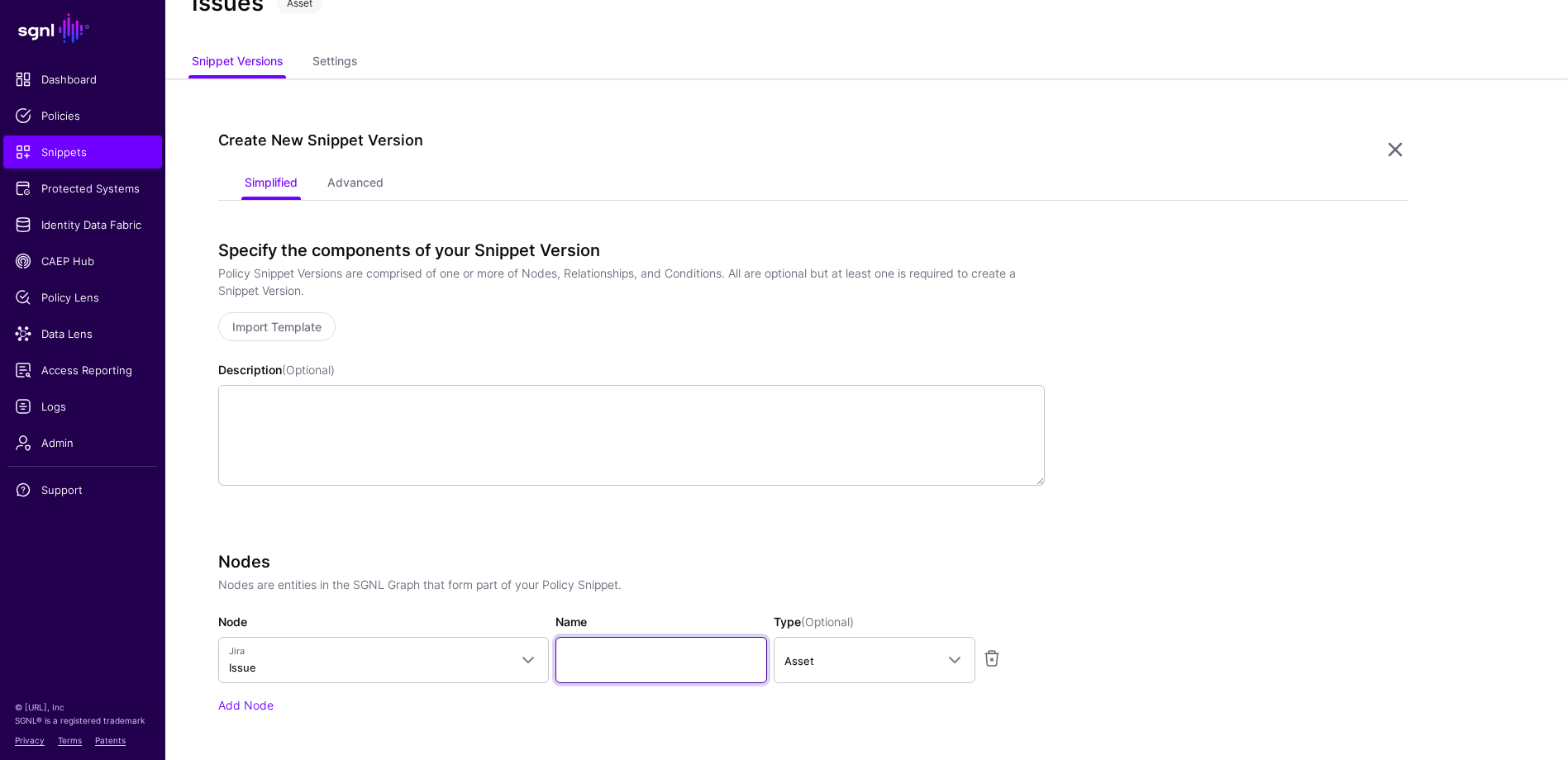 click on "Name" at bounding box center [661, 660] 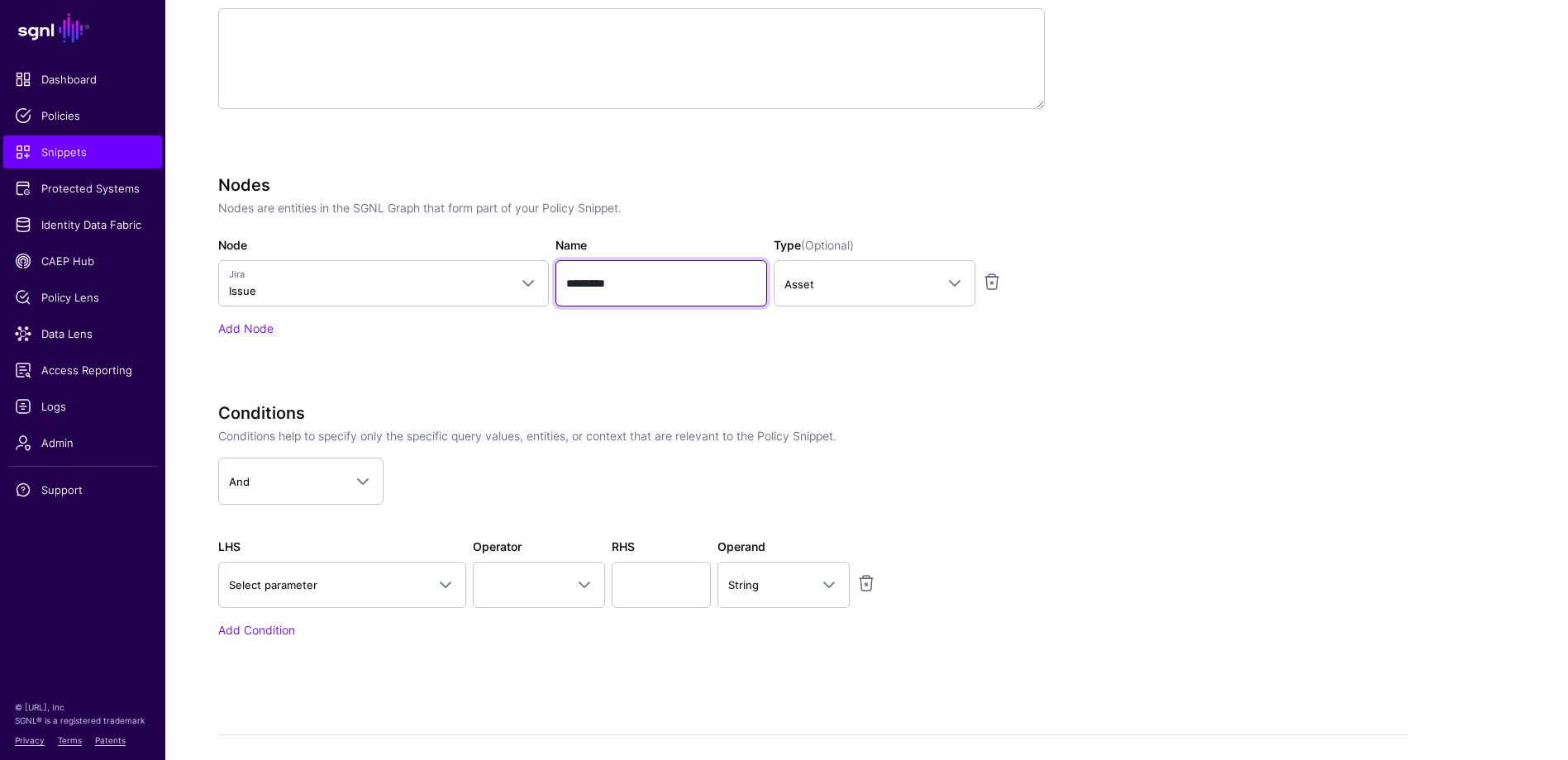 scroll, scrollTop: 477, scrollLeft: 0, axis: vertical 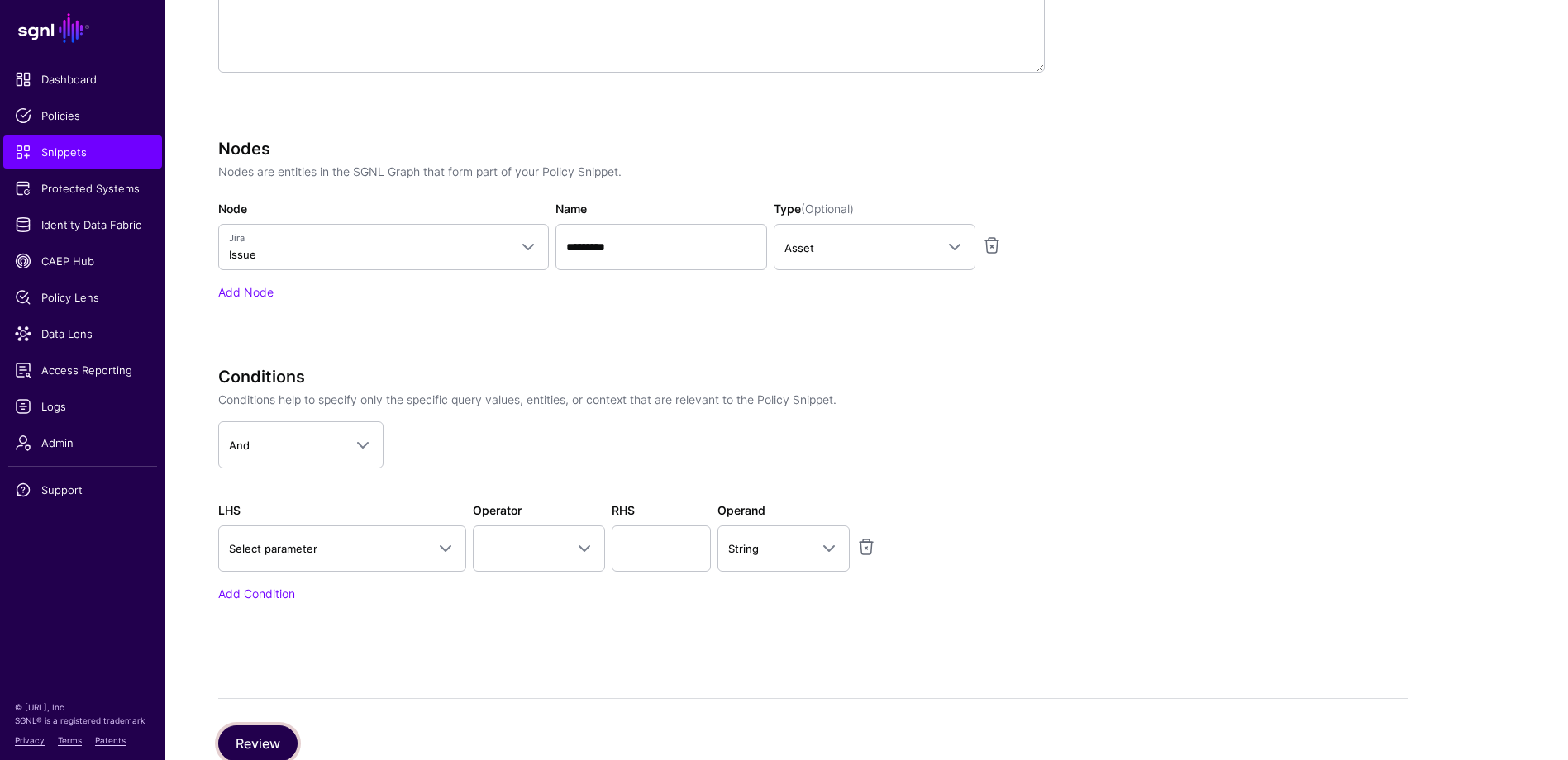 click on "Review" at bounding box center (258, 743) 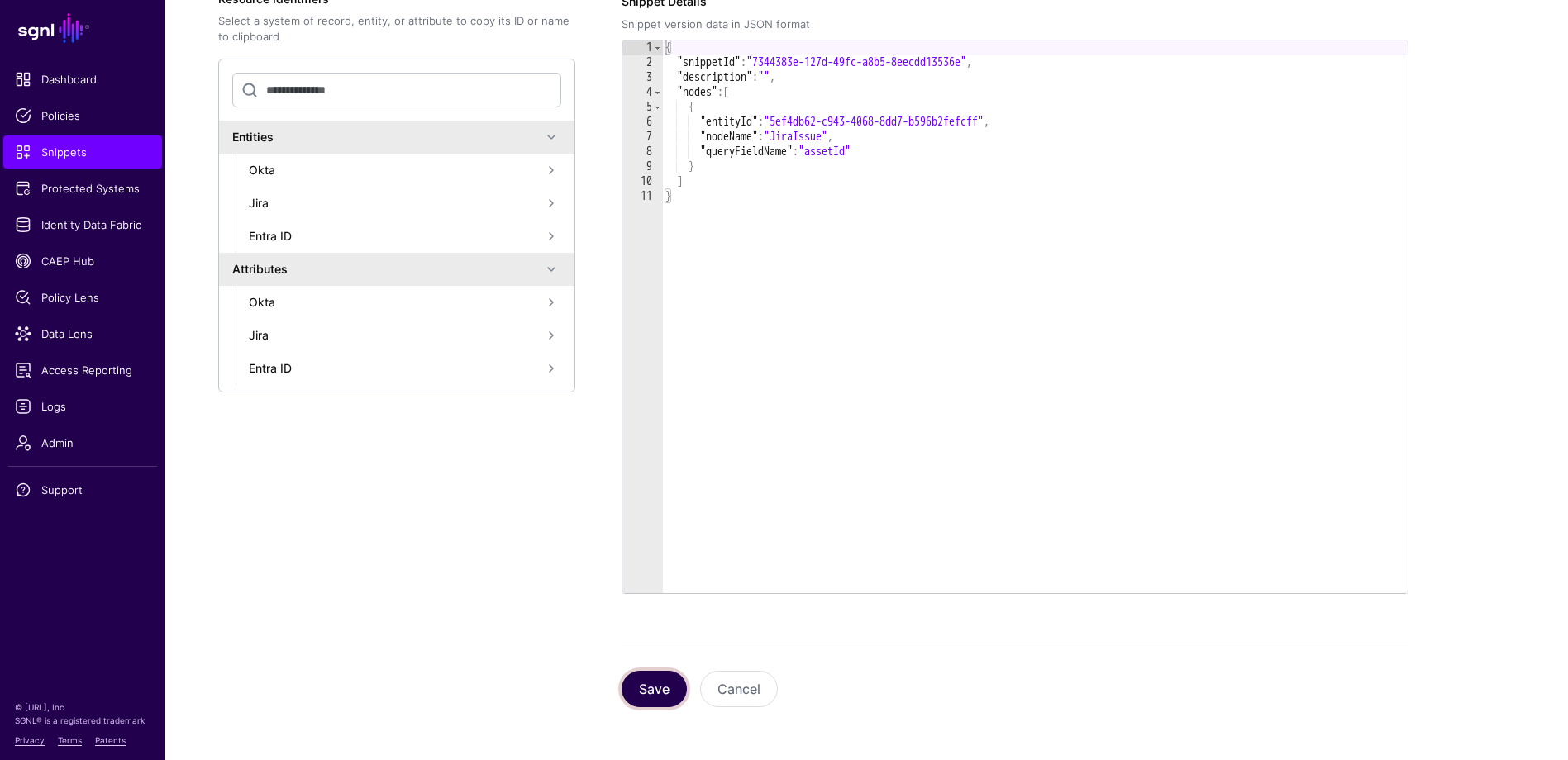 click on "Save" at bounding box center [654, 689] 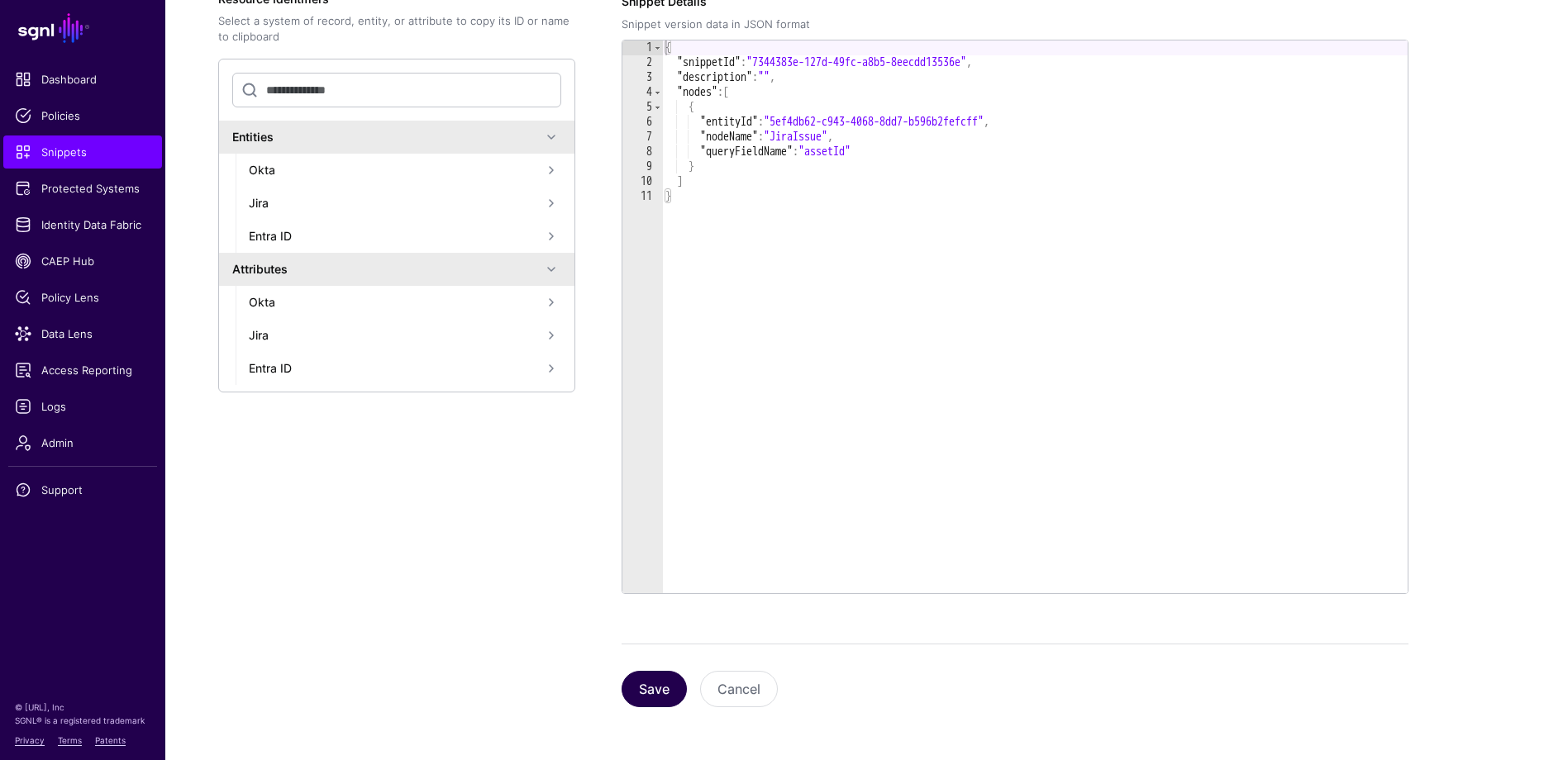 scroll, scrollTop: 0, scrollLeft: 0, axis: both 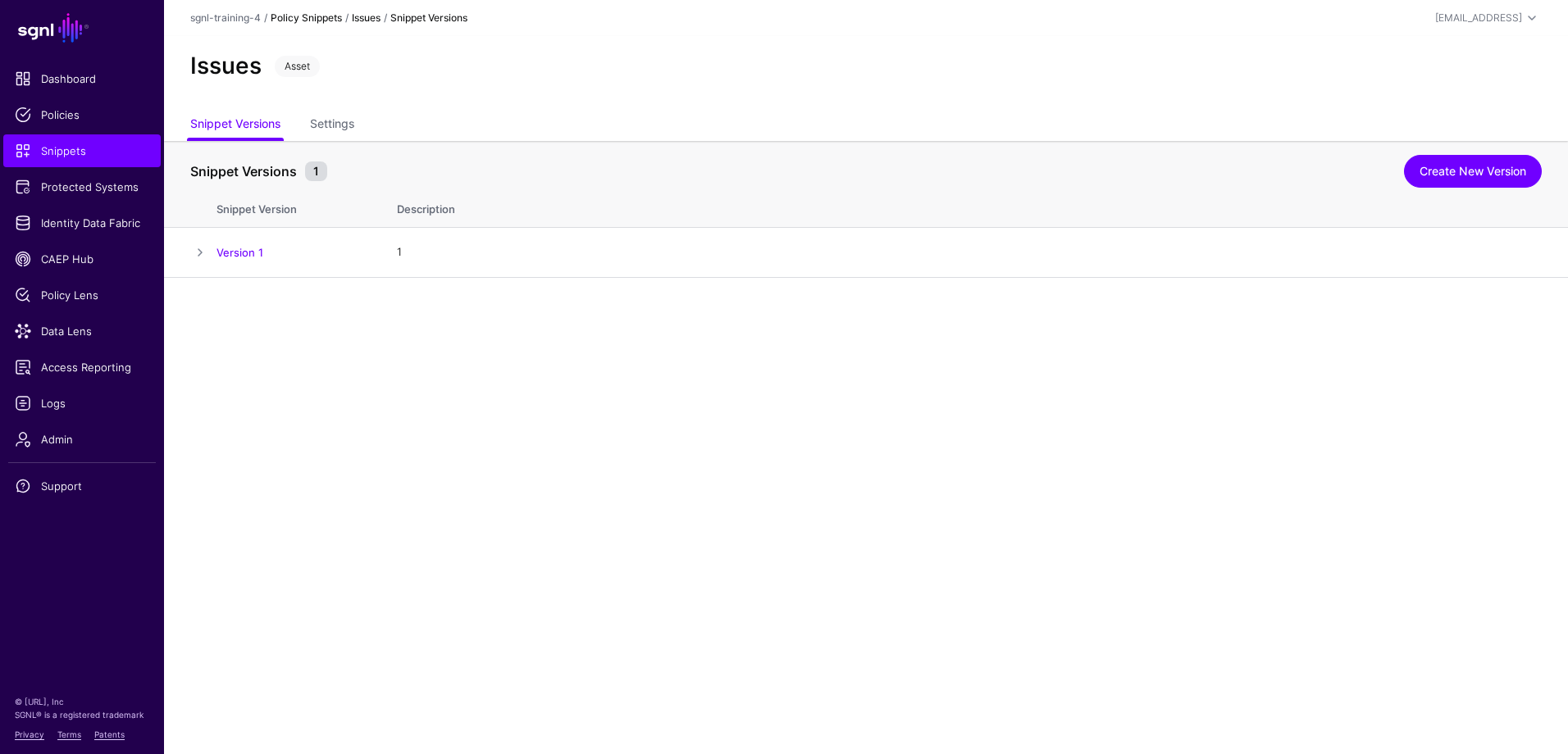 click on "Policy Snippets" 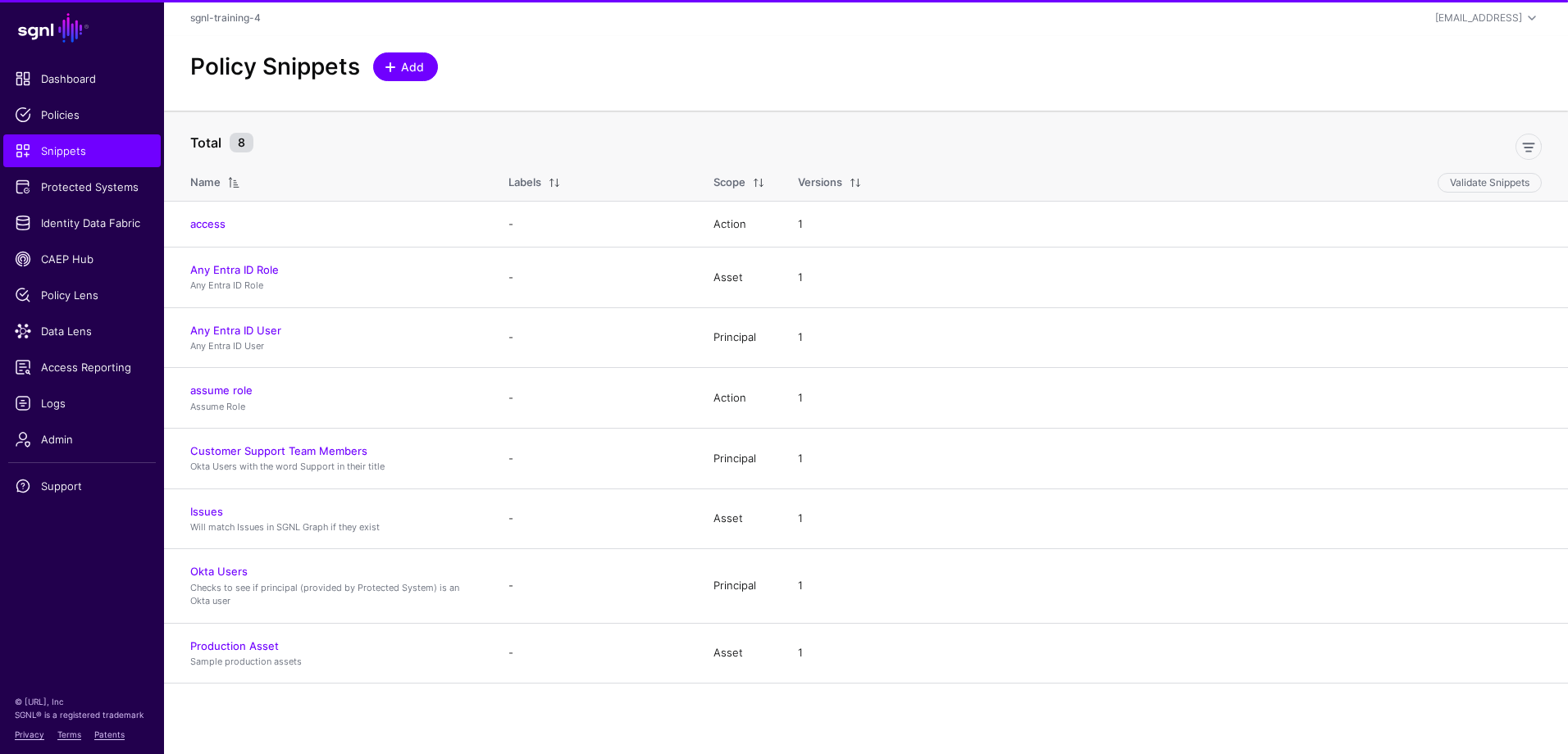 click 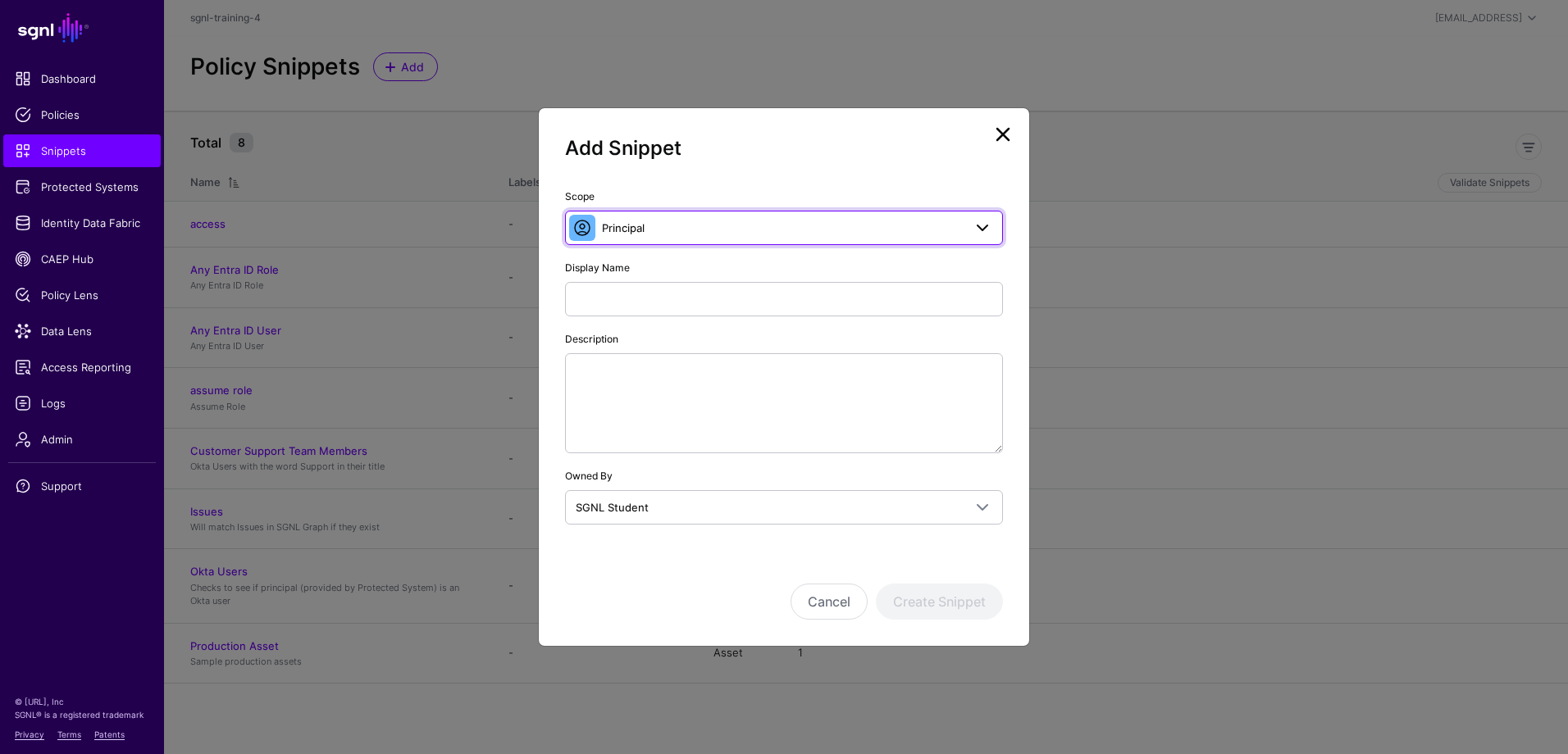click on "Principal" at bounding box center (784, 228) 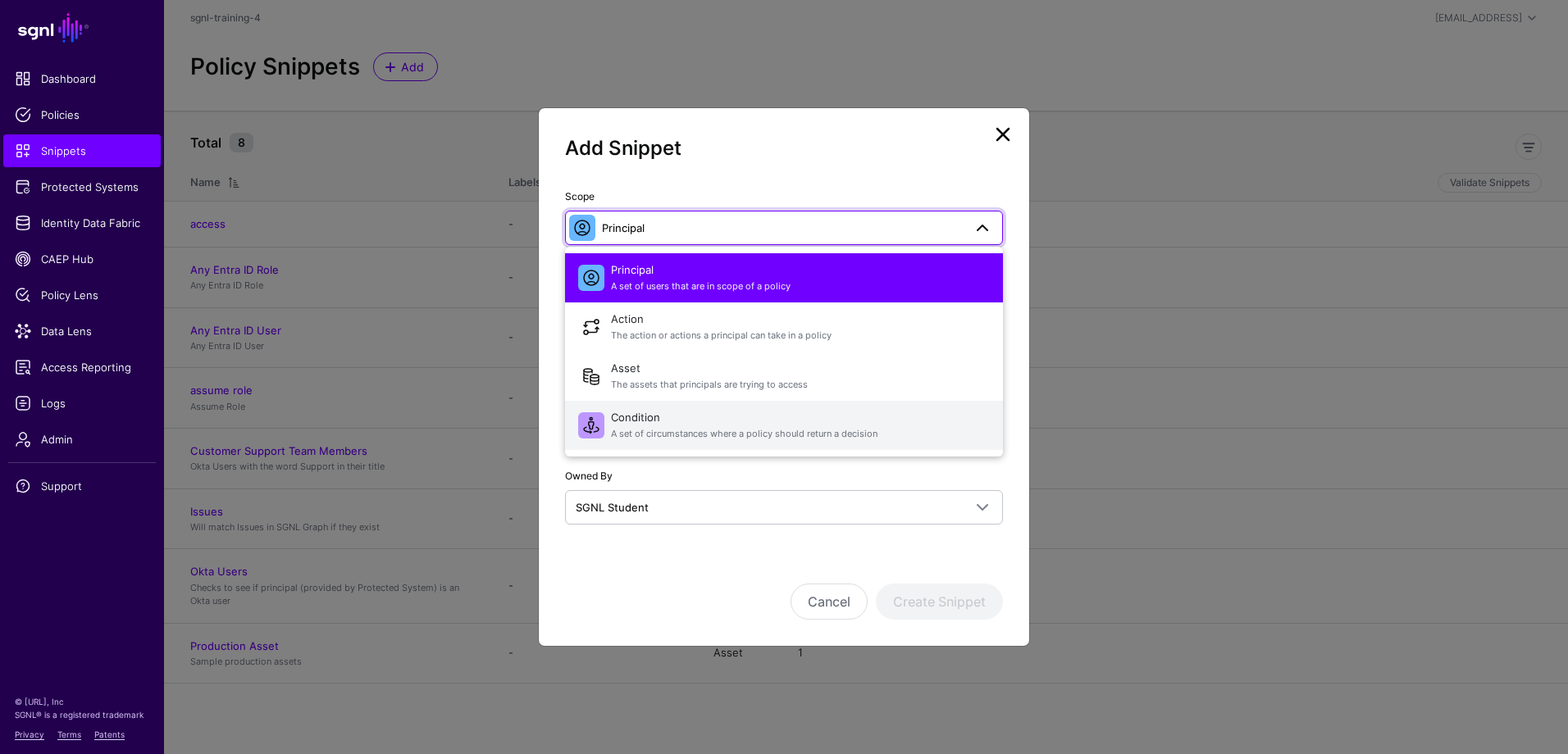 click on "Condition   A set of circumstances where a policy should return a decision" 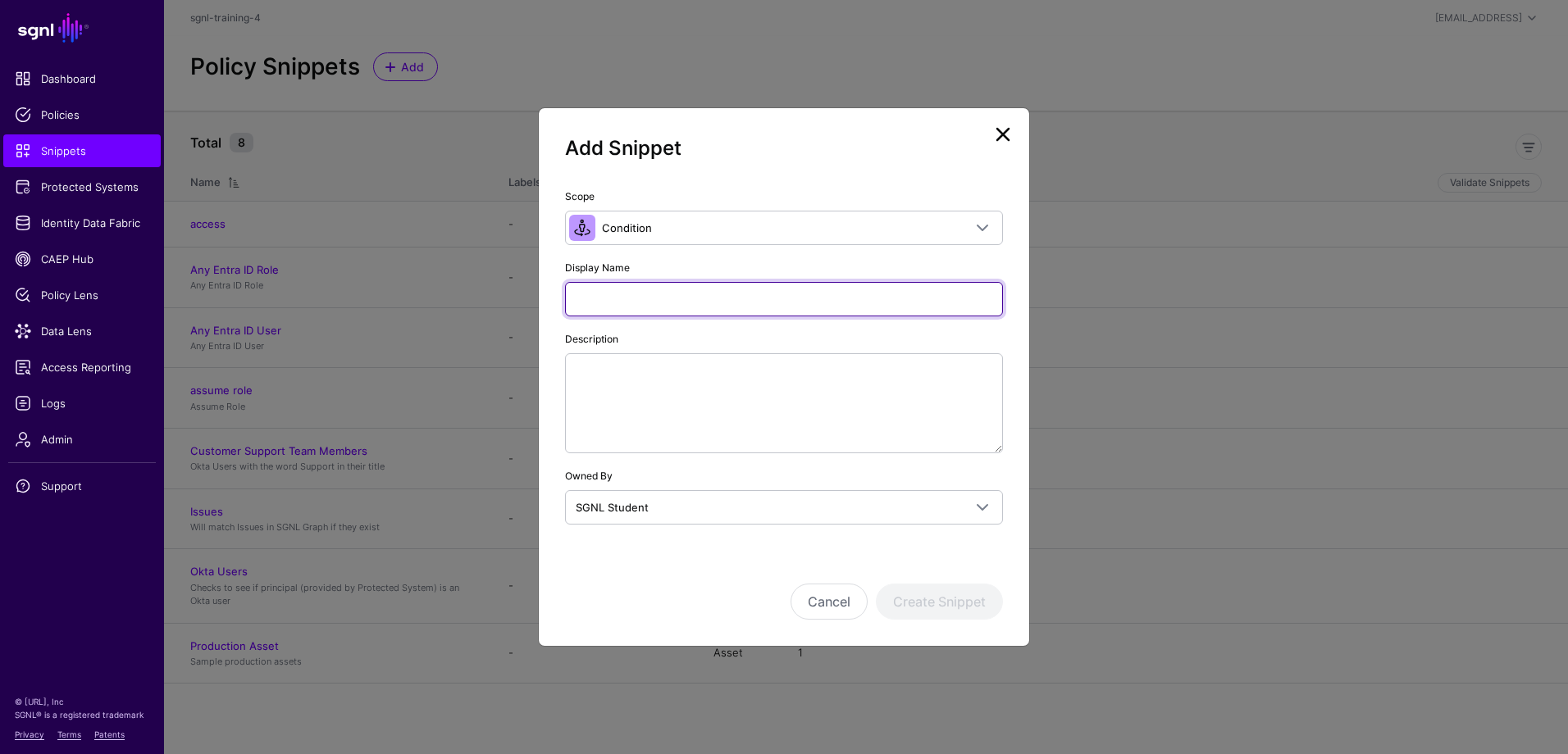 click on "Display Name" at bounding box center (784, 299) 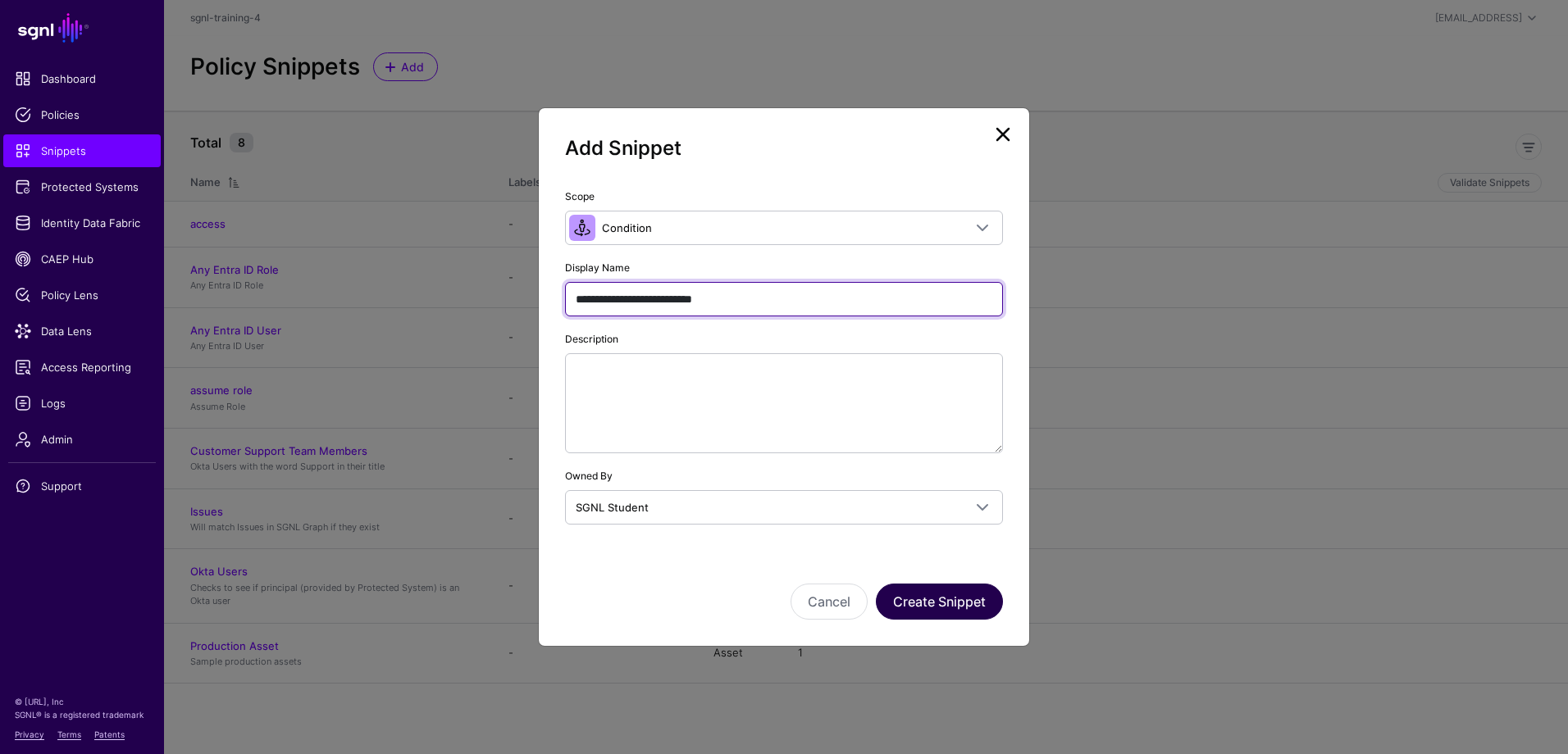 type on "**********" 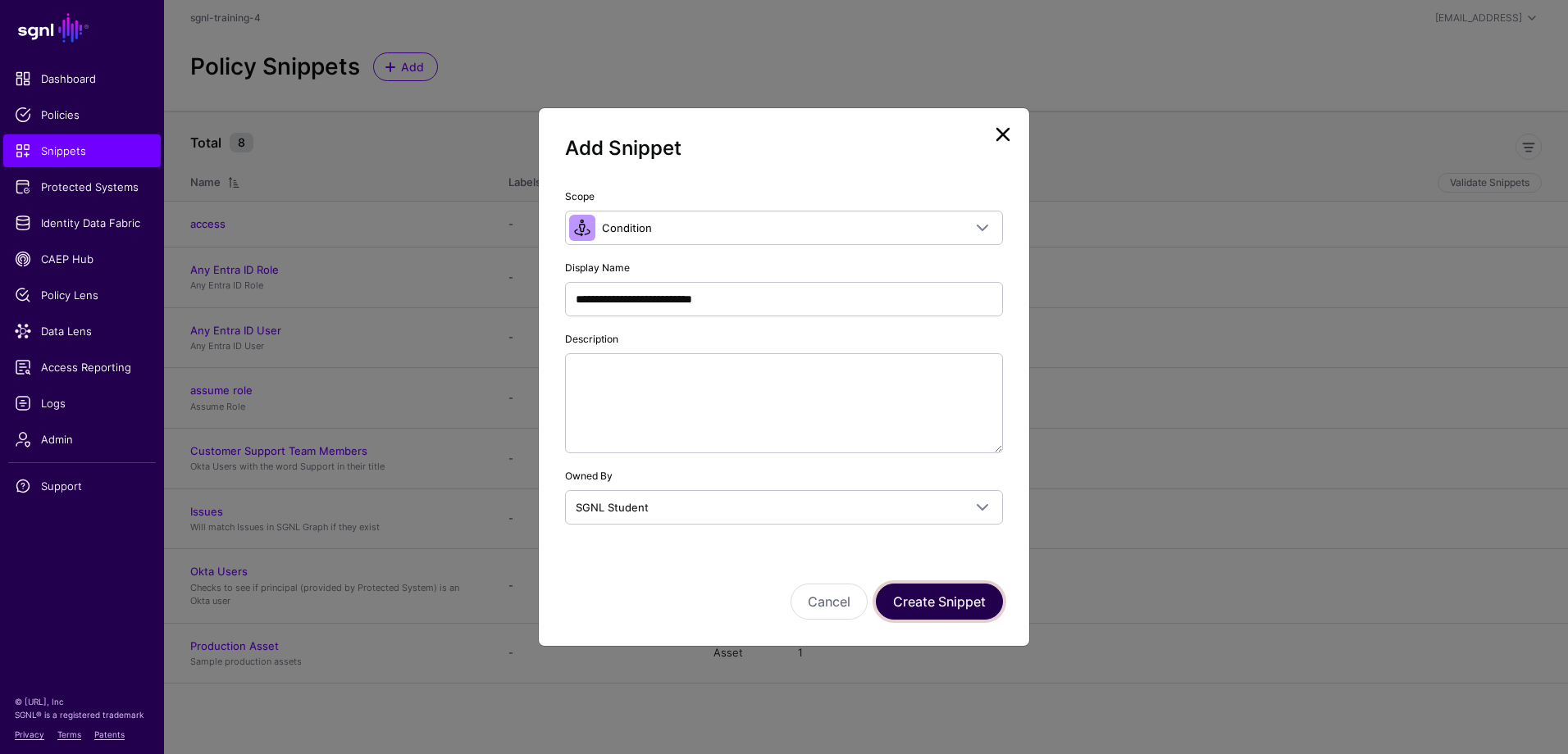 click on "Create Snippet" 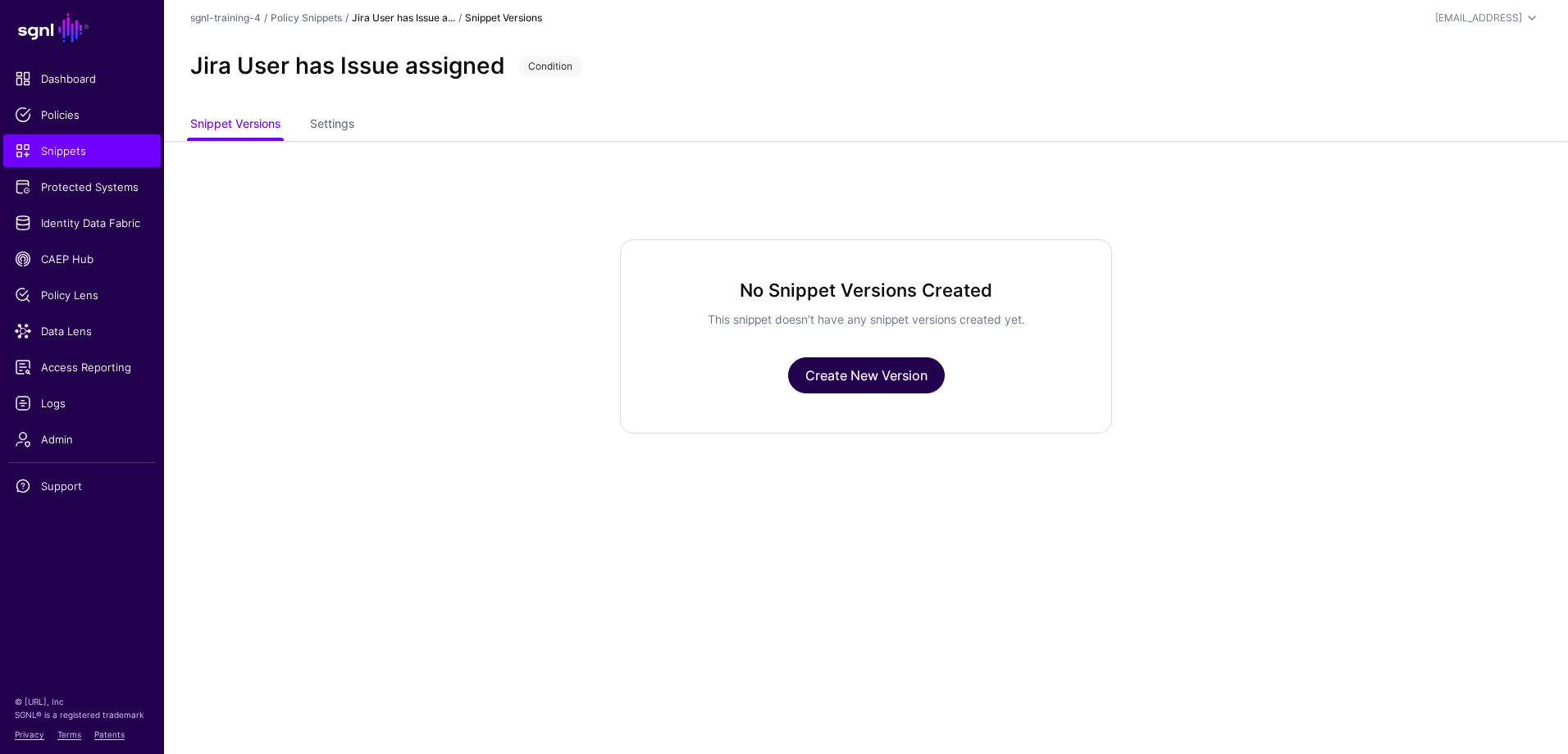 click on "Create New Version" 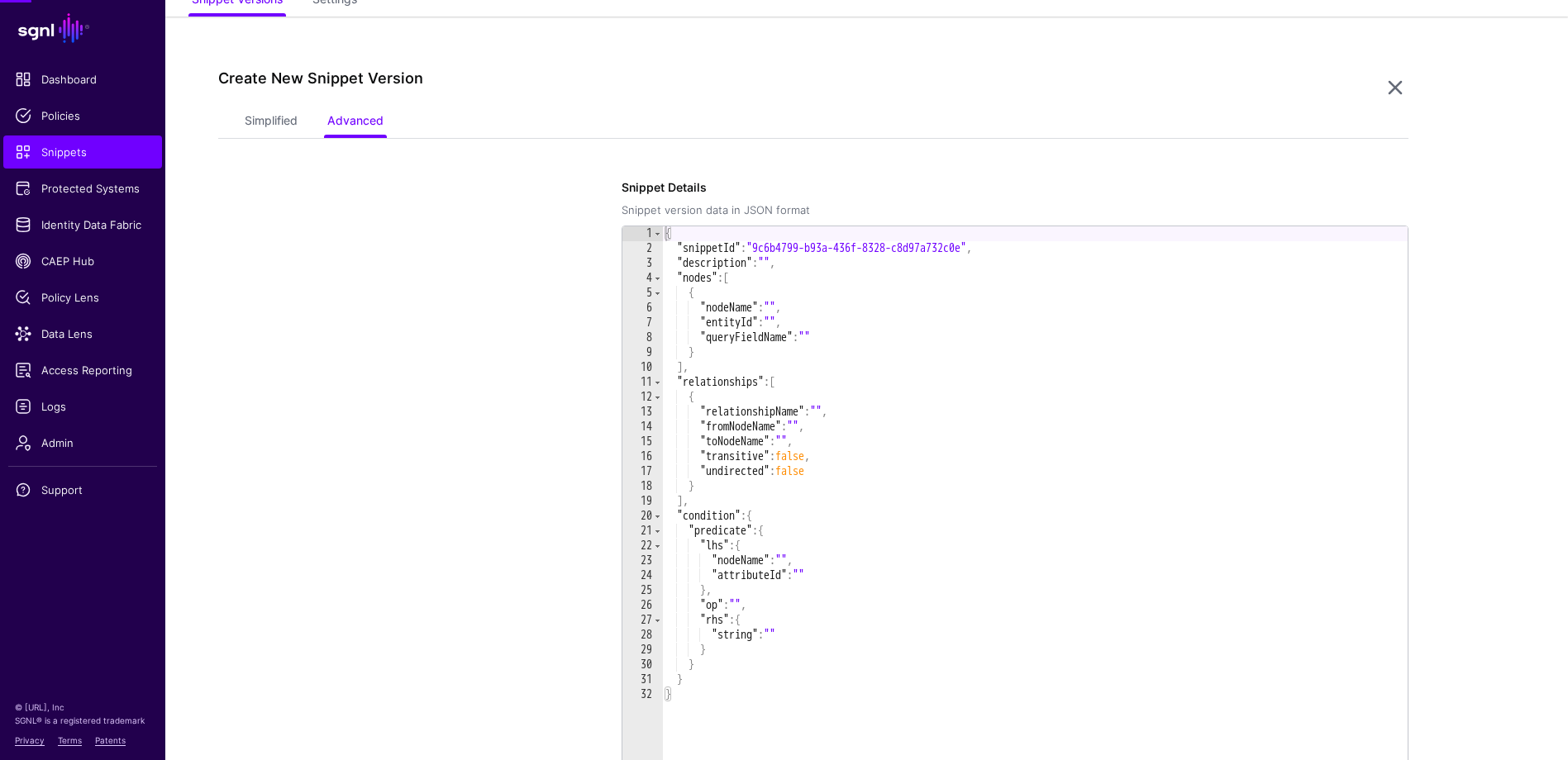 scroll, scrollTop: 142, scrollLeft: 0, axis: vertical 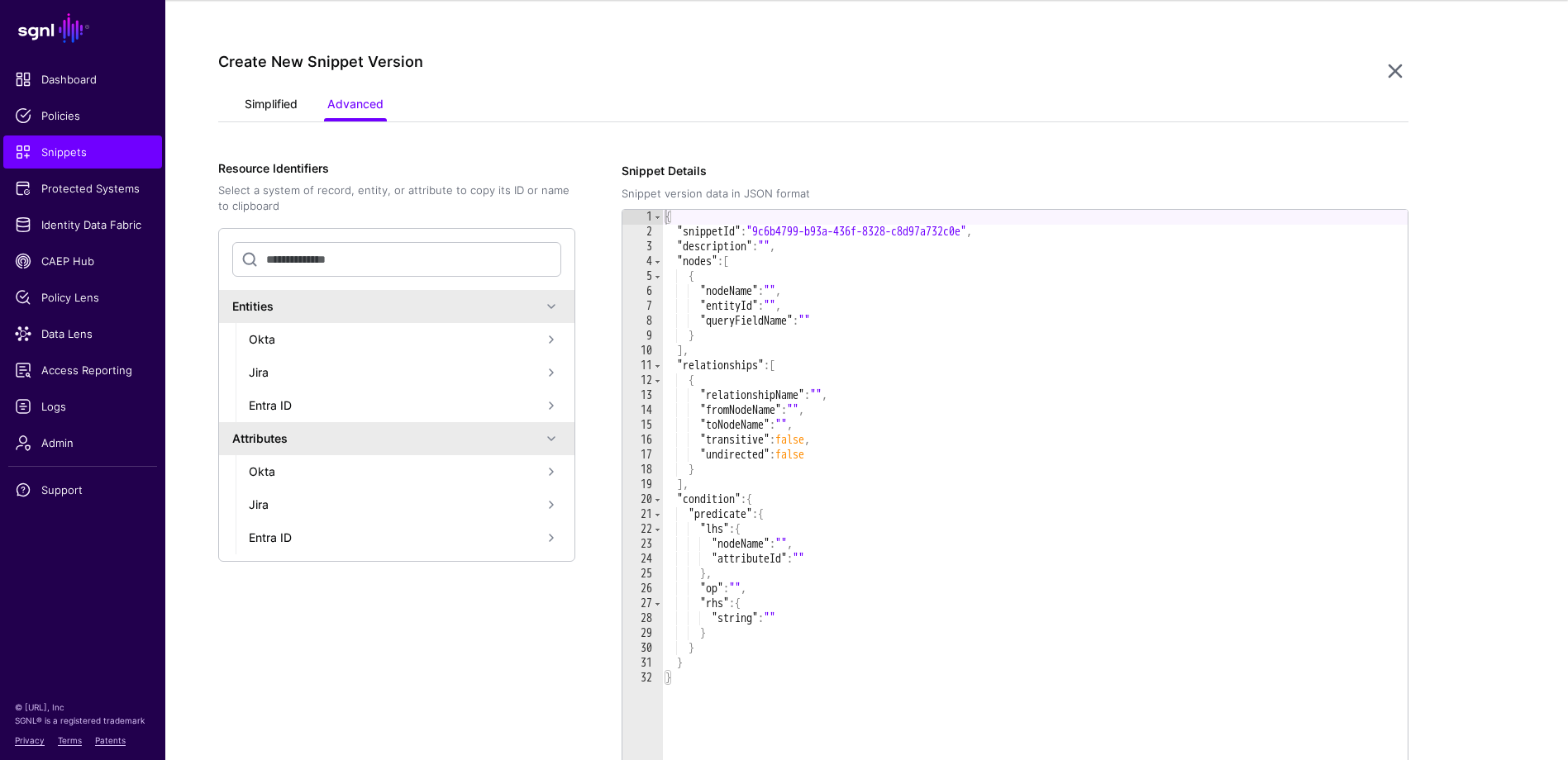 click on "Simplified" at bounding box center (271, 106) 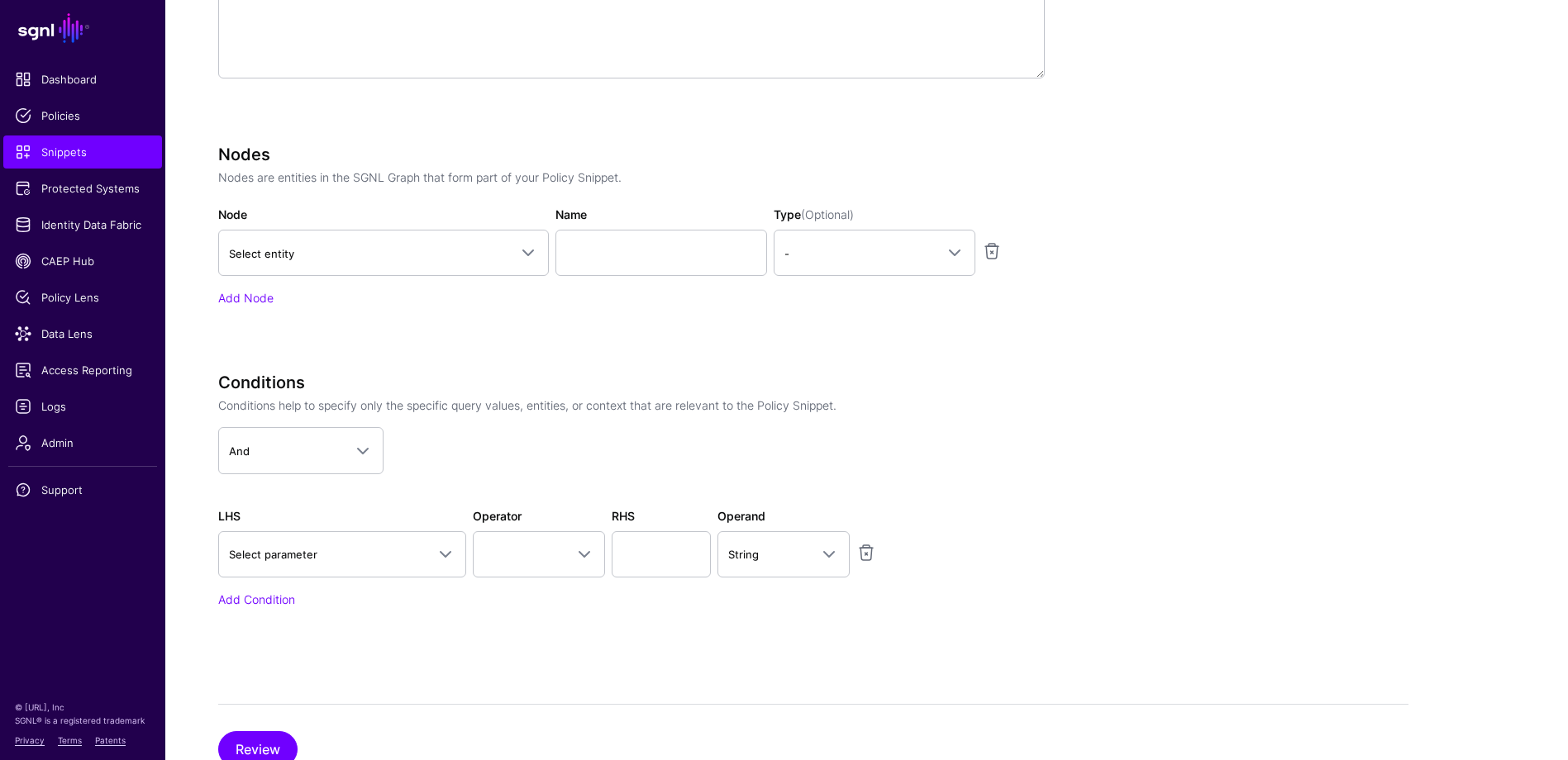 scroll, scrollTop: 473, scrollLeft: 0, axis: vertical 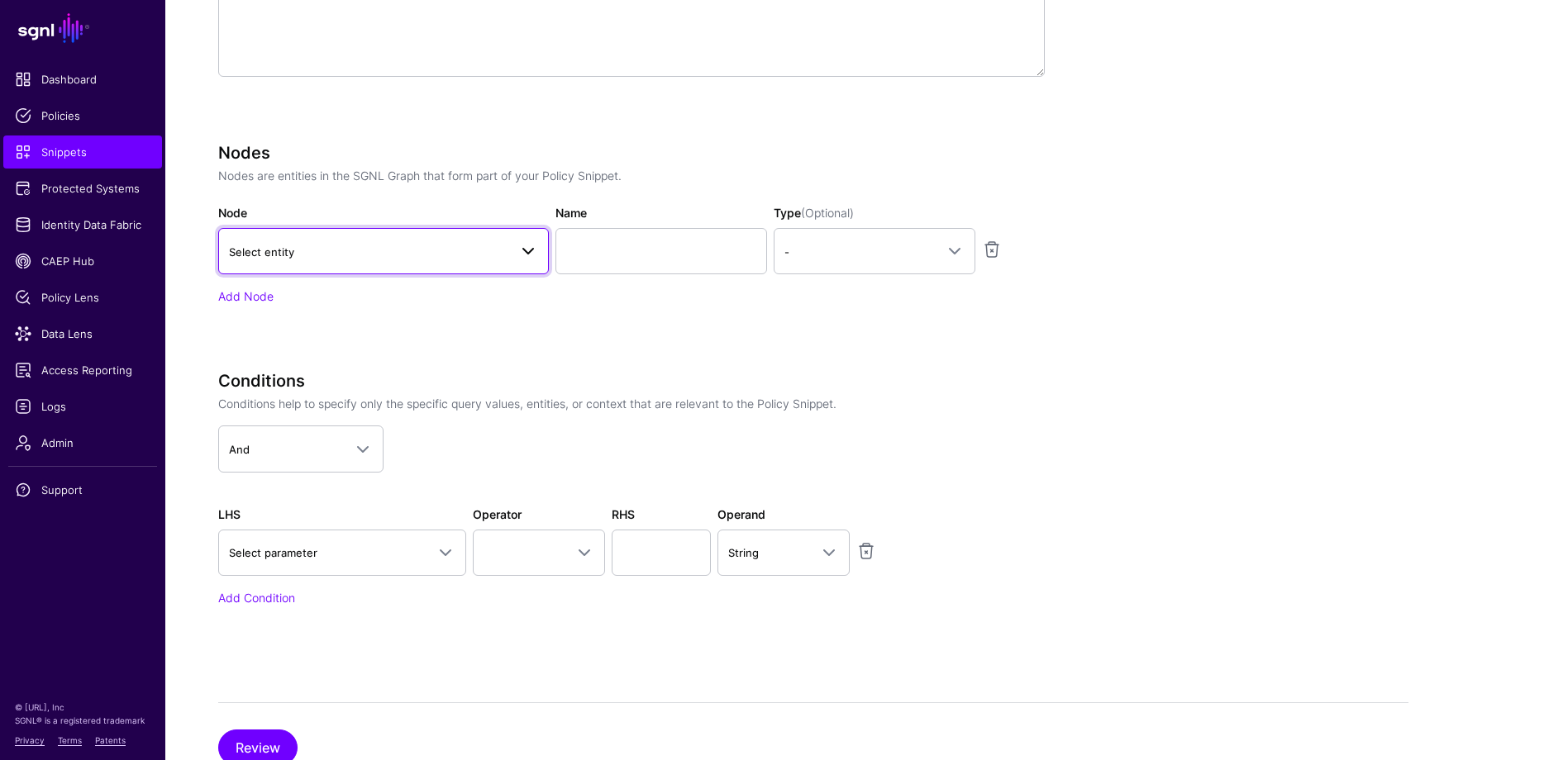 click on "Select entity" at bounding box center (369, 252) 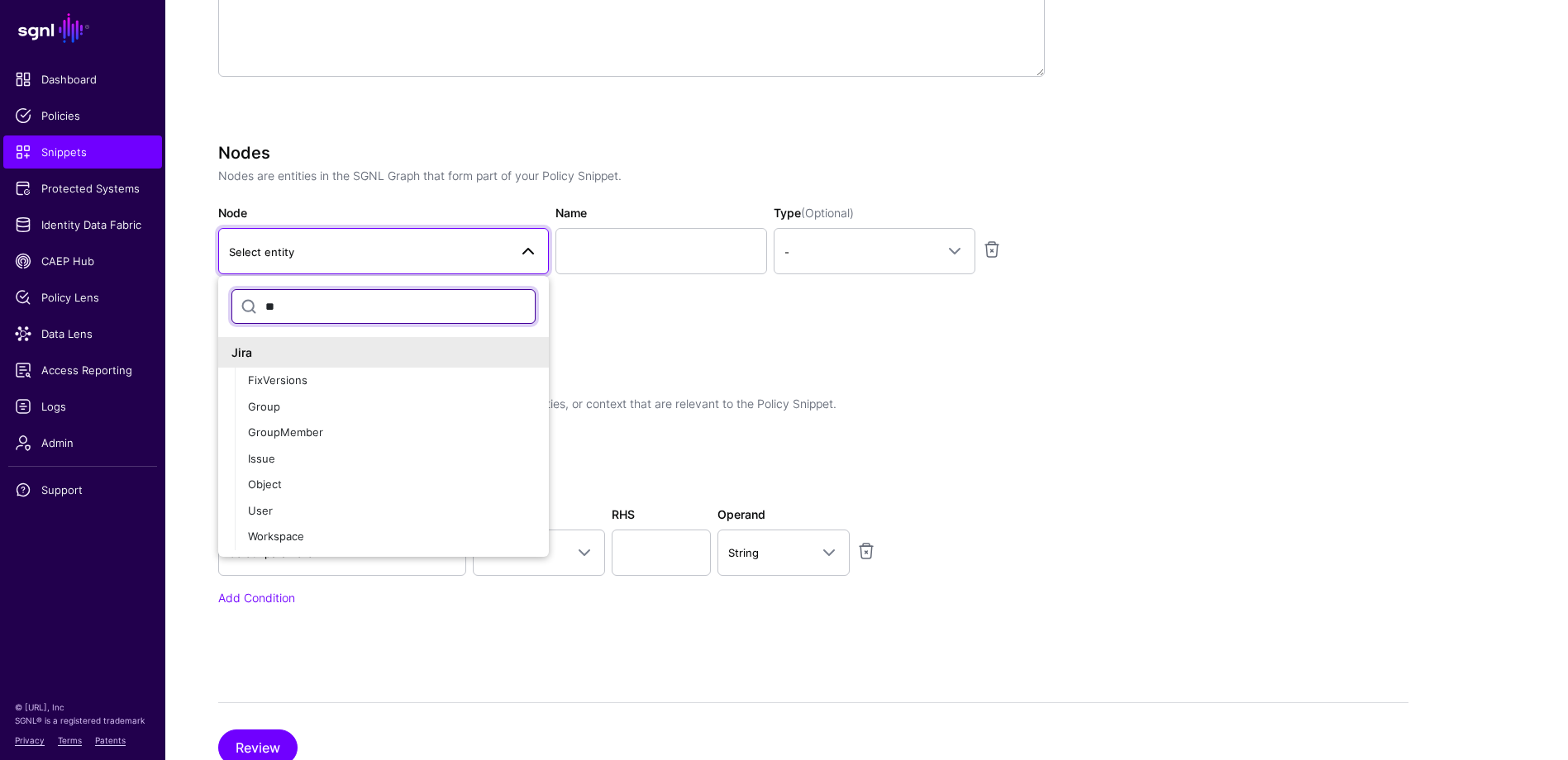 type on "*" 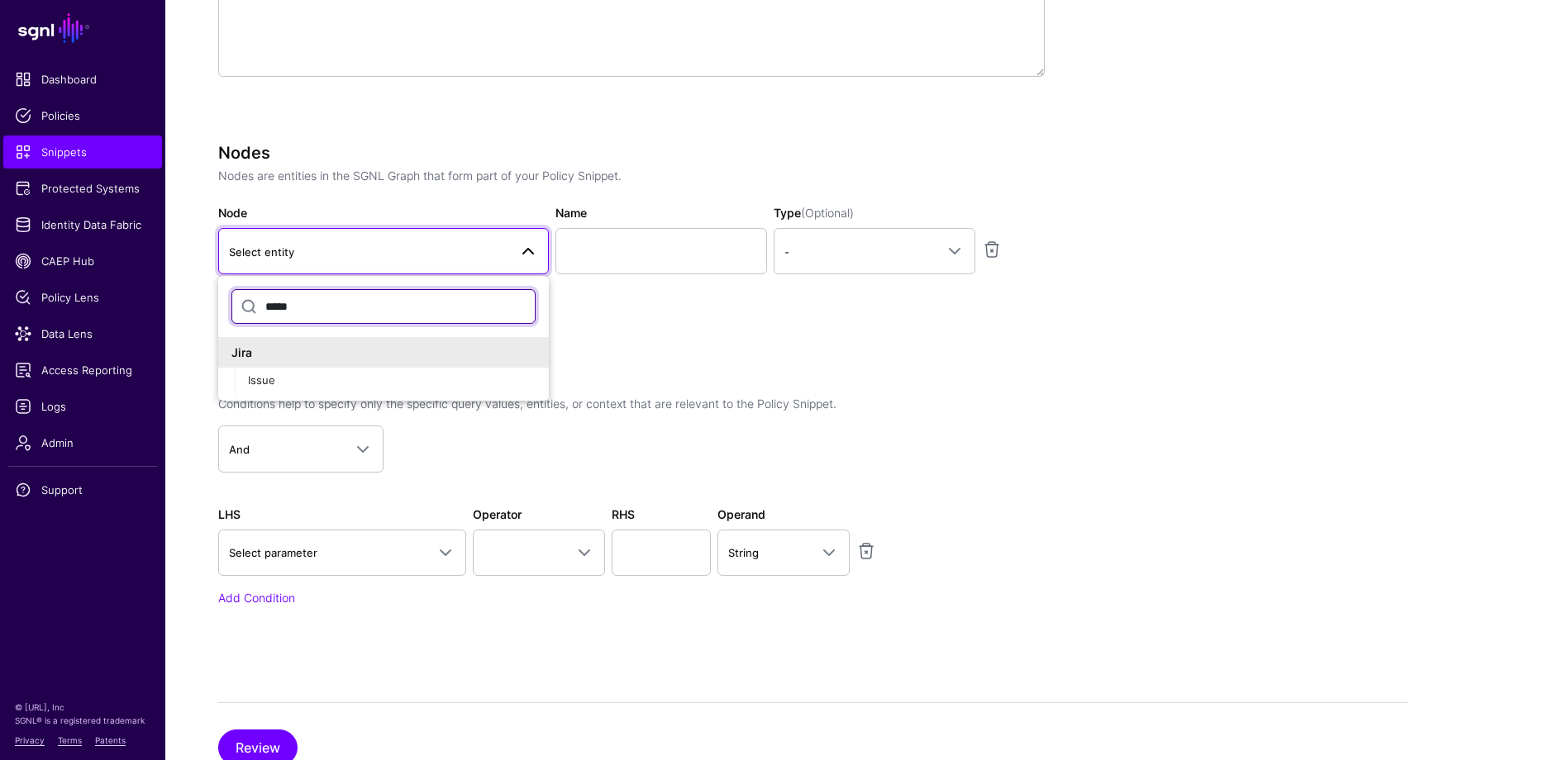 type on "*****" 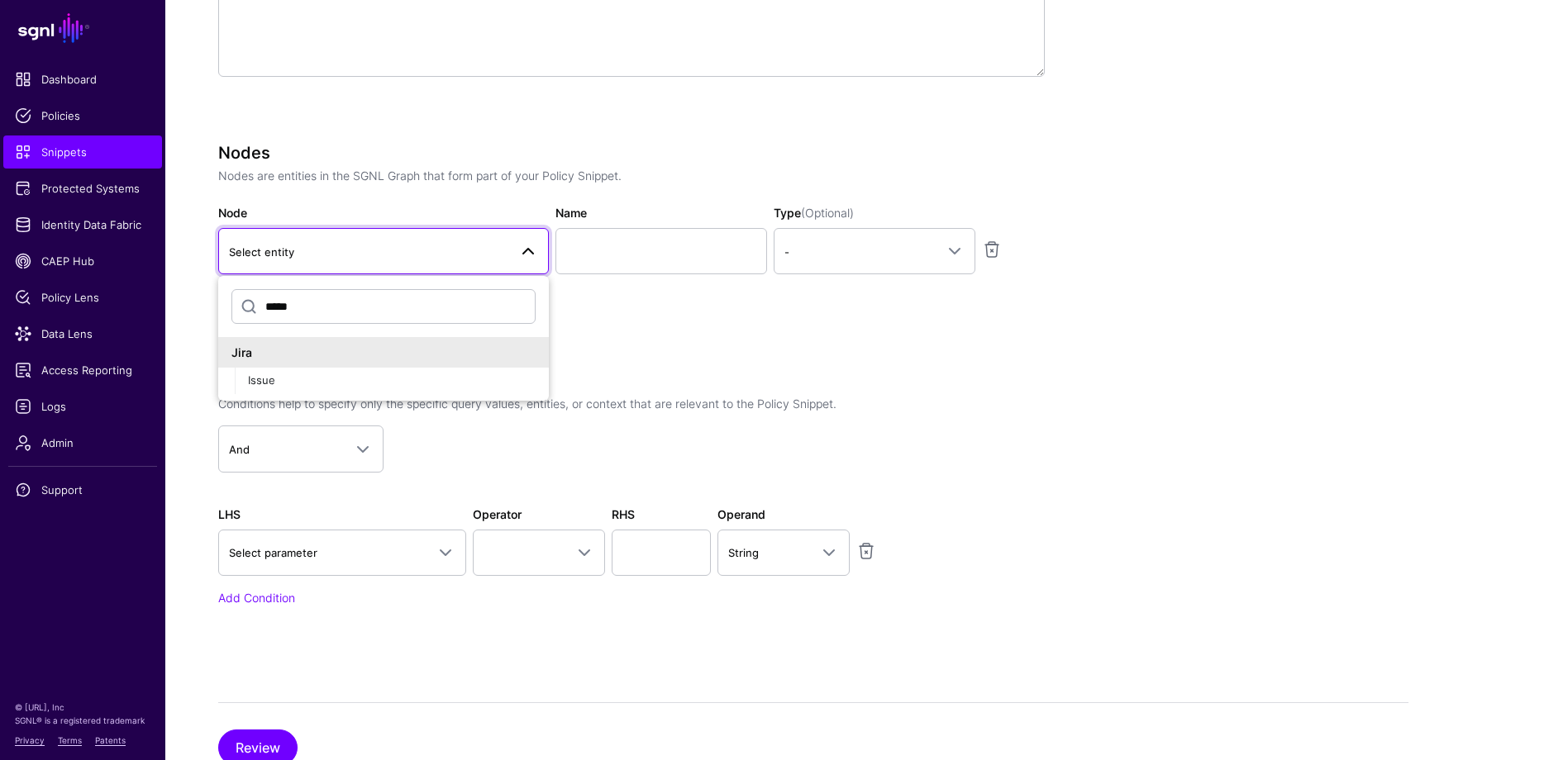 click on "Specify the components of your Snippet Version  Policy Snippet Versions are comprised of one or more of Nodes, Relationships, and Conditions. All are optional but at least one is required to create a Snippet Version.  Import Template  Description  (Optional) Nodes Nodes are entities in the SGNL Graph that form part of your Policy Snippet. Node  Select entity  ***** Jira  Issue   Name   Type  (Optional)  -  -   Principal   Asset    Add Node Conditions  Conditions help to specify only the specific query values, entities, or context that are relevant to the Policy Snippet.  And  And   Or   Not  LHS  Select parameter  Query Parameters  Principal   Asset   Action  Time  Day   Hour   Minute  Location  Country   City   Region   Postal Code  Operator     Contains   Ends With   Equal To   Greater Than   Greater Than Or Equal To   Less Than   Less Than Or Equal To   Regex Equal To   Starts With   Is Null  RHS Operand String  Query Field Name   Node Name   Boolean   Date   DateTime   Integer   Number   String" at bounding box center (631, 242) 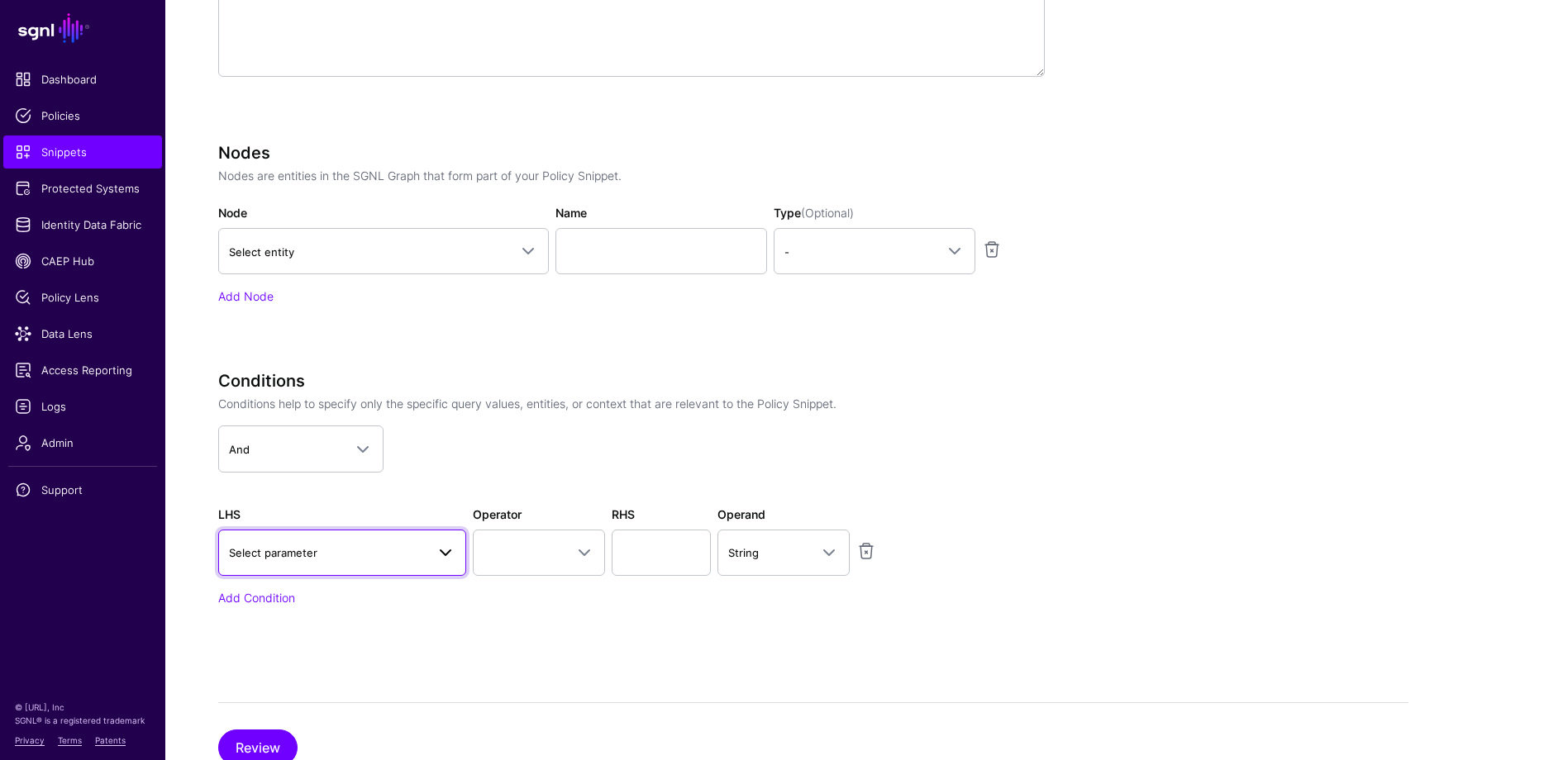 click at bounding box center (441, 553) 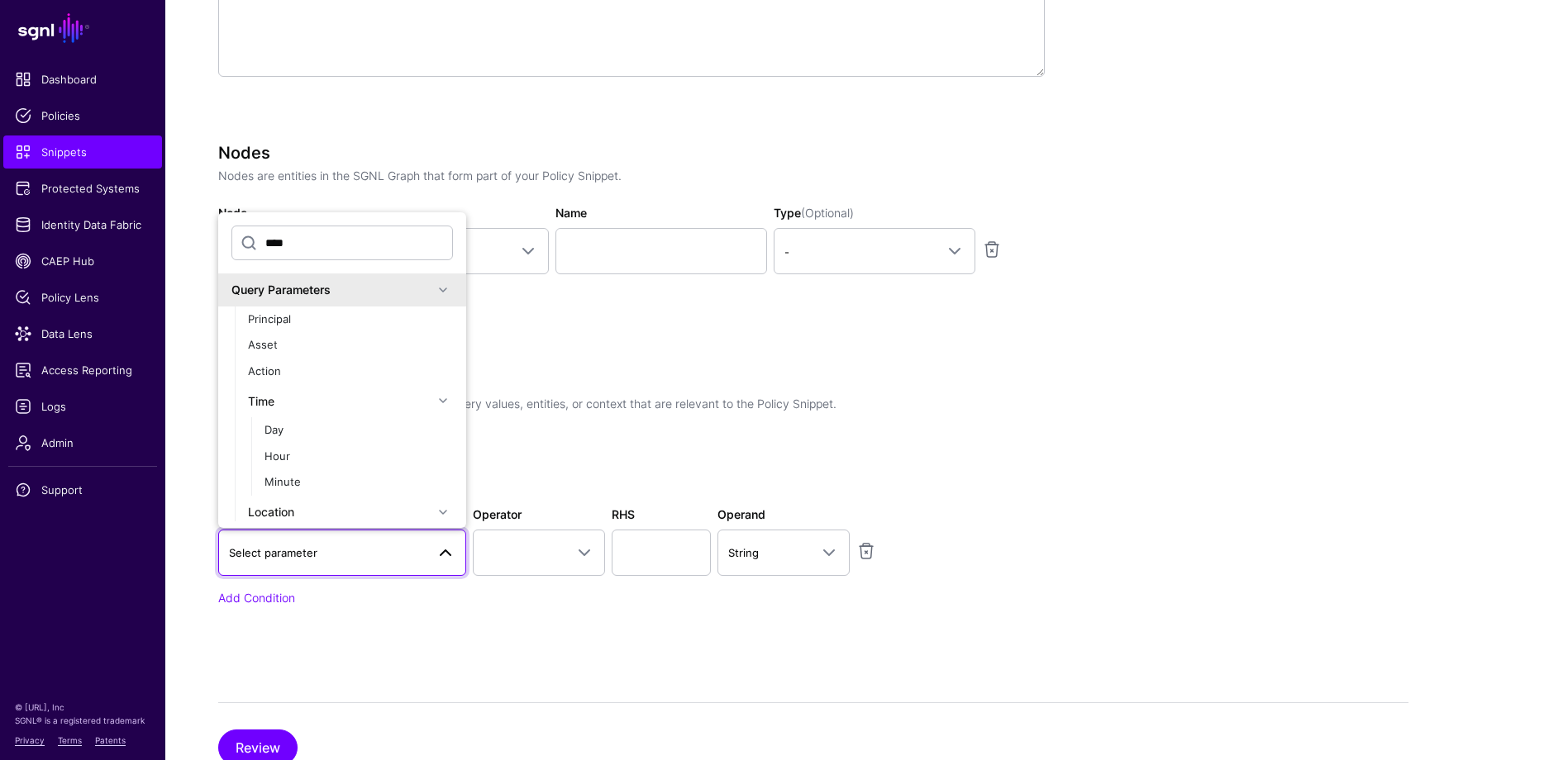 type on "*****" 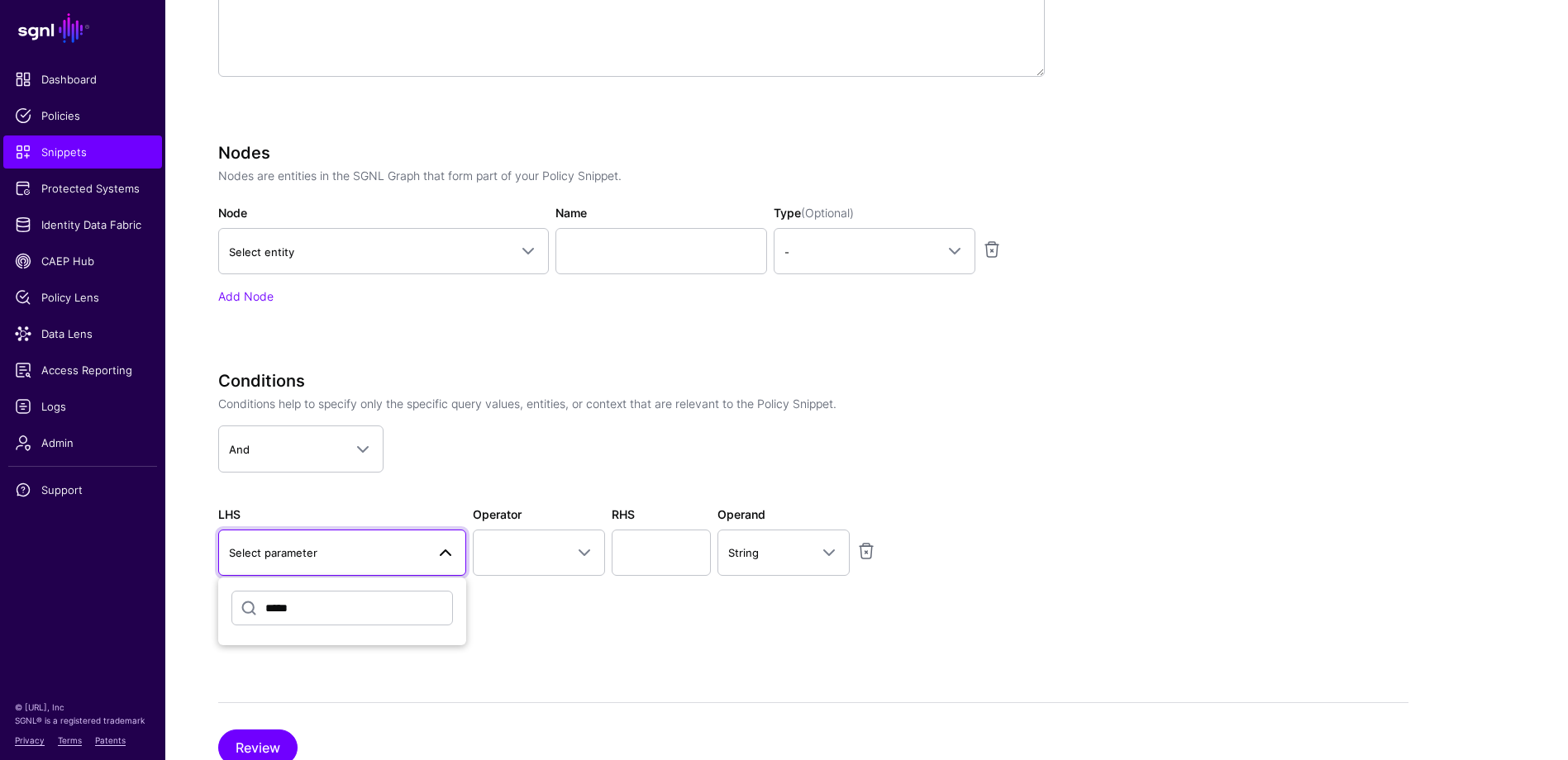 click on "And  And   Or   Not" at bounding box center [631, 449] 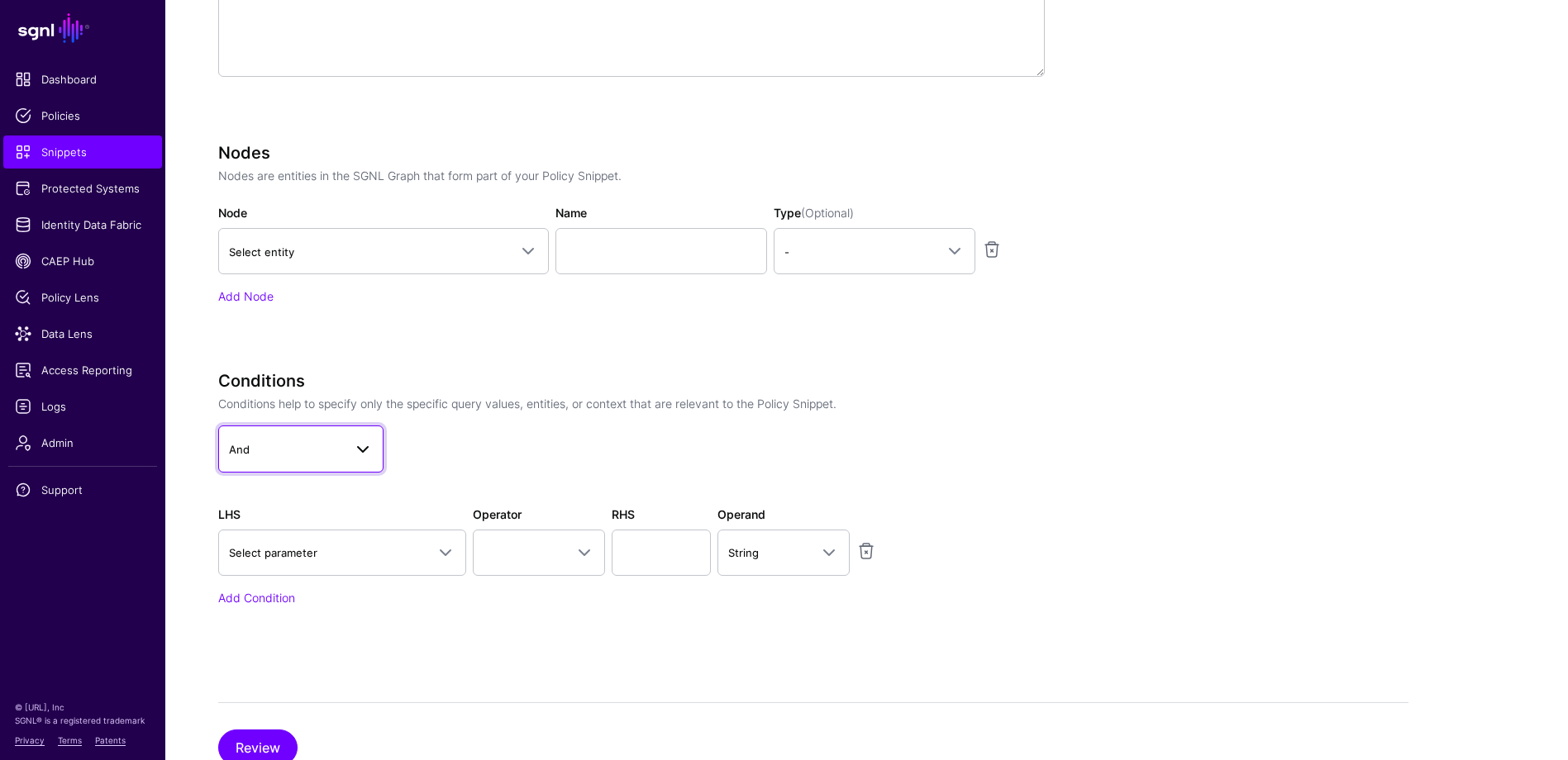 click on "And" at bounding box center [286, 449] 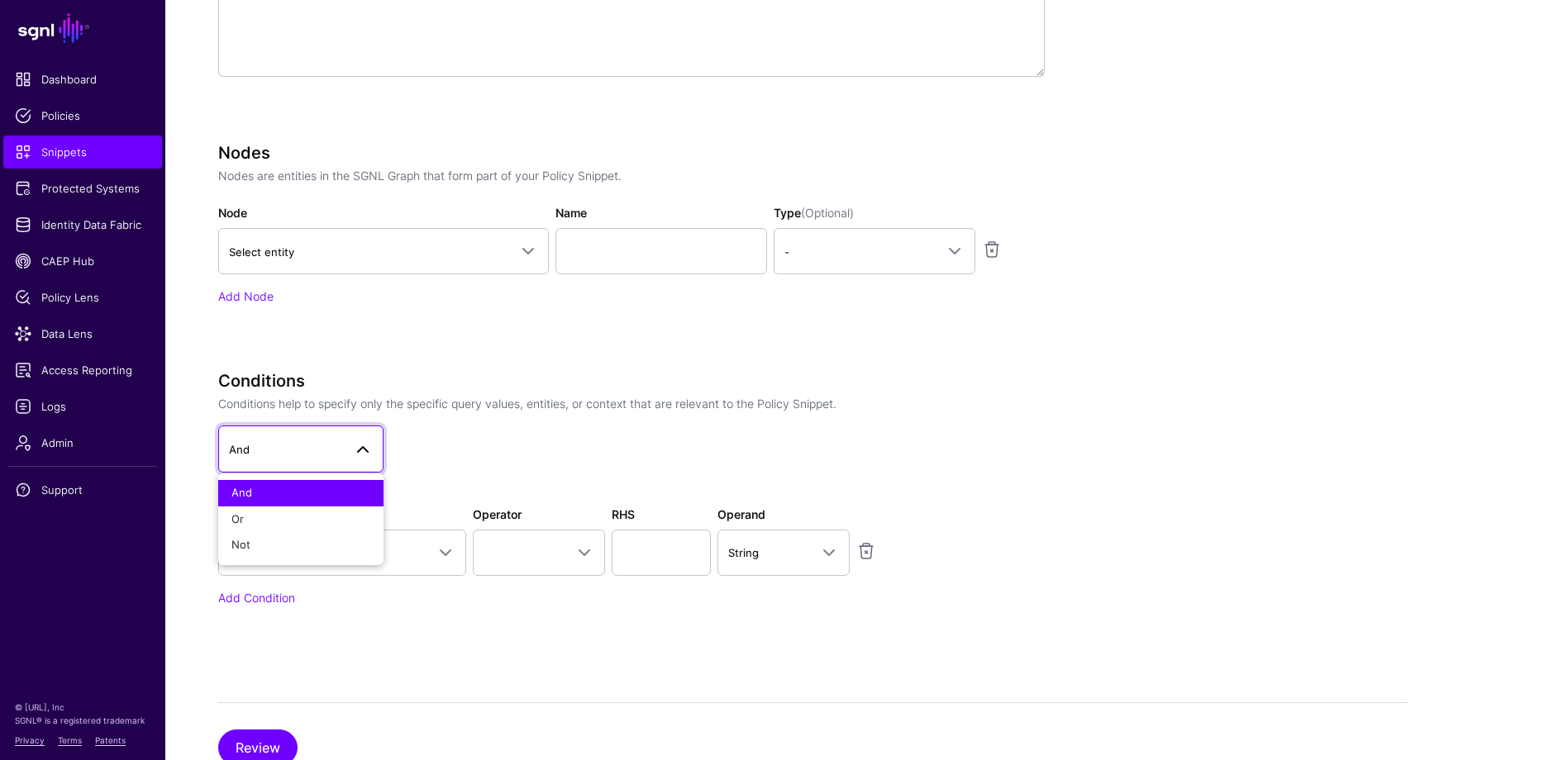 click on "And" at bounding box center [286, 449] 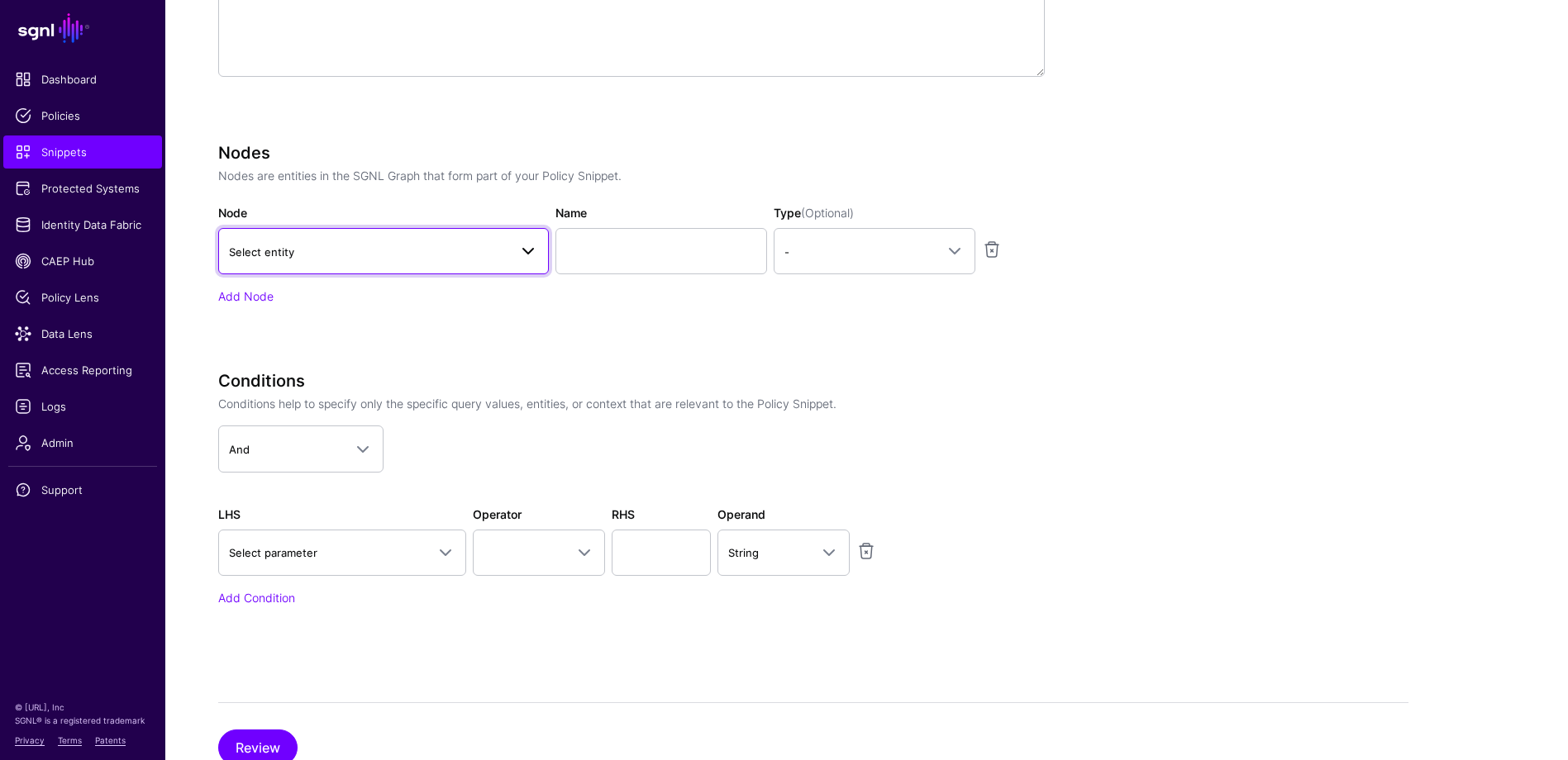 click on "Select entity" at bounding box center [369, 252] 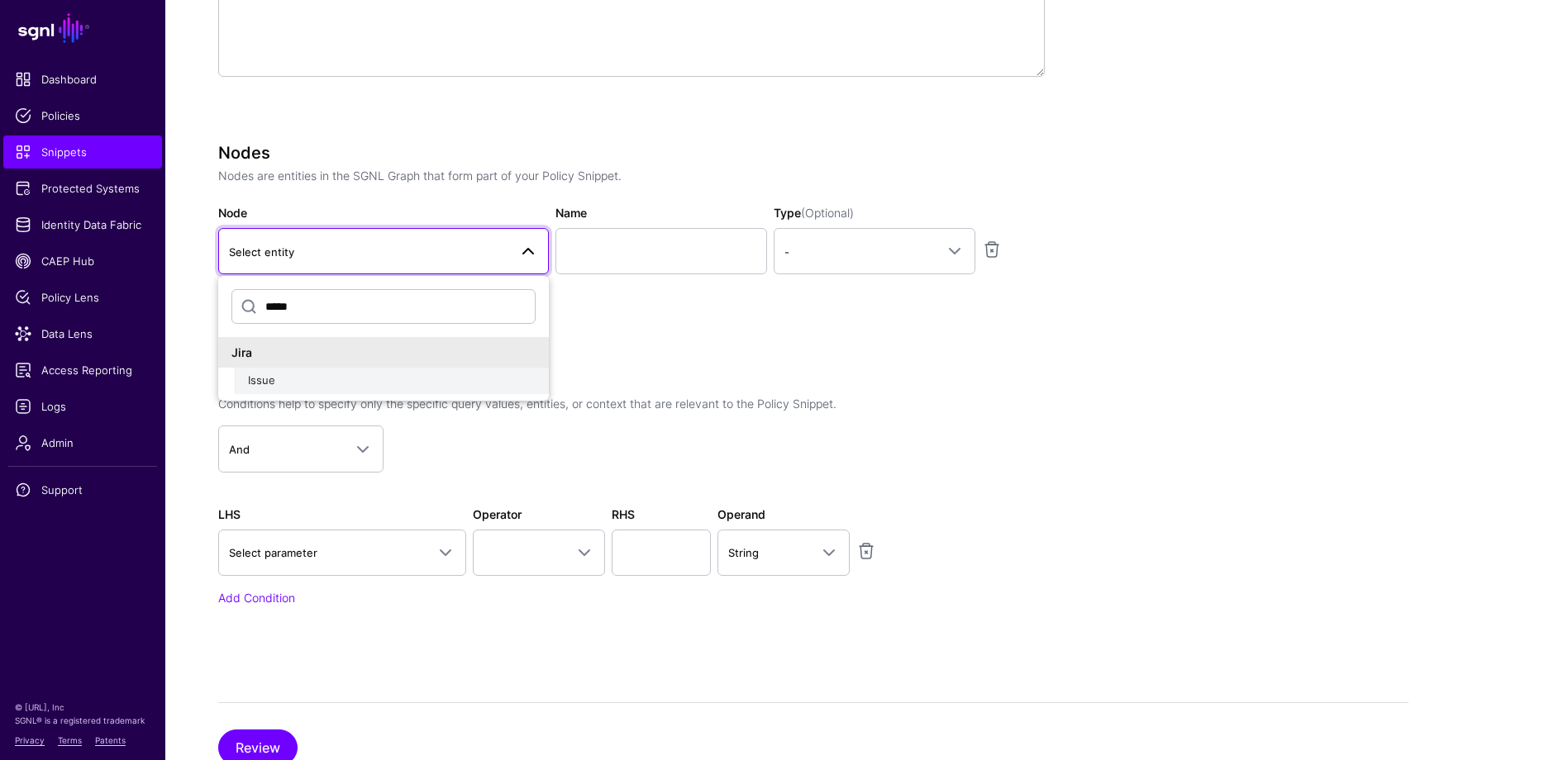 click on "Issue" at bounding box center [392, 381] 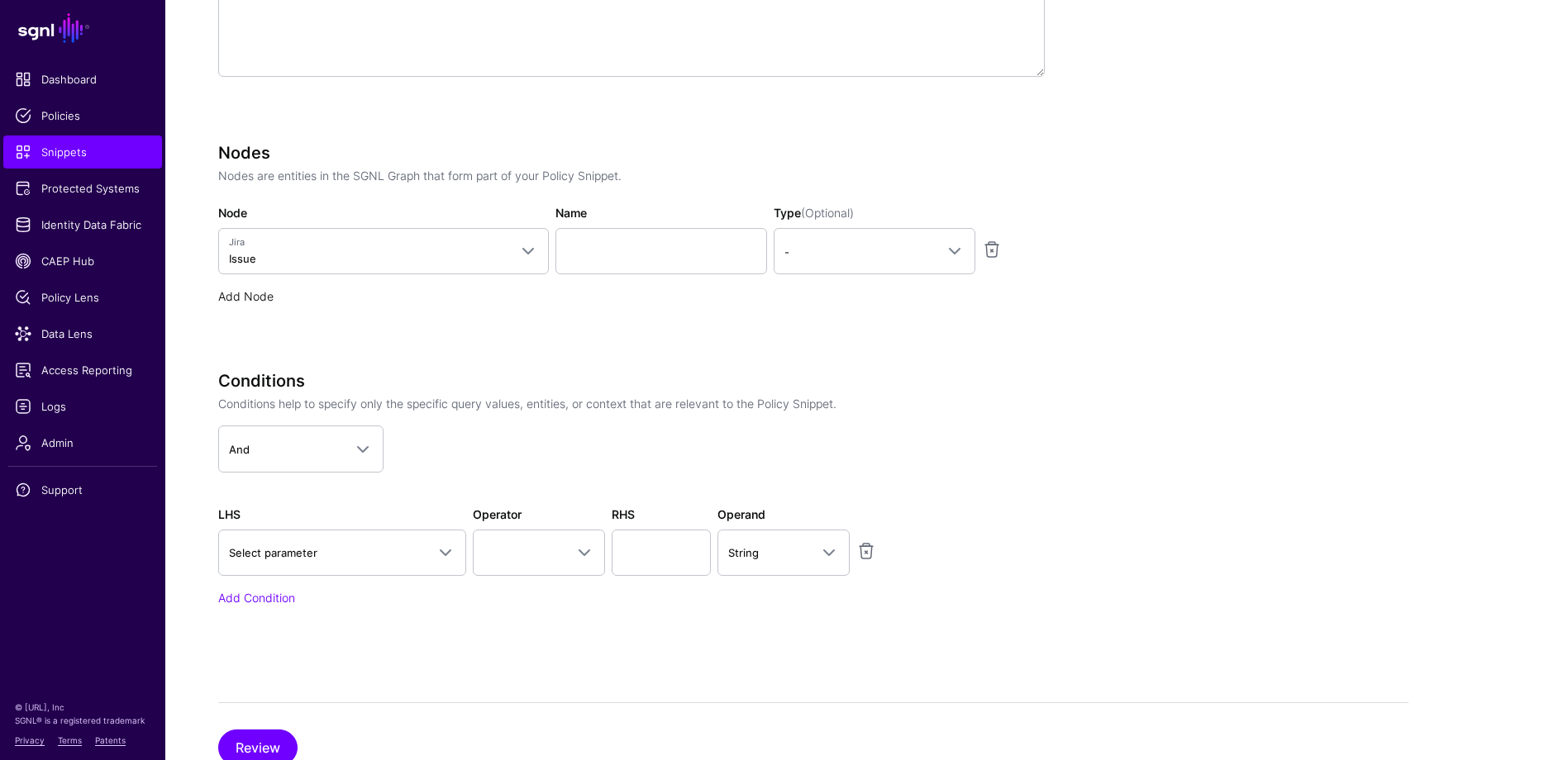 click on "Add Node" at bounding box center [245, 296] 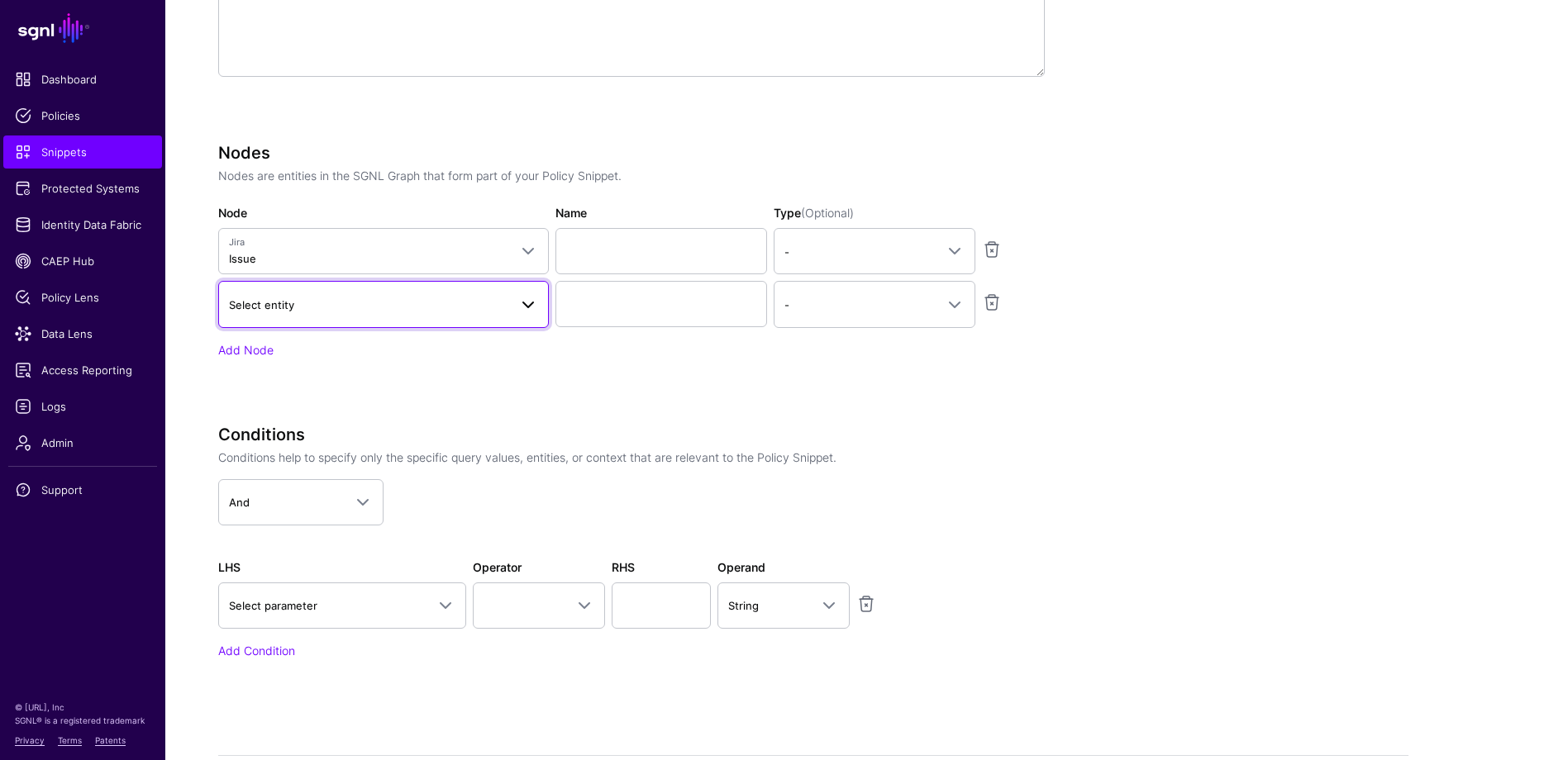click on "Select entity" at bounding box center [261, 305] 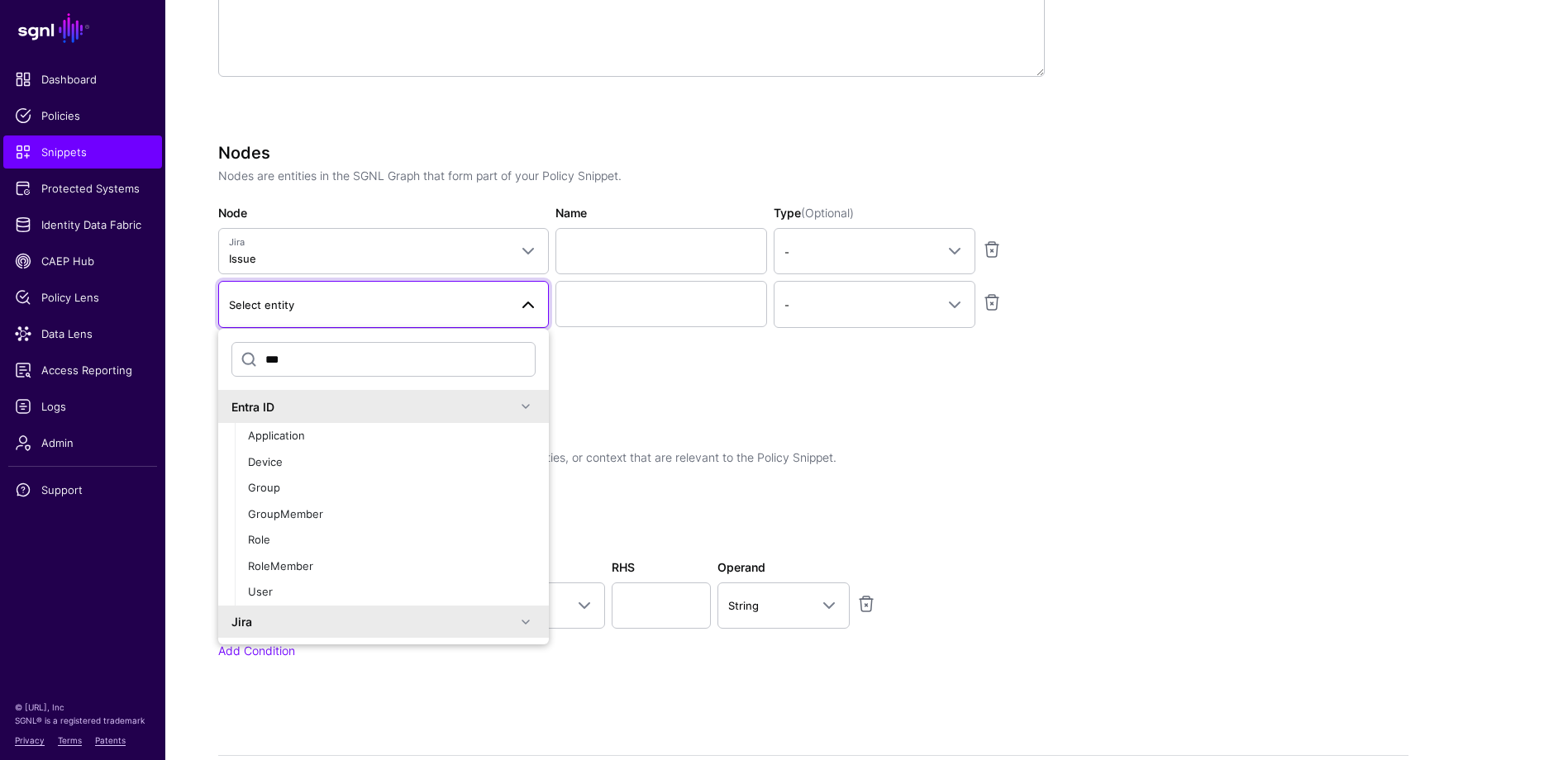 type on "****" 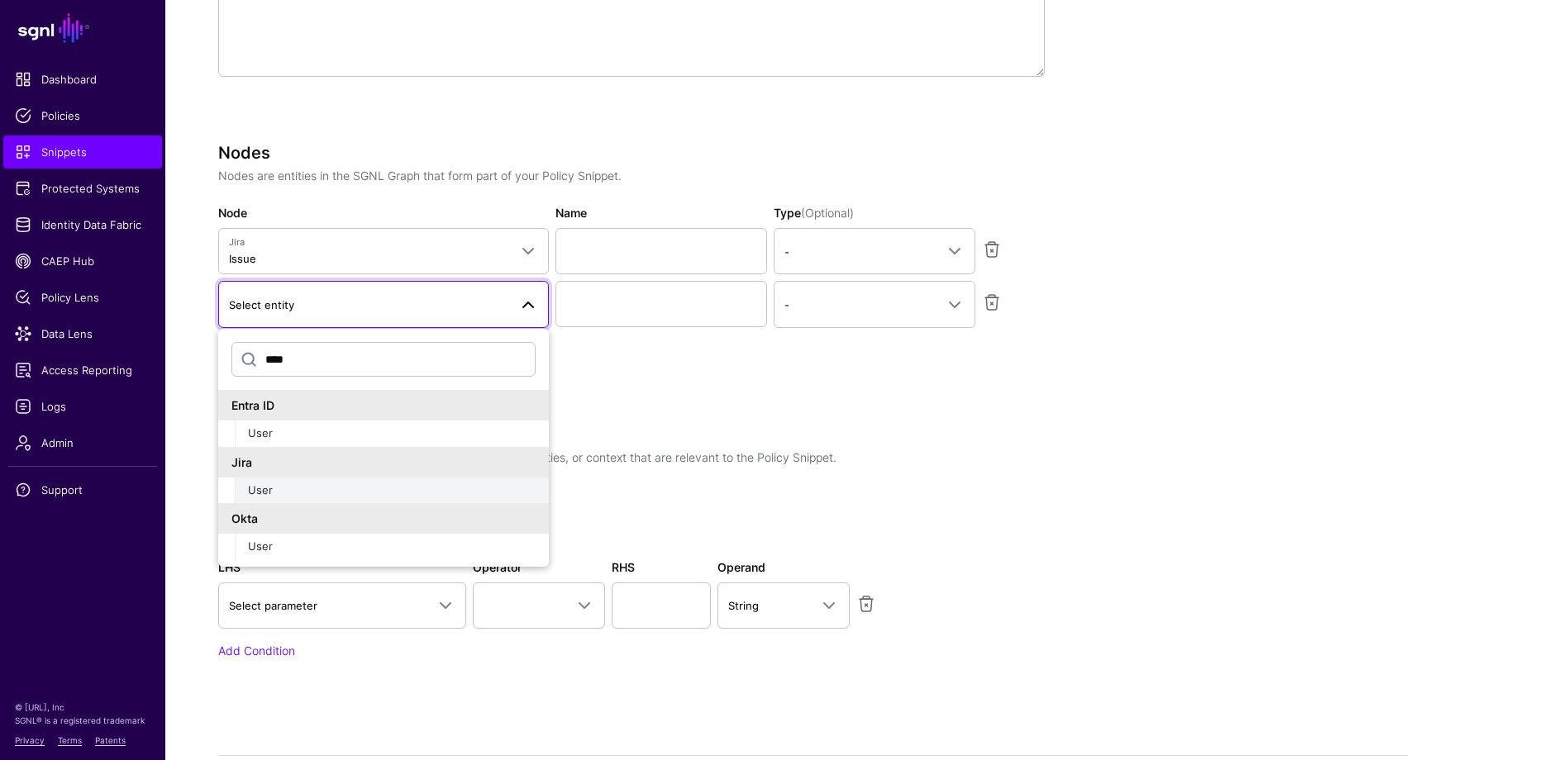 click on "User" at bounding box center (260, 490) 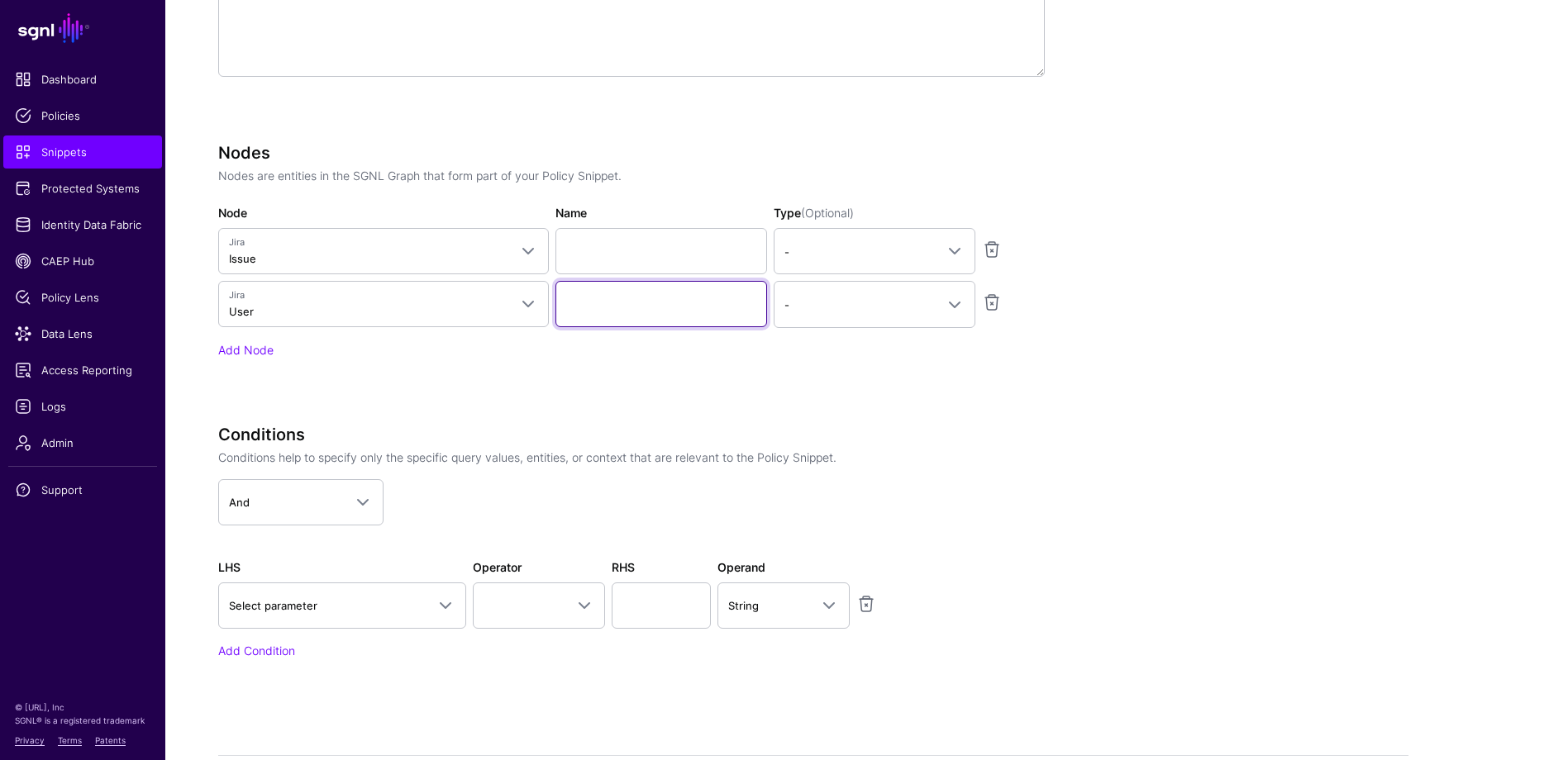 click on "Name" at bounding box center (661, 251) 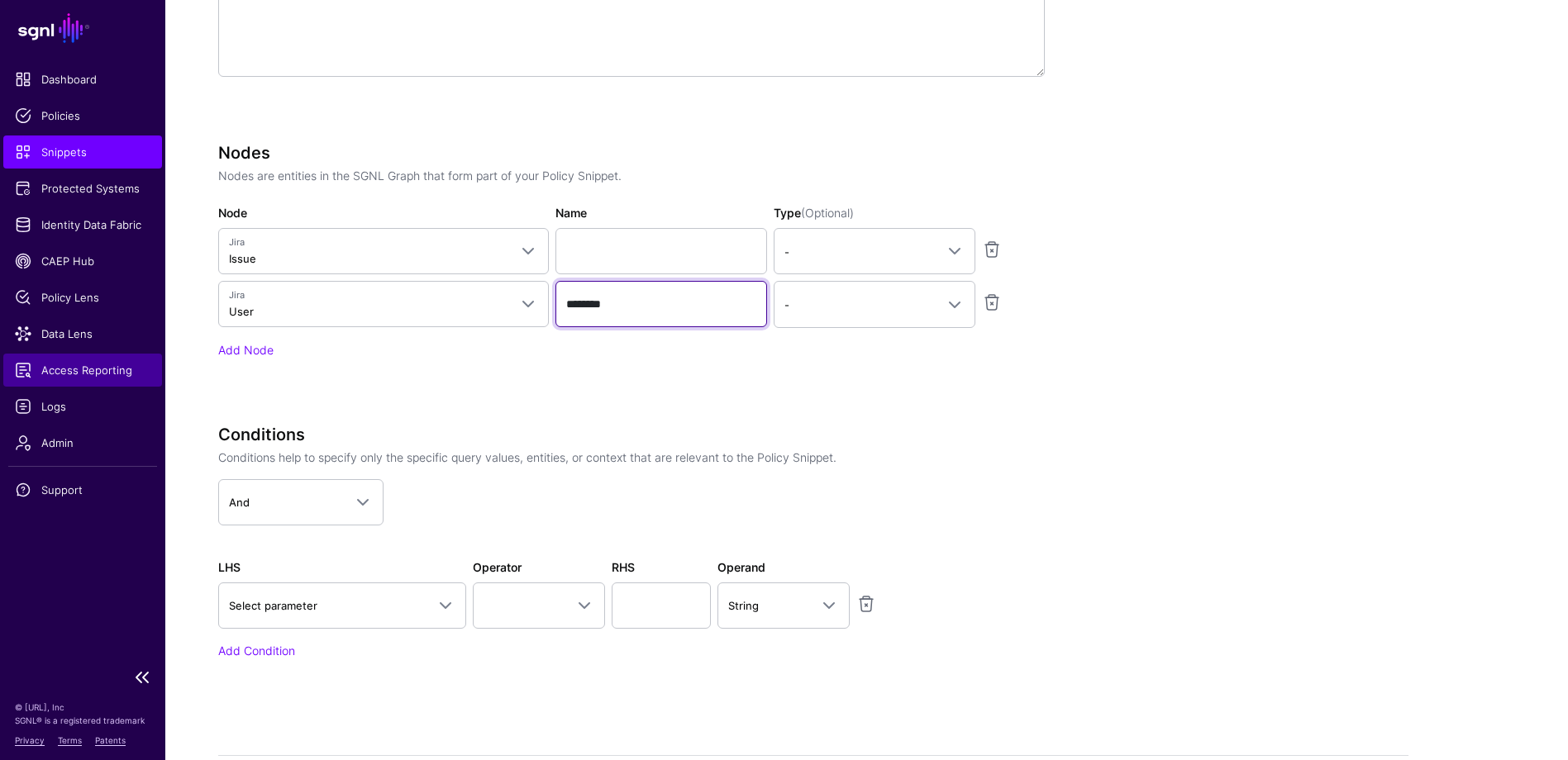 type on "********" 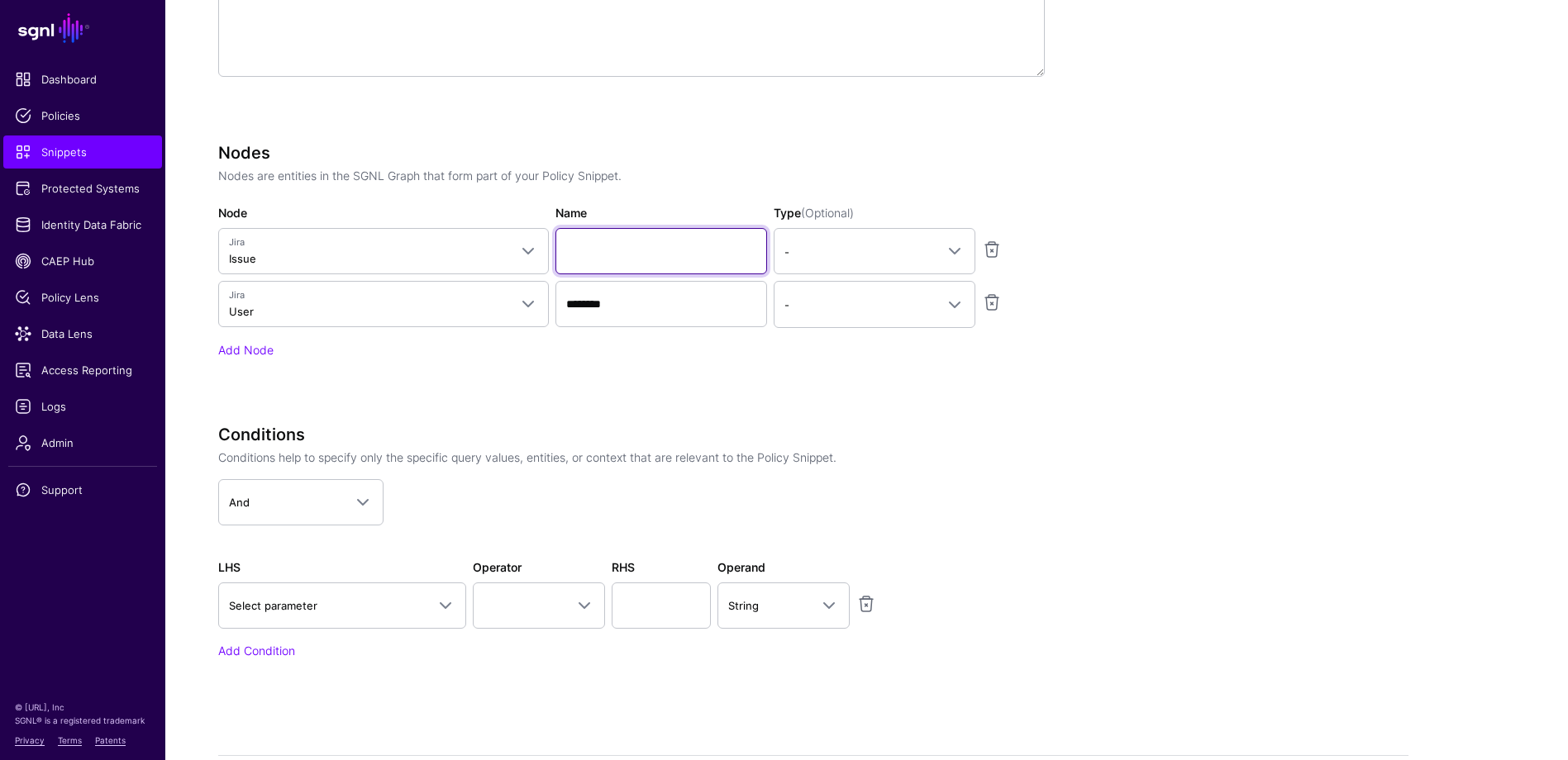 click on "Name" at bounding box center (661, 251) 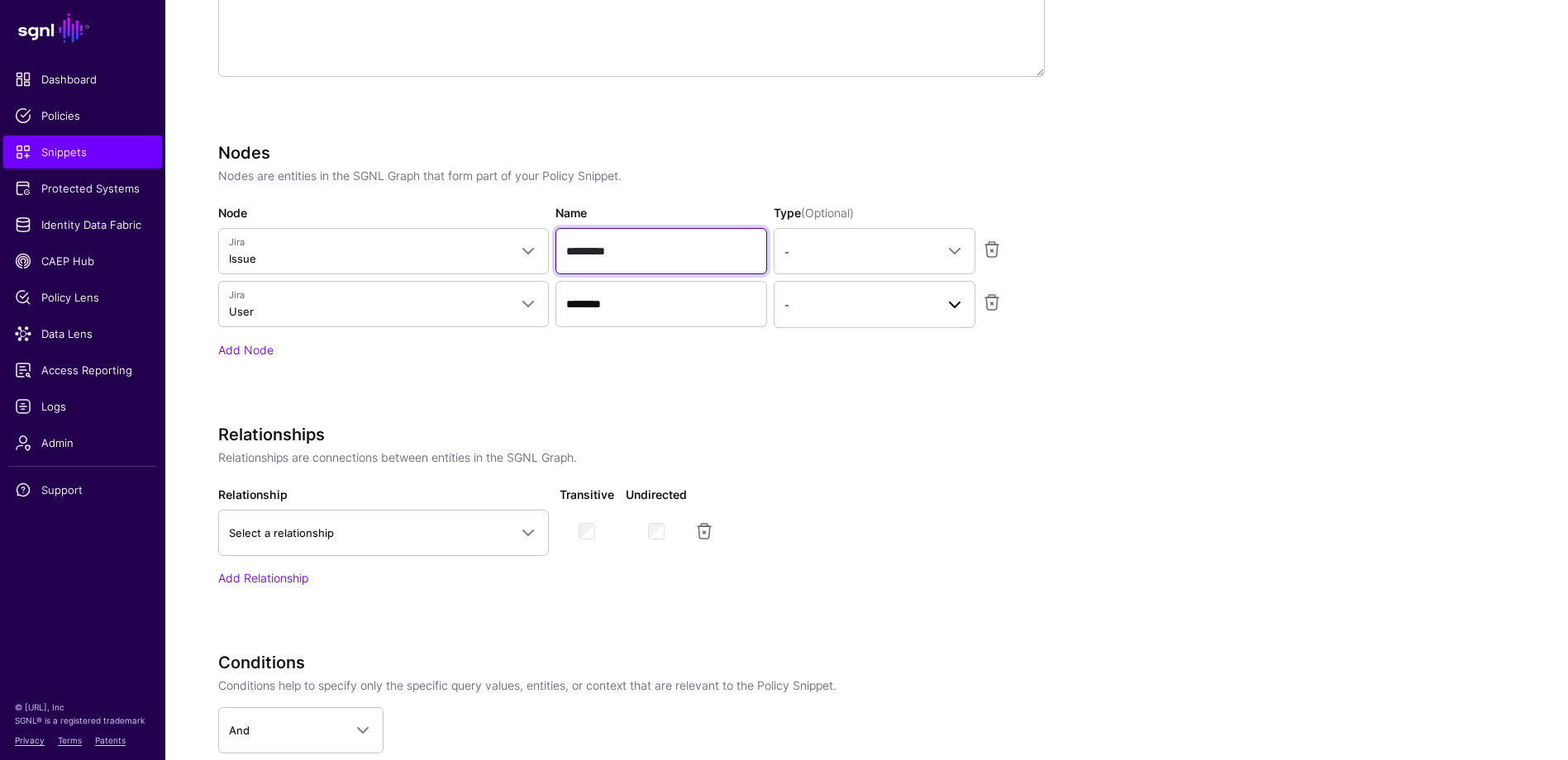 type on "*********" 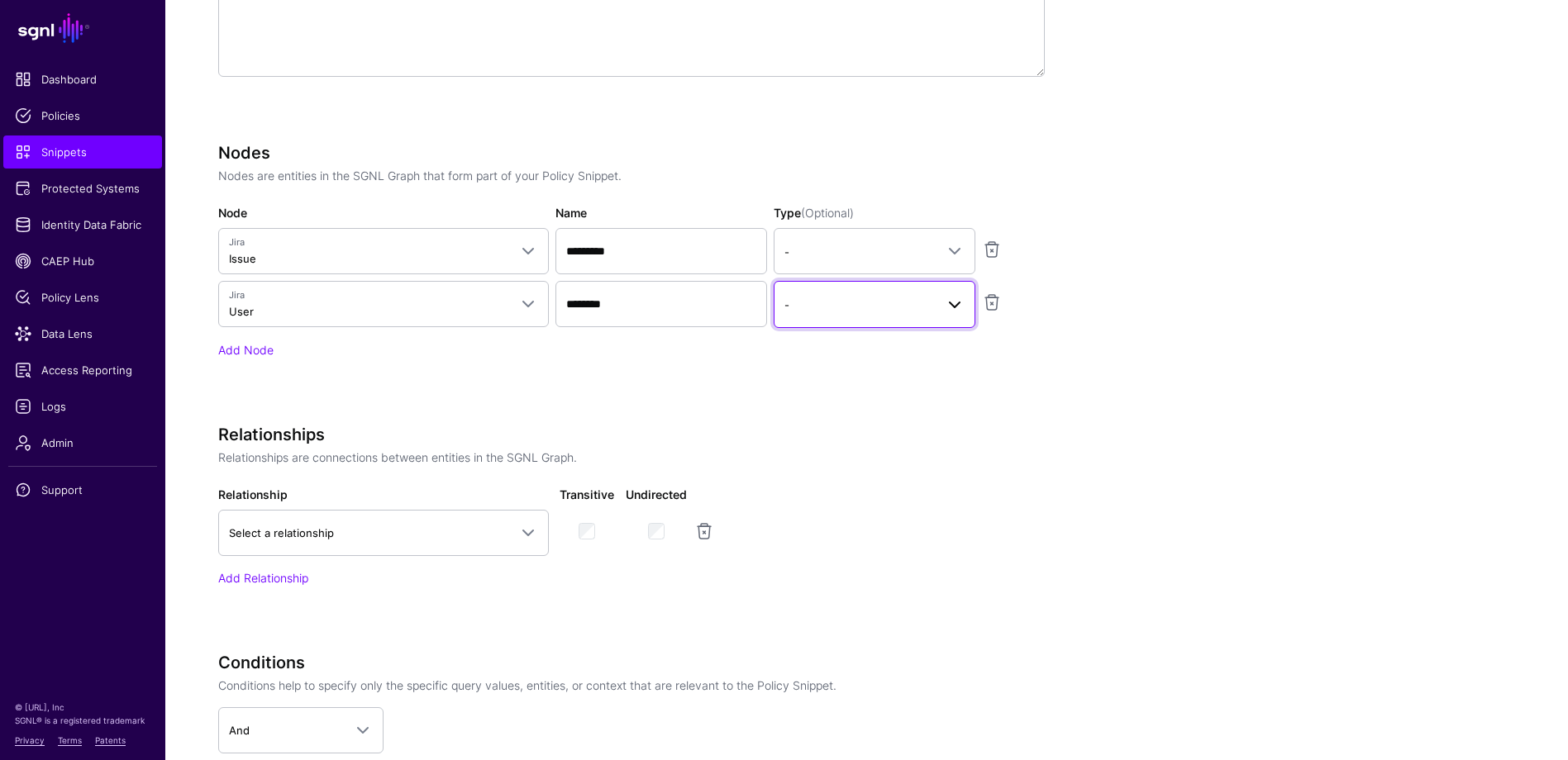 click on "-" at bounding box center [860, 305] 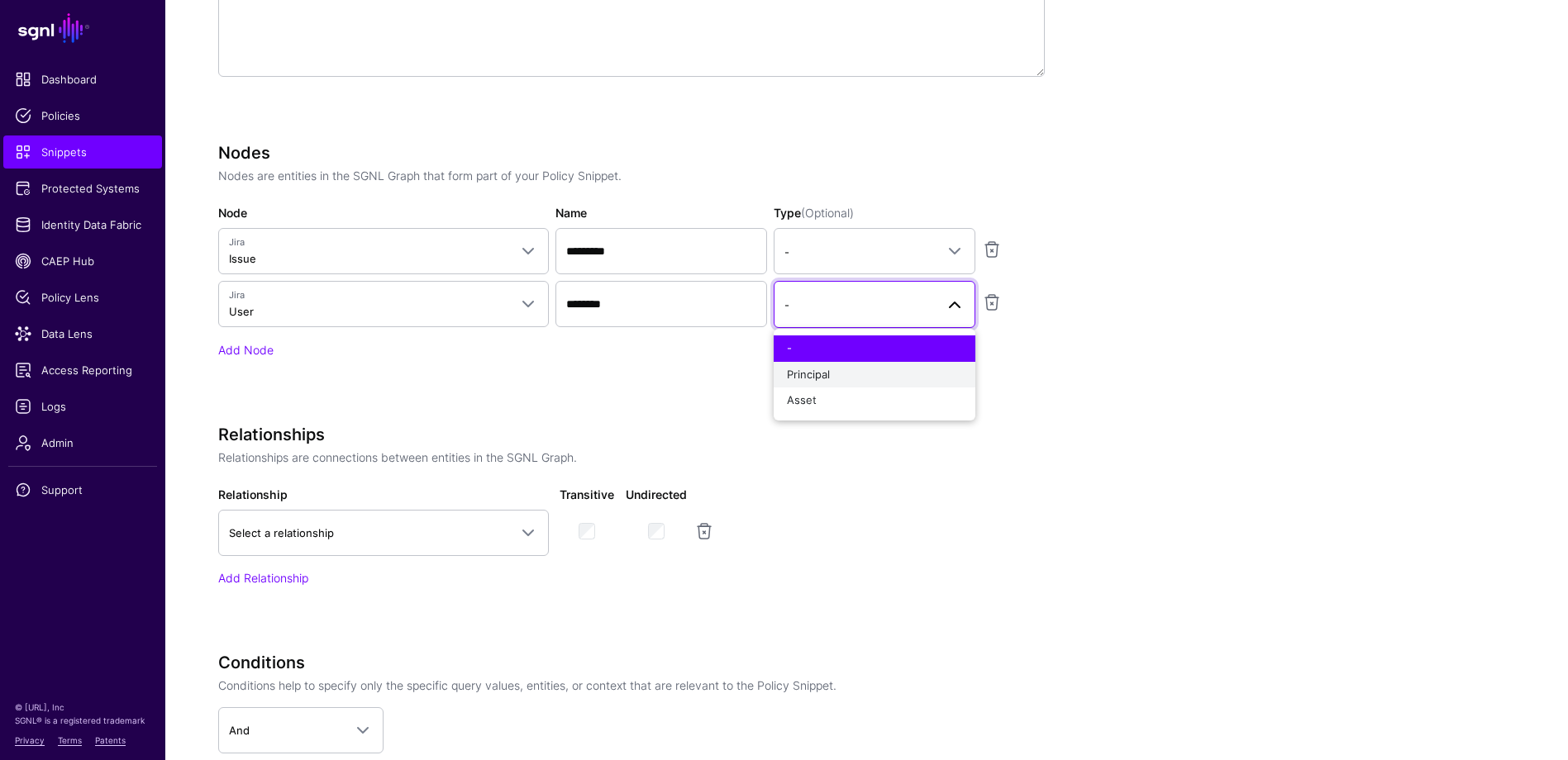 click on "Principal" at bounding box center (808, 374) 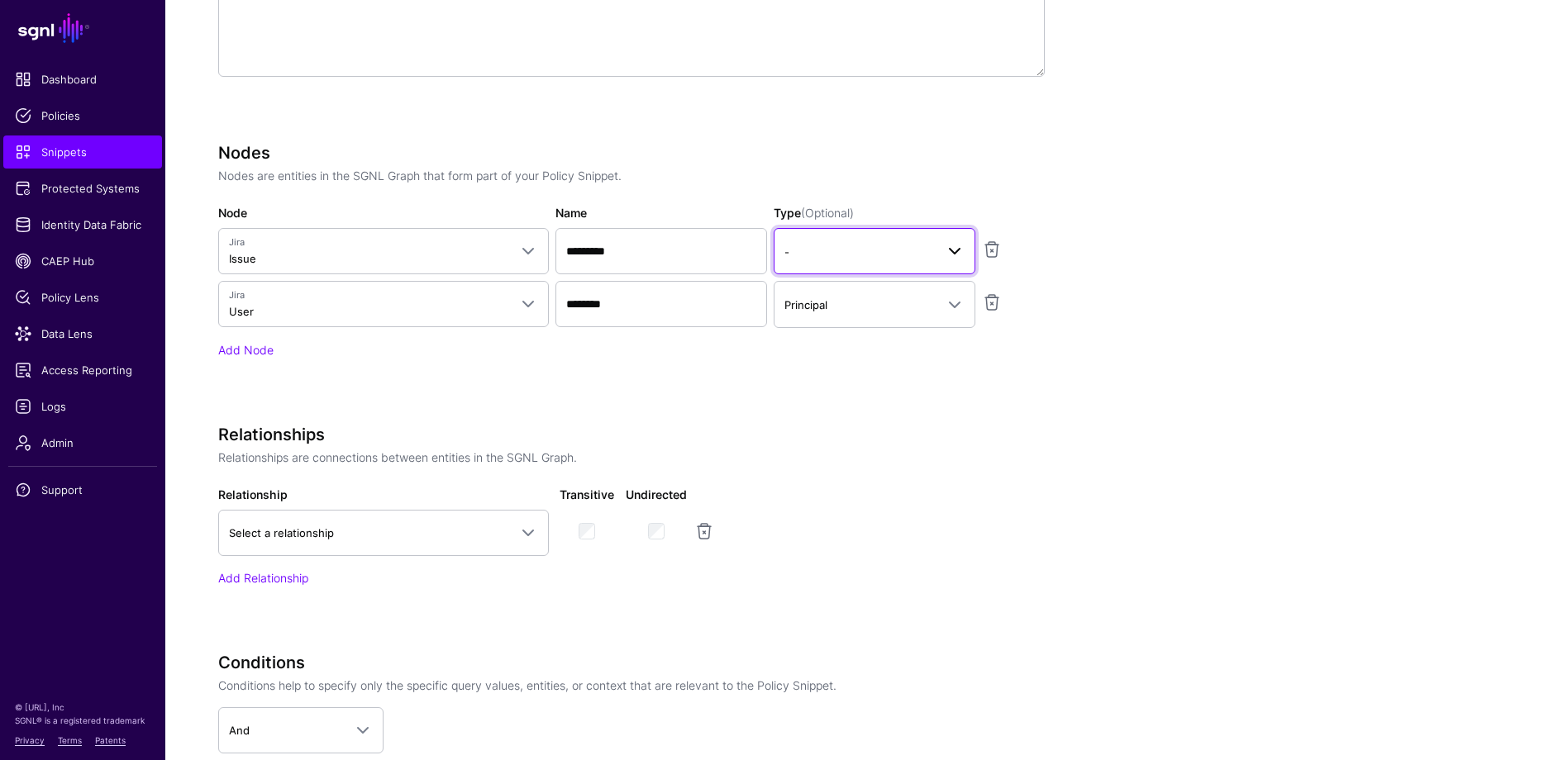 click on "-" at bounding box center [875, 251] 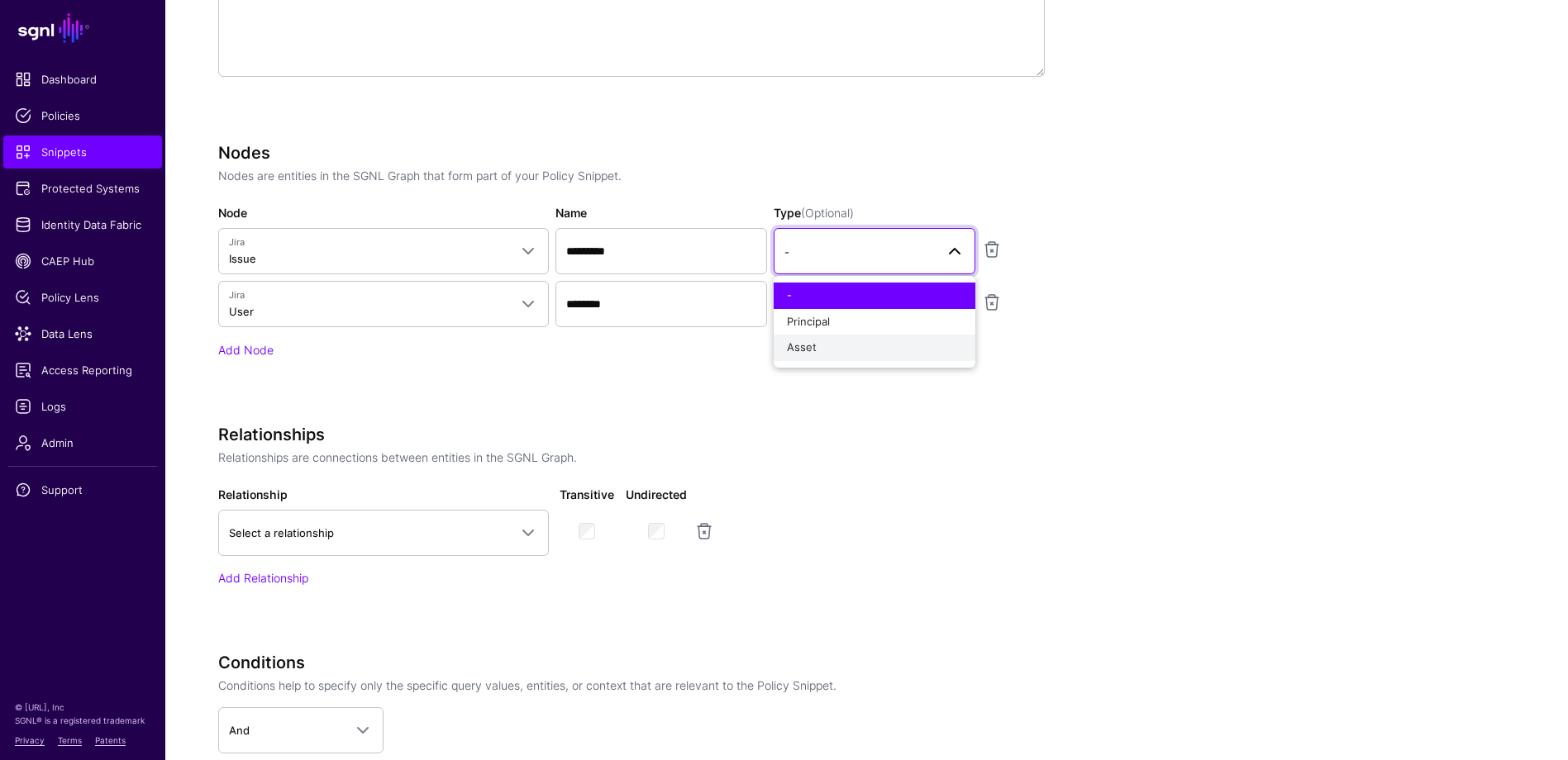click on "Asset" at bounding box center (802, 347) 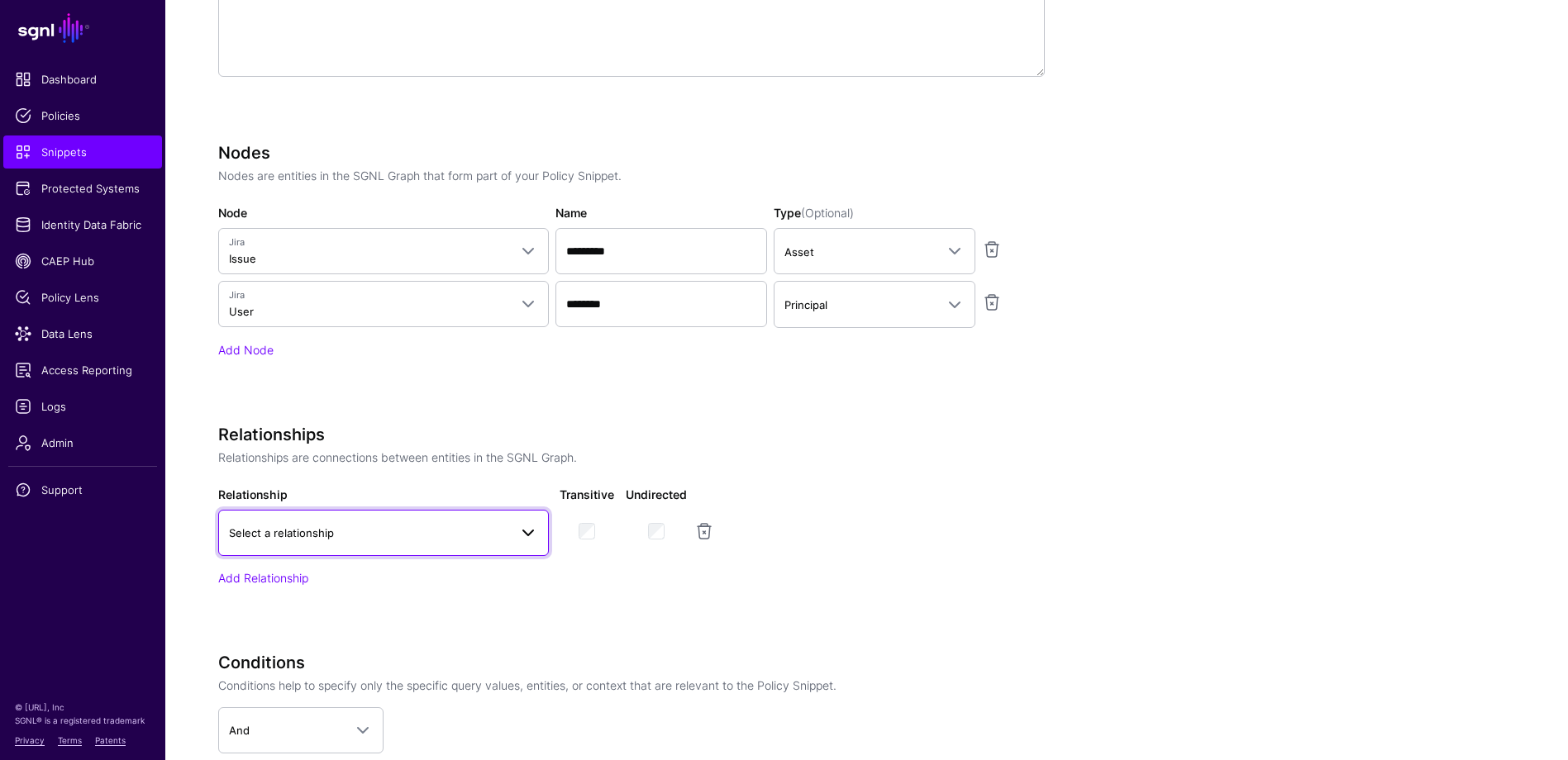 click on "Select a relationship" at bounding box center [369, 533] 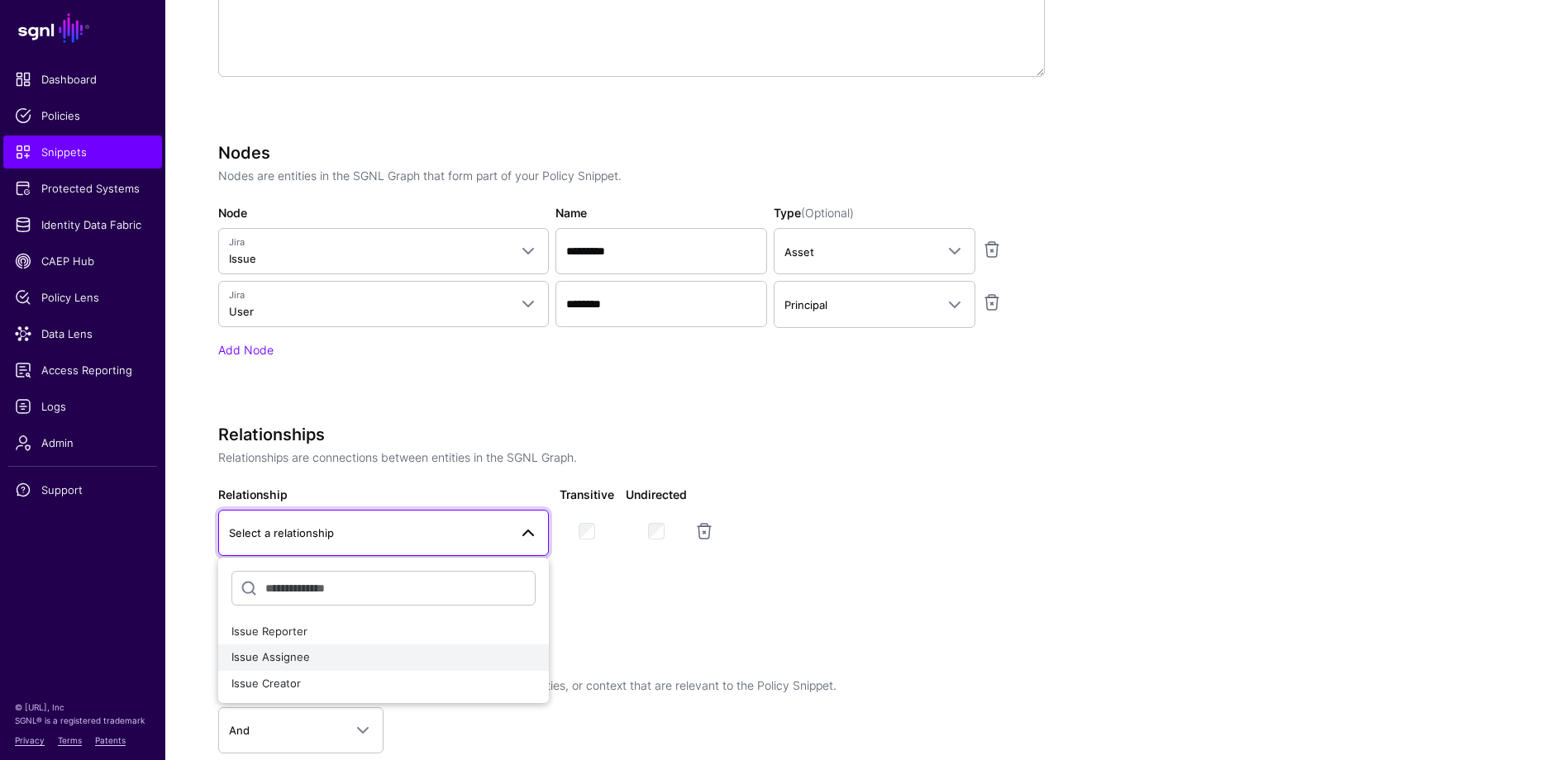 click on "Issue Assignee" at bounding box center (384, 658) 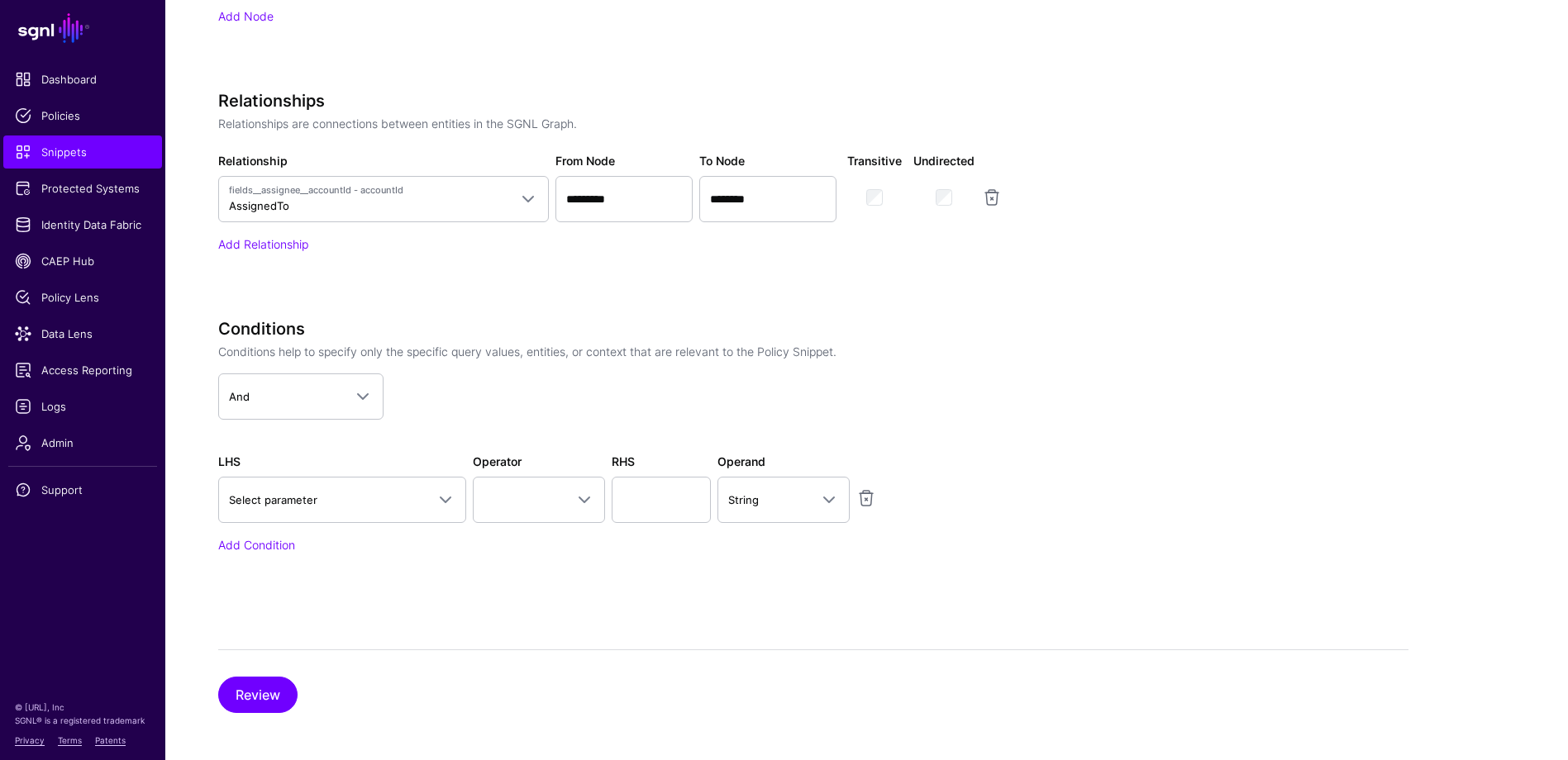 scroll, scrollTop: 812, scrollLeft: 0, axis: vertical 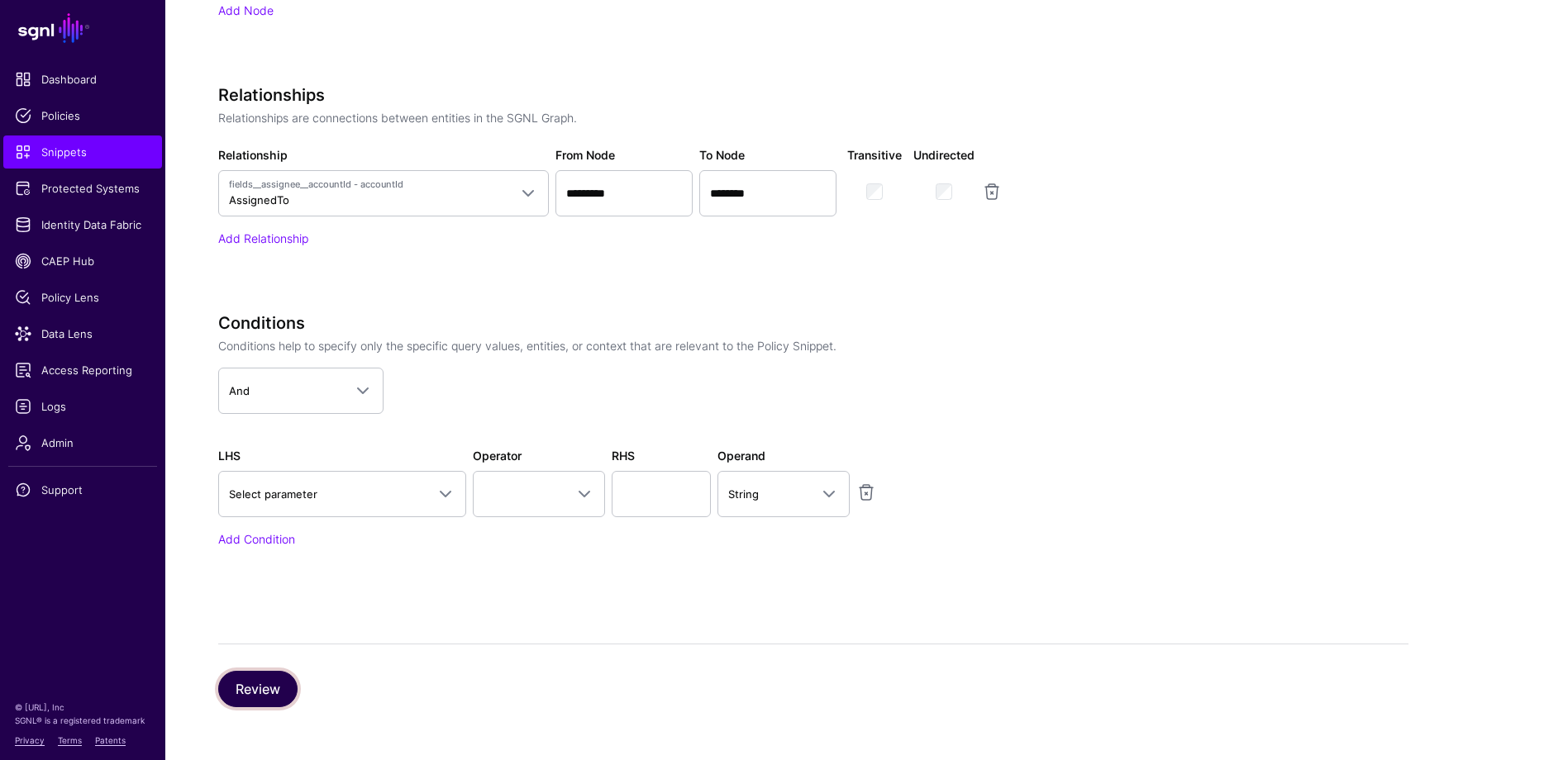 click on "Review" at bounding box center (258, 689) 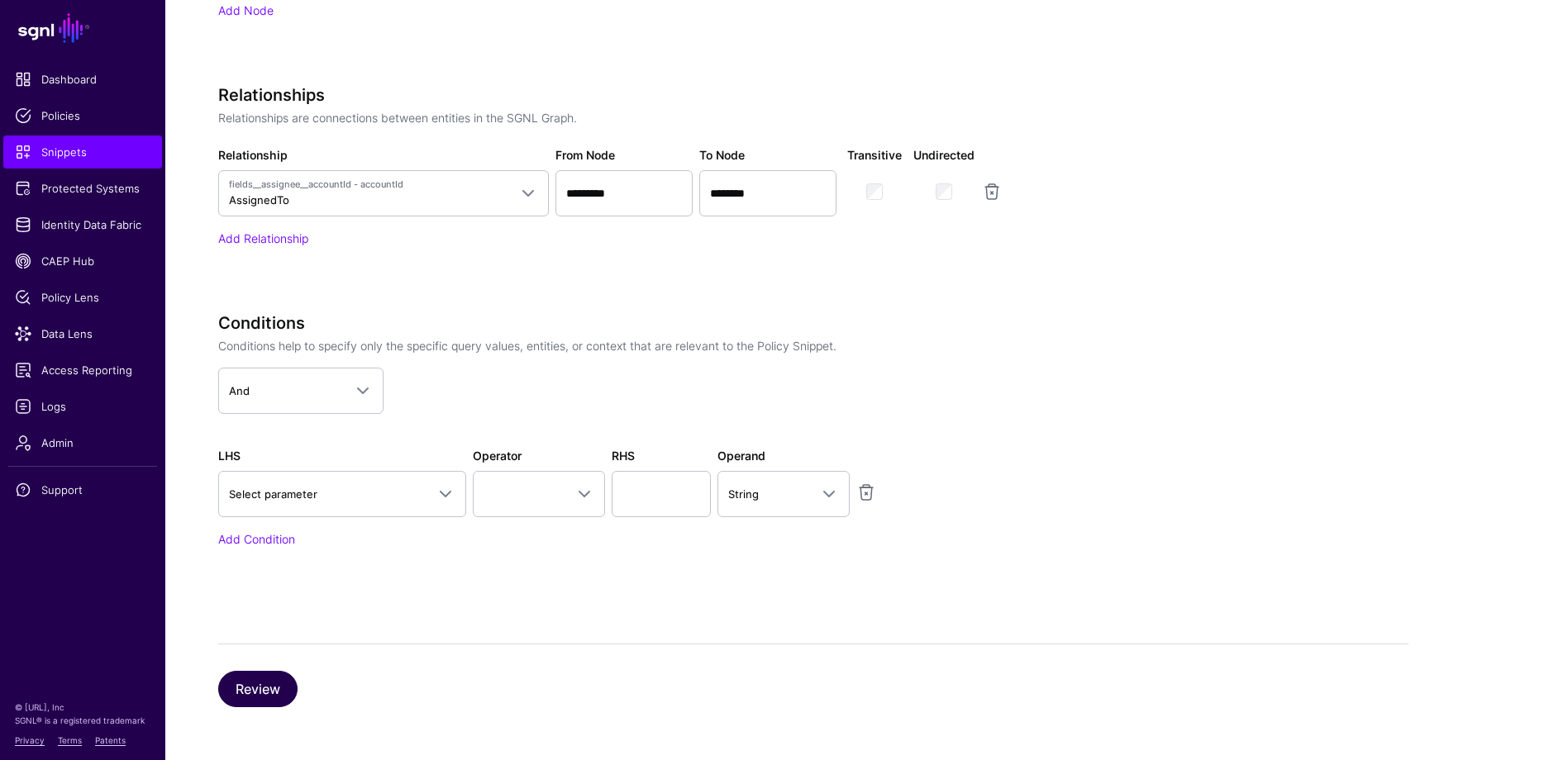 scroll, scrollTop: 311, scrollLeft: 0, axis: vertical 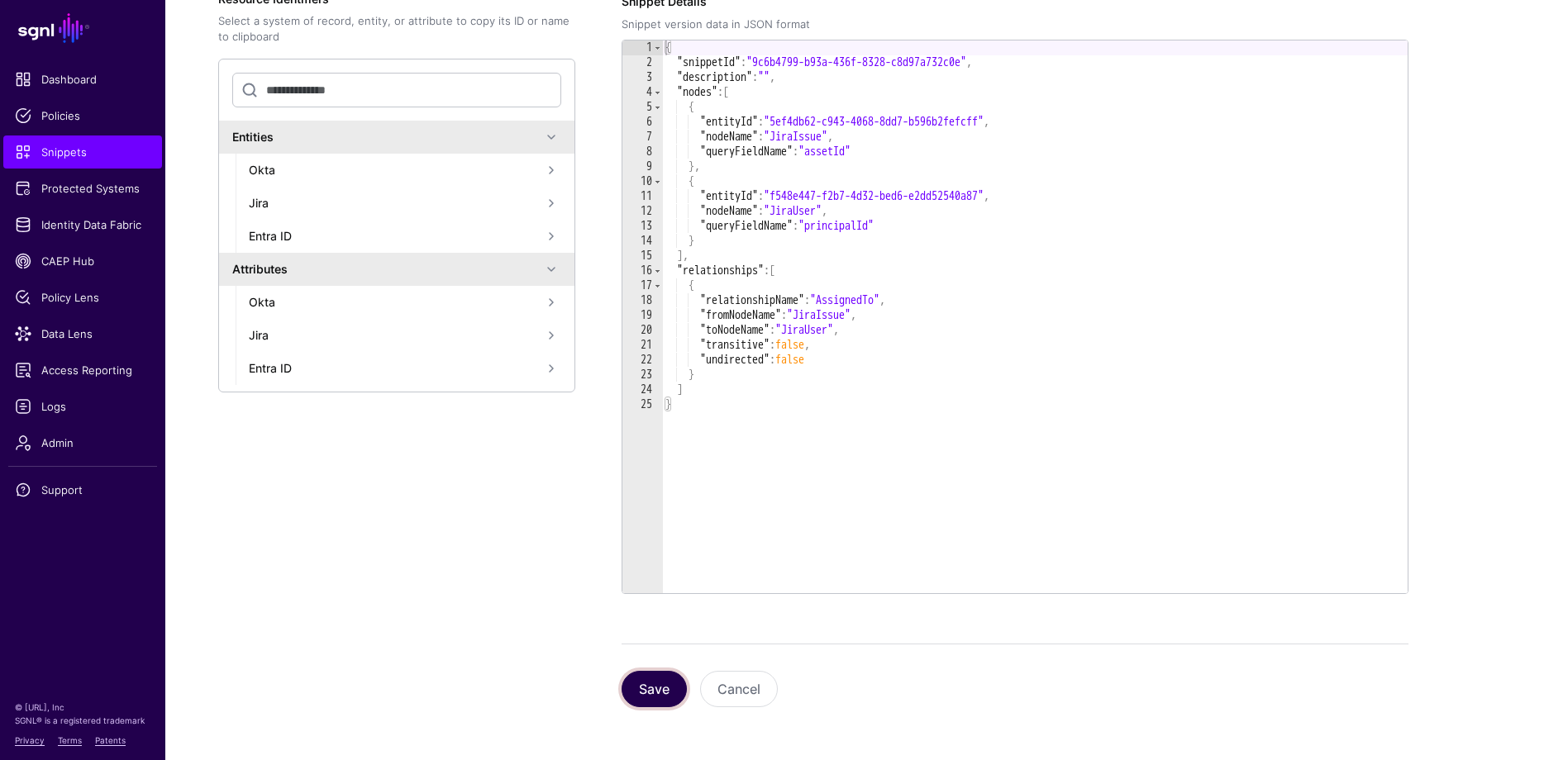 click on "Save" at bounding box center [654, 689] 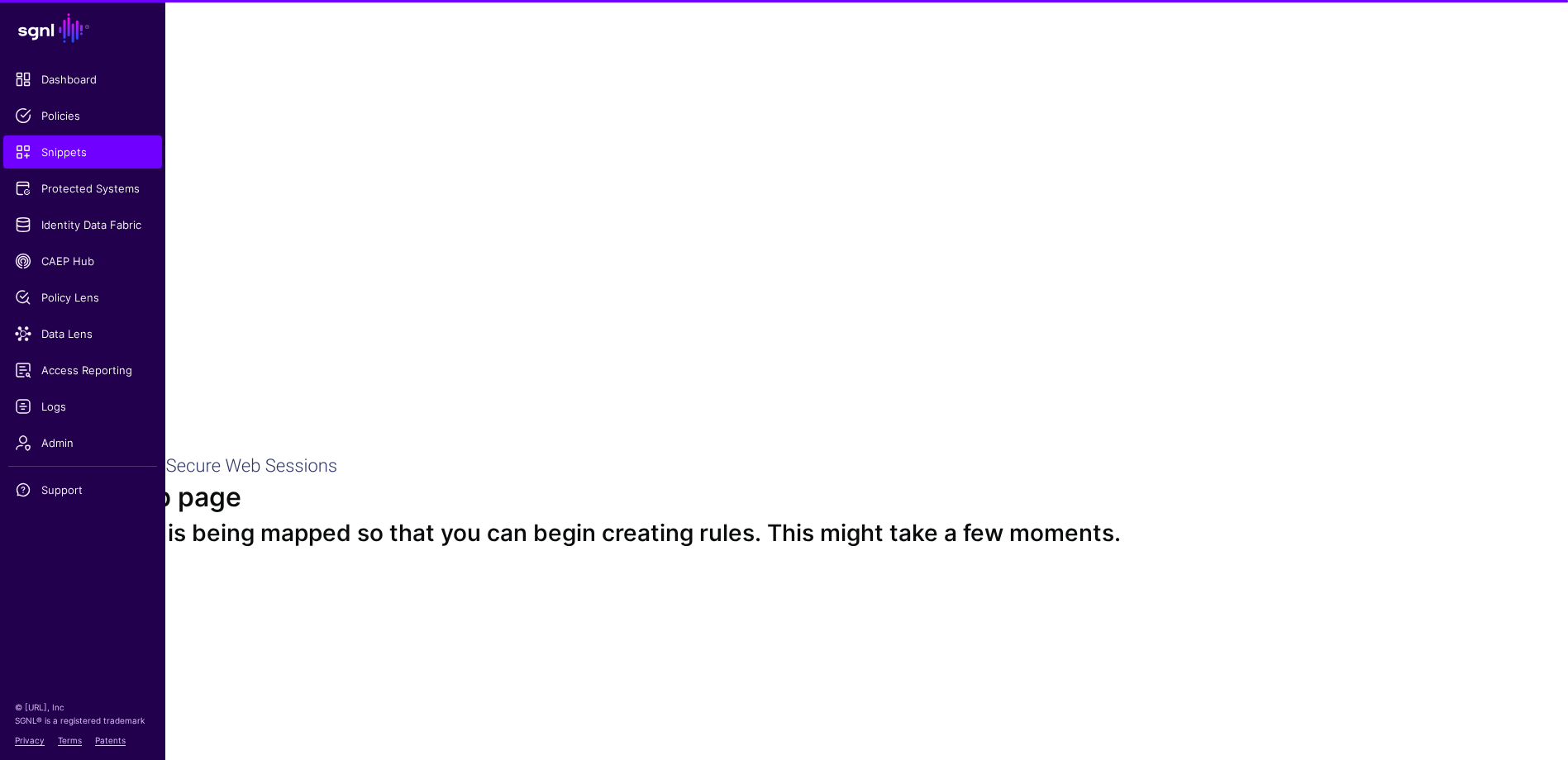 scroll, scrollTop: 0, scrollLeft: 0, axis: both 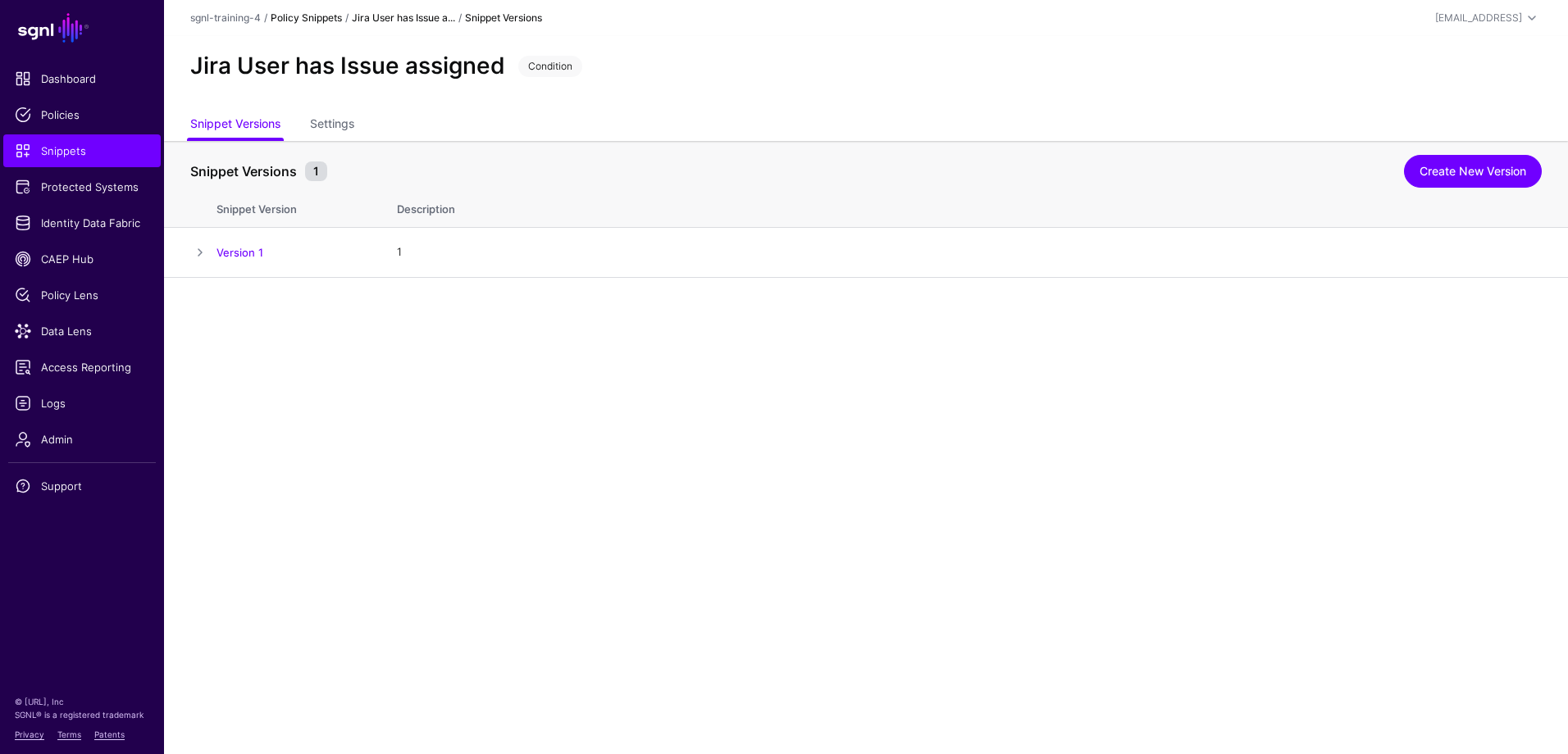 click on "Policy Snippets" 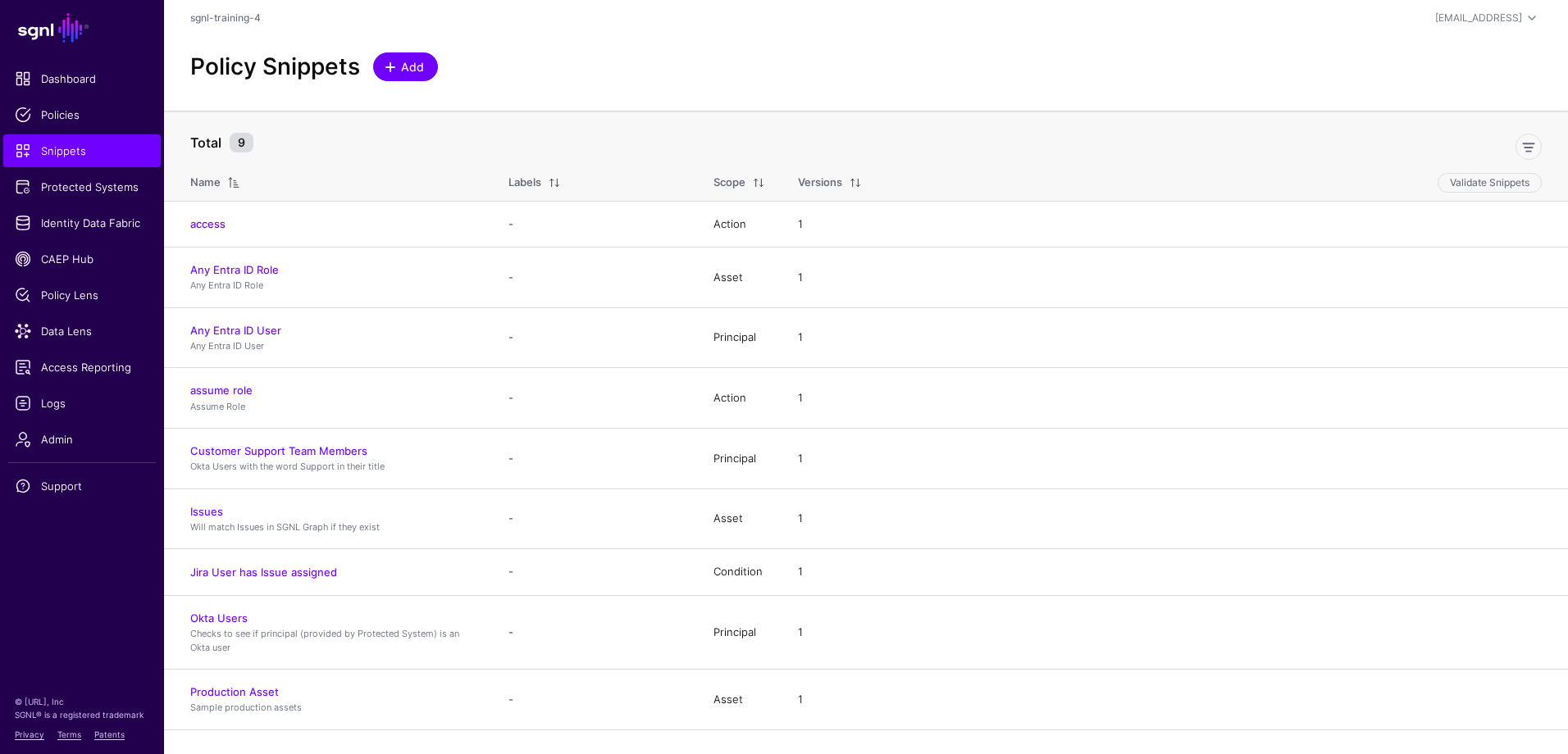 click 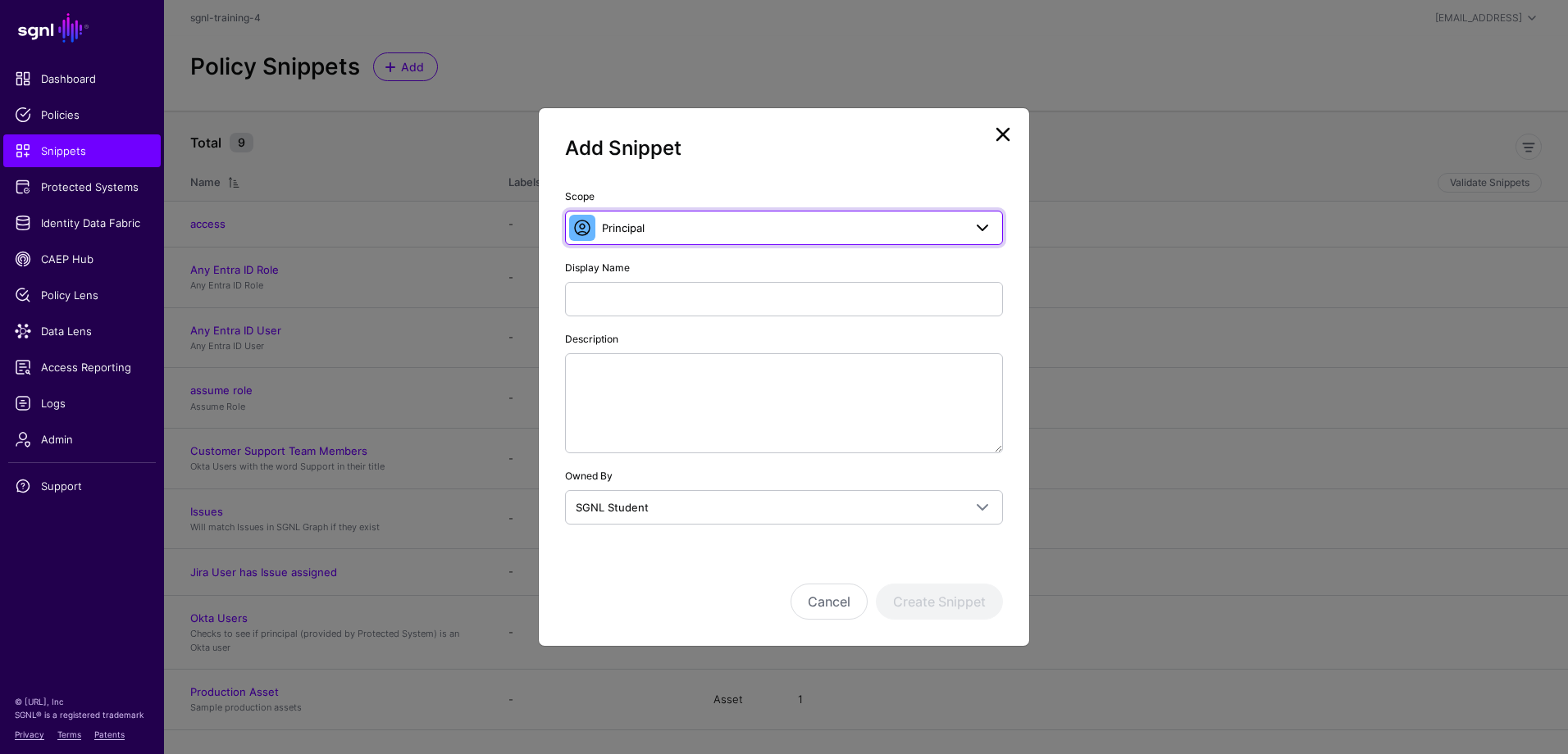 click on "Principal" at bounding box center (782, 228) 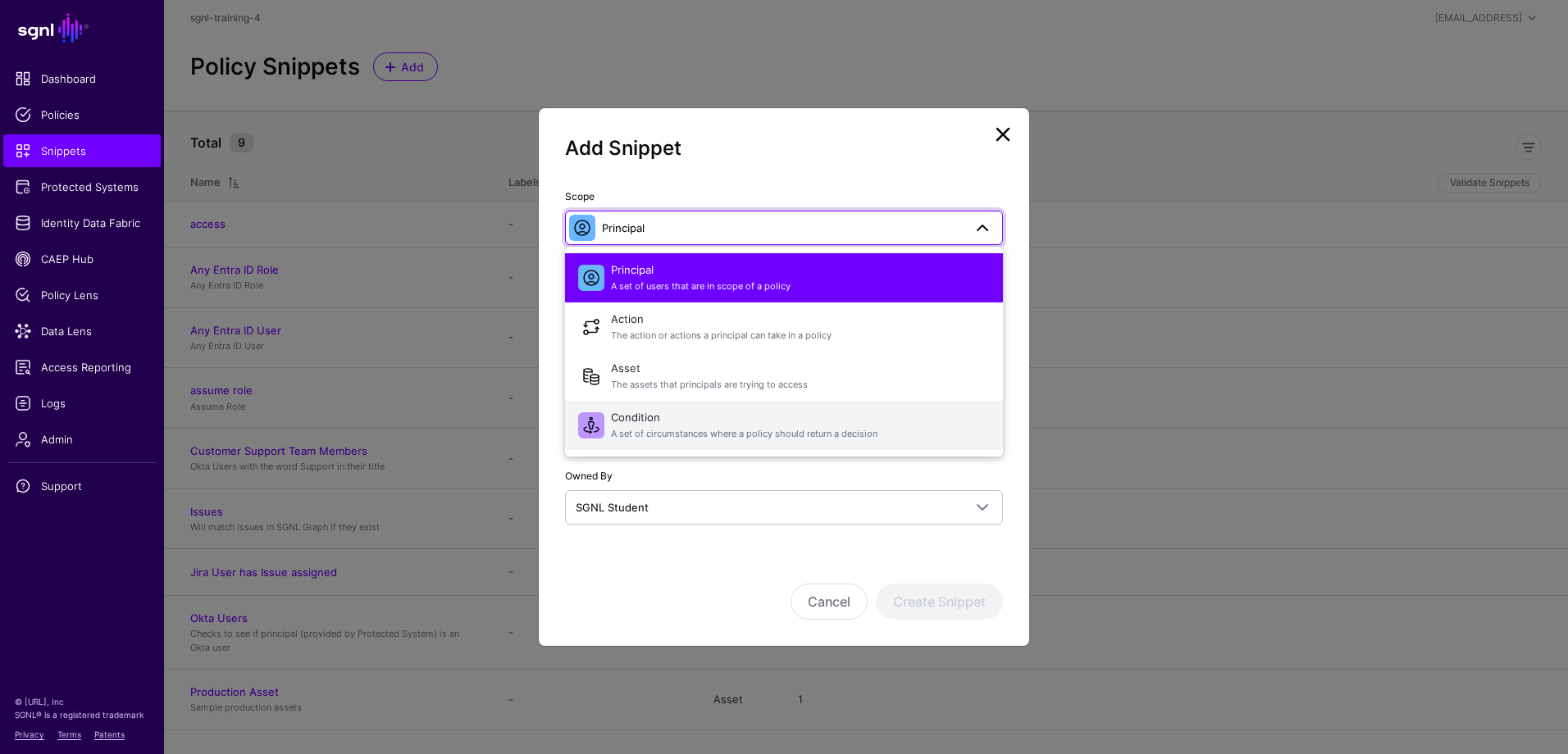 click on "A set of circumstances where a policy should return a decision" 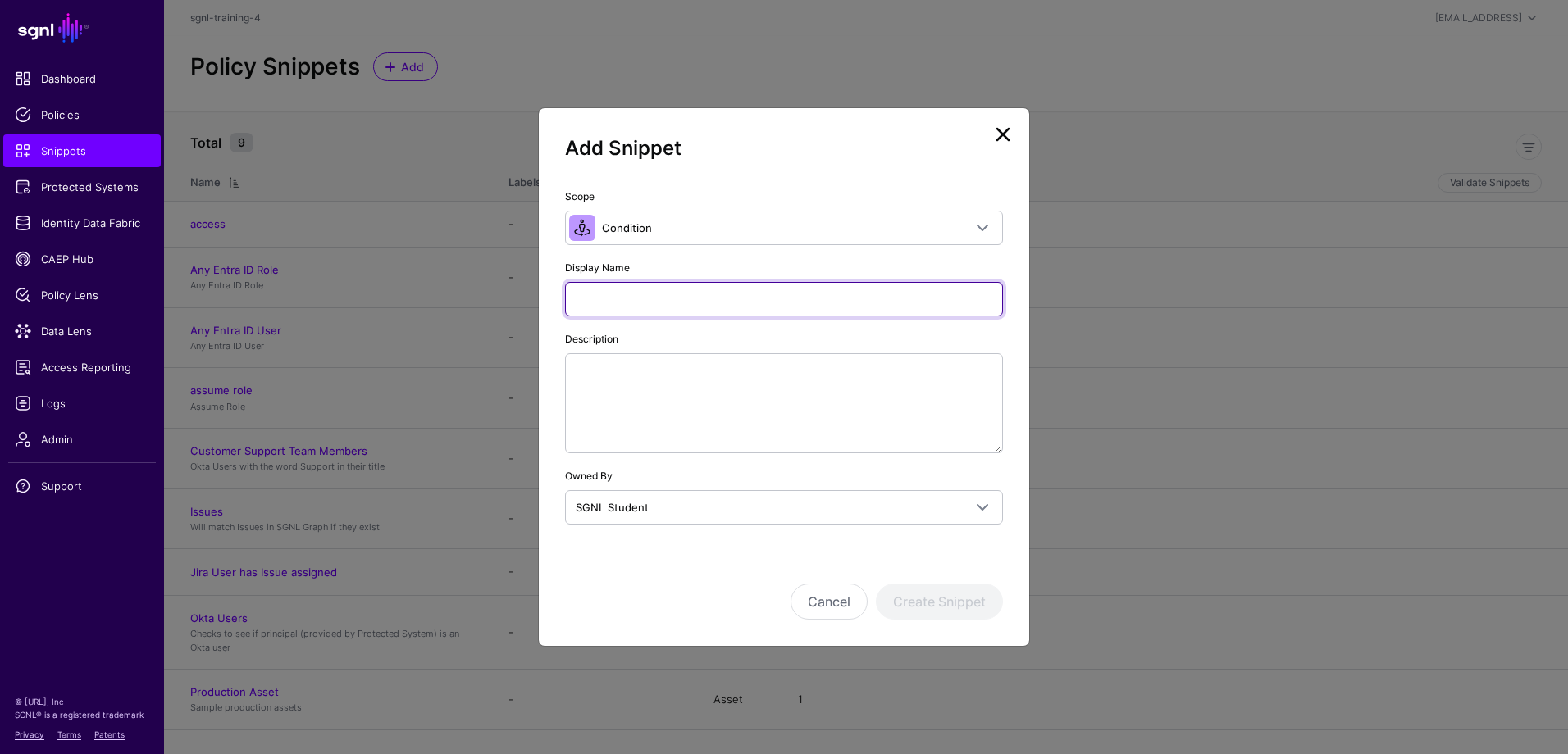 click on "Display Name" at bounding box center [784, 299] 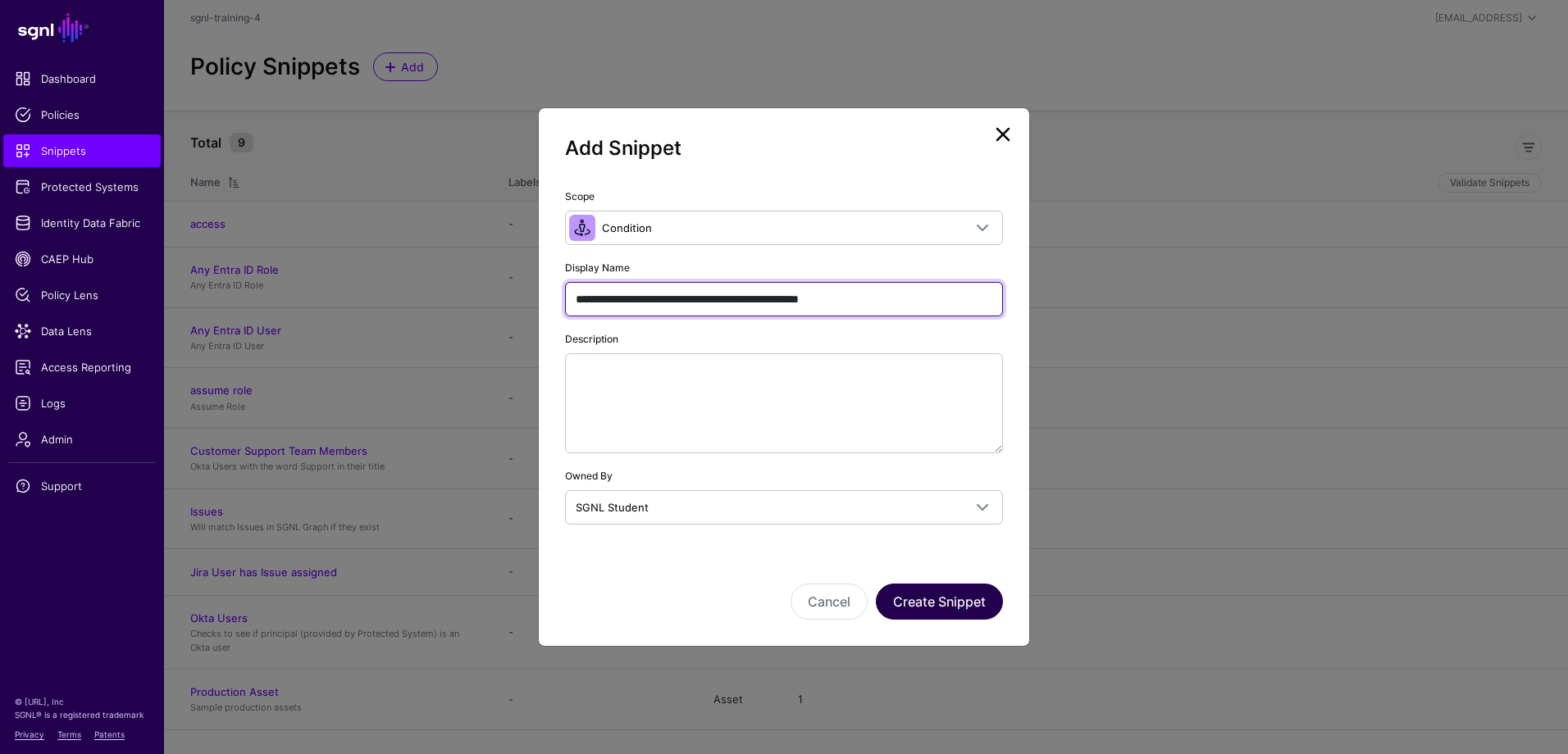 type on "**********" 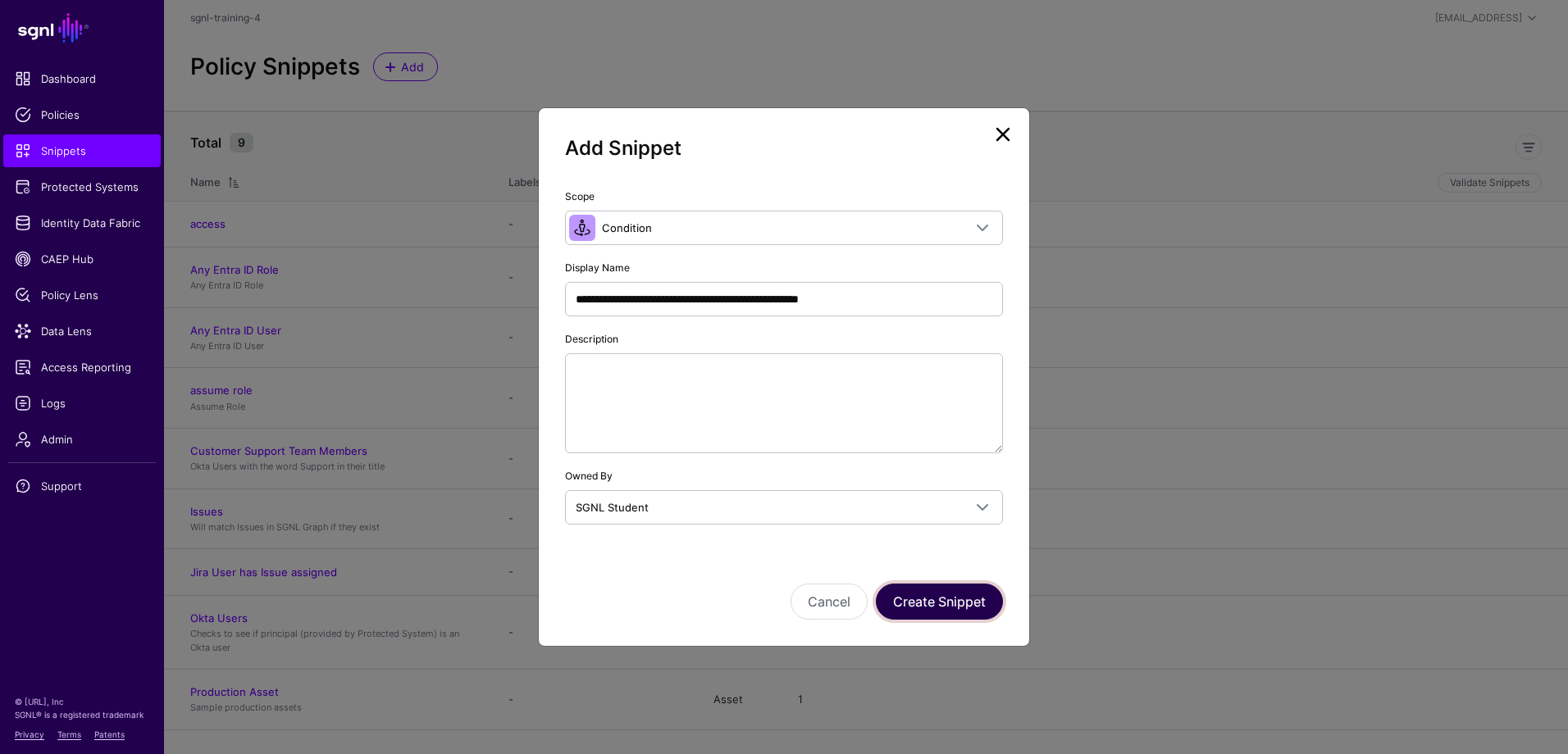 click on "Create Snippet" 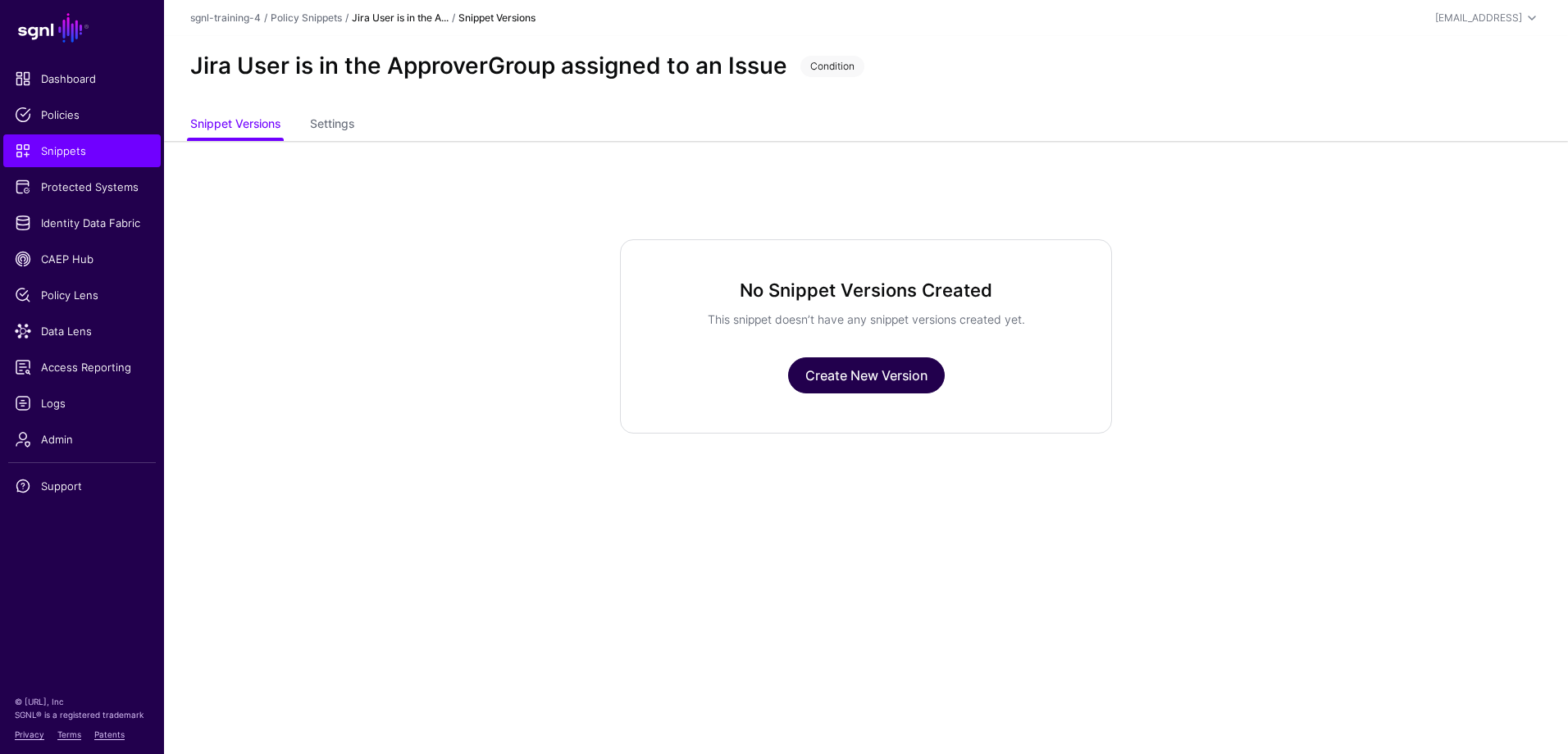 click on "Create New Version" 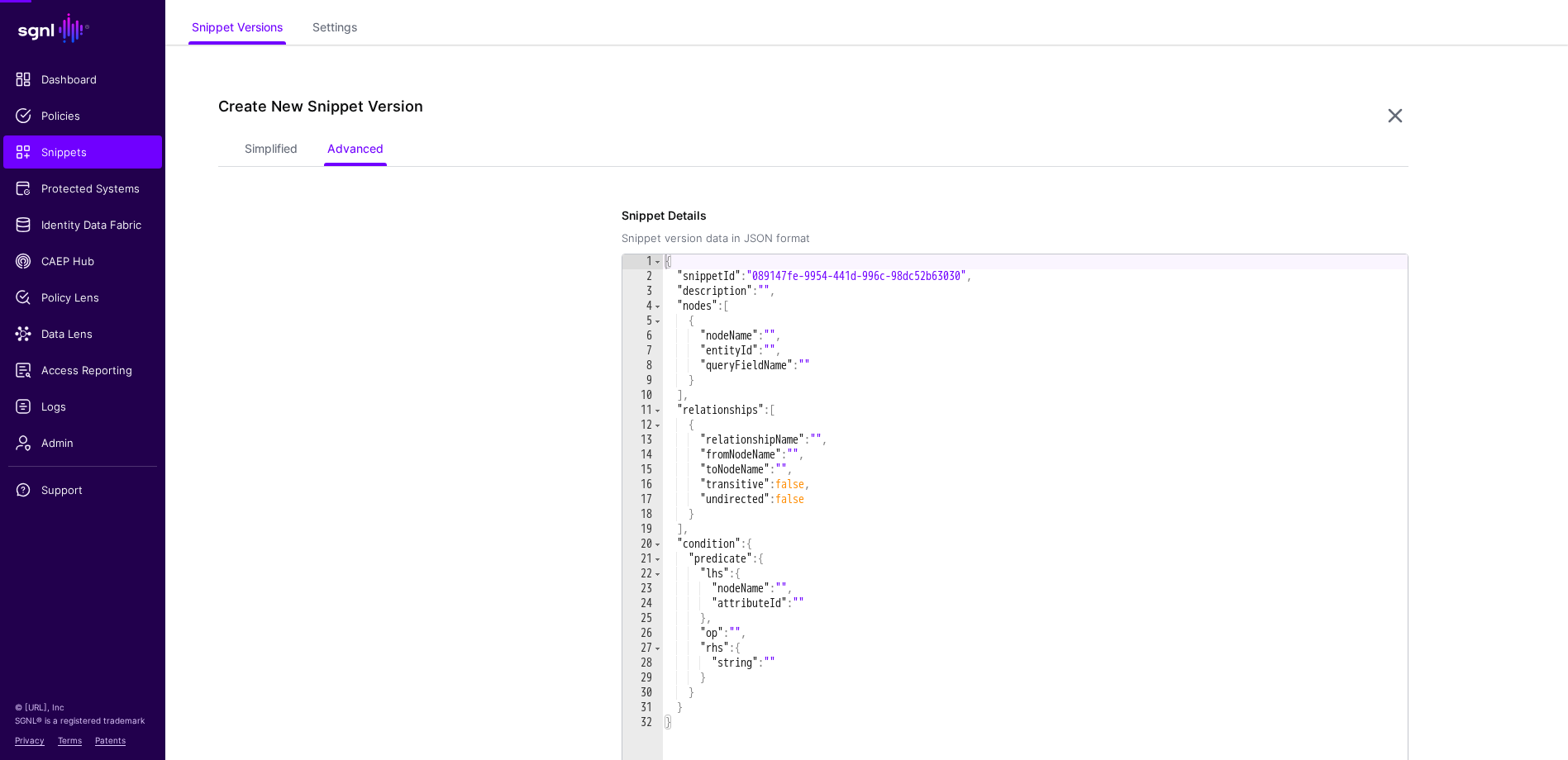 scroll, scrollTop: 142, scrollLeft: 0, axis: vertical 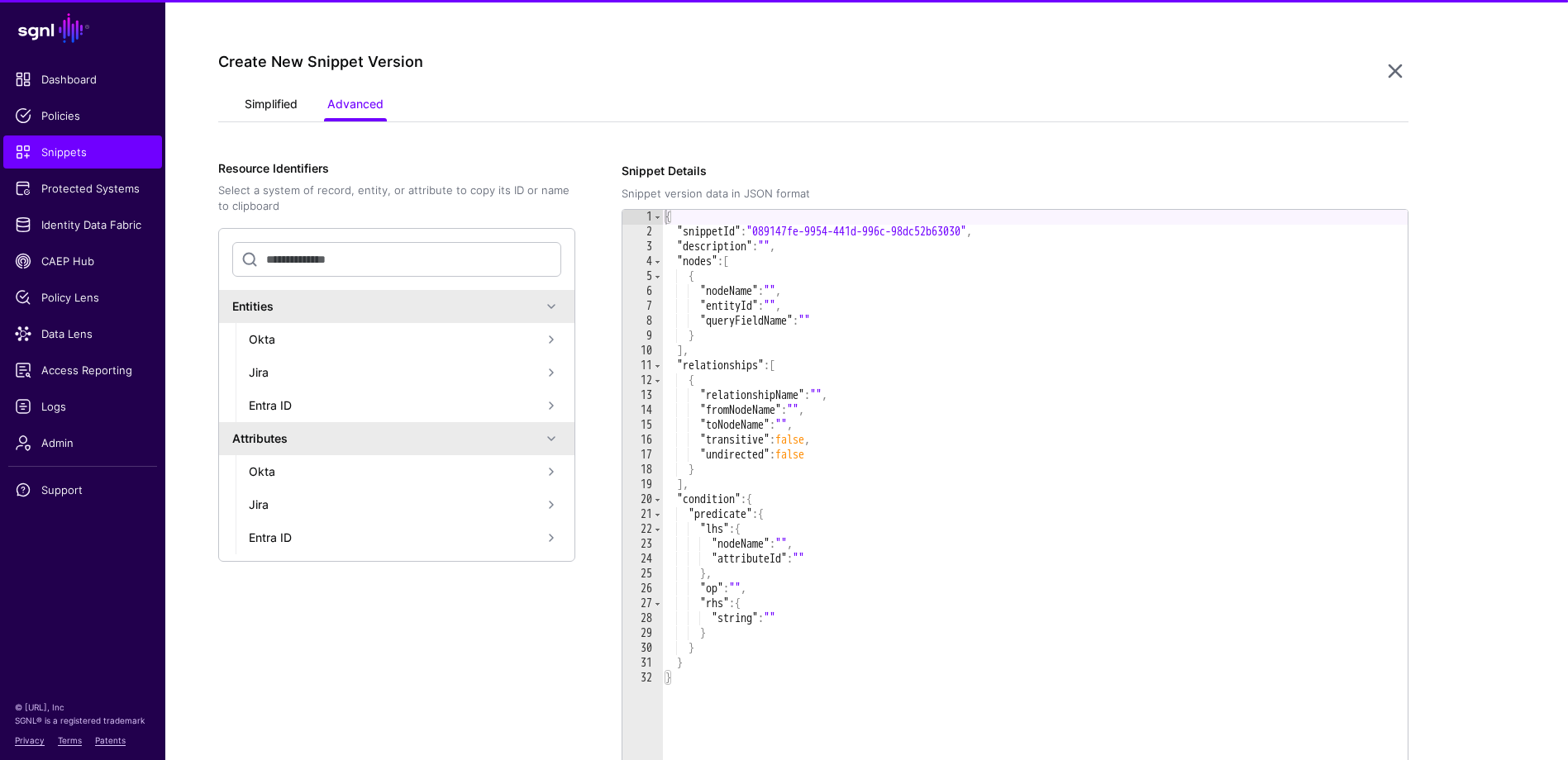 click on "Simplified" at bounding box center (271, 106) 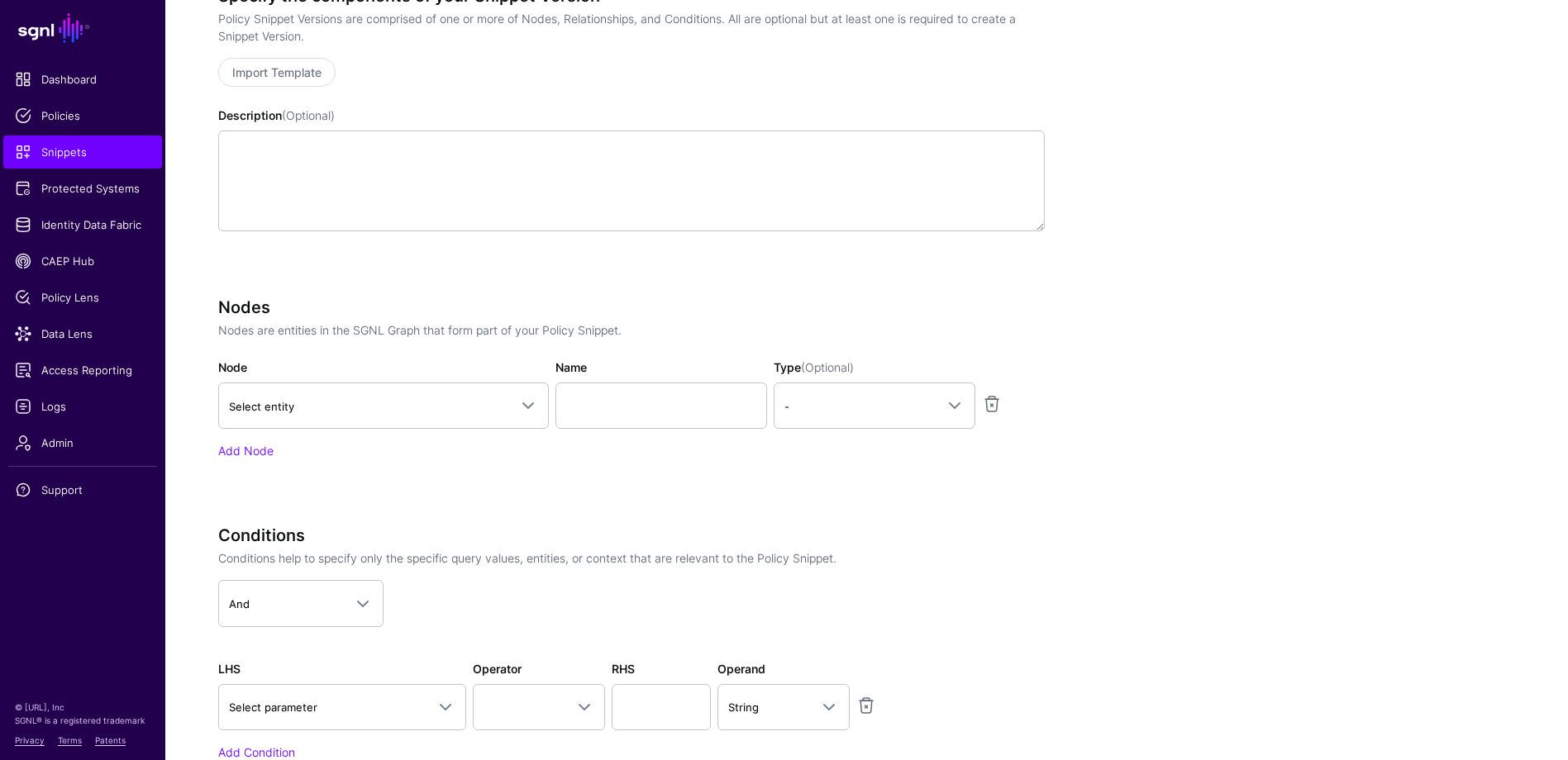 scroll, scrollTop: 390, scrollLeft: 0, axis: vertical 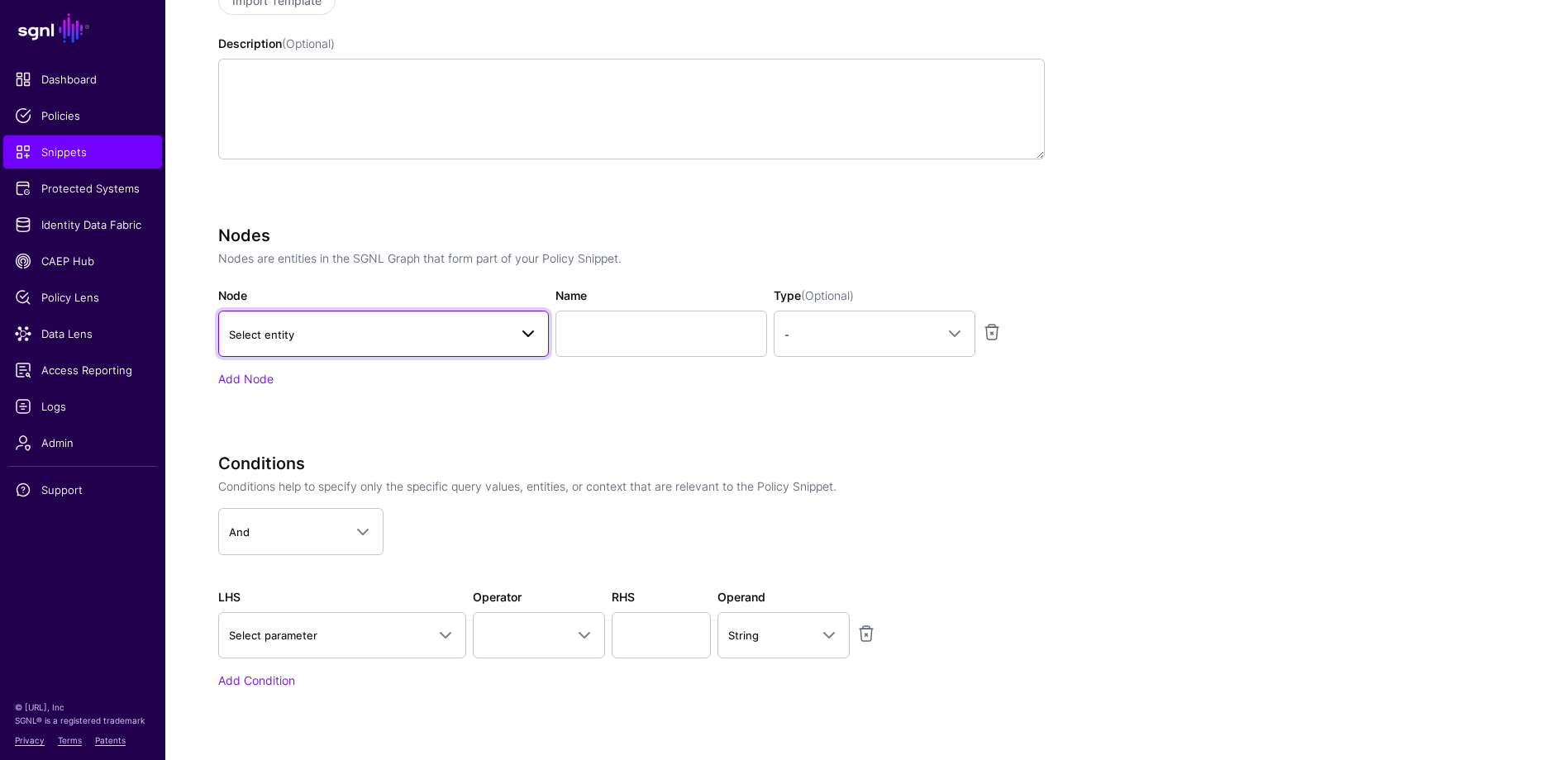 click on "Select entity" at bounding box center (369, 335) 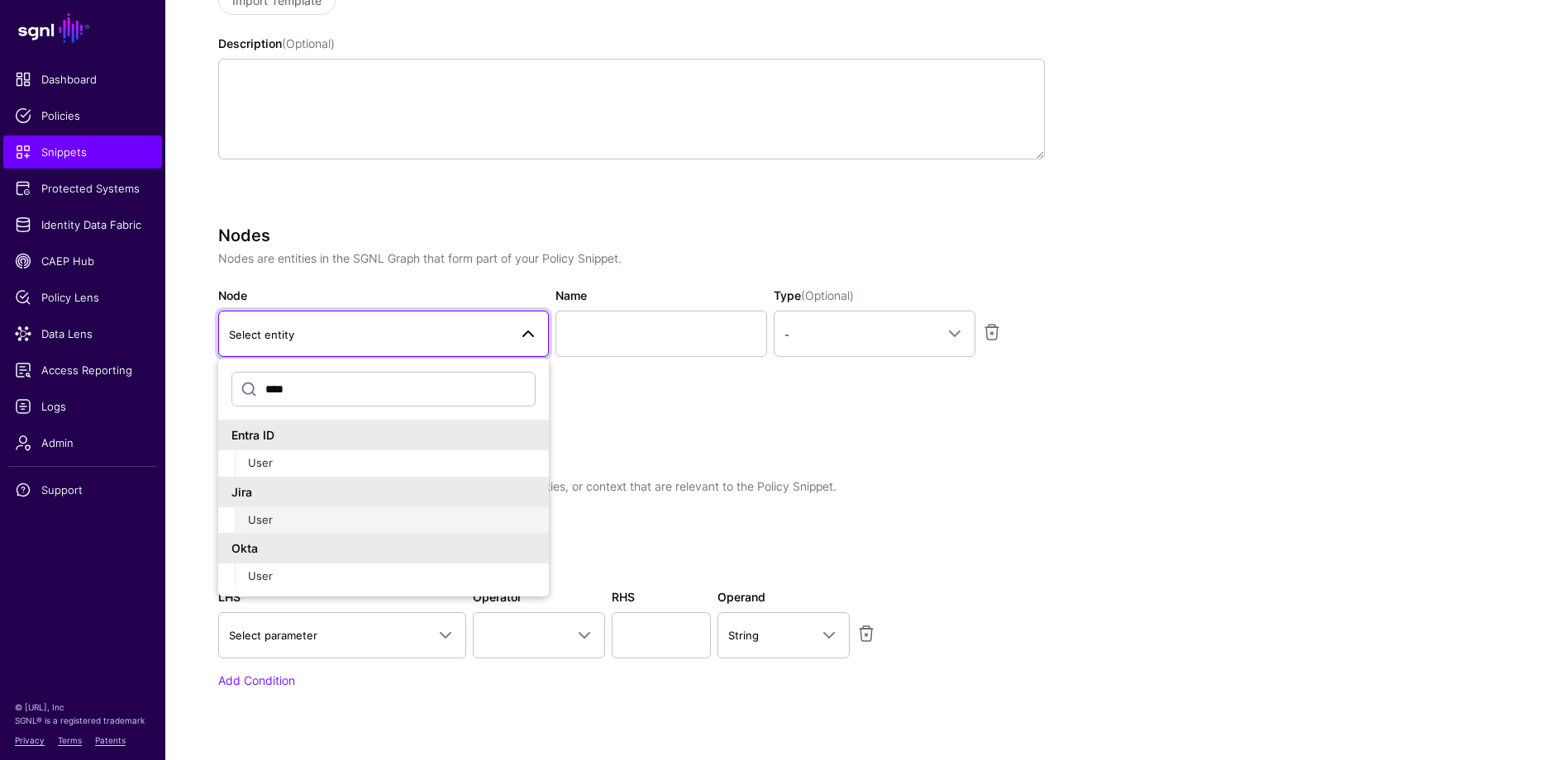 type on "****" 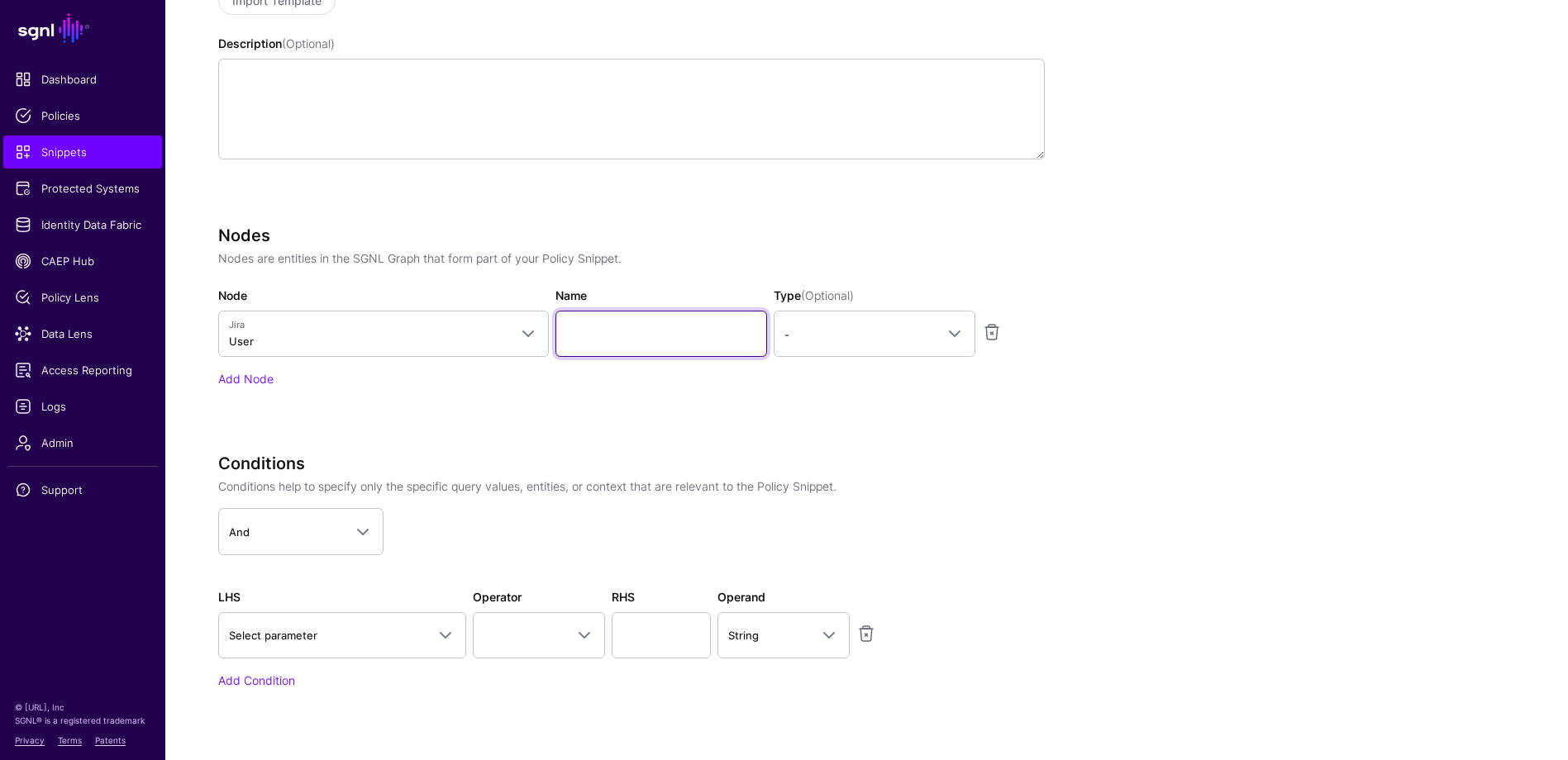 click on "Name" at bounding box center (661, 334) 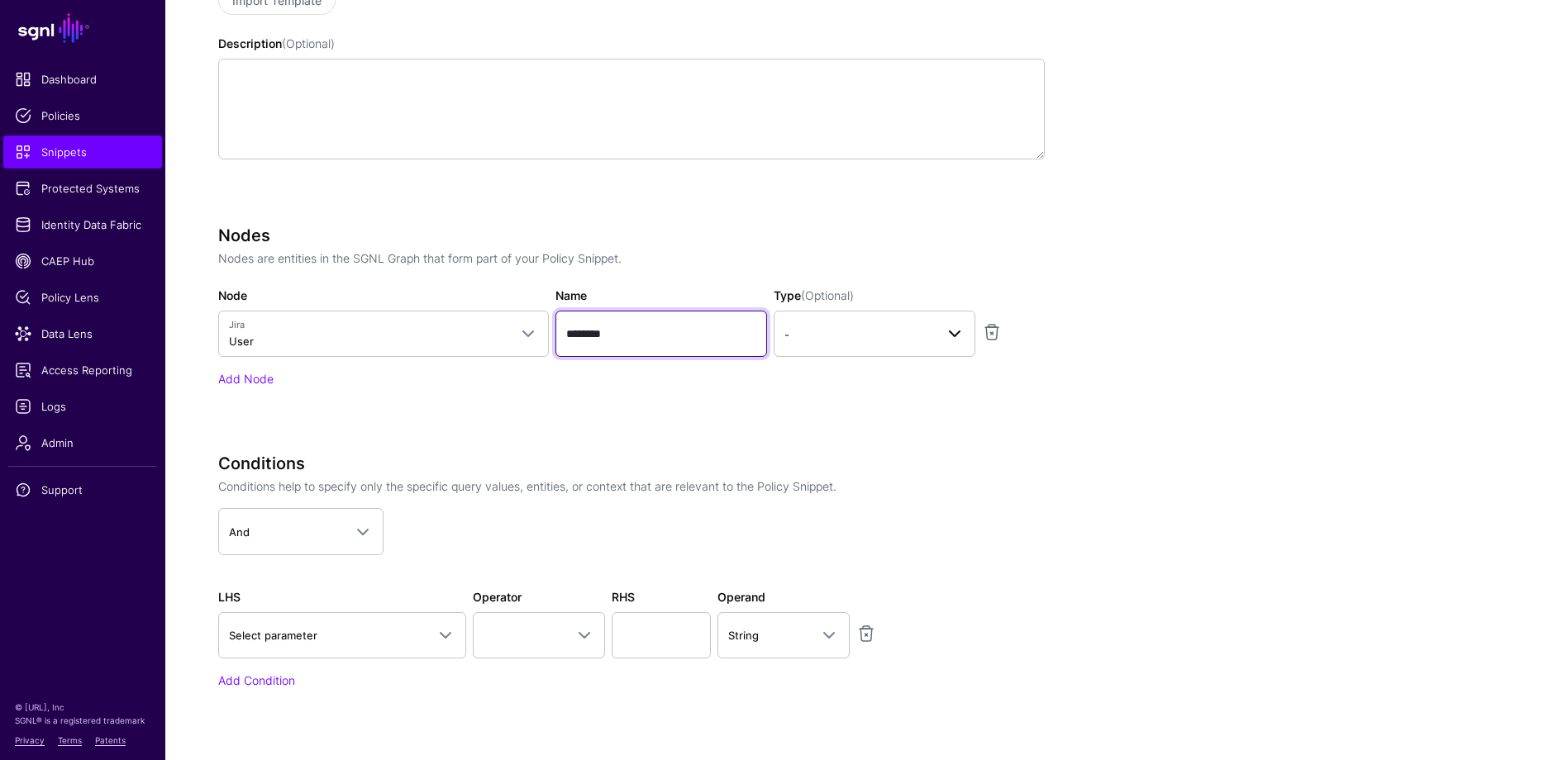 type on "********" 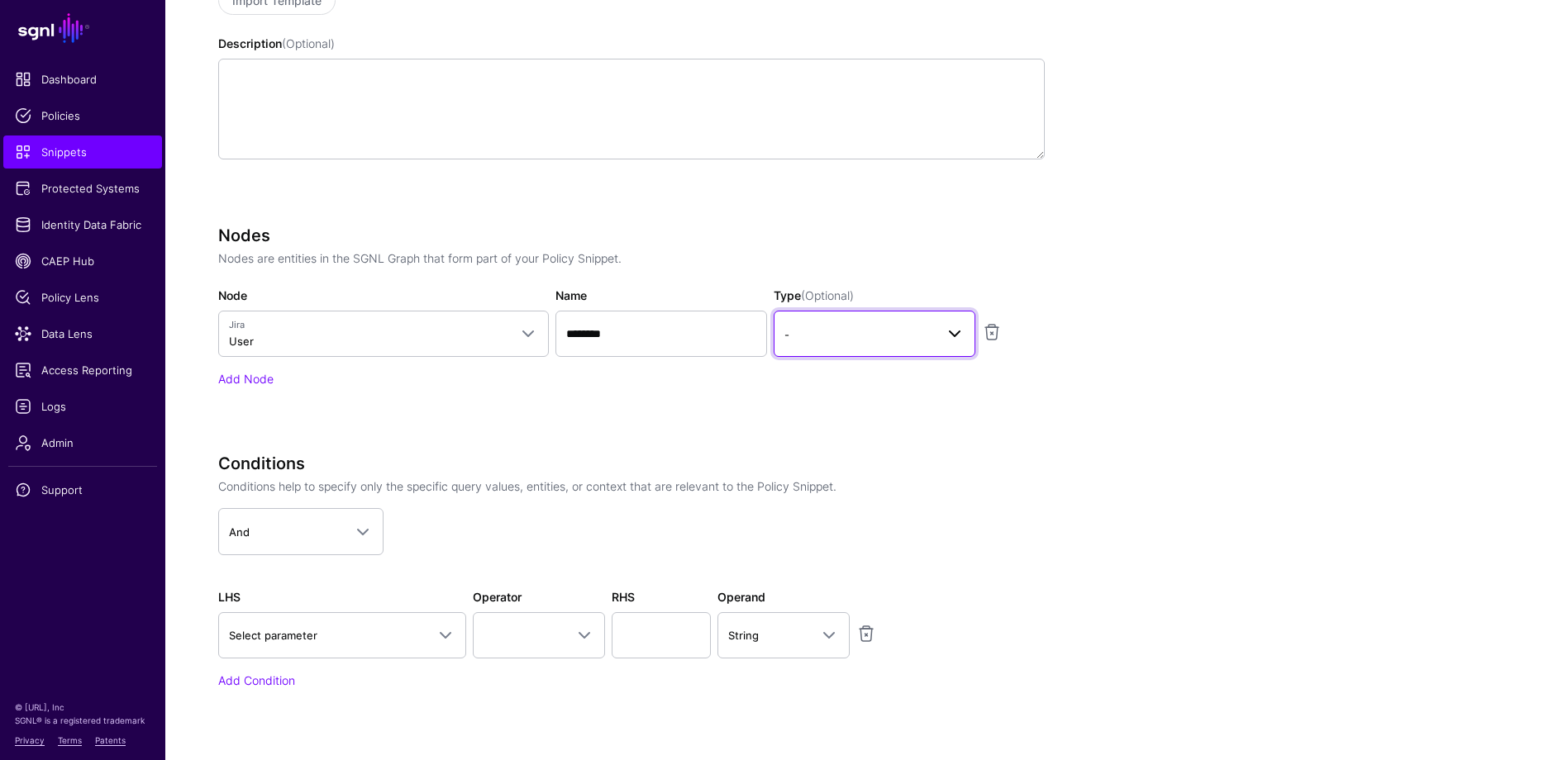 click on "-" at bounding box center (860, 335) 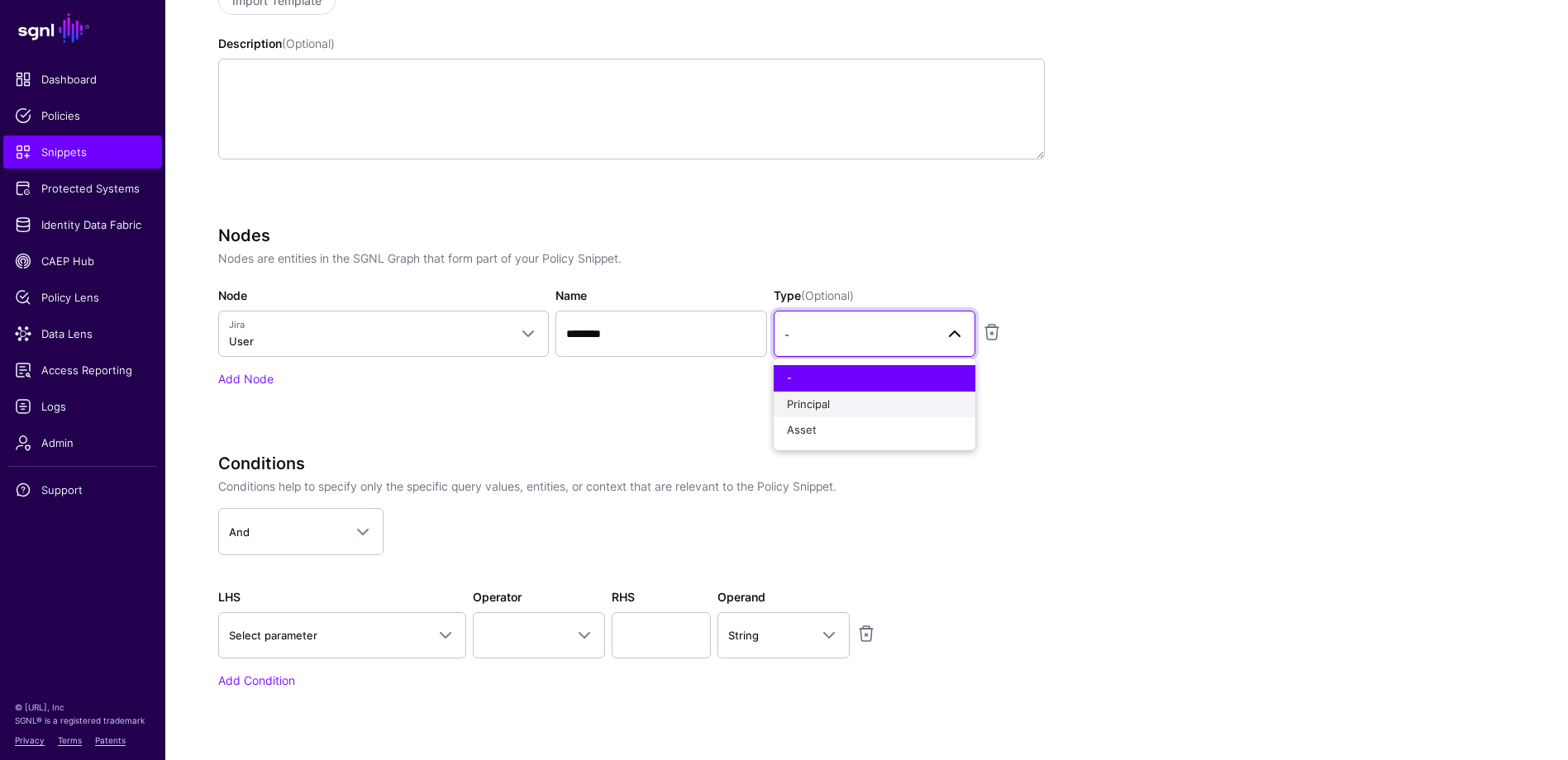 click on "Principal" at bounding box center (808, 404) 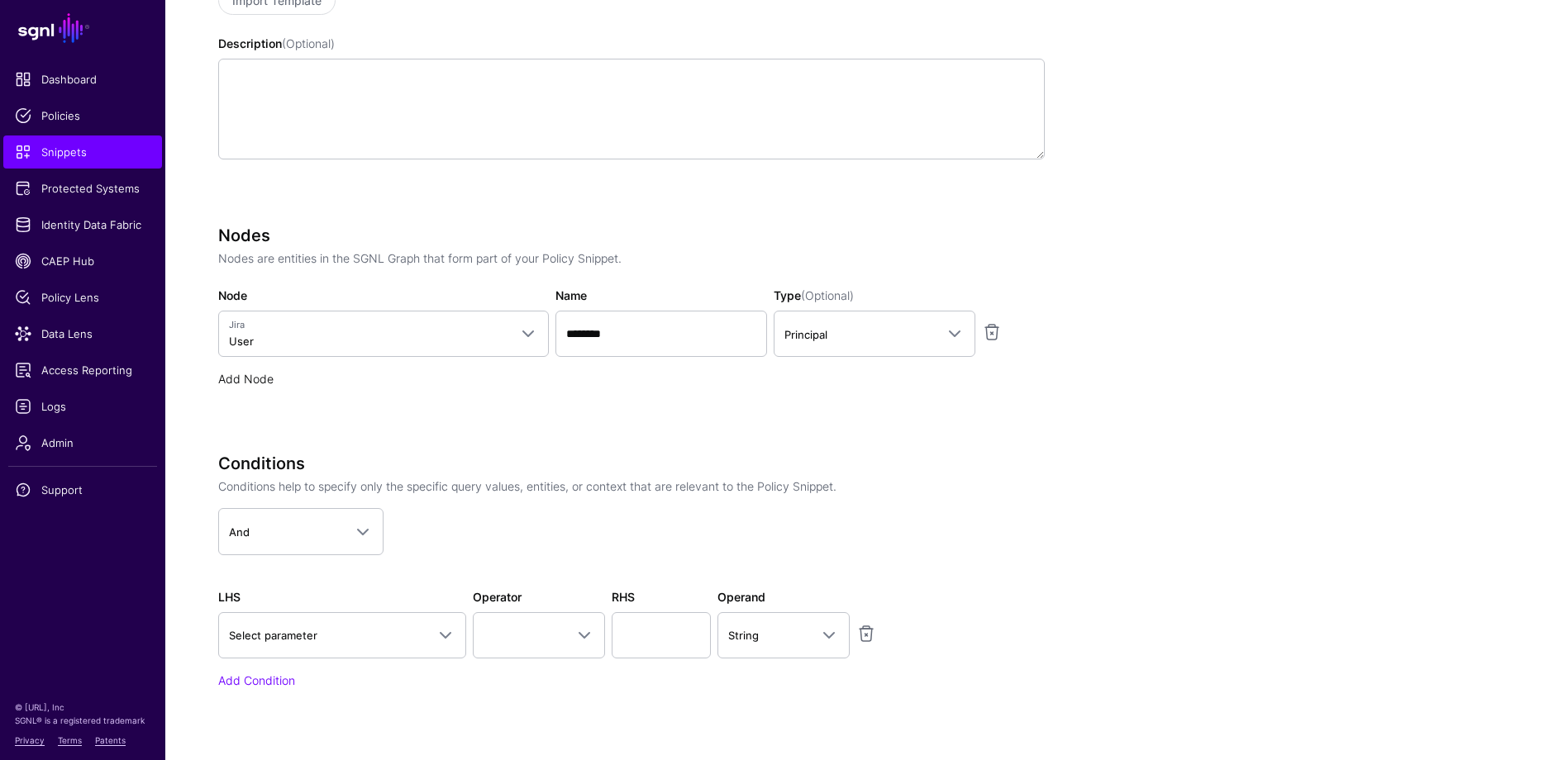 click on "Add Node" at bounding box center (245, 378) 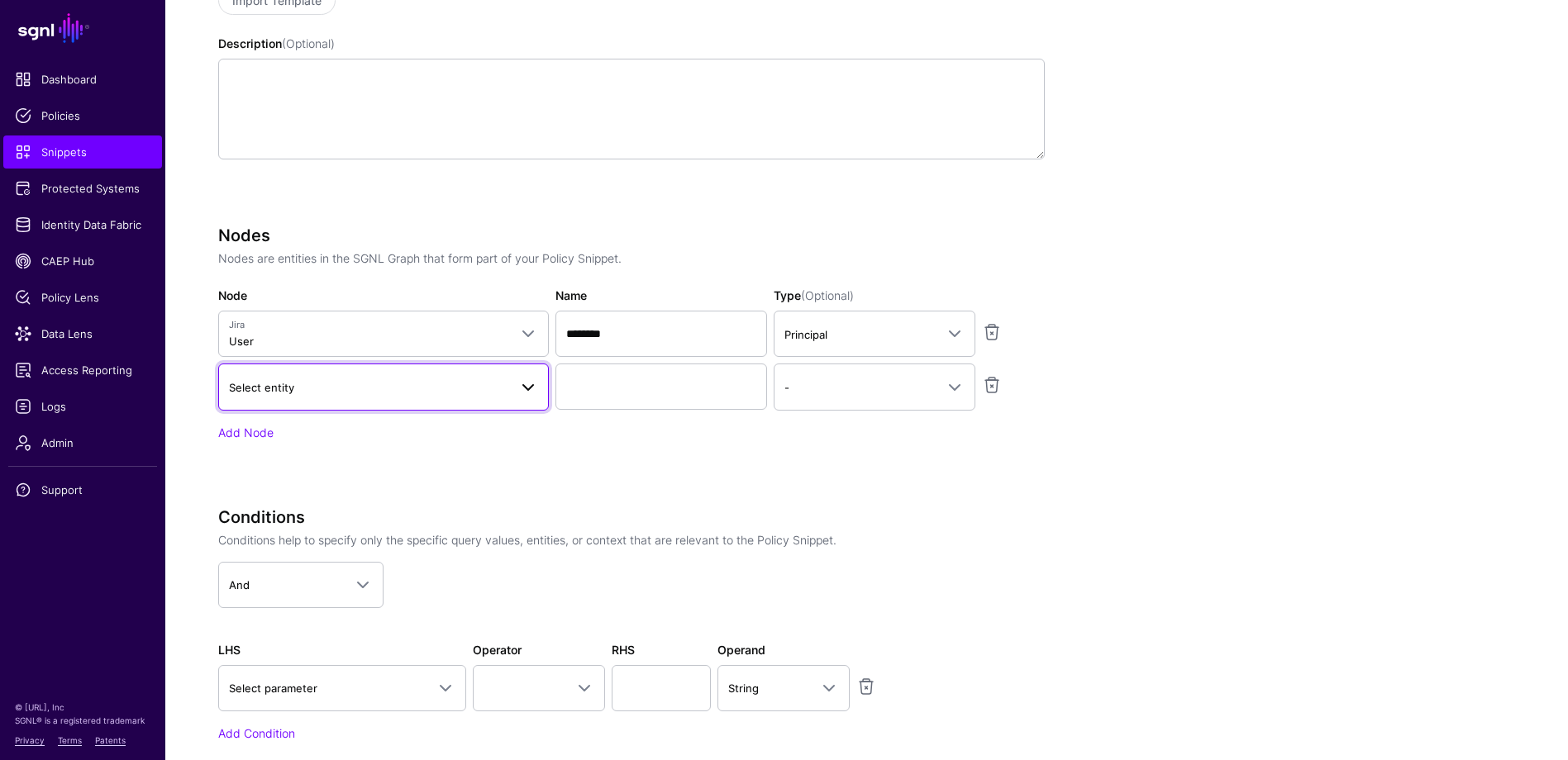 click on "Select entity" at bounding box center [261, 387] 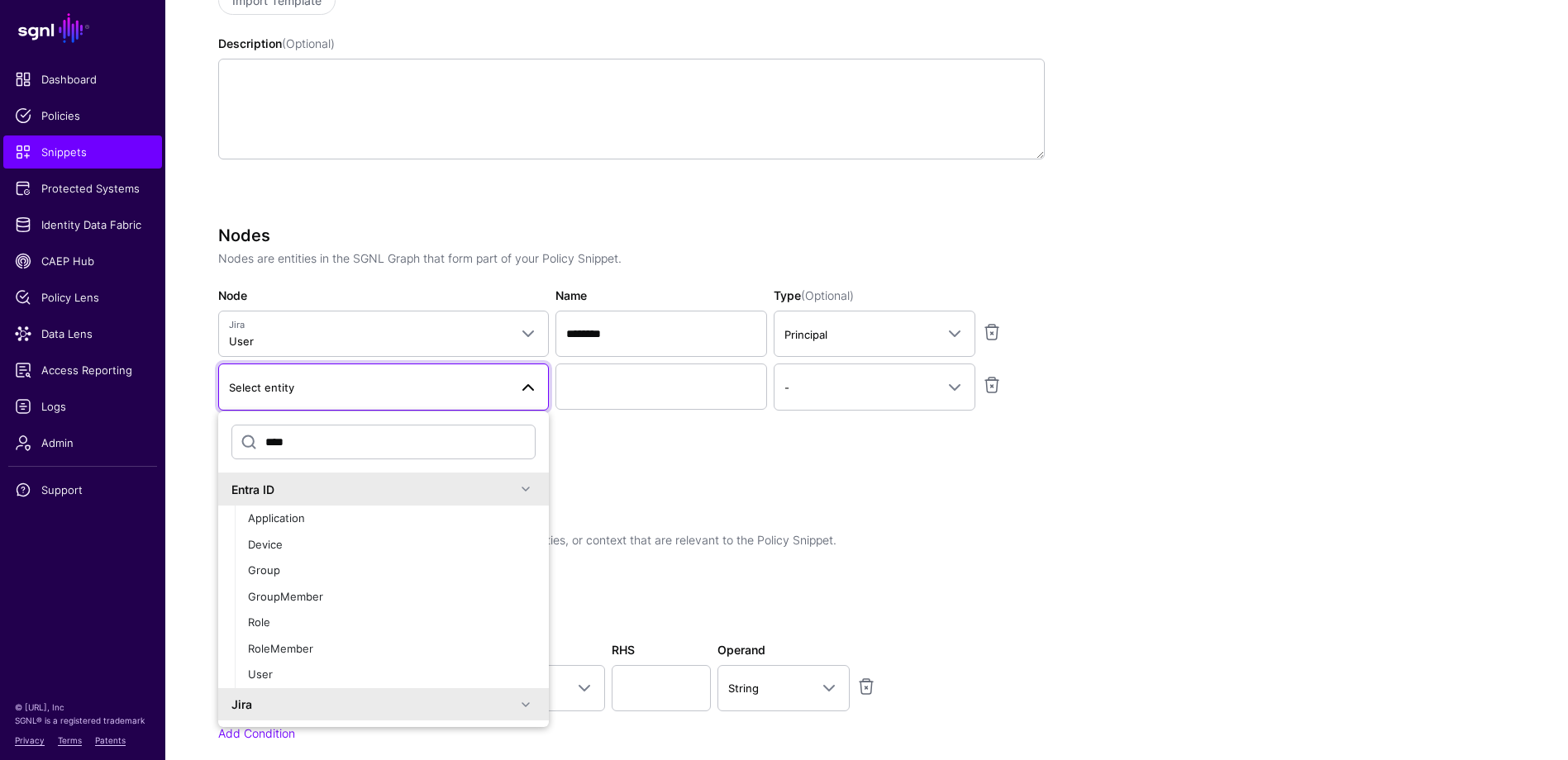type on "*****" 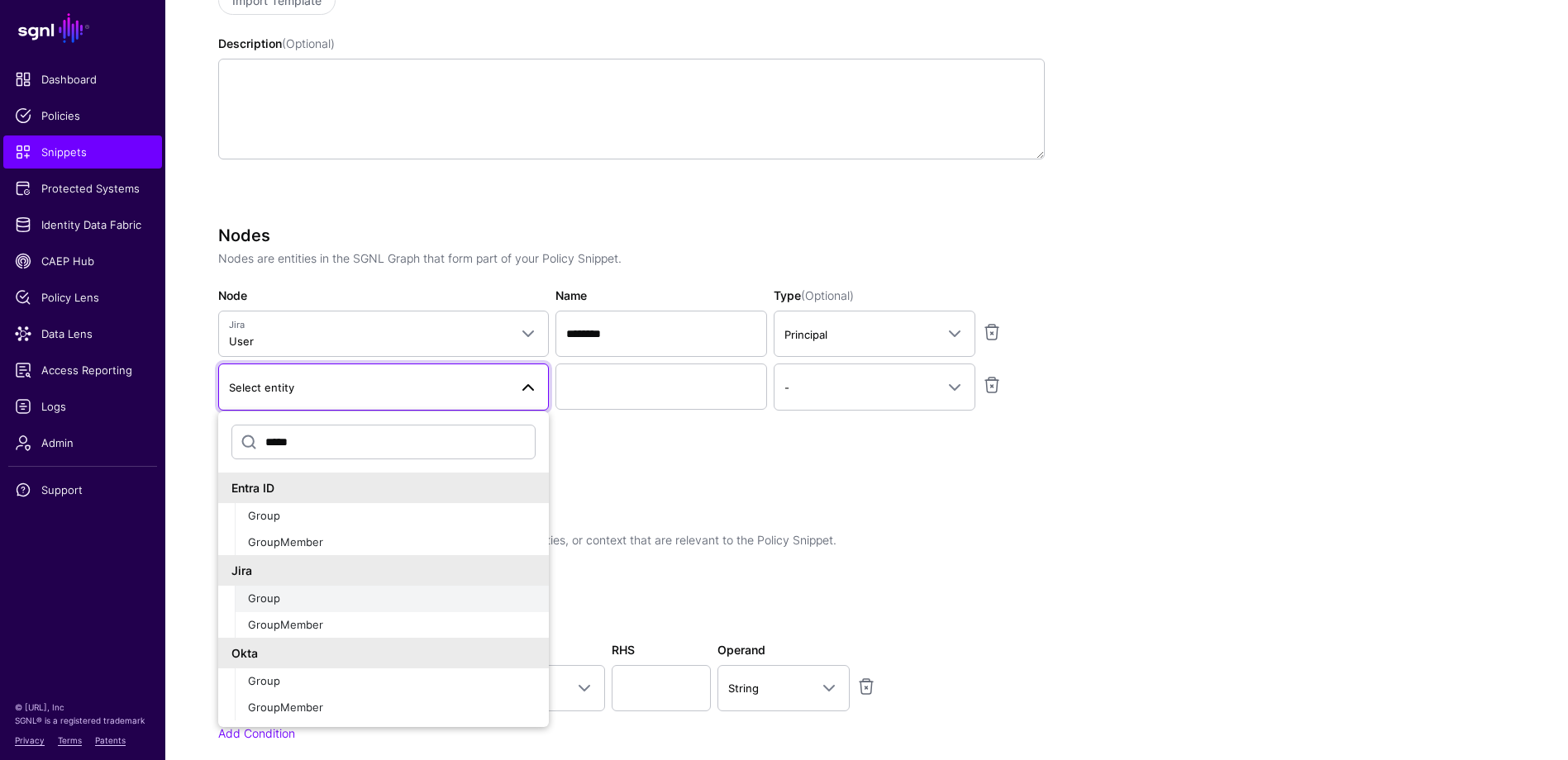 click on "Group" at bounding box center [264, 598] 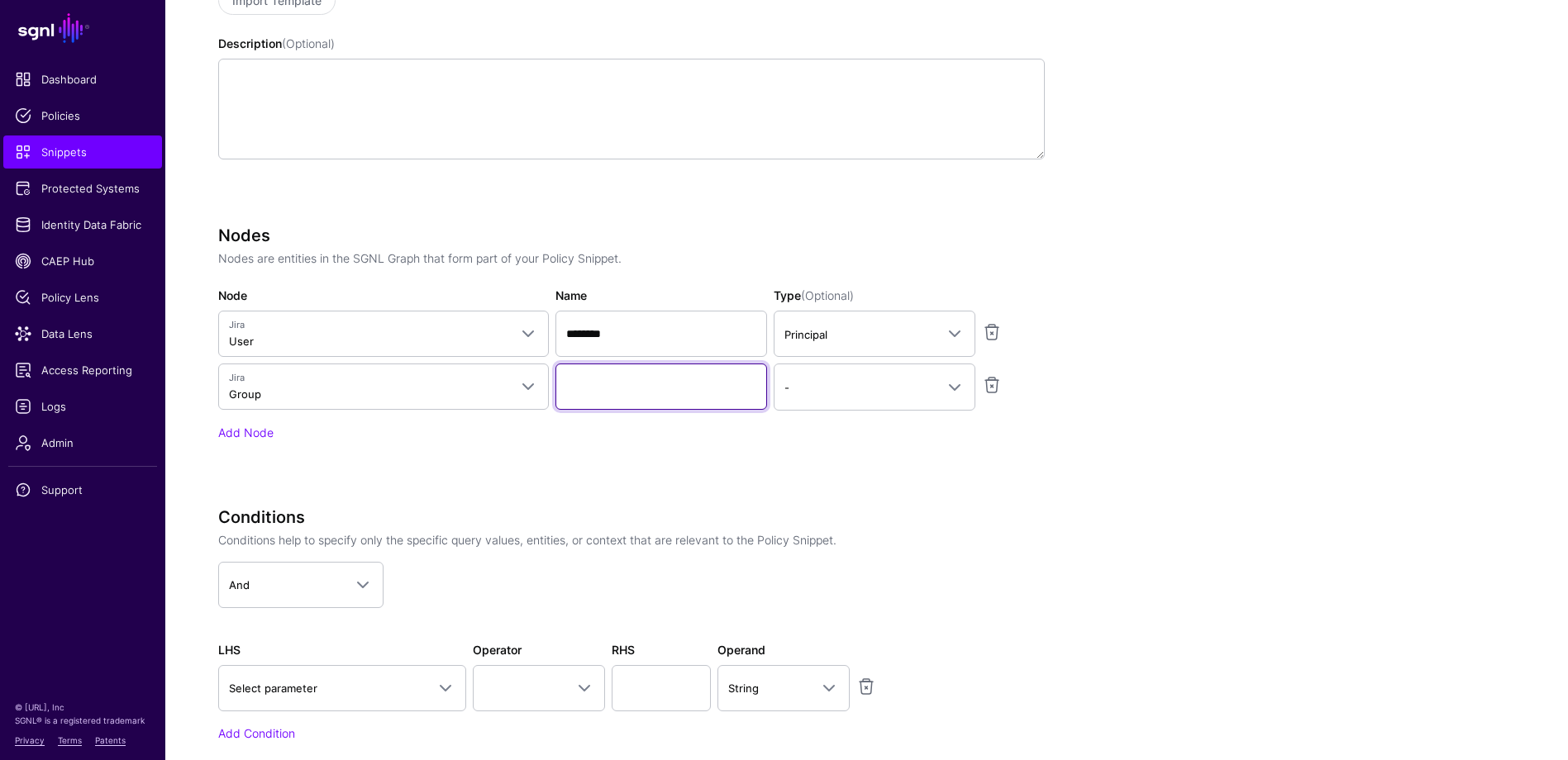click on "Name" at bounding box center [661, 387] 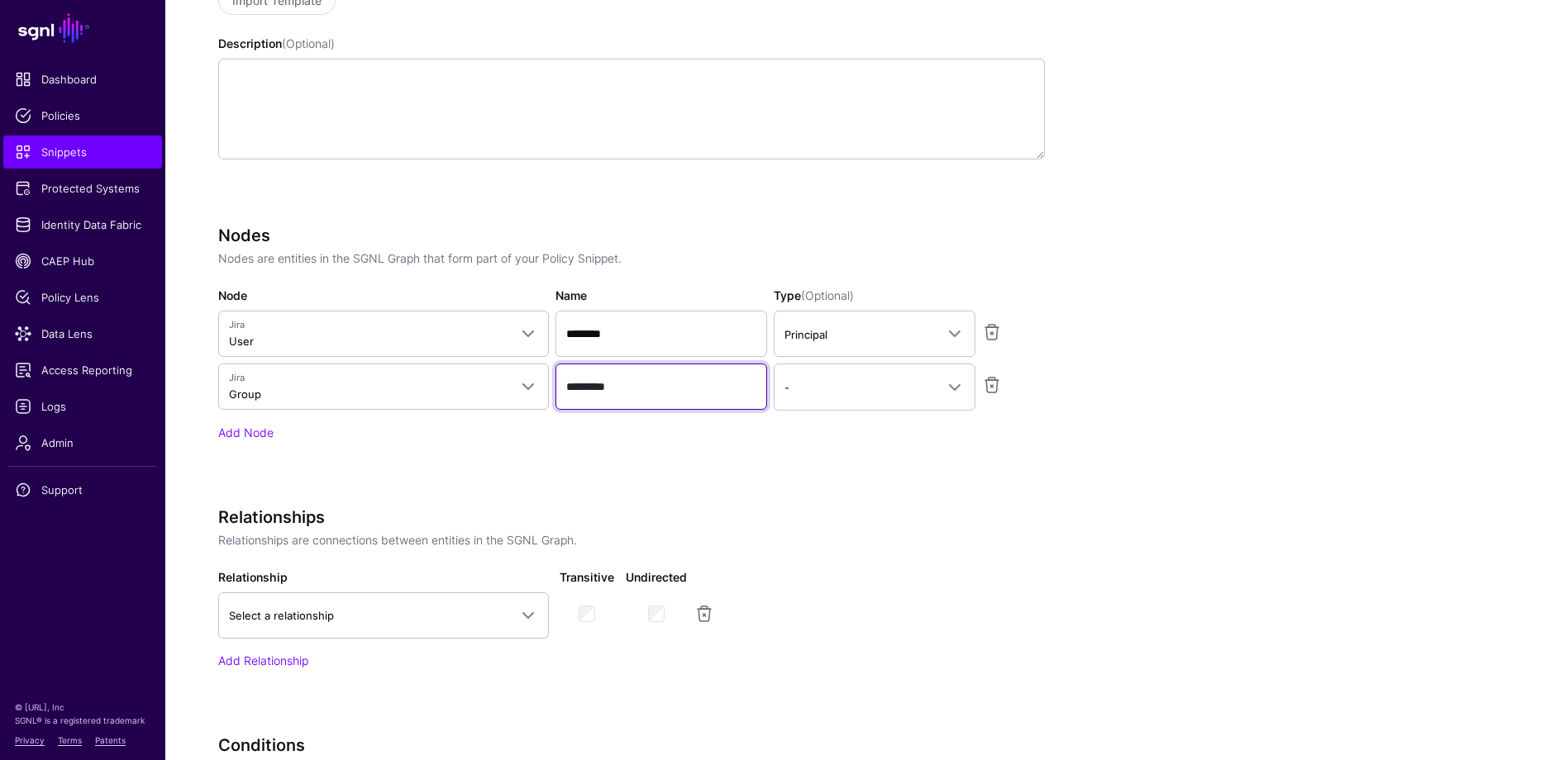 type on "*********" 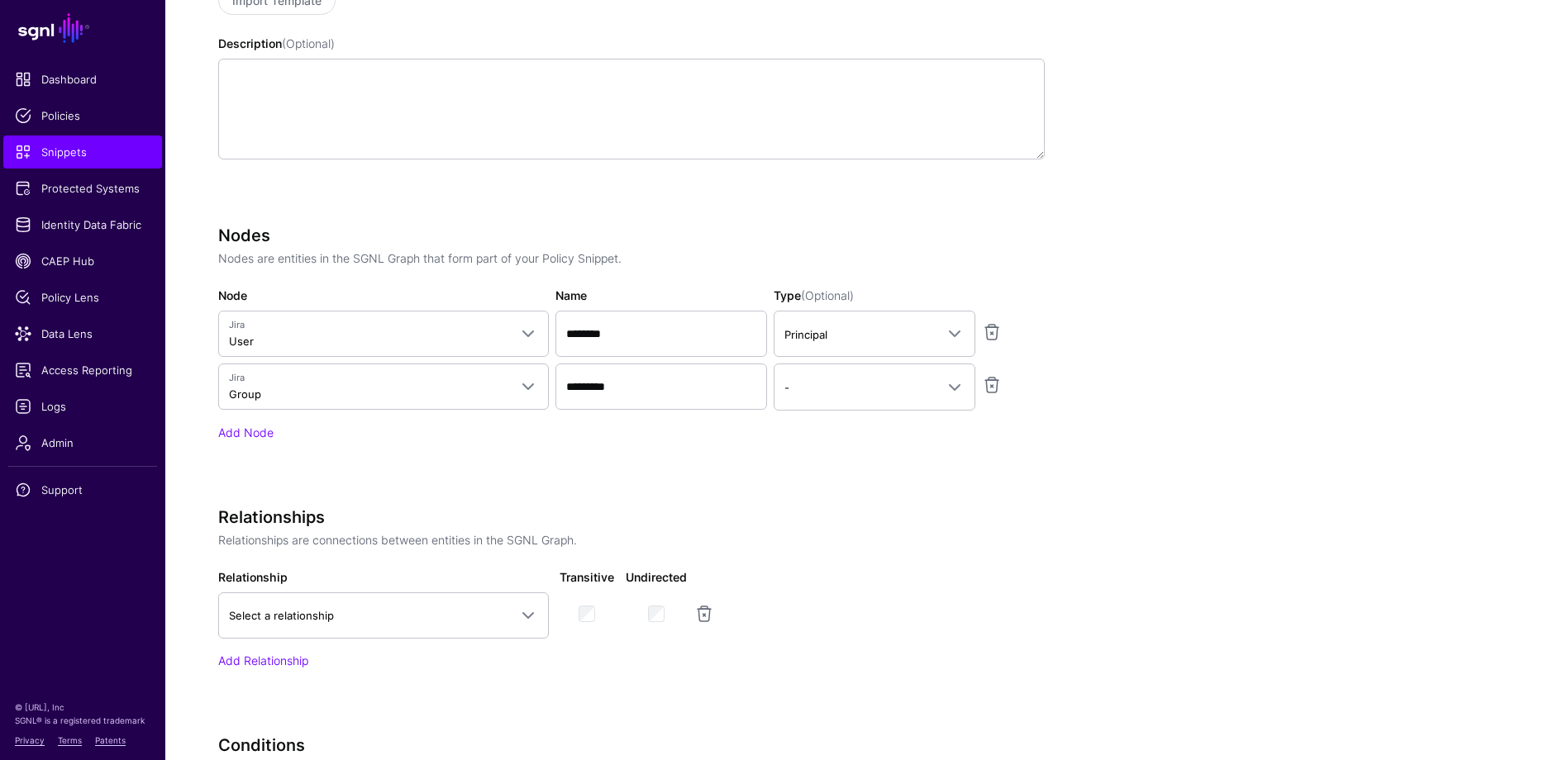 click on "Nodes Nodes are entities in the SGNL Graph that form part of your Policy Snippet. Node  Jira  User **** Entra ID  User  Jira  User  Okta  User   Name  ********  Type  (Optional)  Principal  -   Principal   Asset     Jira  Group ***** Entra ID  Group   GroupMember  Jira  Group   GroupMember  Okta  Group   GroupMember  ********* -  -   Principal   Asset  Add Node" at bounding box center [631, 356] 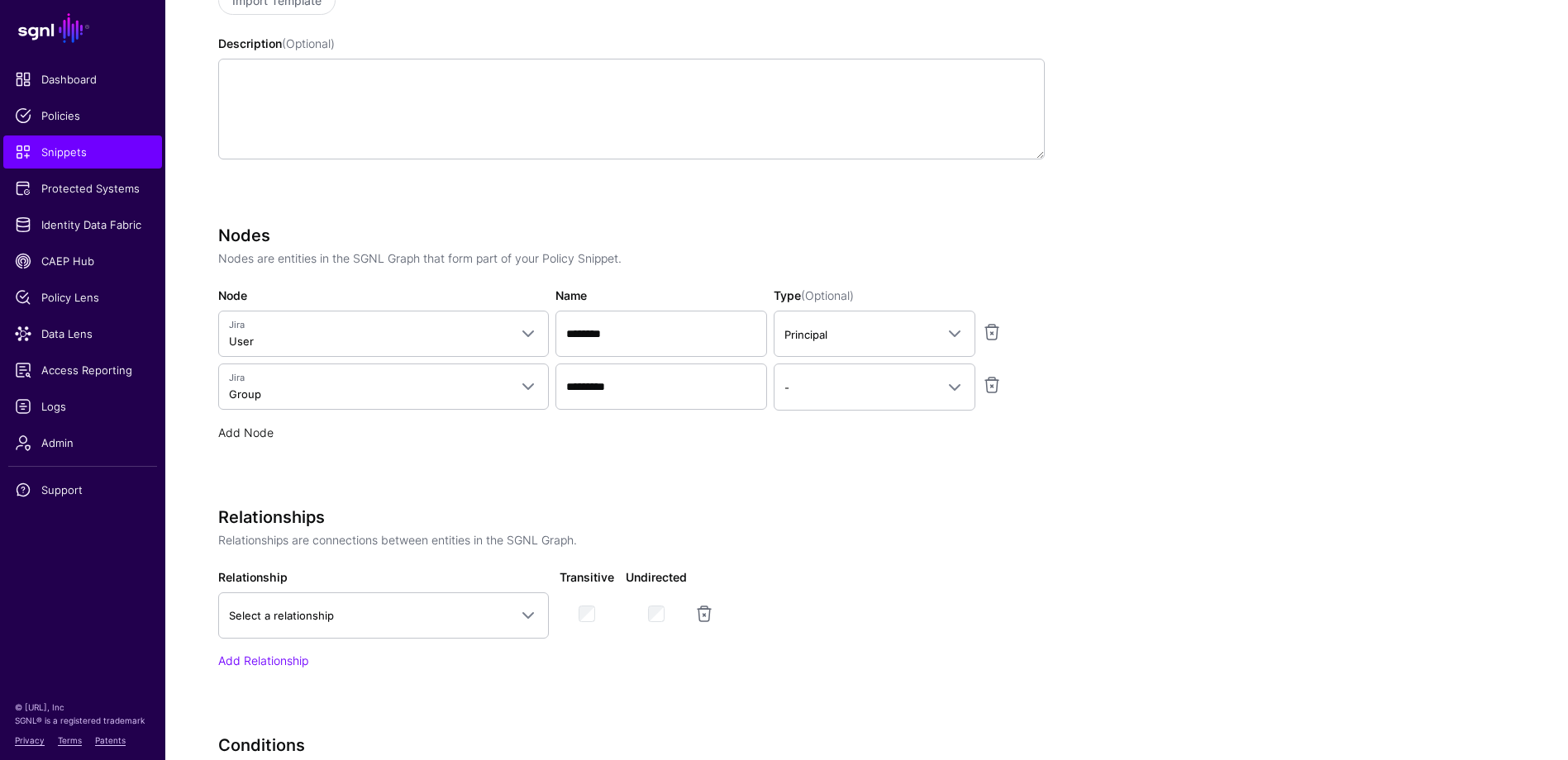 click on "Add Node" at bounding box center (245, 432) 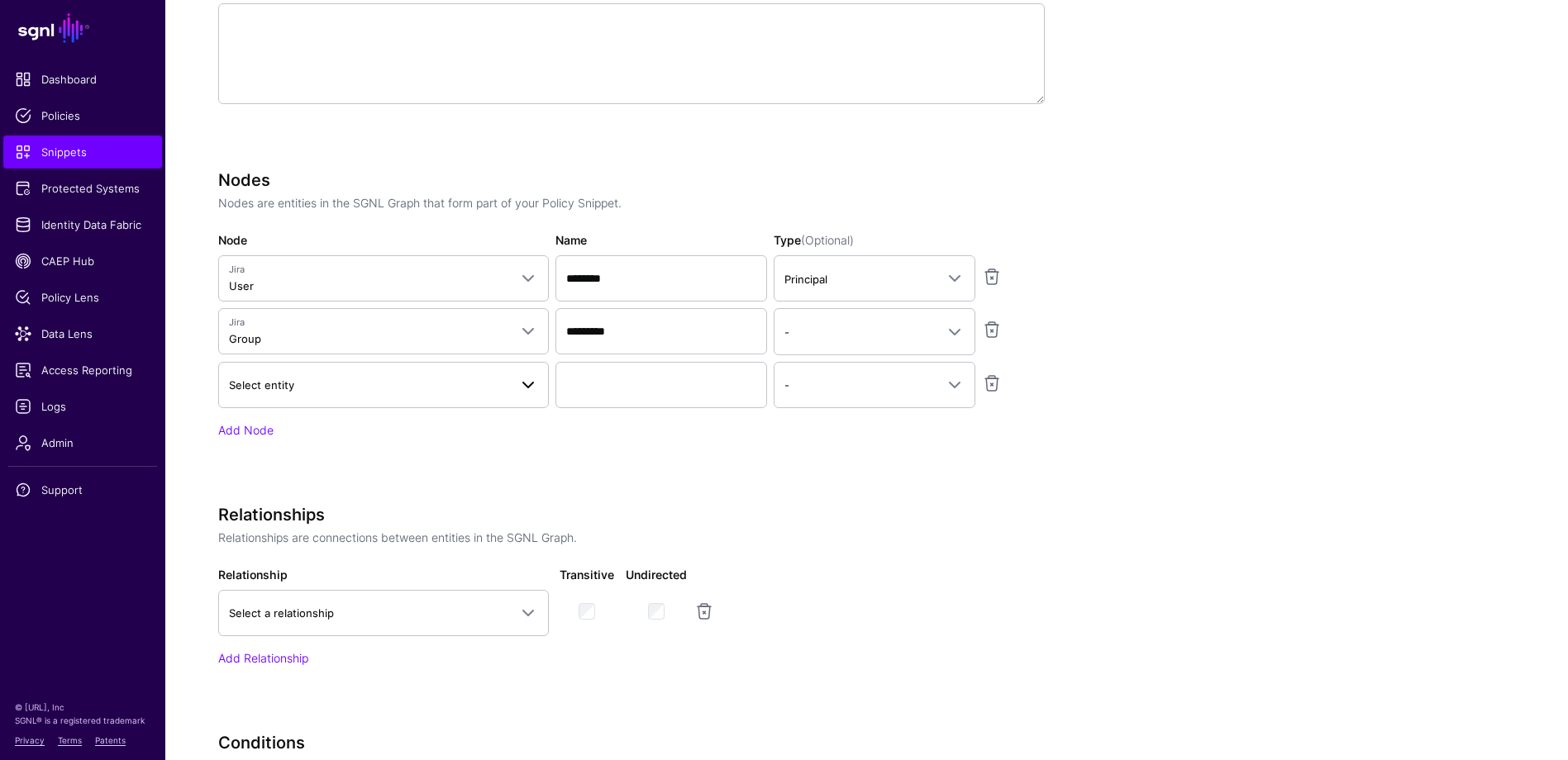 scroll, scrollTop: 496, scrollLeft: 0, axis: vertical 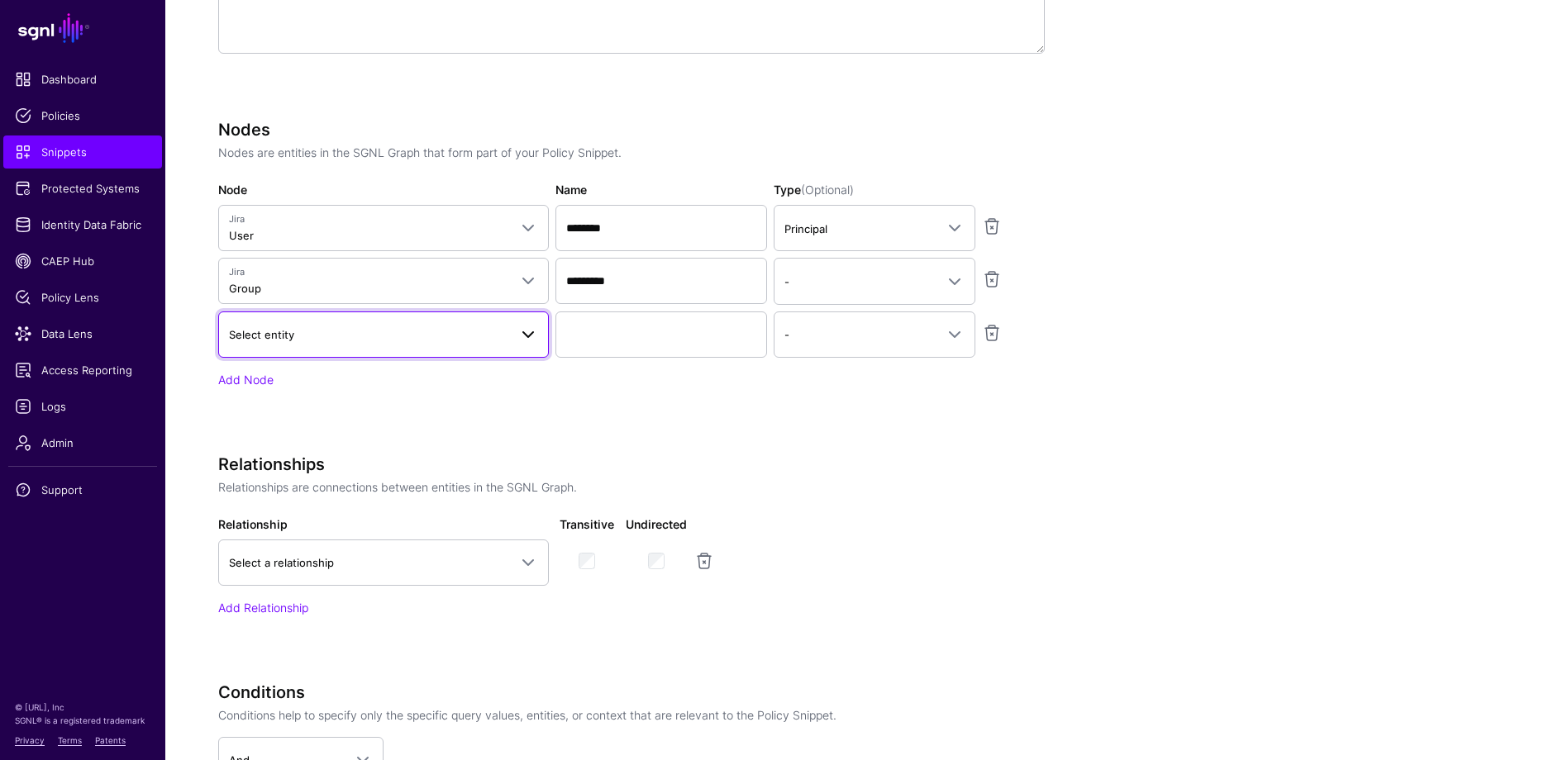 click on "Select entity" at bounding box center (369, 335) 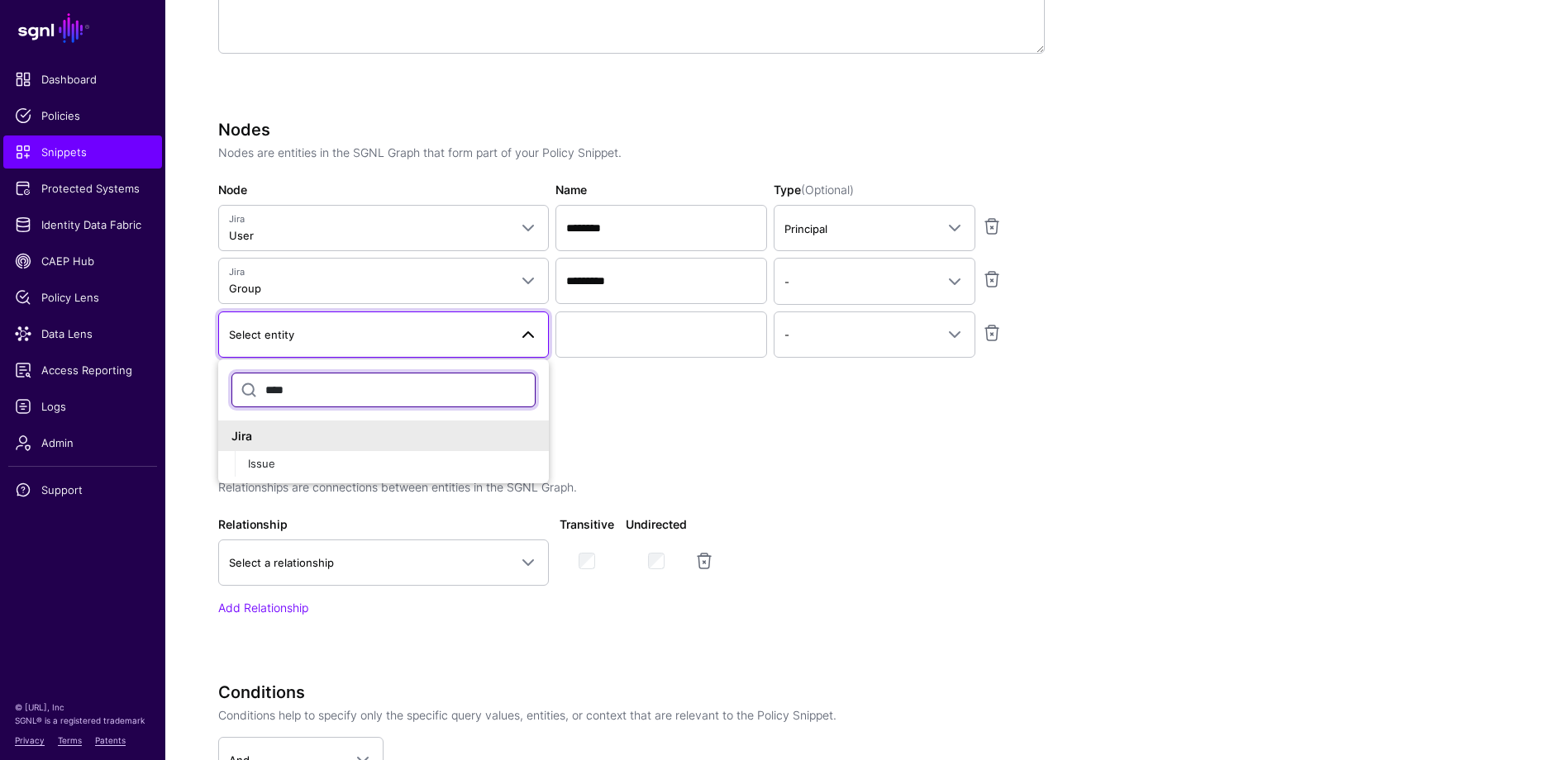 type on "*****" 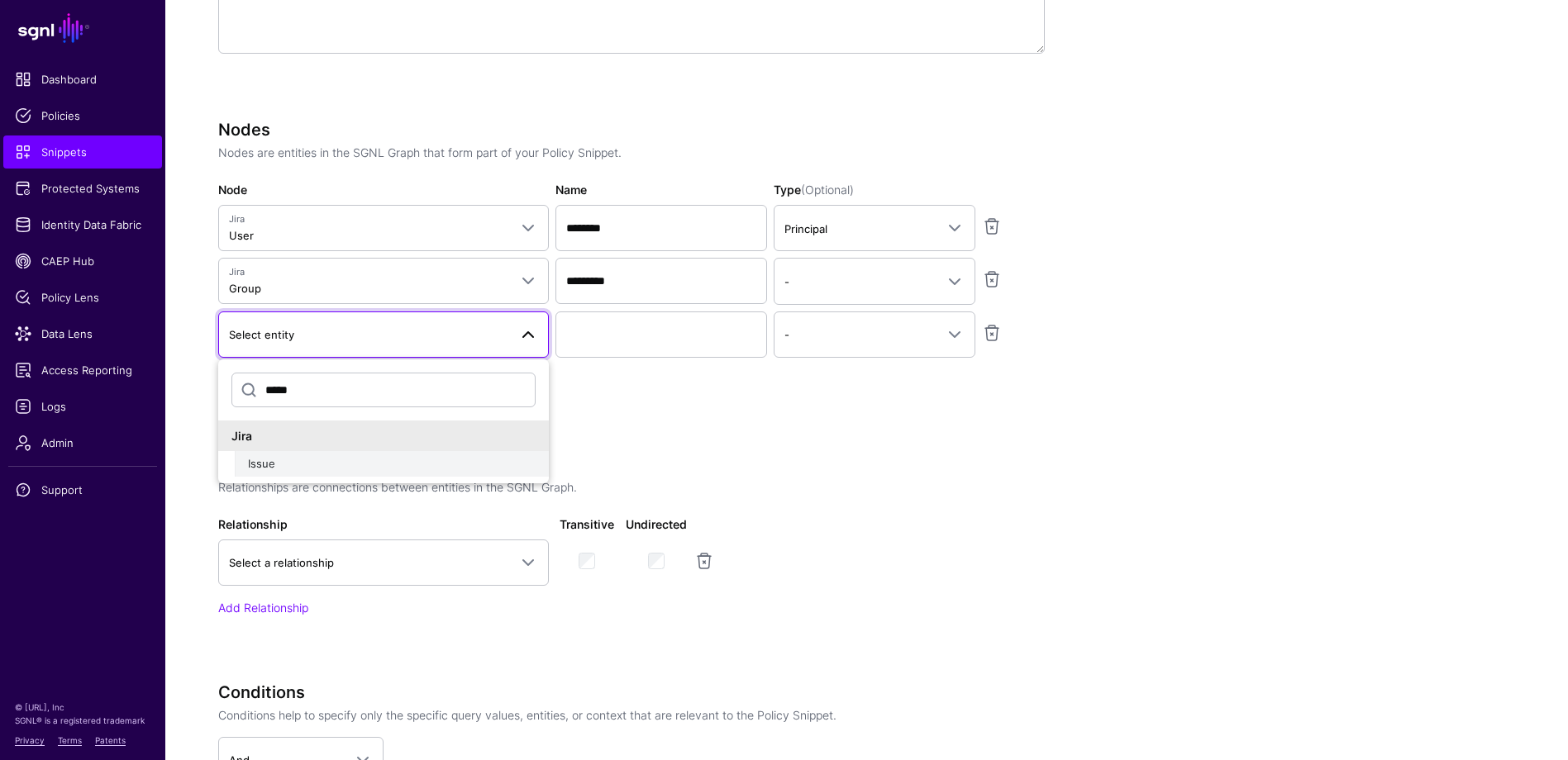 click on "Issue" at bounding box center (392, 464) 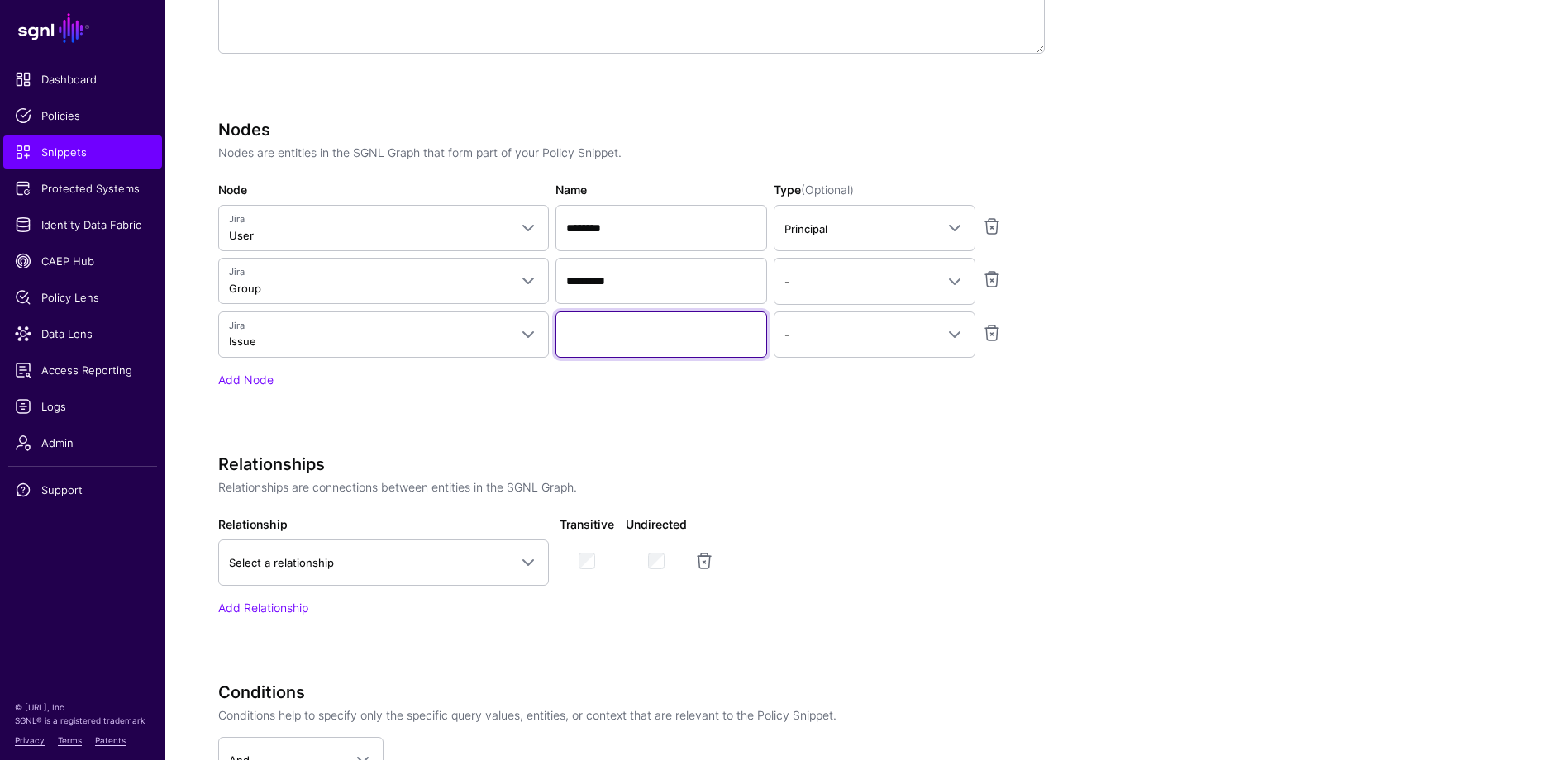 click on "Name" at bounding box center [661, 335] 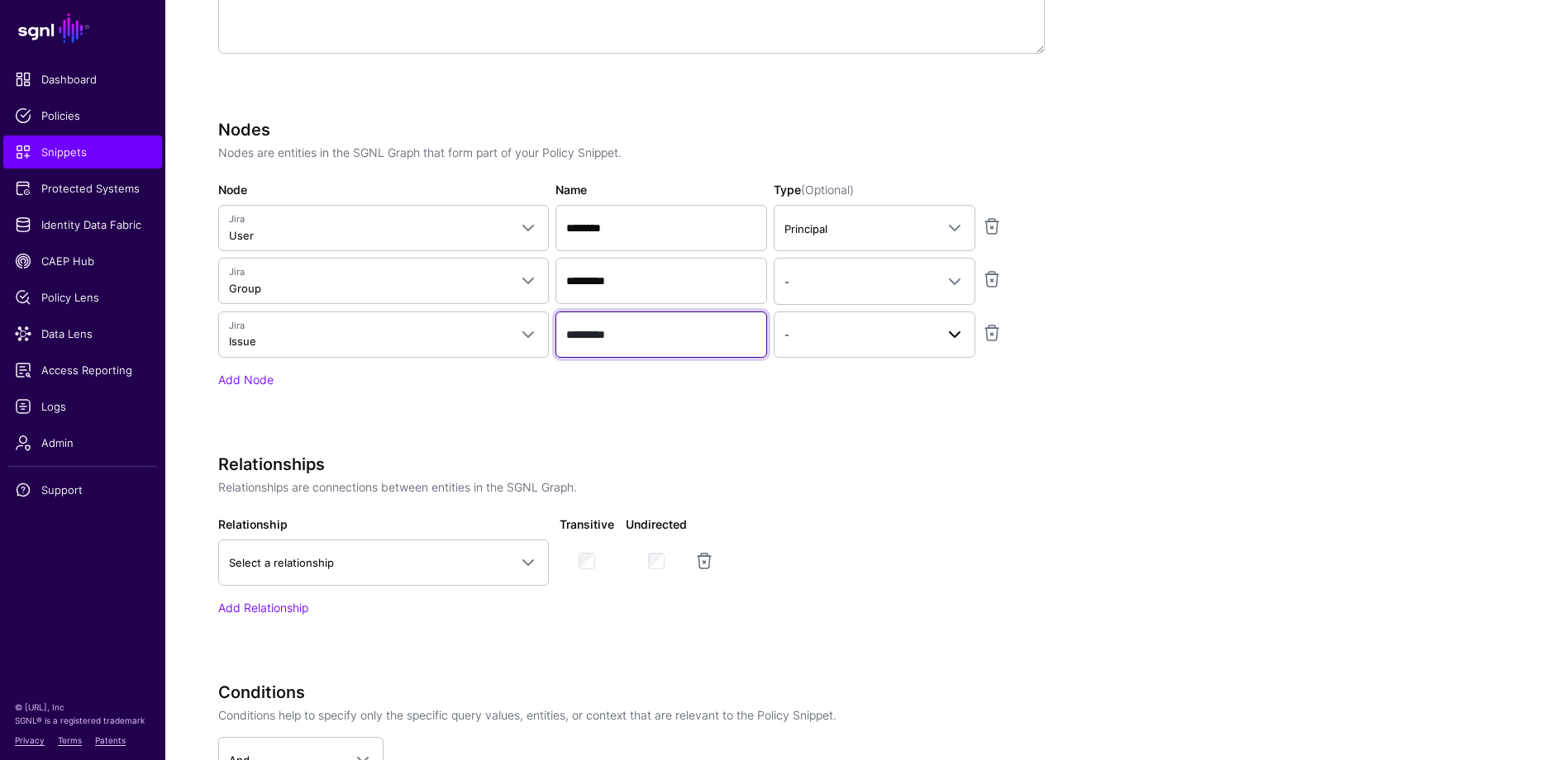 type on "*********" 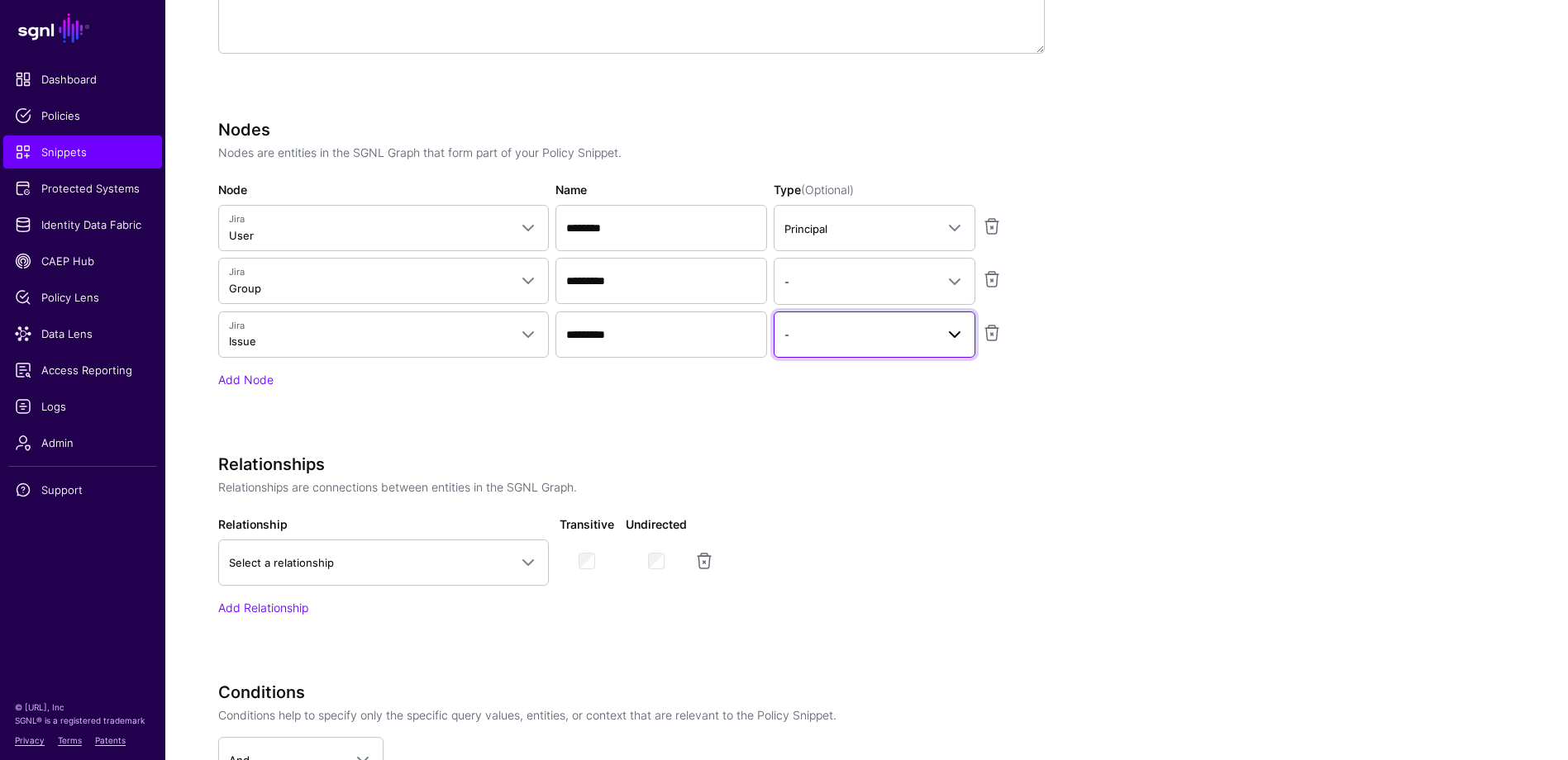 click on "-" at bounding box center [875, 335] 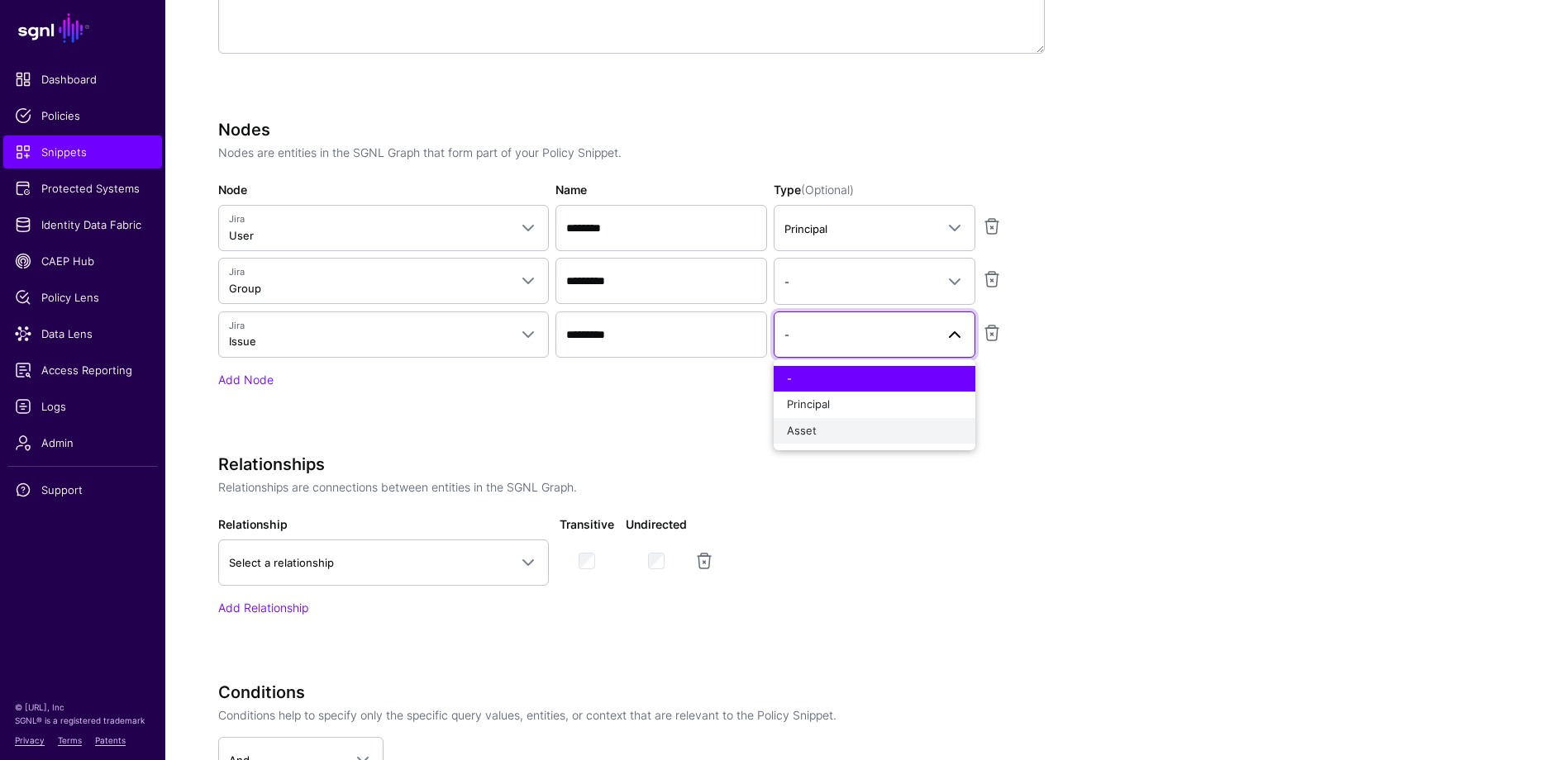 click on "Asset" at bounding box center (875, 431) 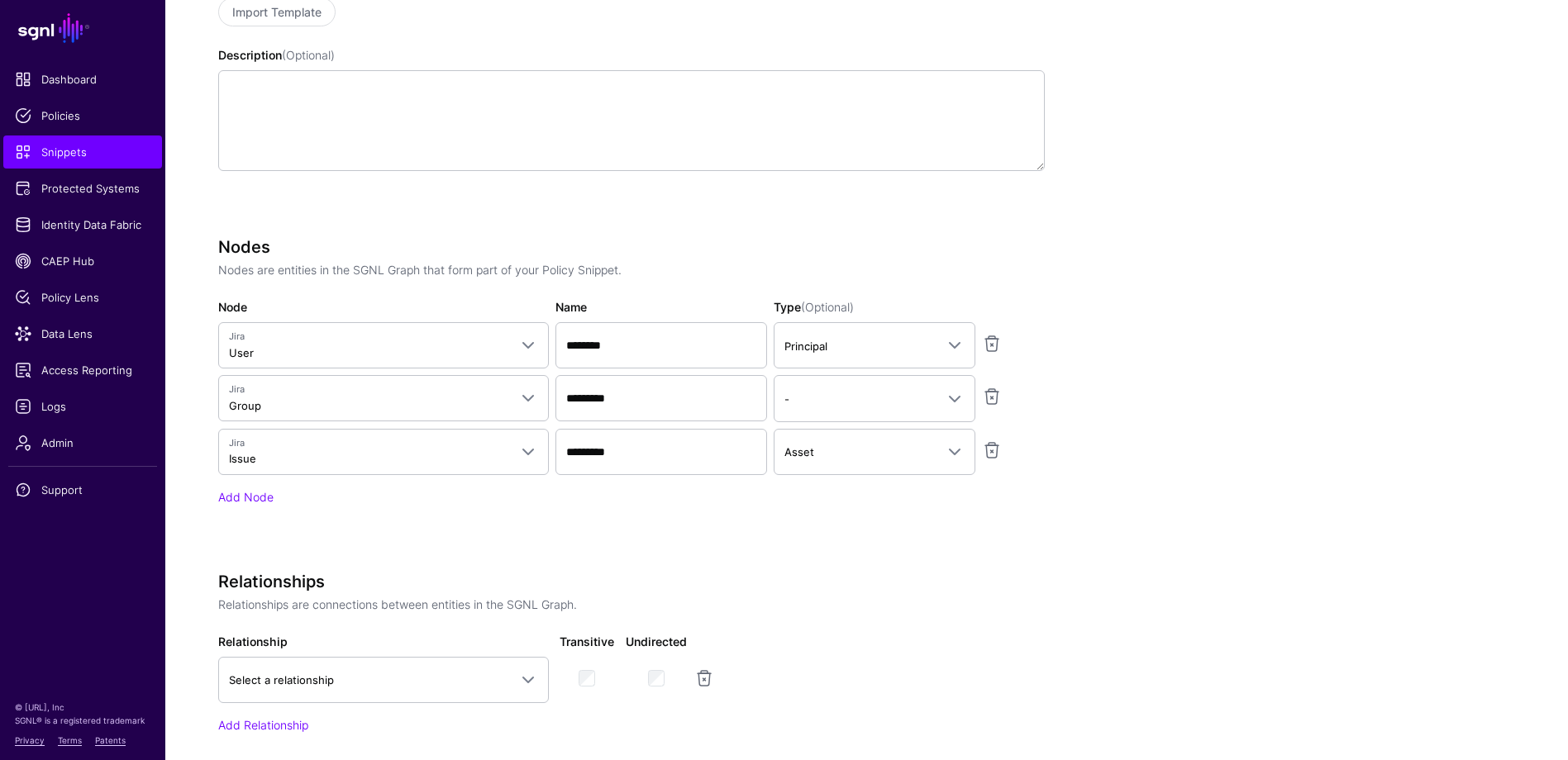 scroll, scrollTop: 496, scrollLeft: 0, axis: vertical 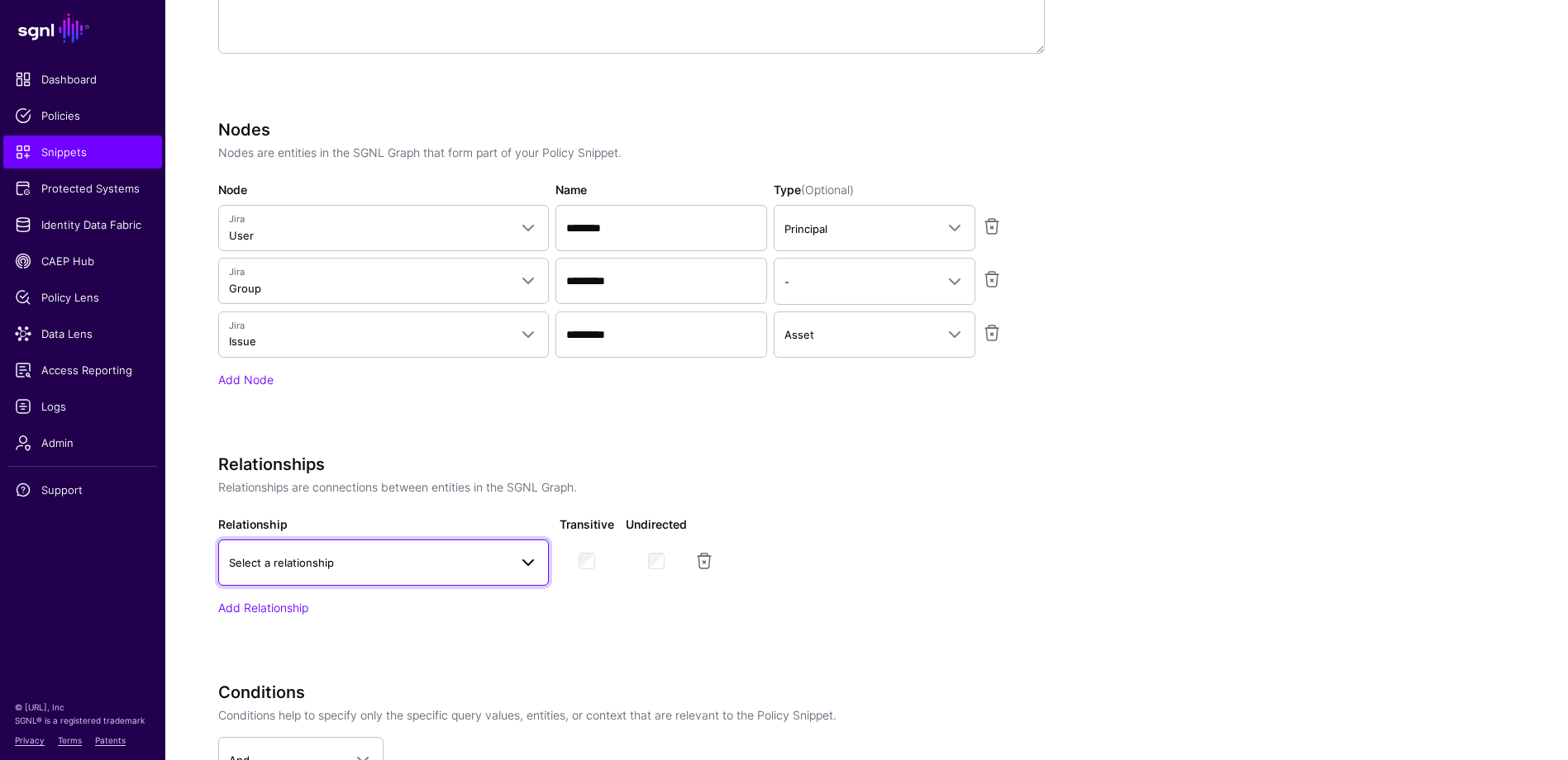 click on "Select a relationship" at bounding box center (281, 563) 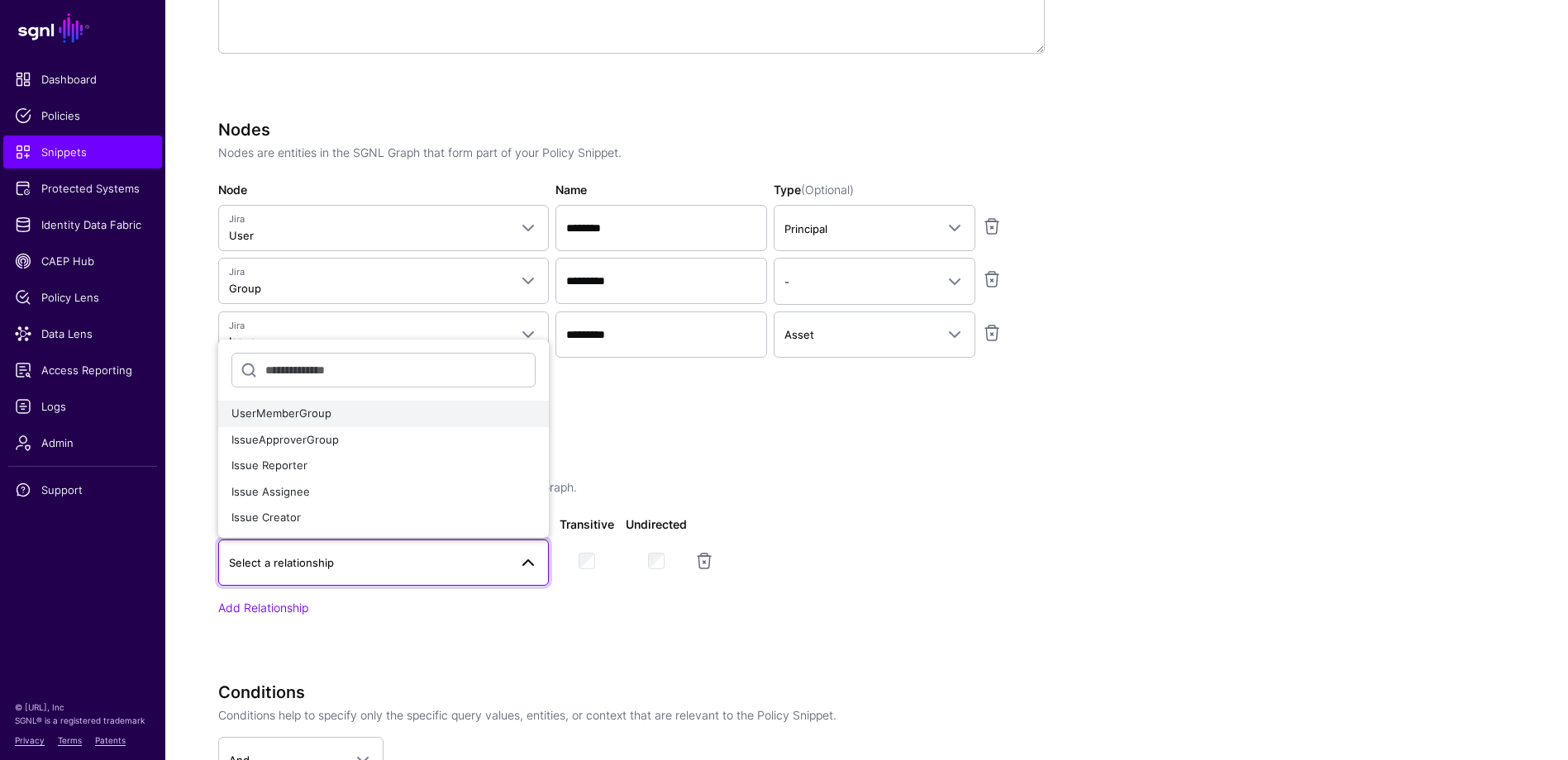 click on "UserMemberGroup" at bounding box center [384, 414] 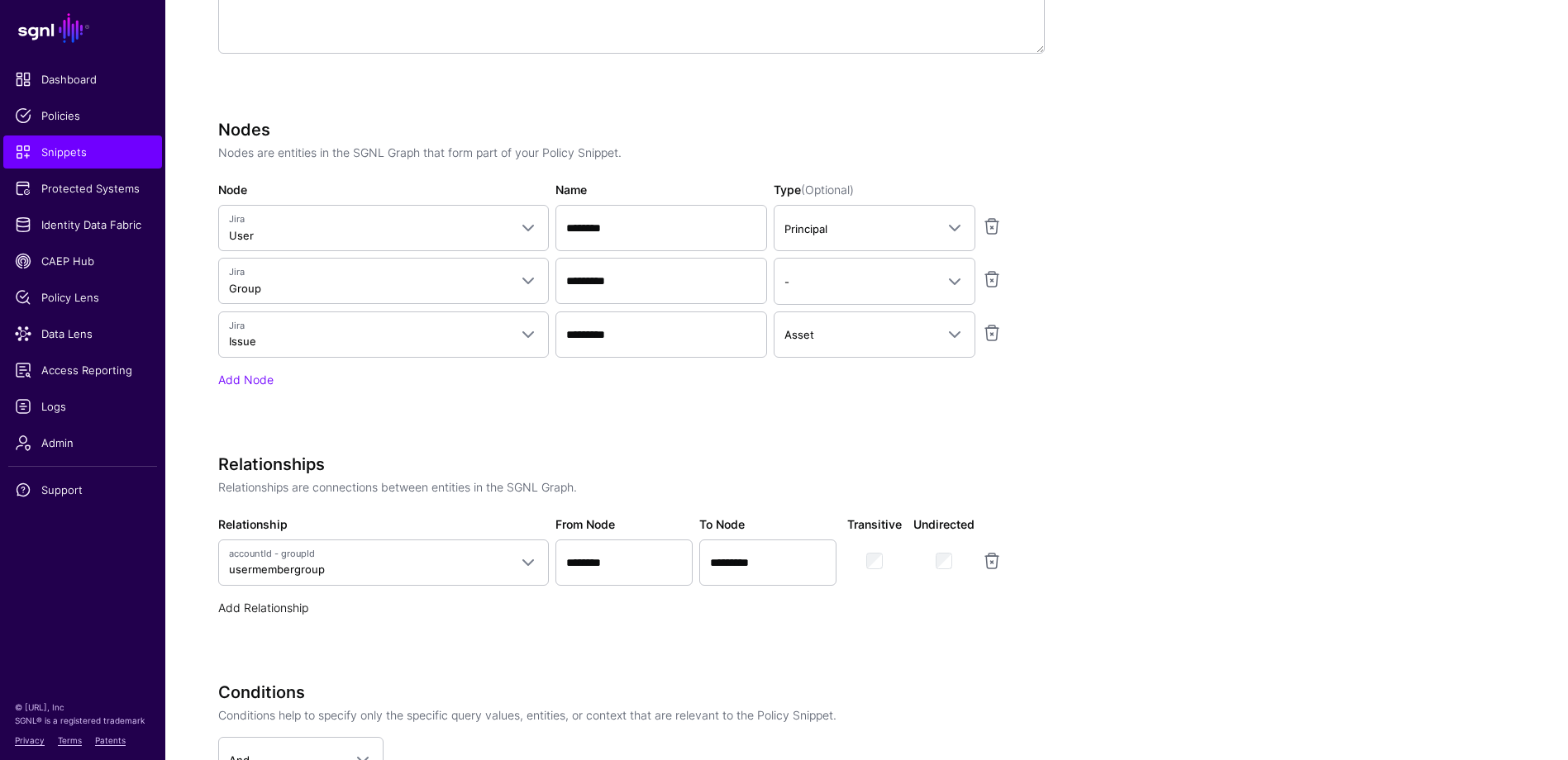 click on "Add Relationship" at bounding box center (263, 607) 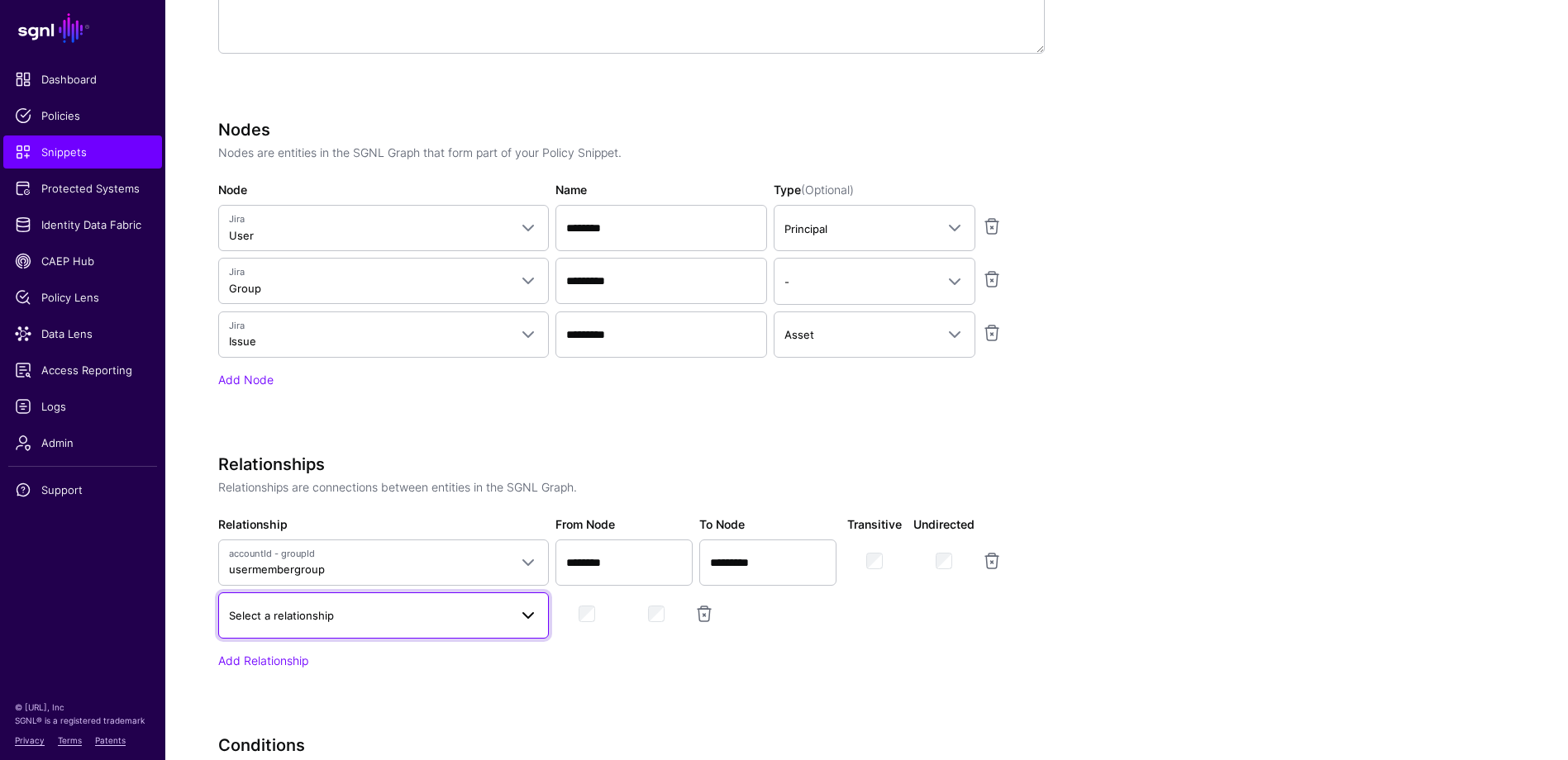 click on "Select a relationship" at bounding box center (281, 615) 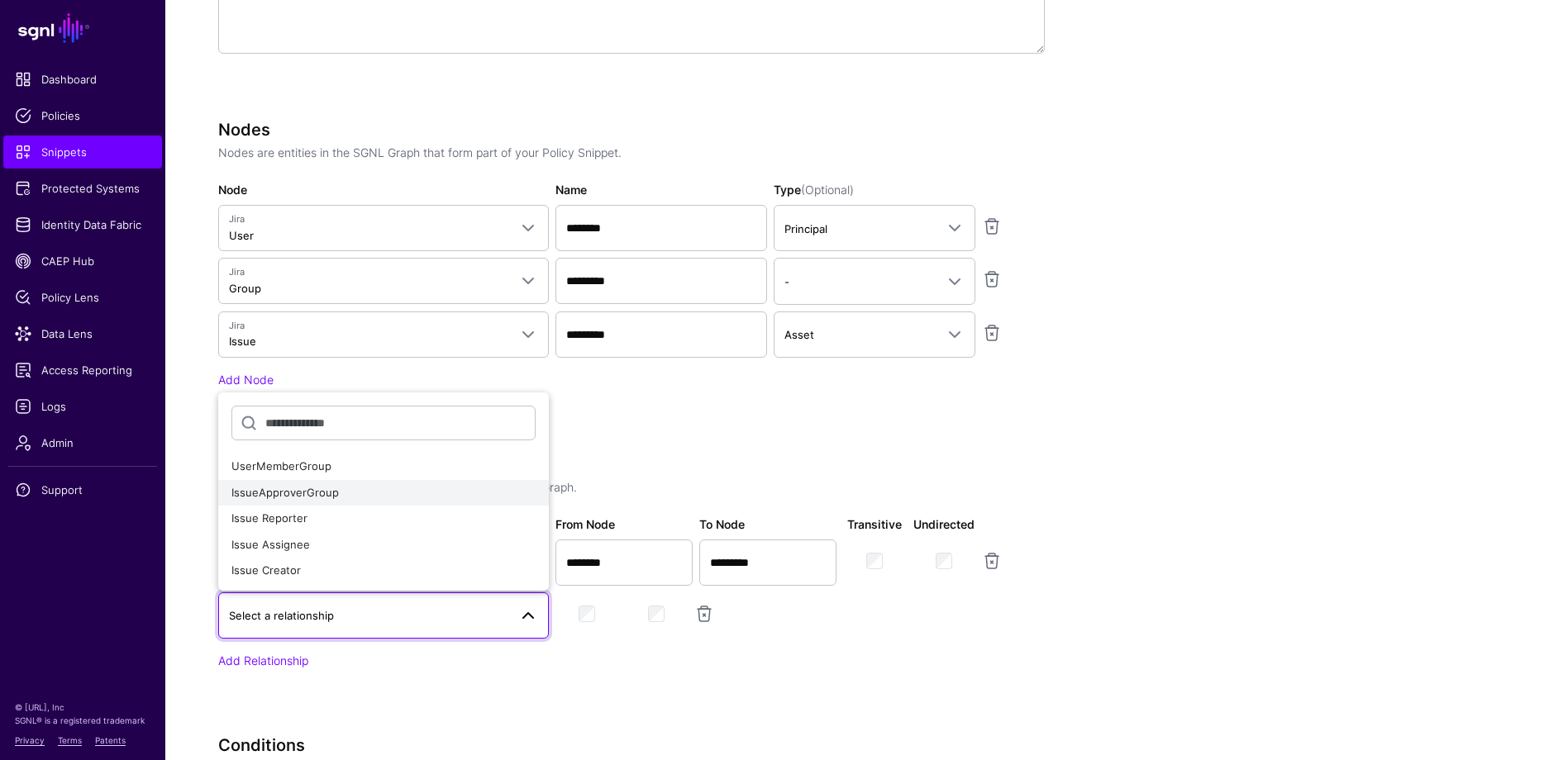 click on "IssueApproverGroup" at bounding box center (285, 492) 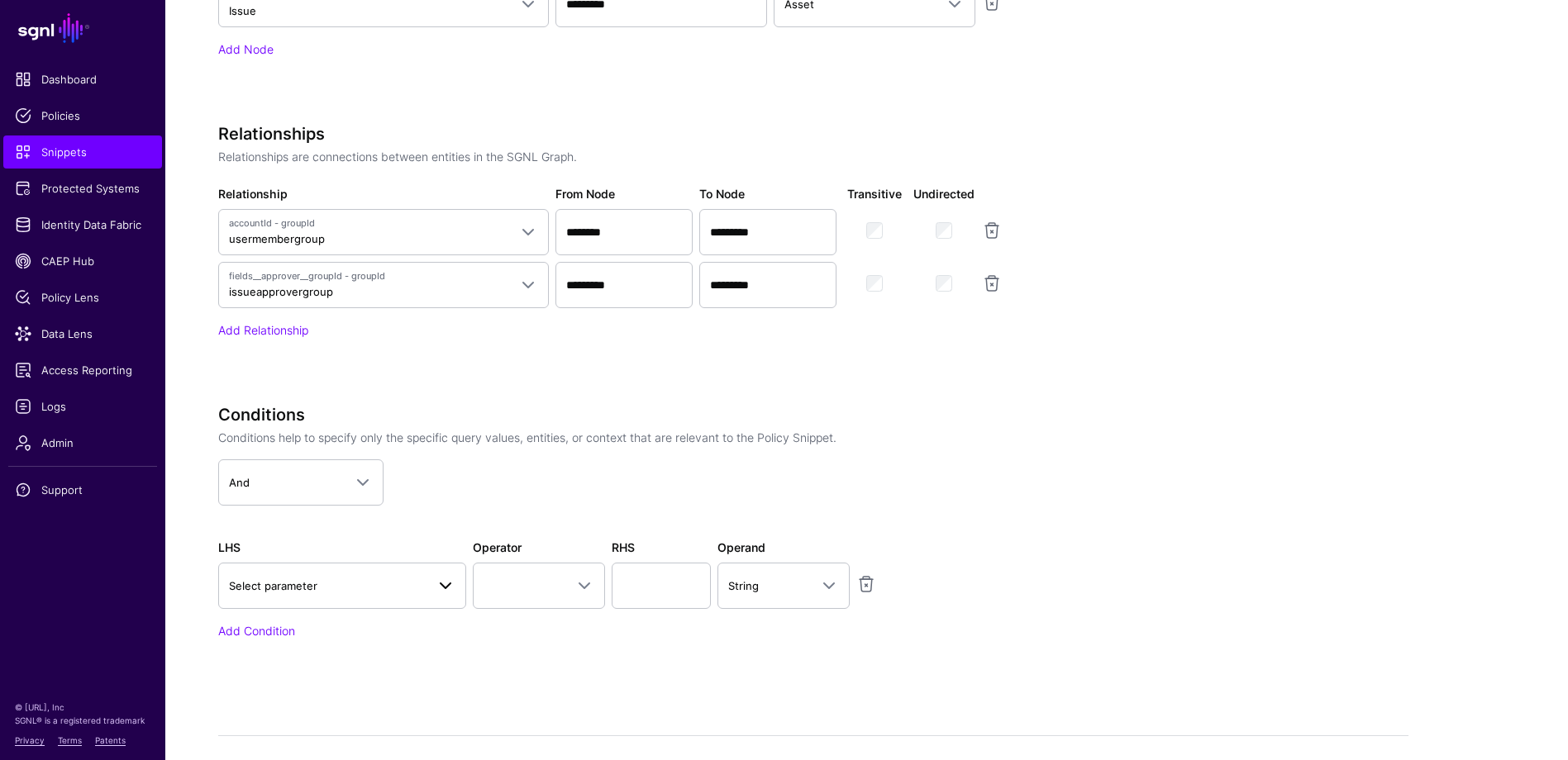 scroll, scrollTop: 918, scrollLeft: 0, axis: vertical 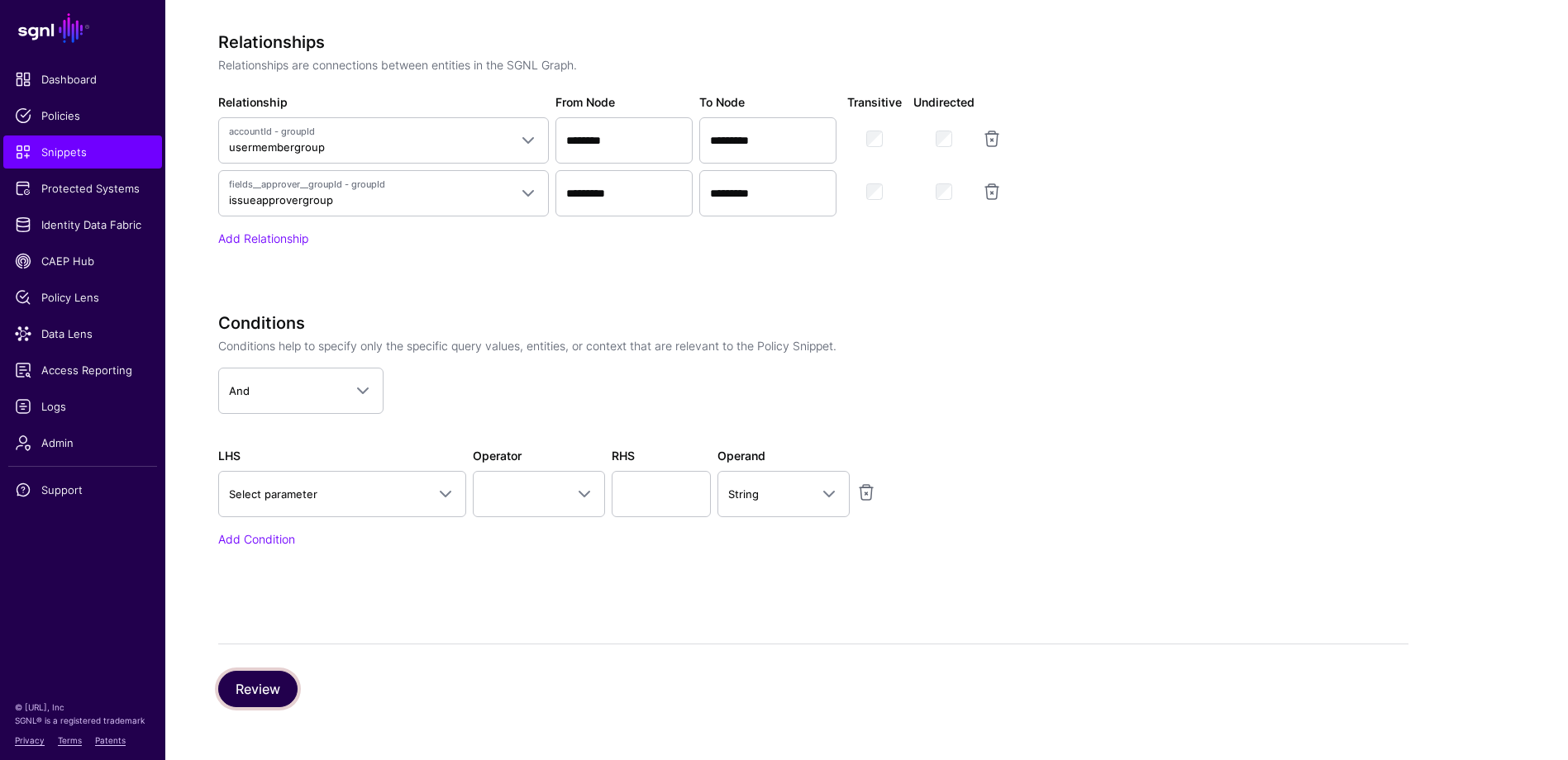 click on "Review" at bounding box center (258, 689) 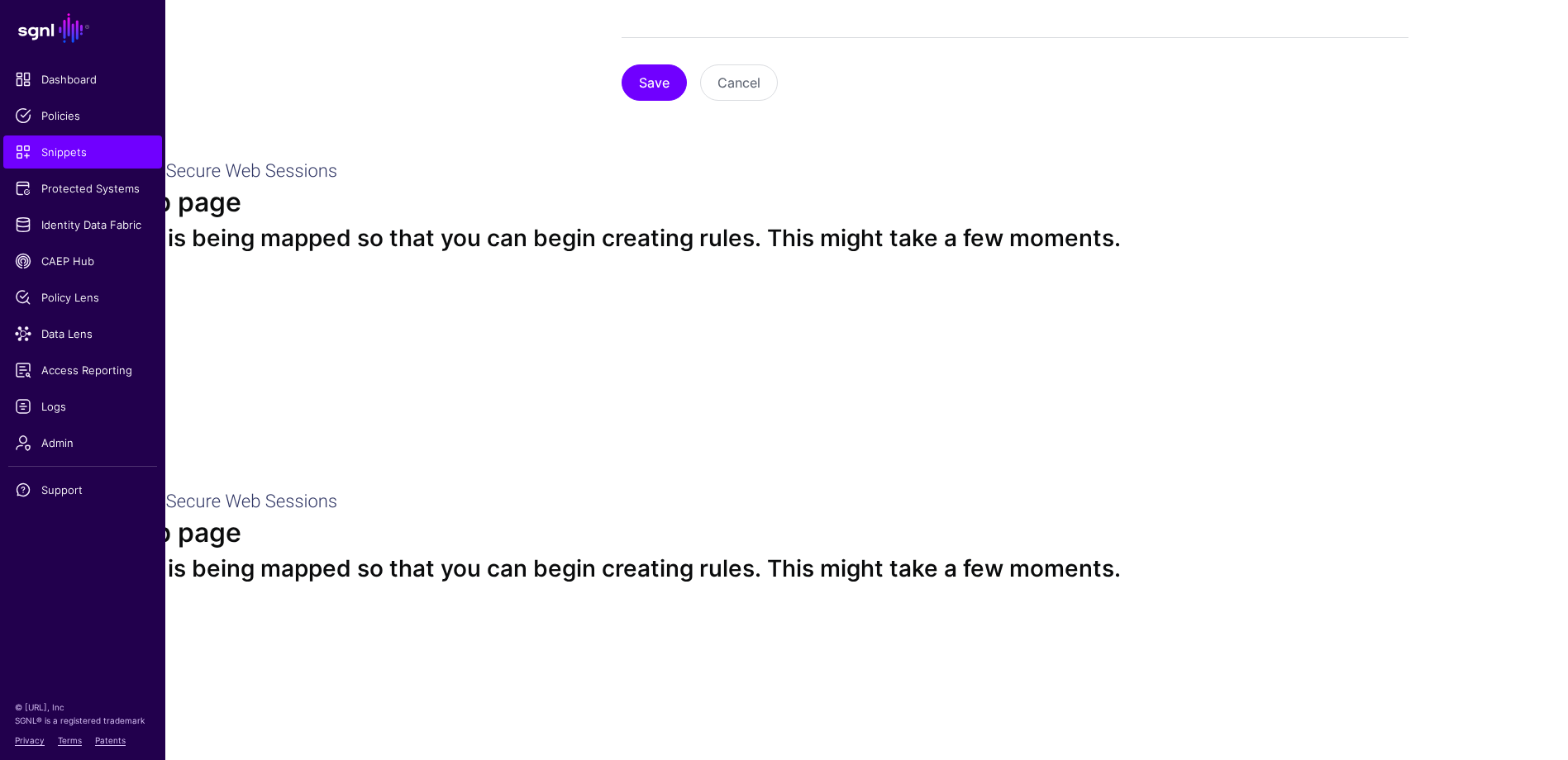 scroll, scrollTop: 311, scrollLeft: 0, axis: vertical 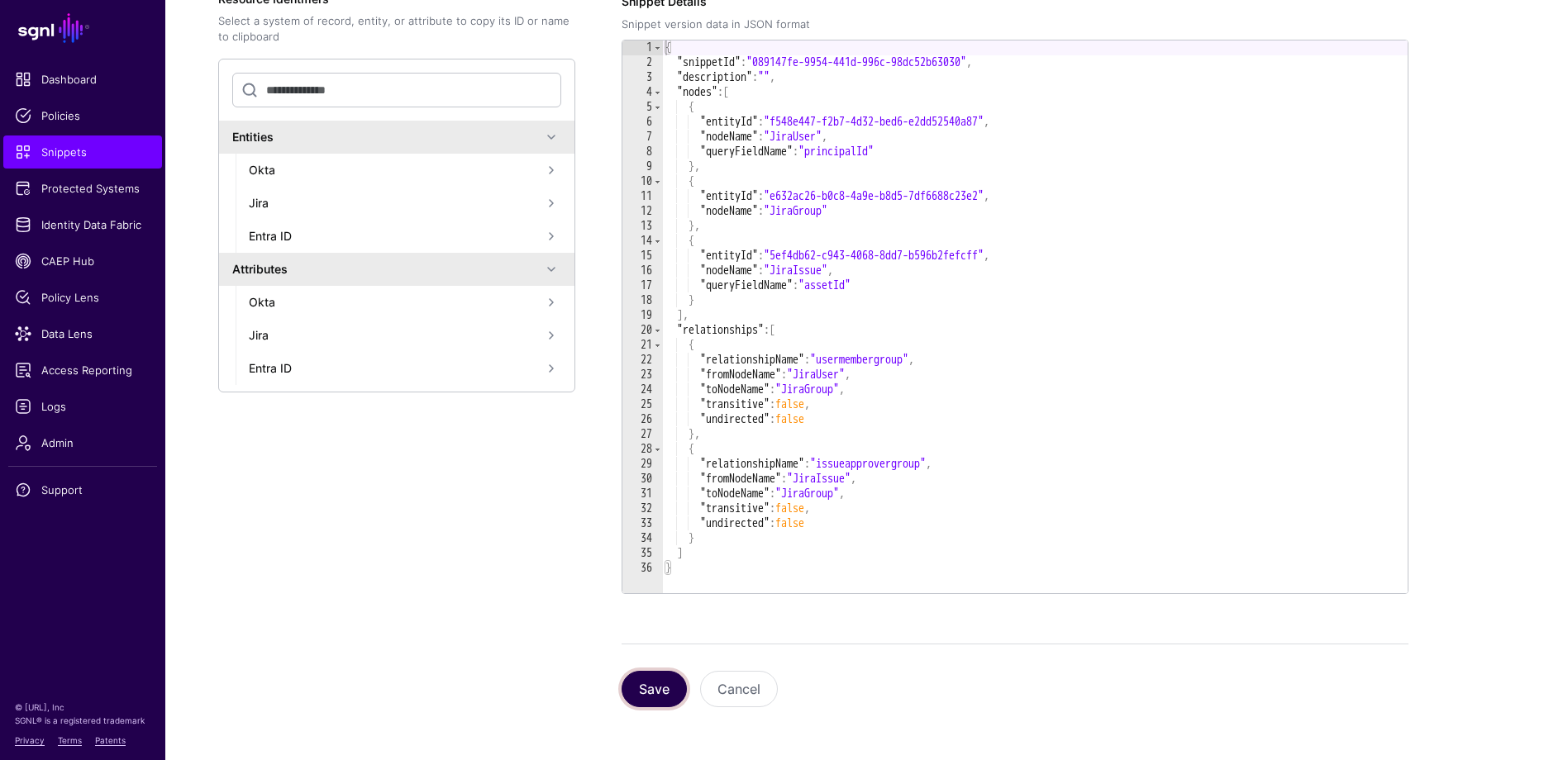 click on "Save" at bounding box center (654, 689) 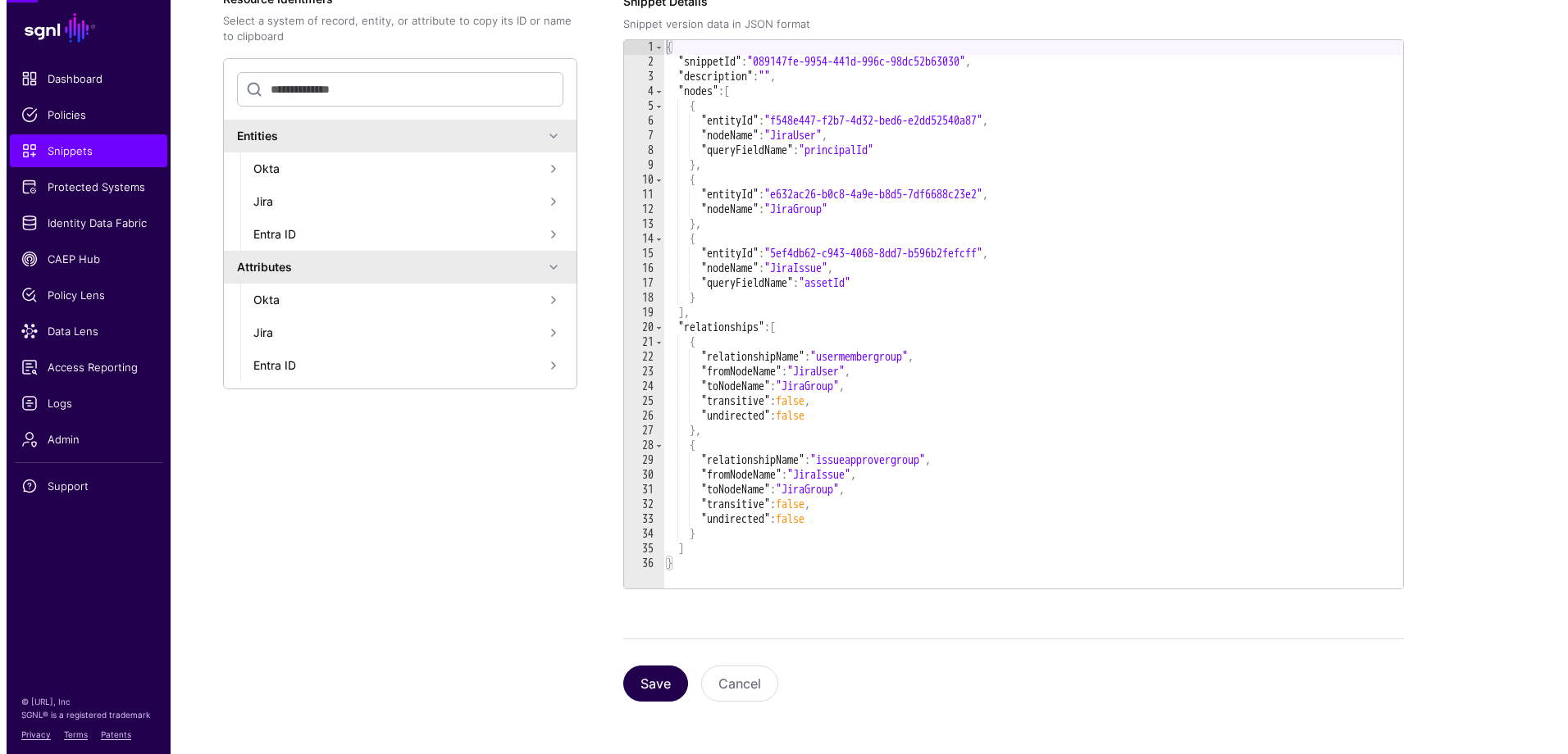 scroll, scrollTop: 0, scrollLeft: 0, axis: both 